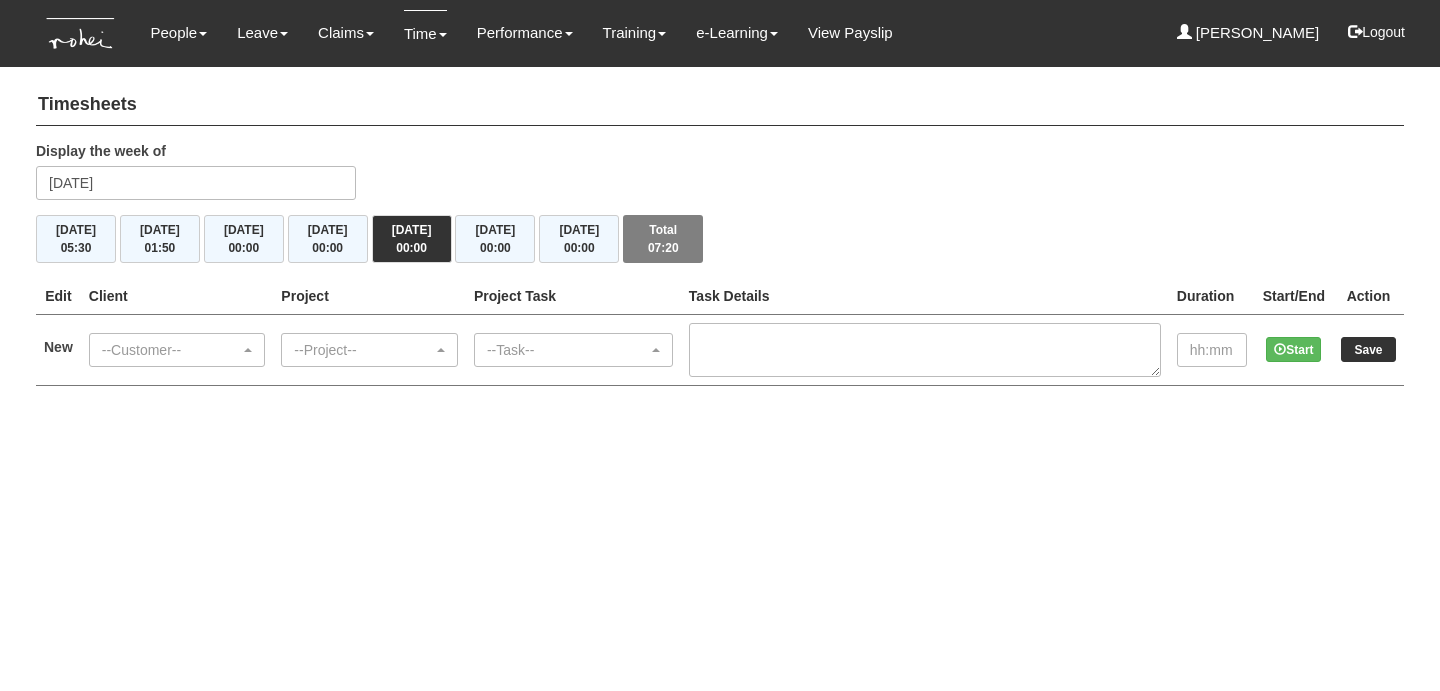 scroll, scrollTop: 0, scrollLeft: 0, axis: both 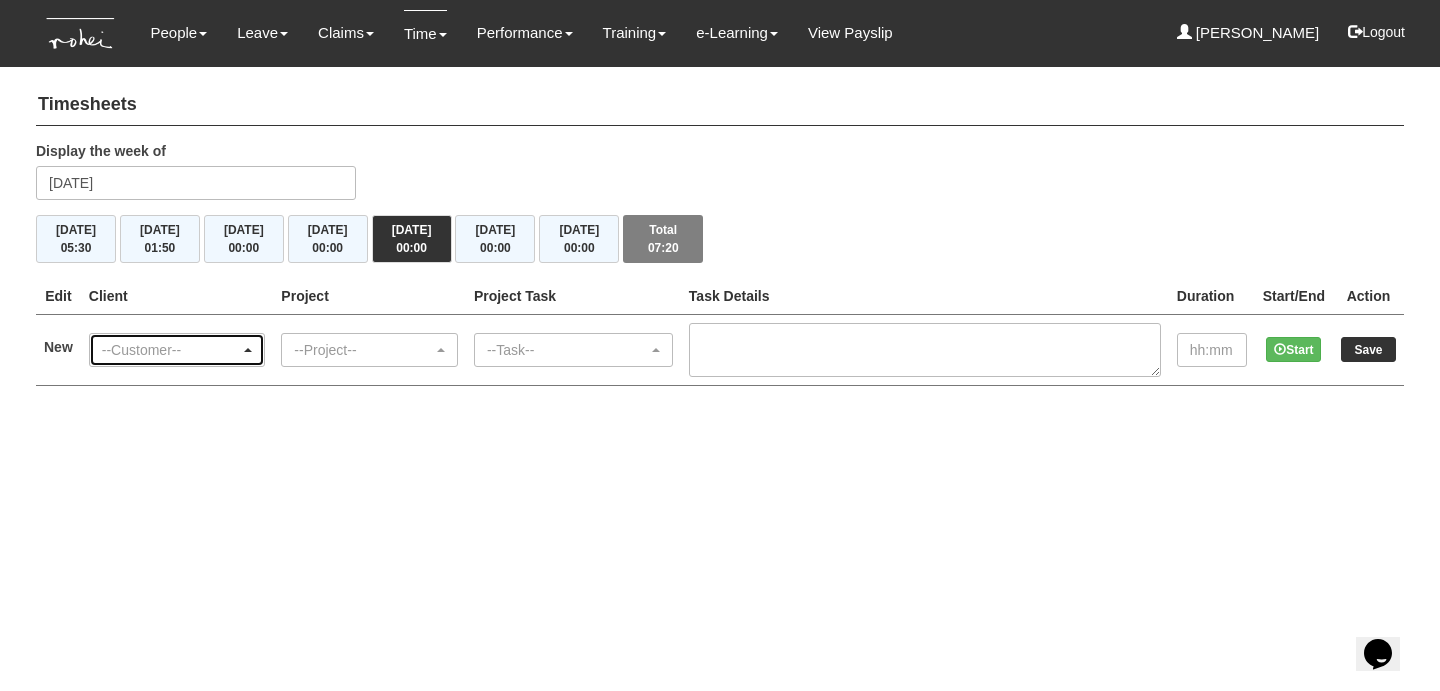 click on "--Customer--" at bounding box center [171, 350] 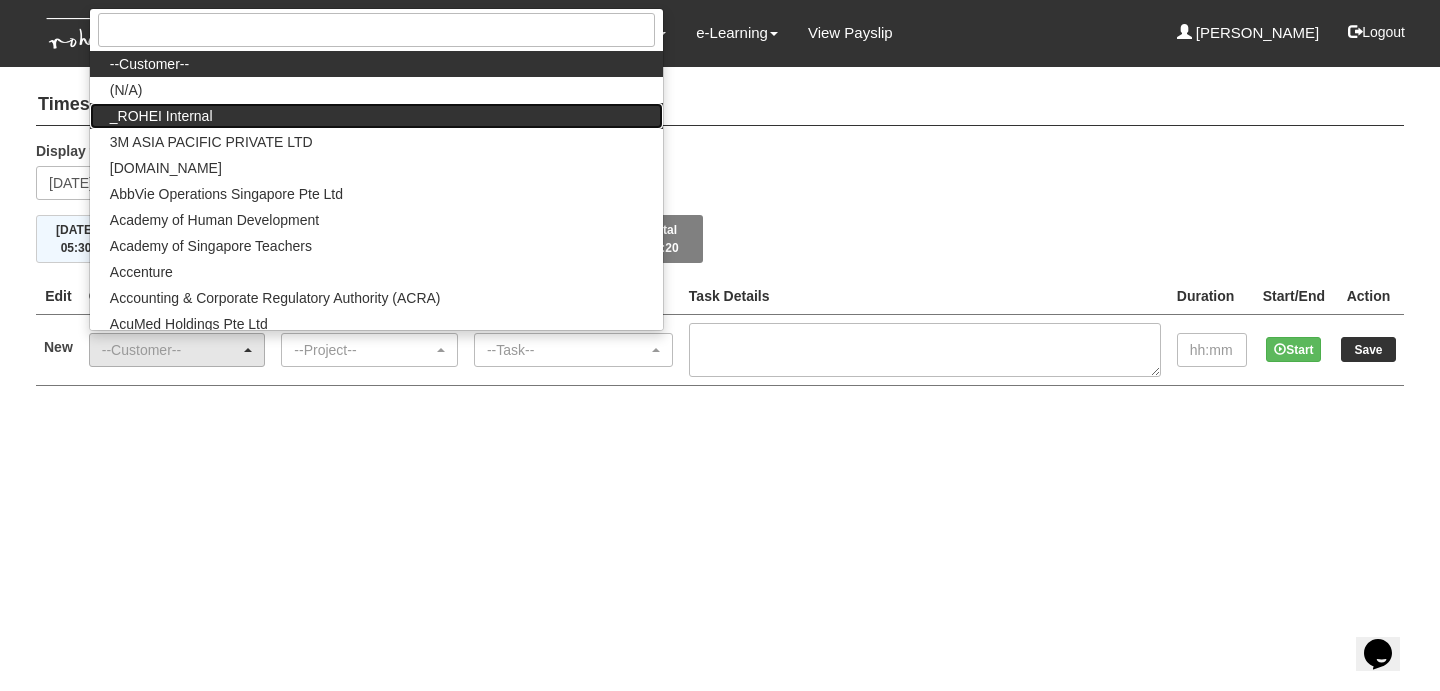 click on "_ROHEI Internal" at bounding box center (161, 116) 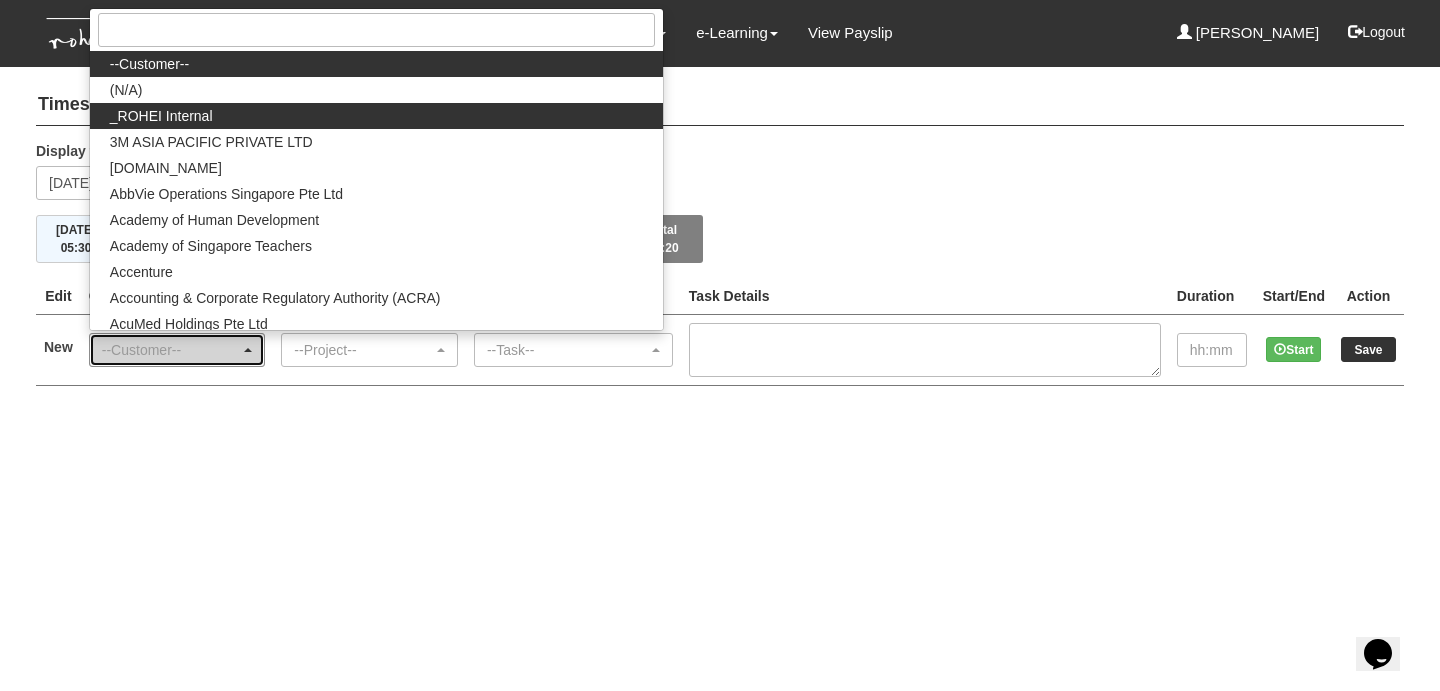 select on "397" 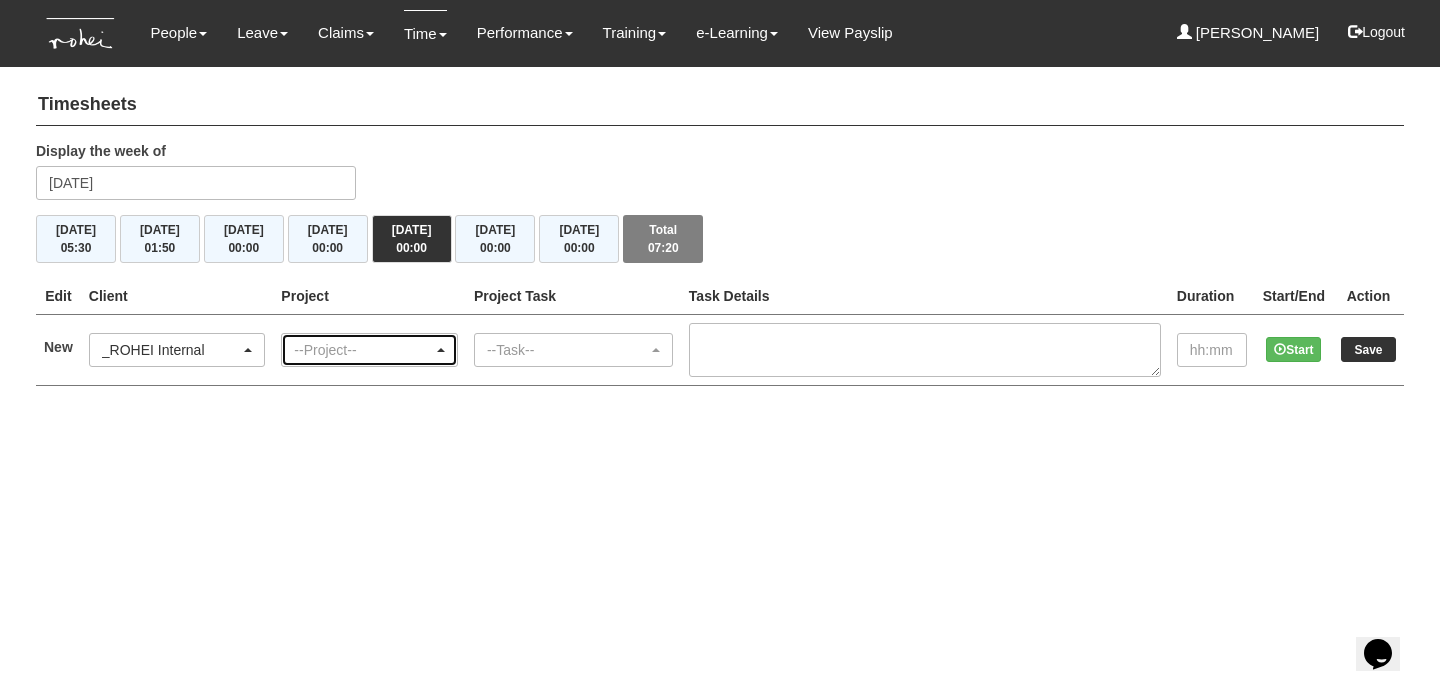 click on "--Project--" at bounding box center (363, 350) 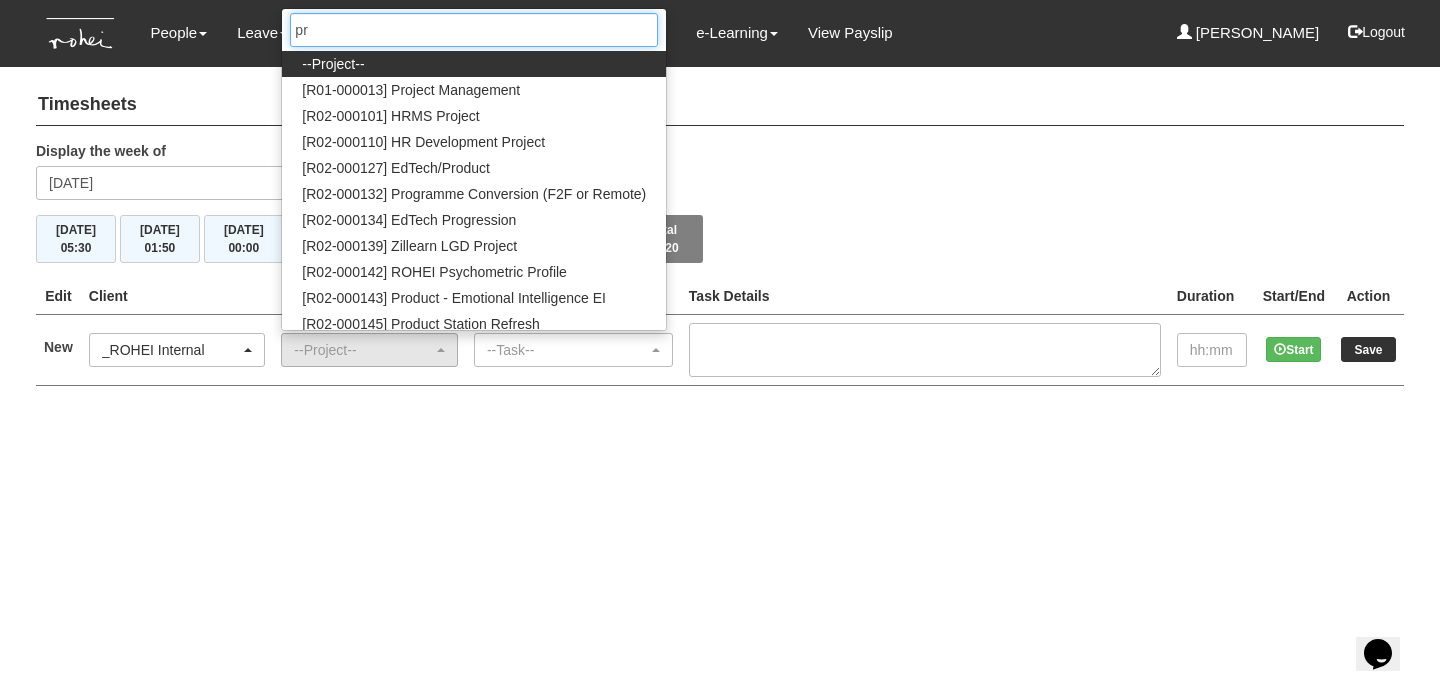 type on "pro" 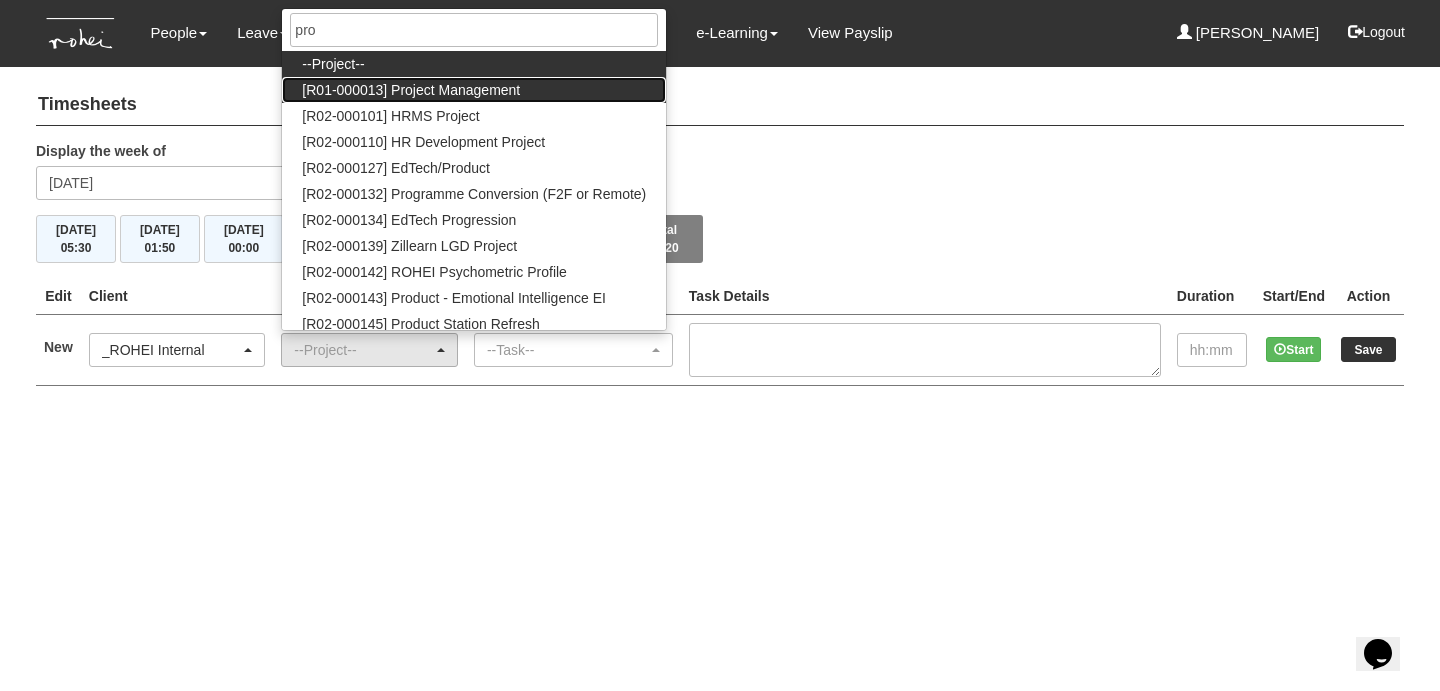 click on "[R01-000013] Project Management" at bounding box center [411, 90] 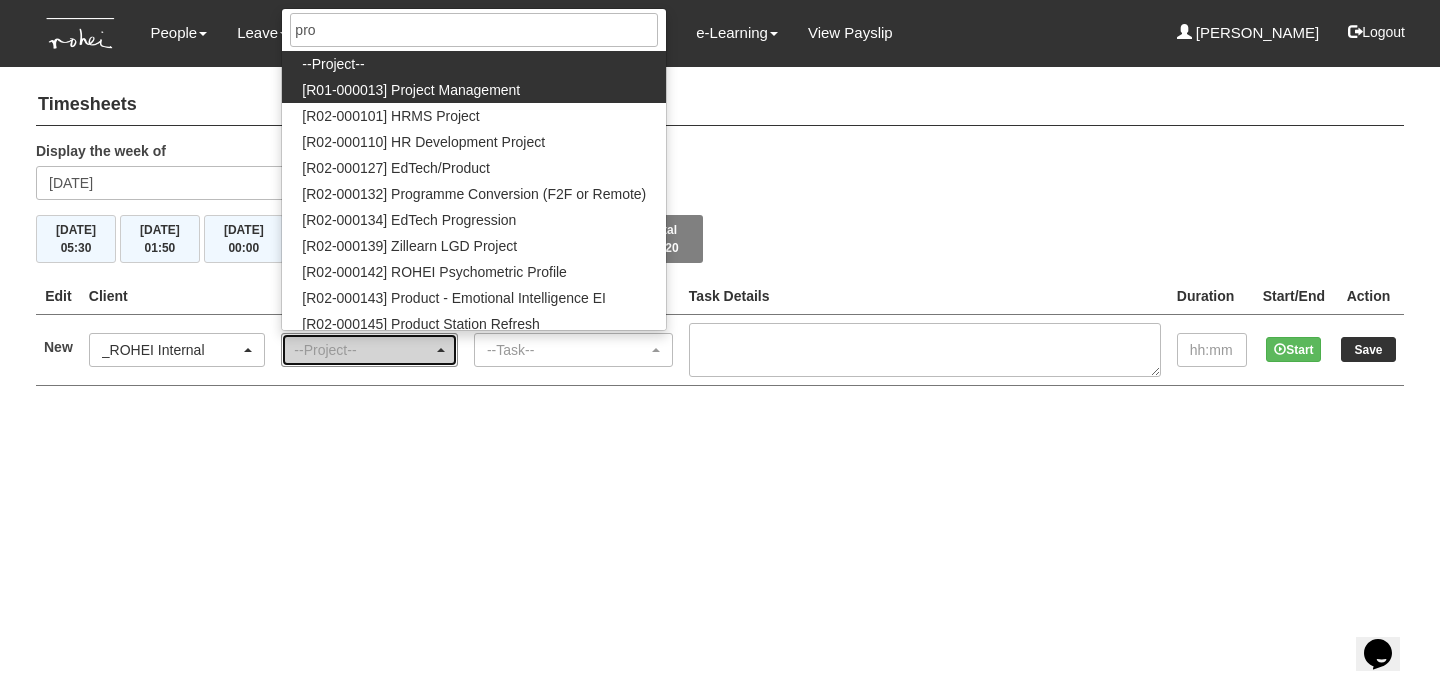 select on "1495" 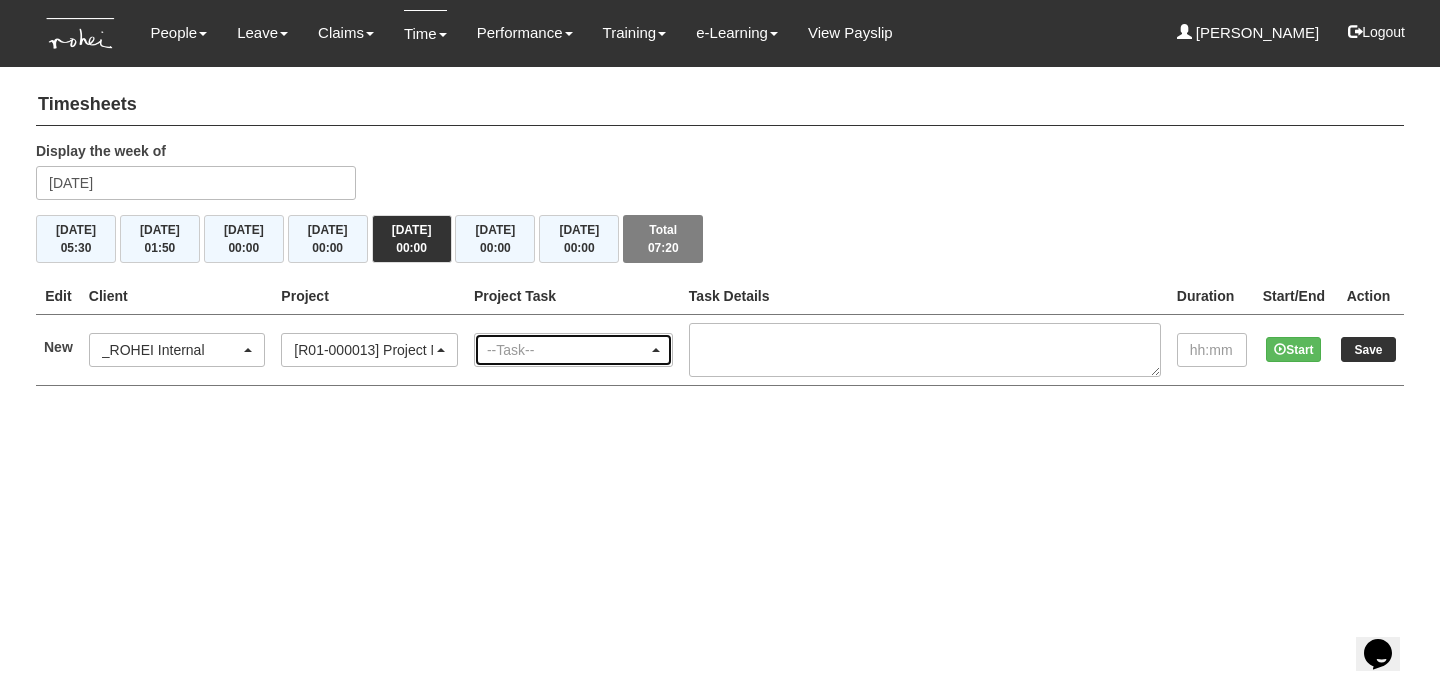 click on "--Task--" at bounding box center [567, 350] 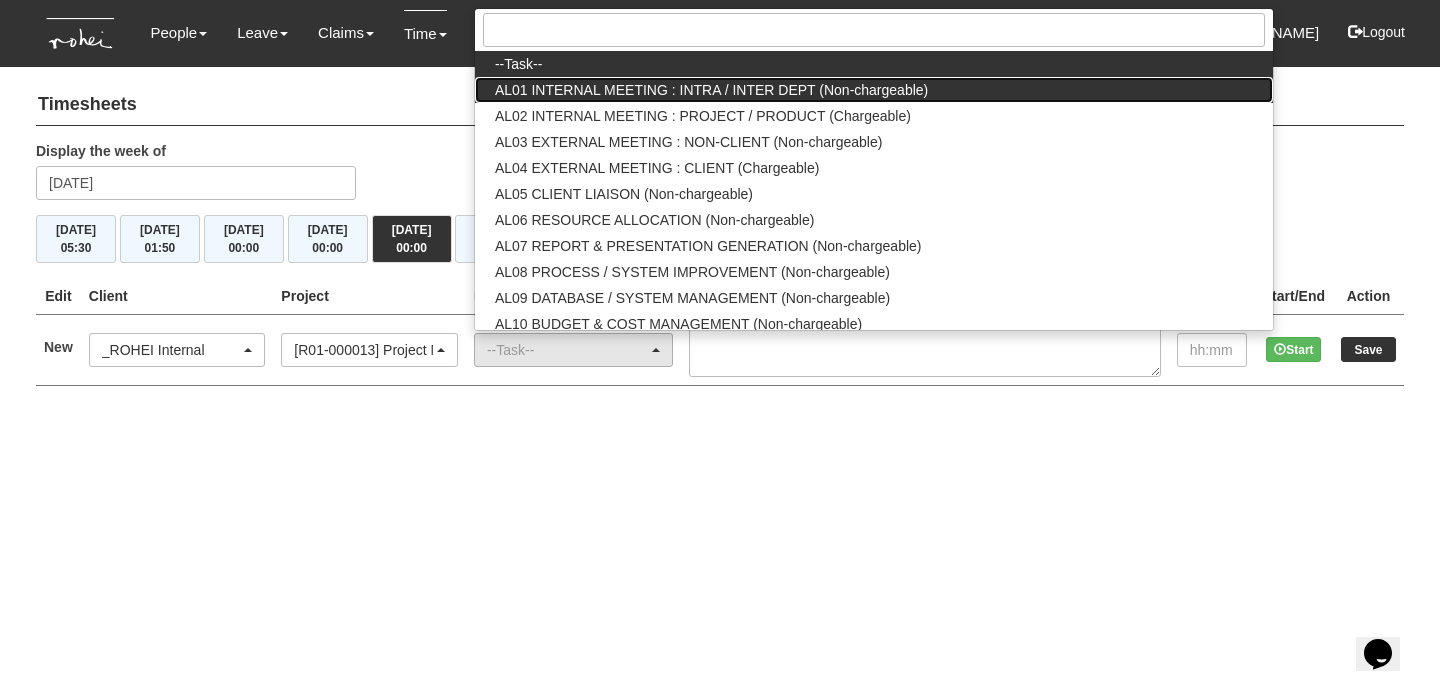 click on "AL01 INTERNAL MEETING : INTRA / INTER DEPT (Non-chargeable)" at bounding box center (711, 90) 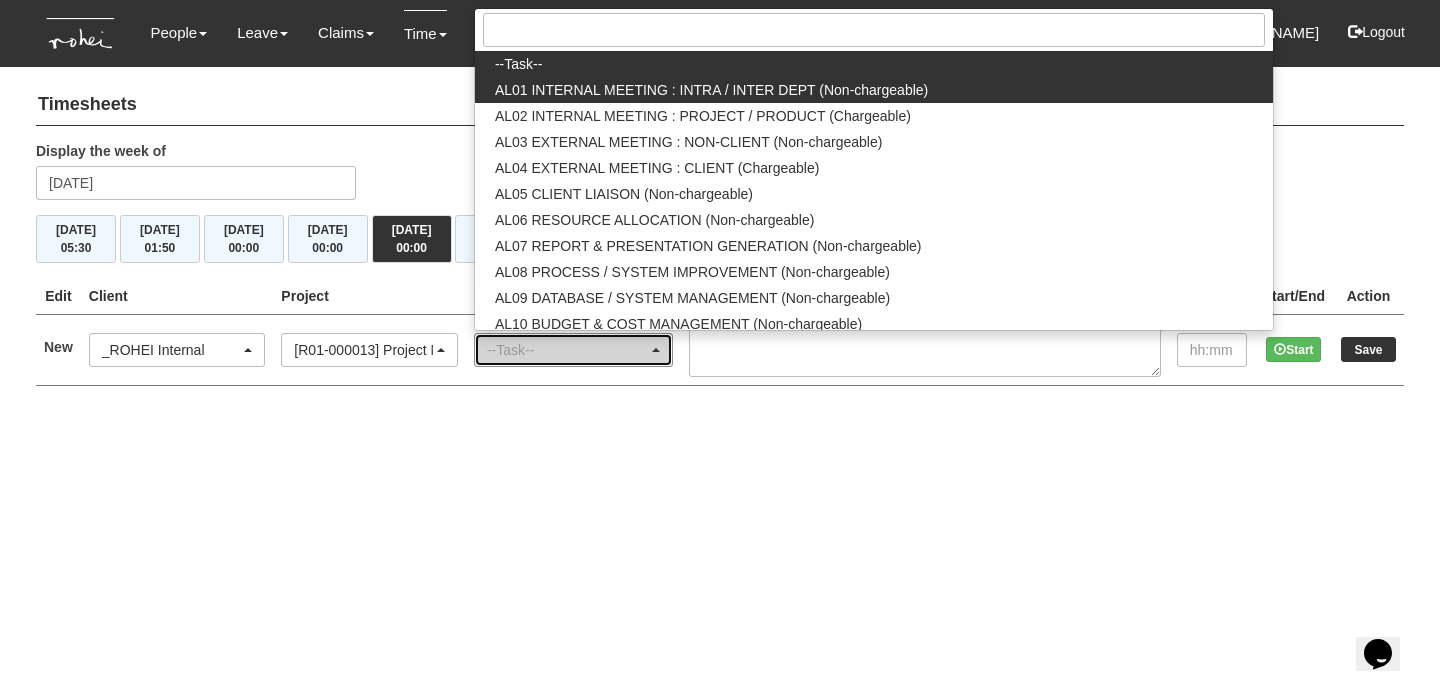 select on "40" 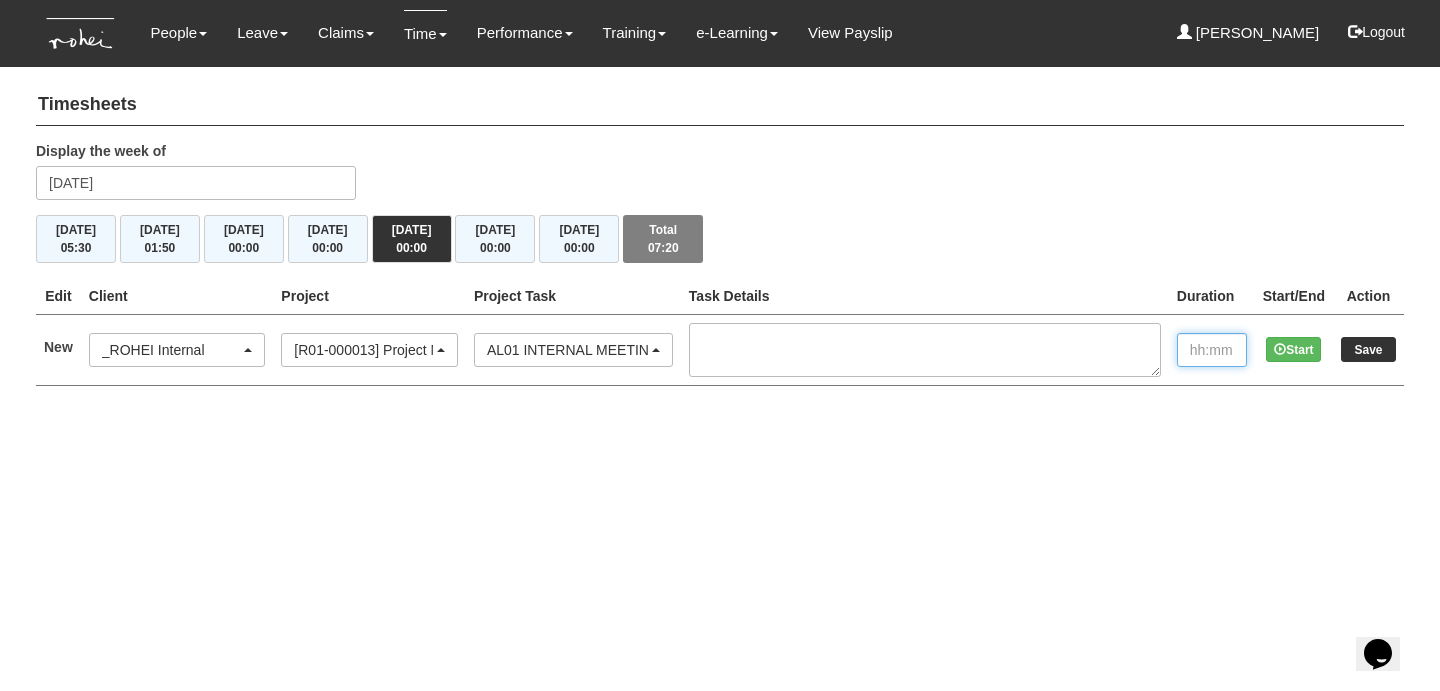 click at bounding box center (1212, 350) 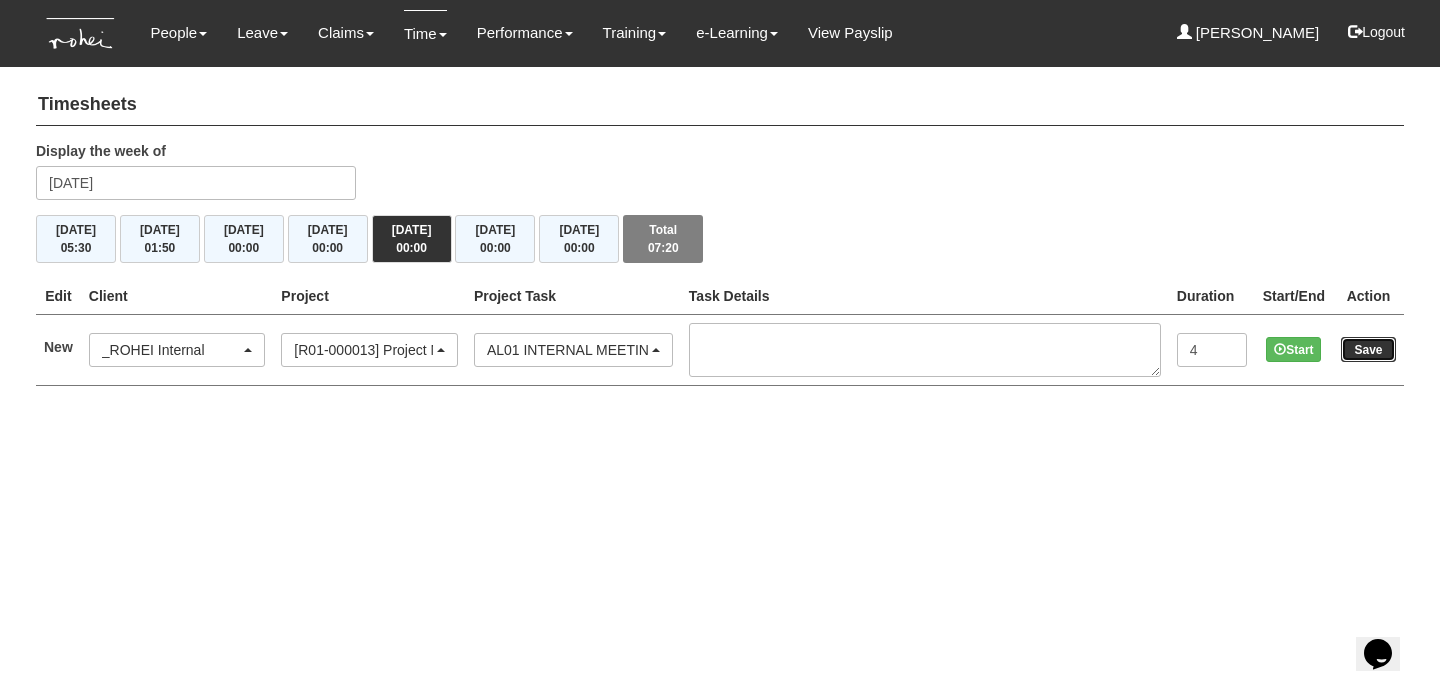 type on "4:00" 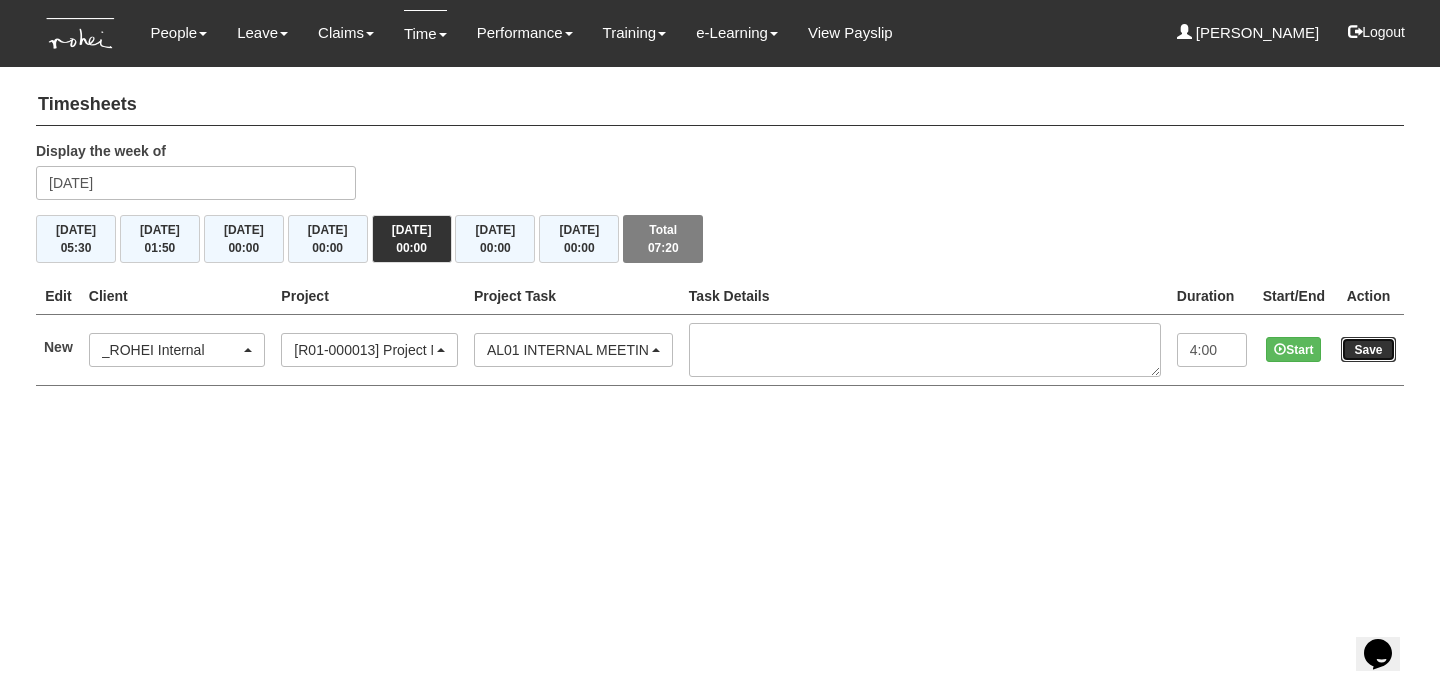 click on "Save" at bounding box center [1368, 349] 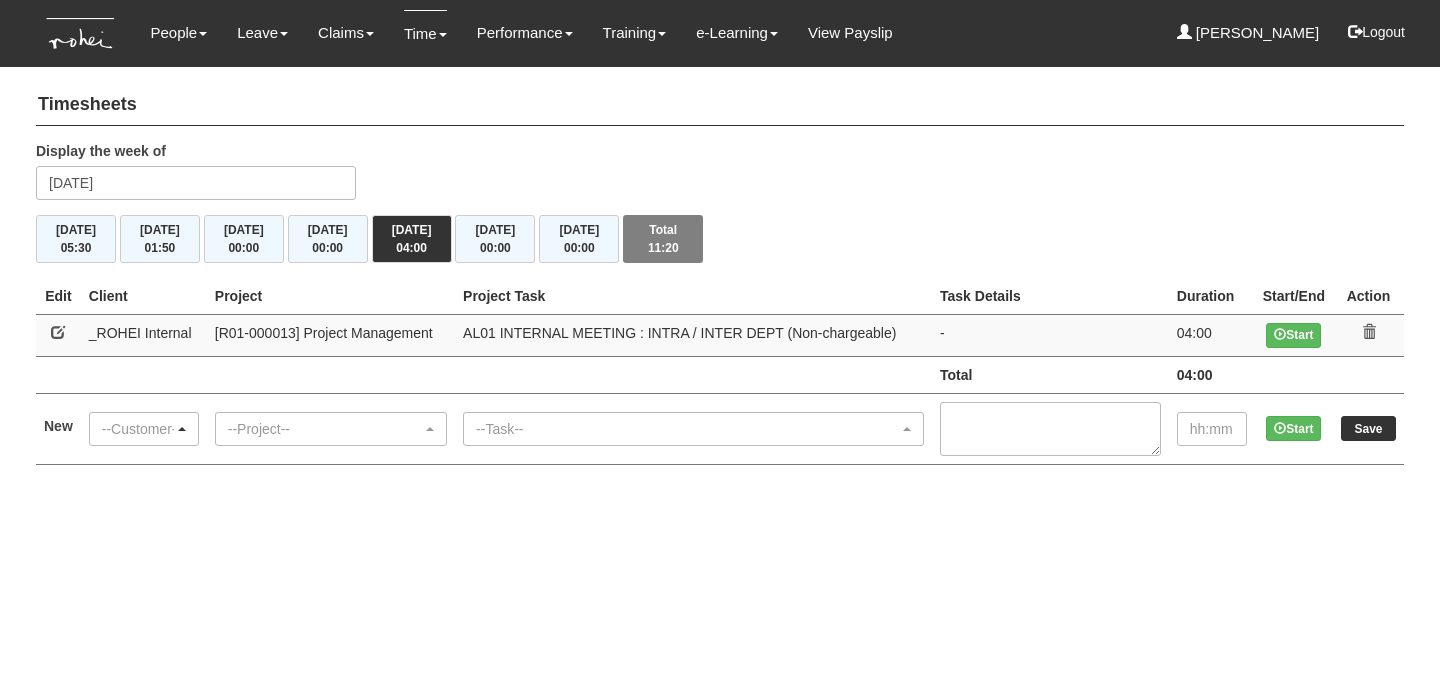 scroll, scrollTop: 0, scrollLeft: 0, axis: both 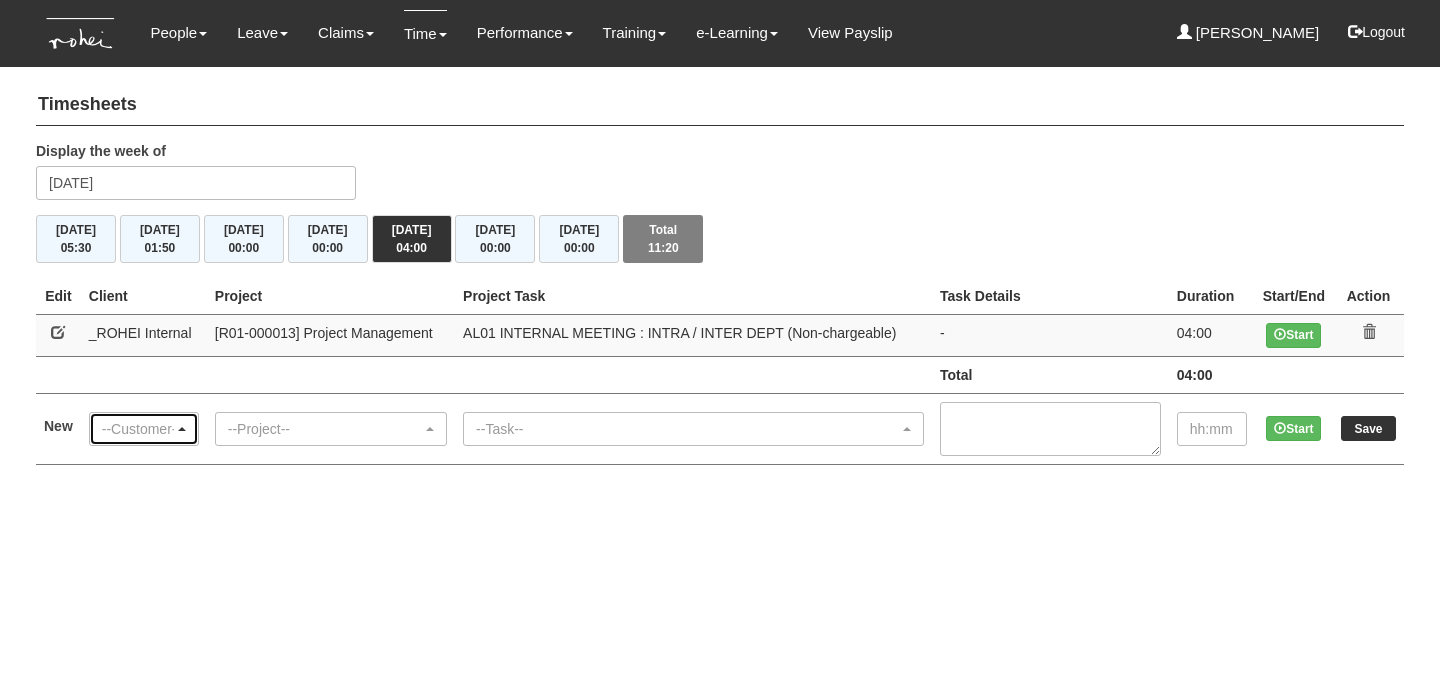 click on "--Customer--" at bounding box center [138, 429] 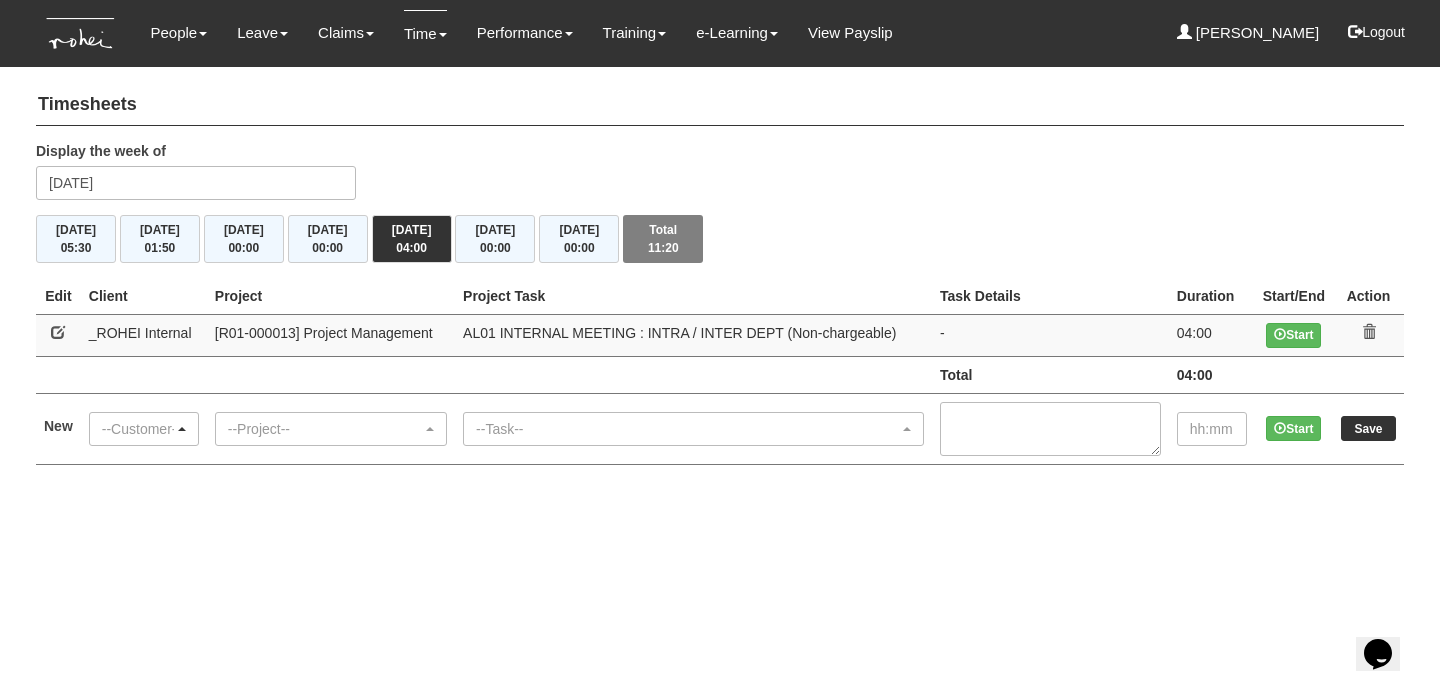 scroll, scrollTop: 0, scrollLeft: 0, axis: both 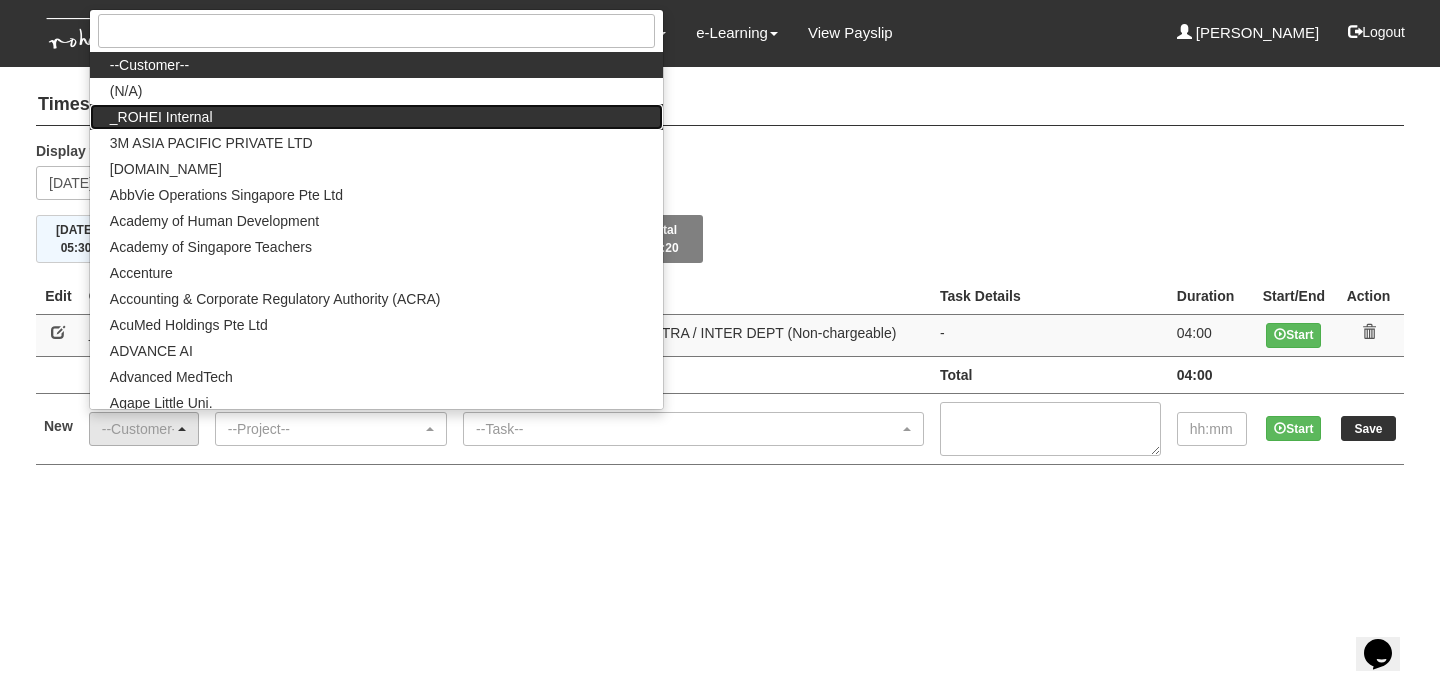 click on "_ROHEI Internal" at bounding box center (161, 117) 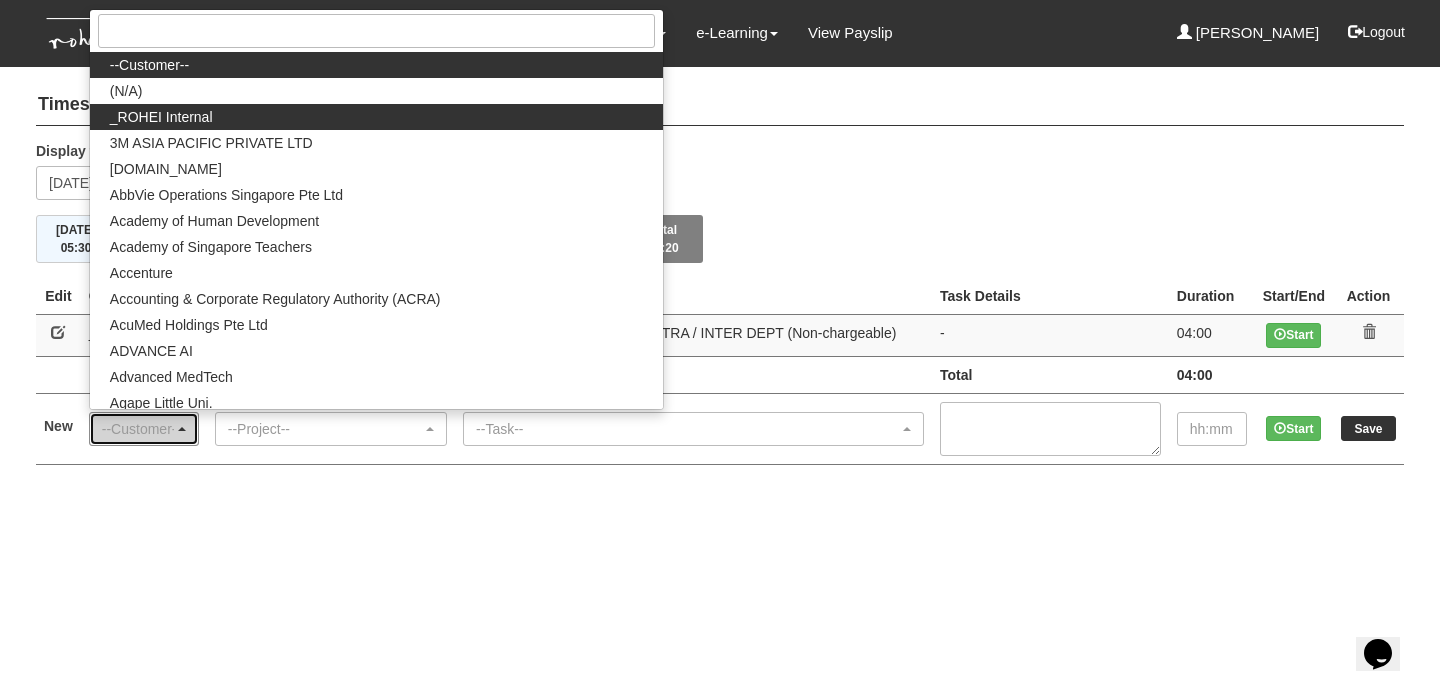 select on "397" 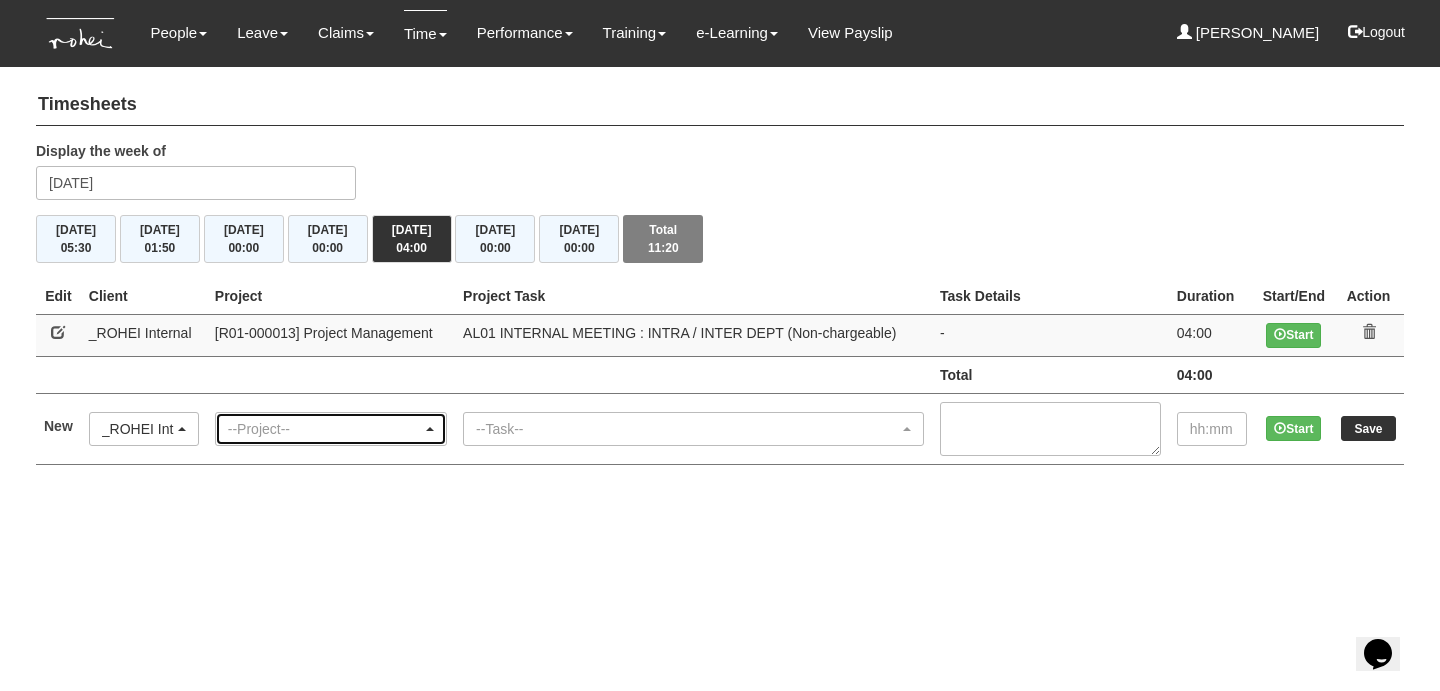 click on "--Project--" at bounding box center [325, 429] 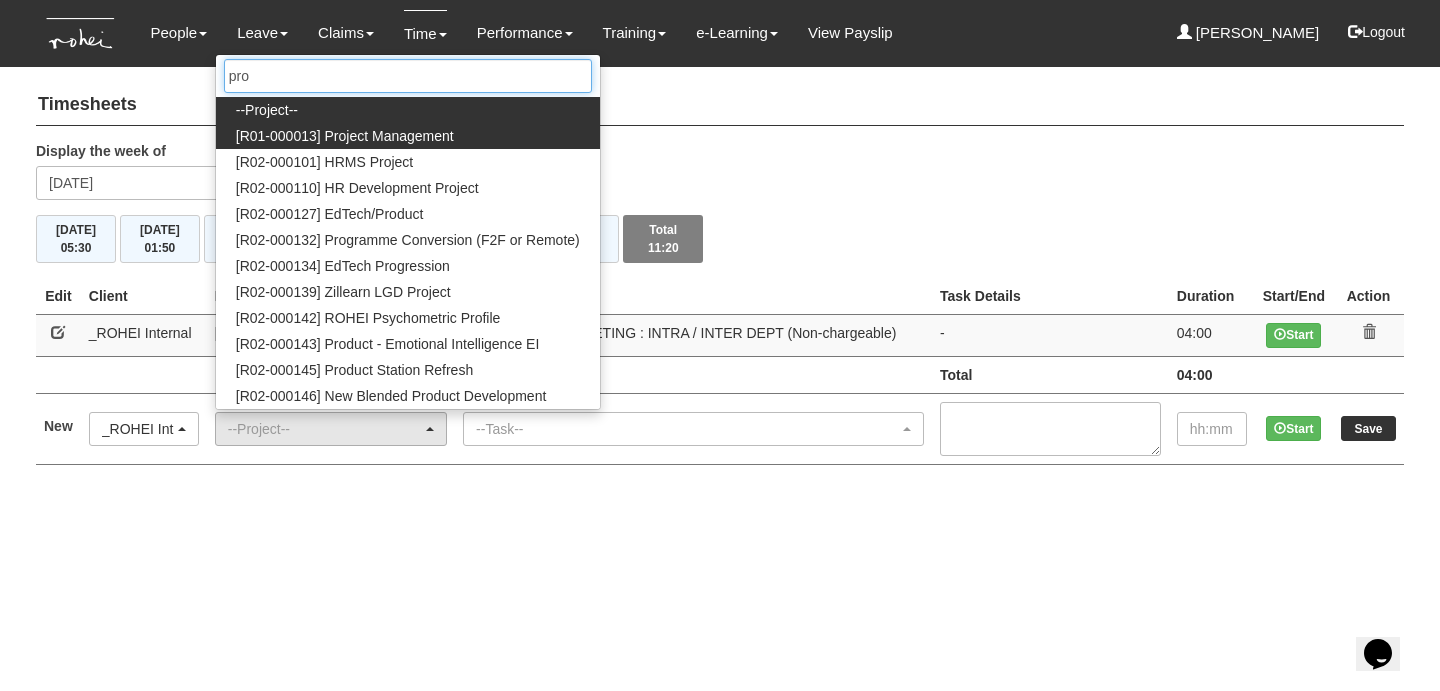 type on "pro" 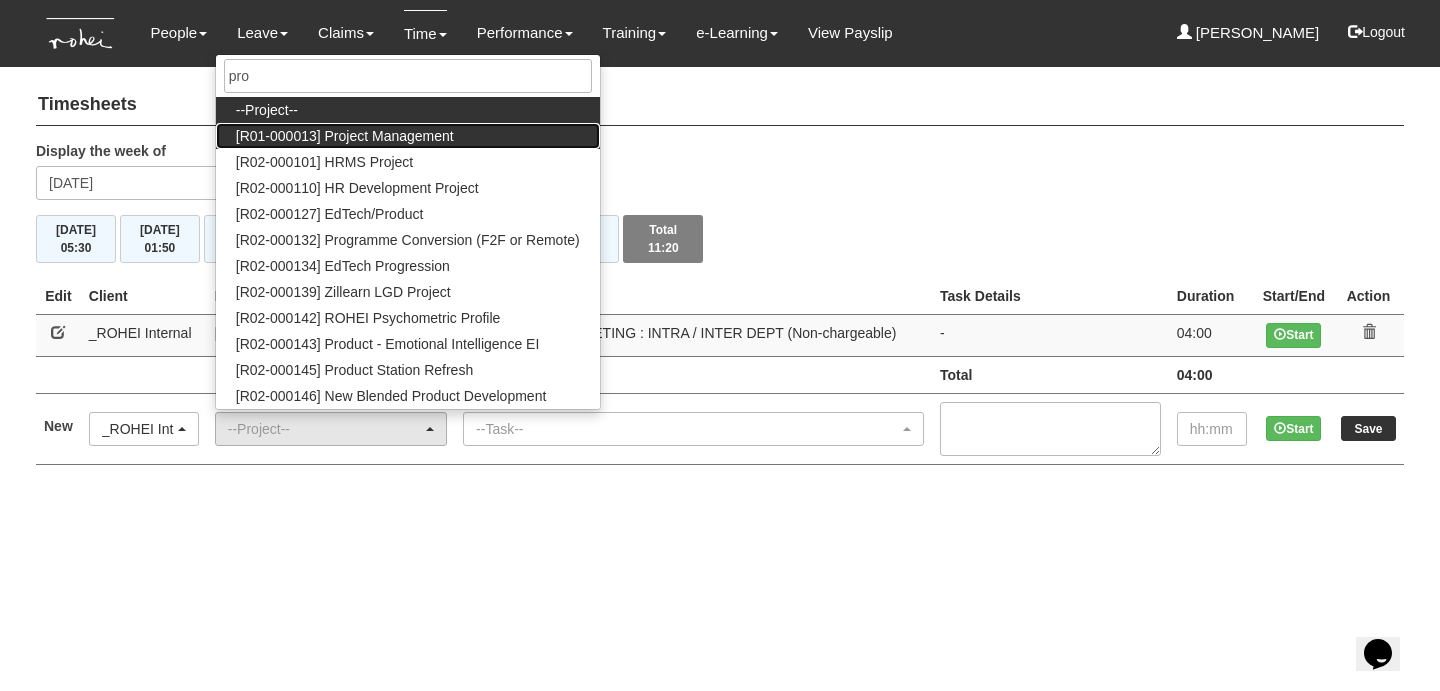 click on "[R01-000013] Project Management" at bounding box center (345, 136) 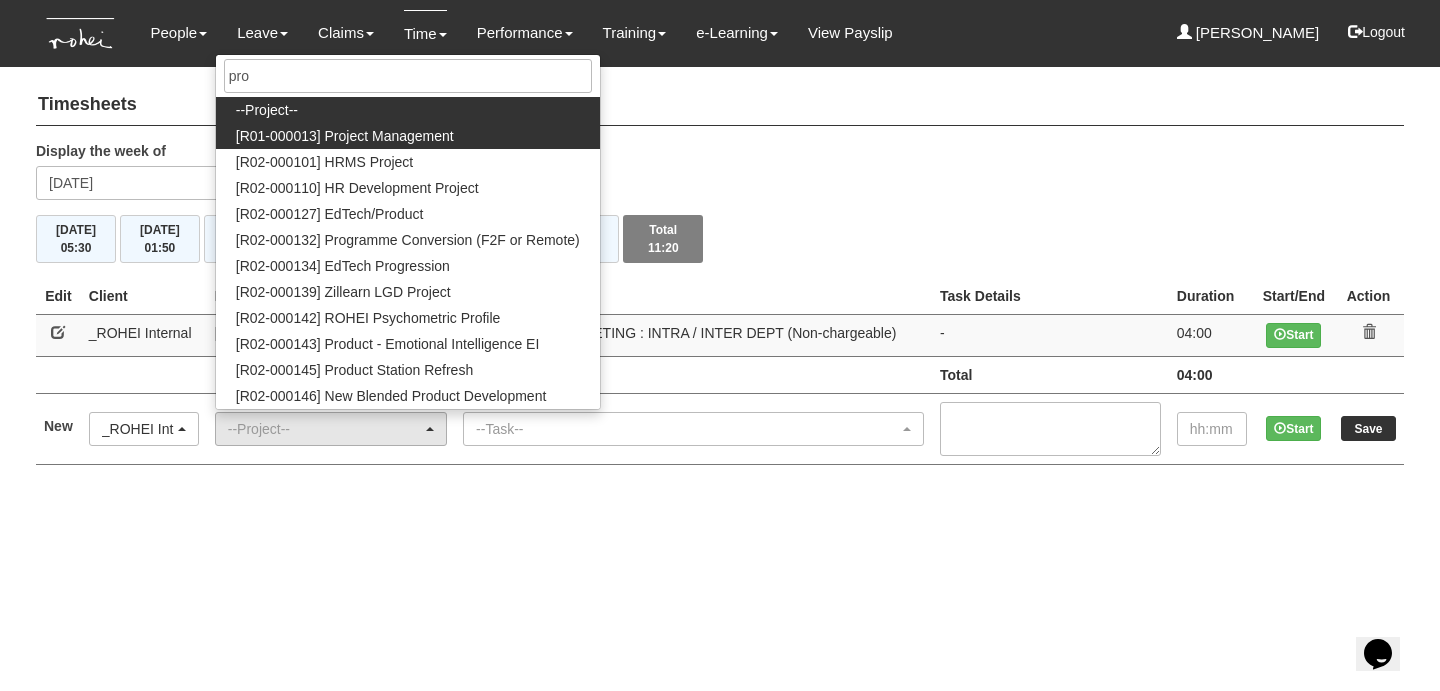 select on "1495" 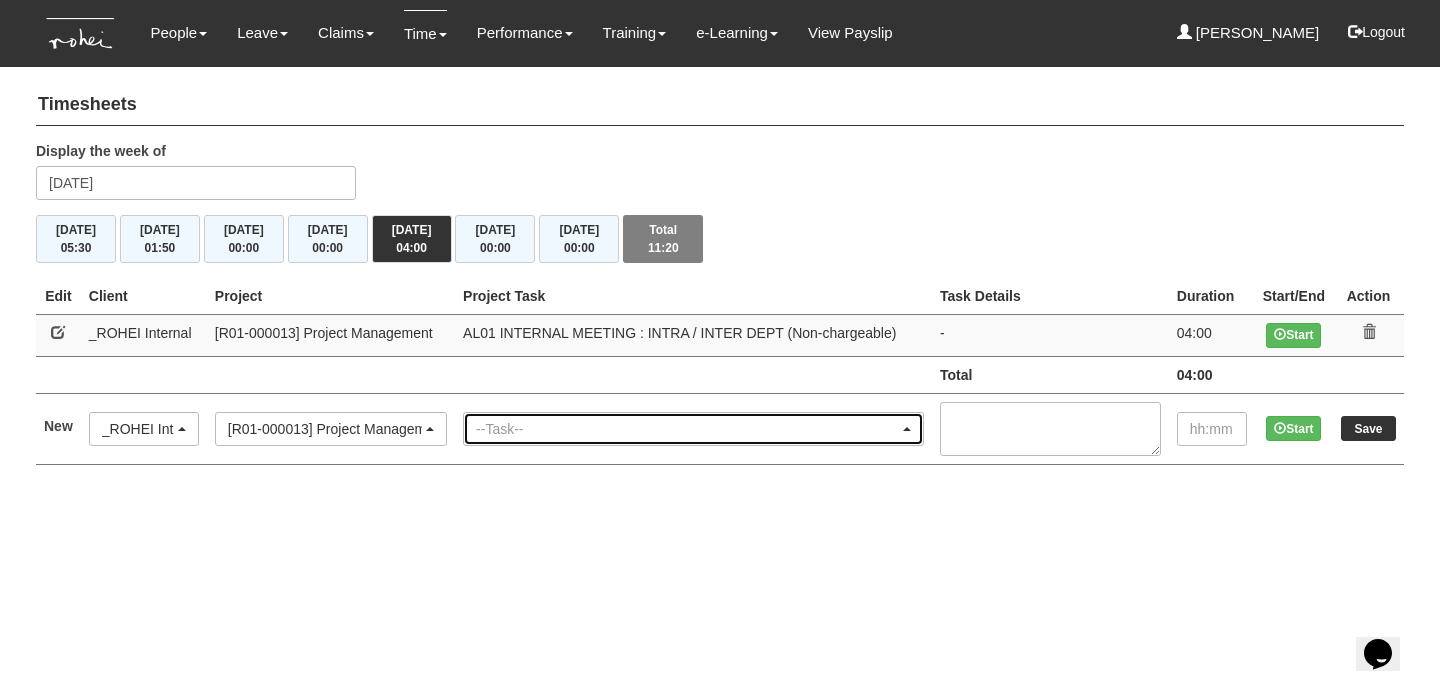 click on "--Task--" at bounding box center (687, 429) 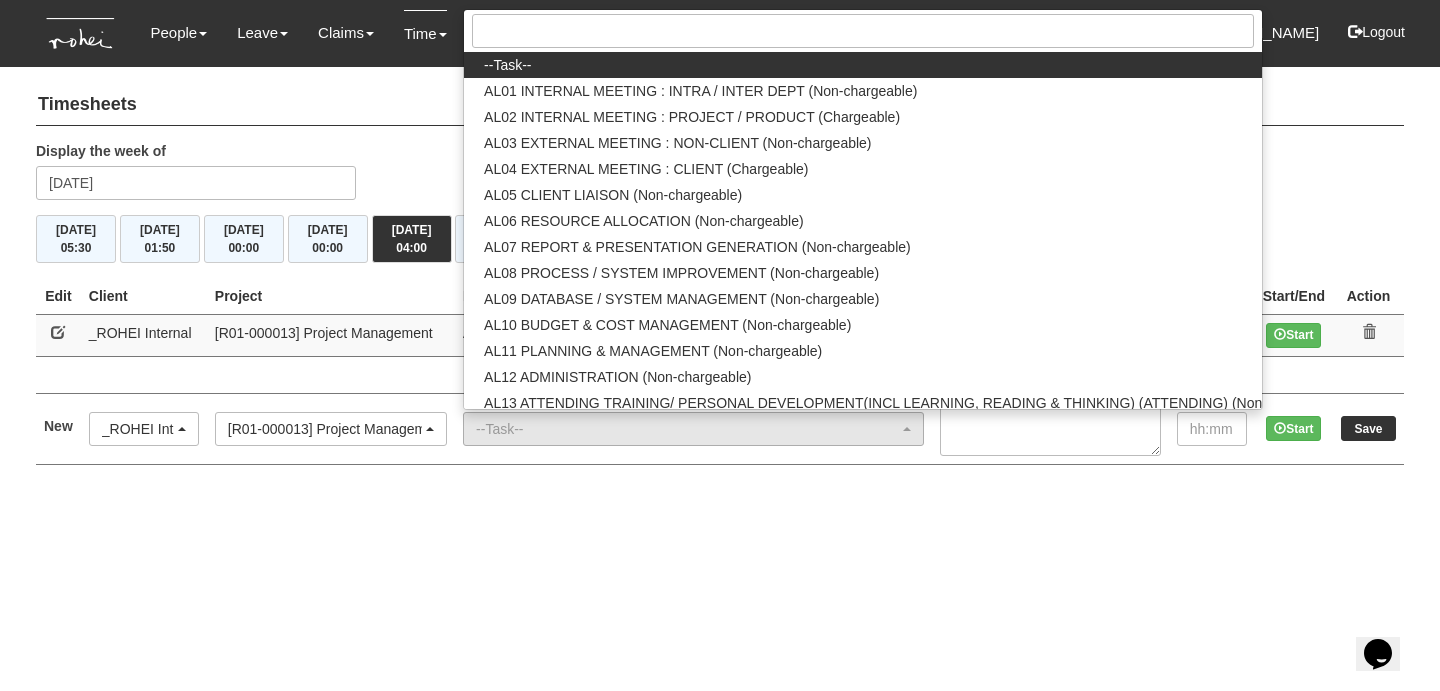 click on "Timesheets
Display the week of
Friday 11 July 2025
Mon 7/7 05:30
Tue 8/7 01:50
Wed 9/7 00:00
Thu 10/7 00:00
Fri 11/7 04:00
Sat 12/7 00:00
Sun 13/7 00:00
Total 11:20
Edit
Client
Project
Project Task
Task Details
Start/End" at bounding box center [720, 280] 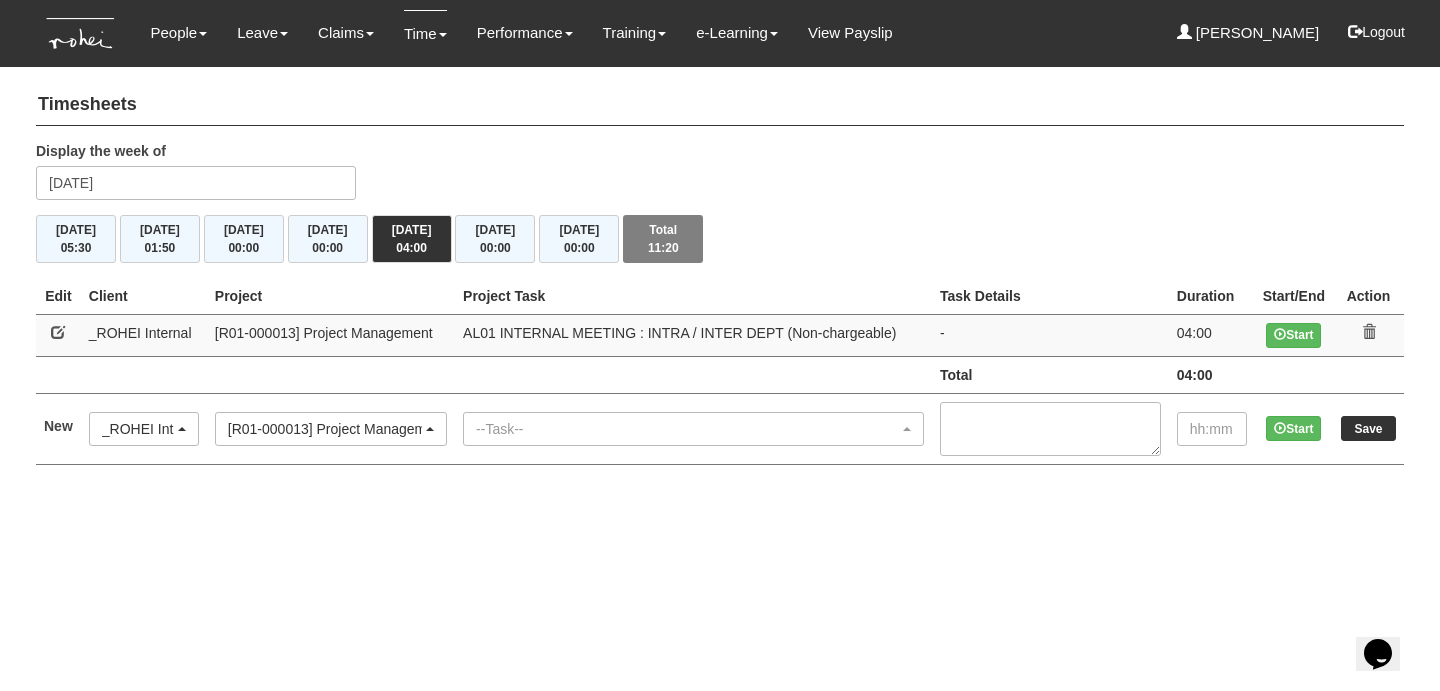 click at bounding box center [58, 332] 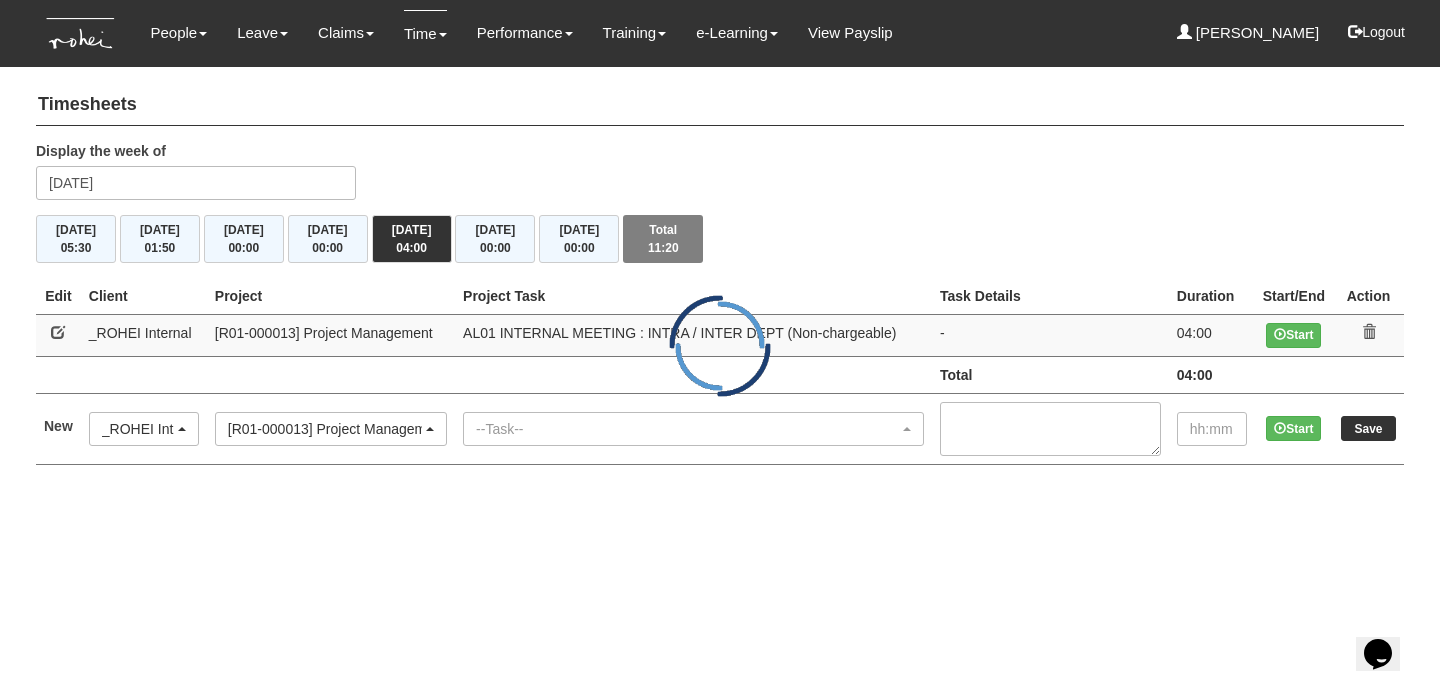 select on "397" 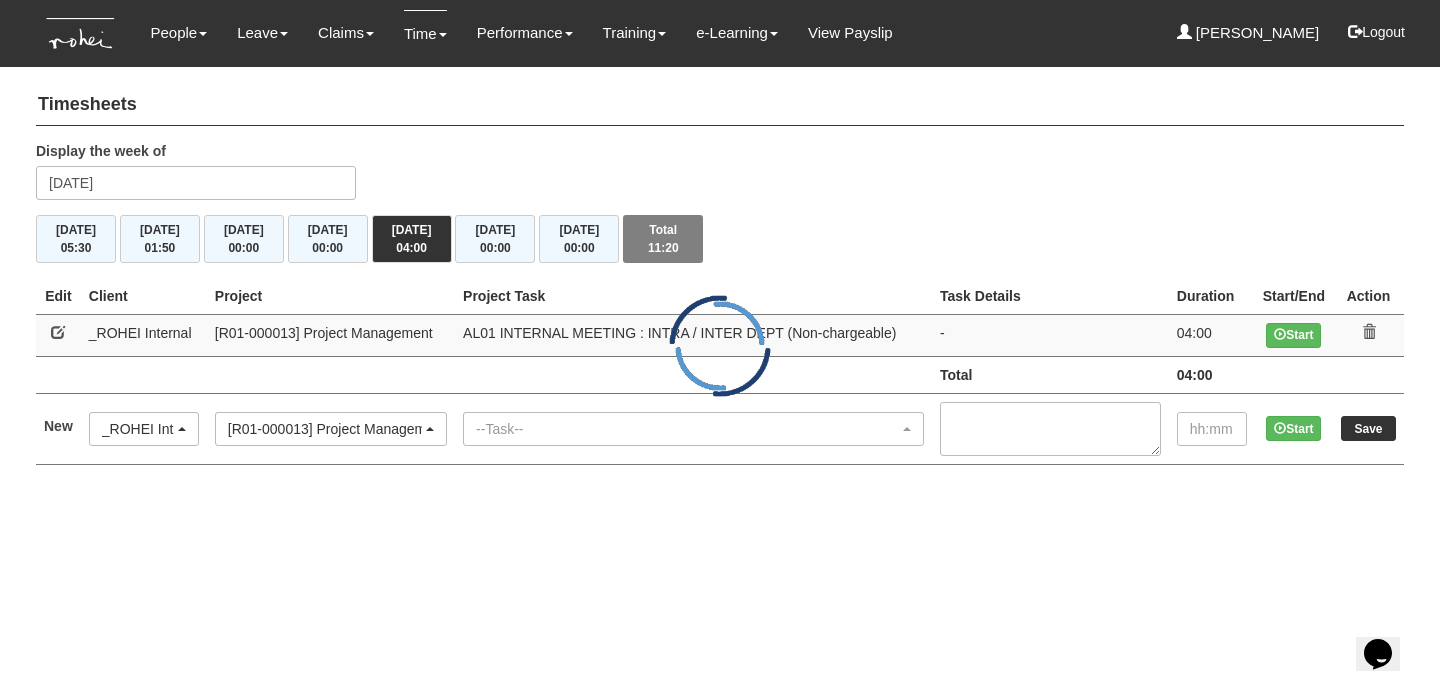 select on "40" 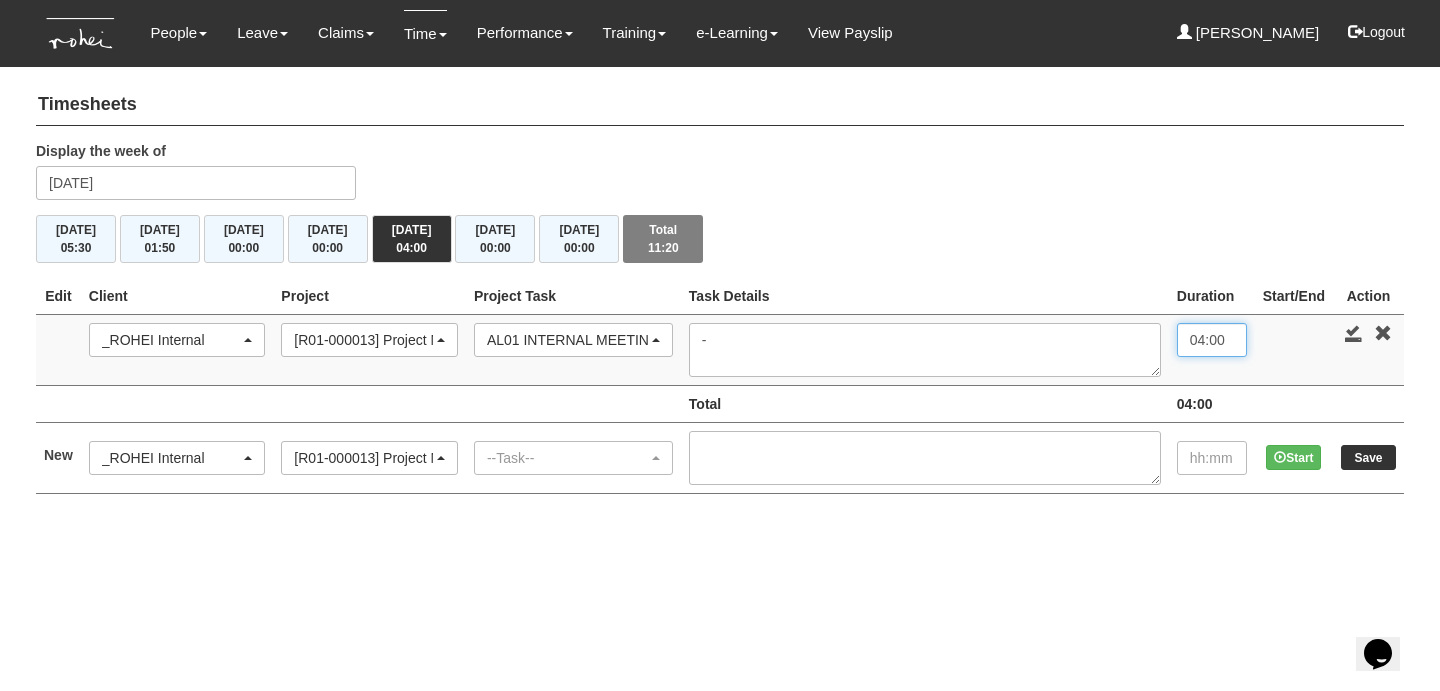 click on "04:00" at bounding box center (1212, 340) 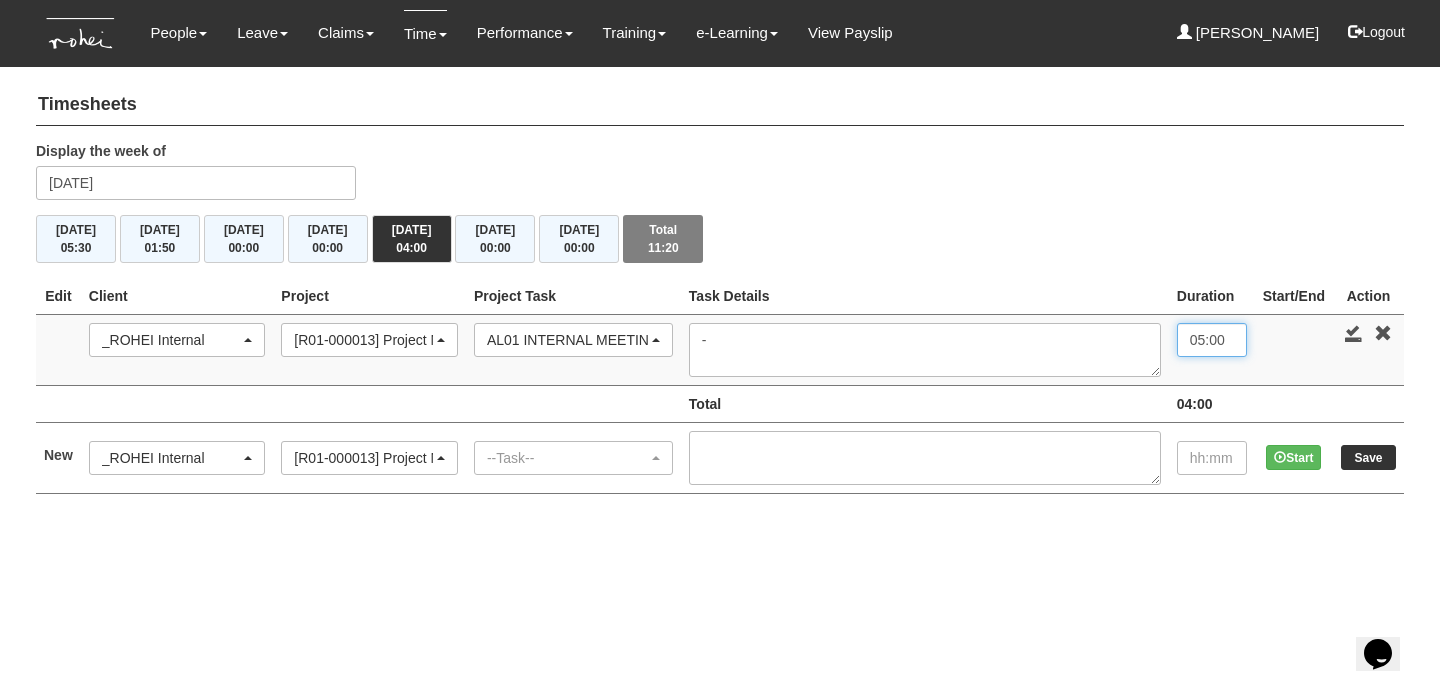 type on "05:00" 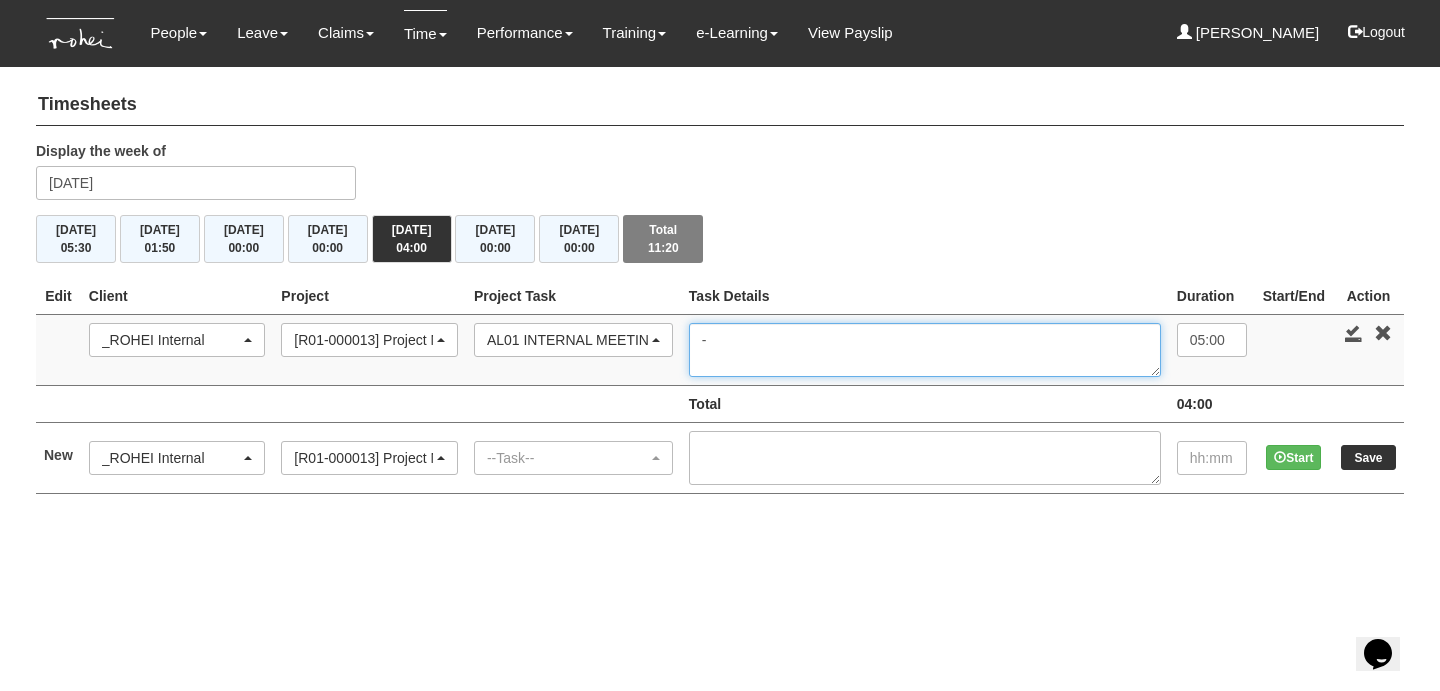 click on "-" at bounding box center [925, 350] 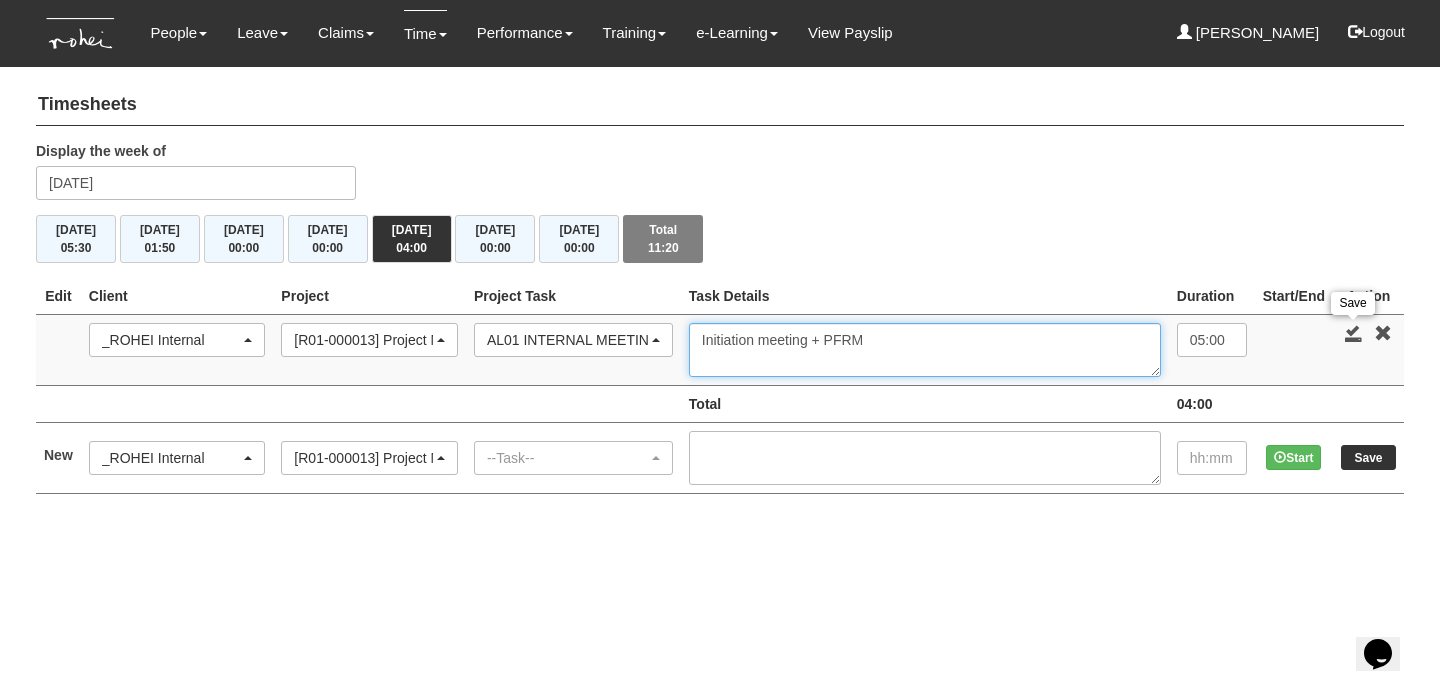 type on "Initiation meeting + PFRM" 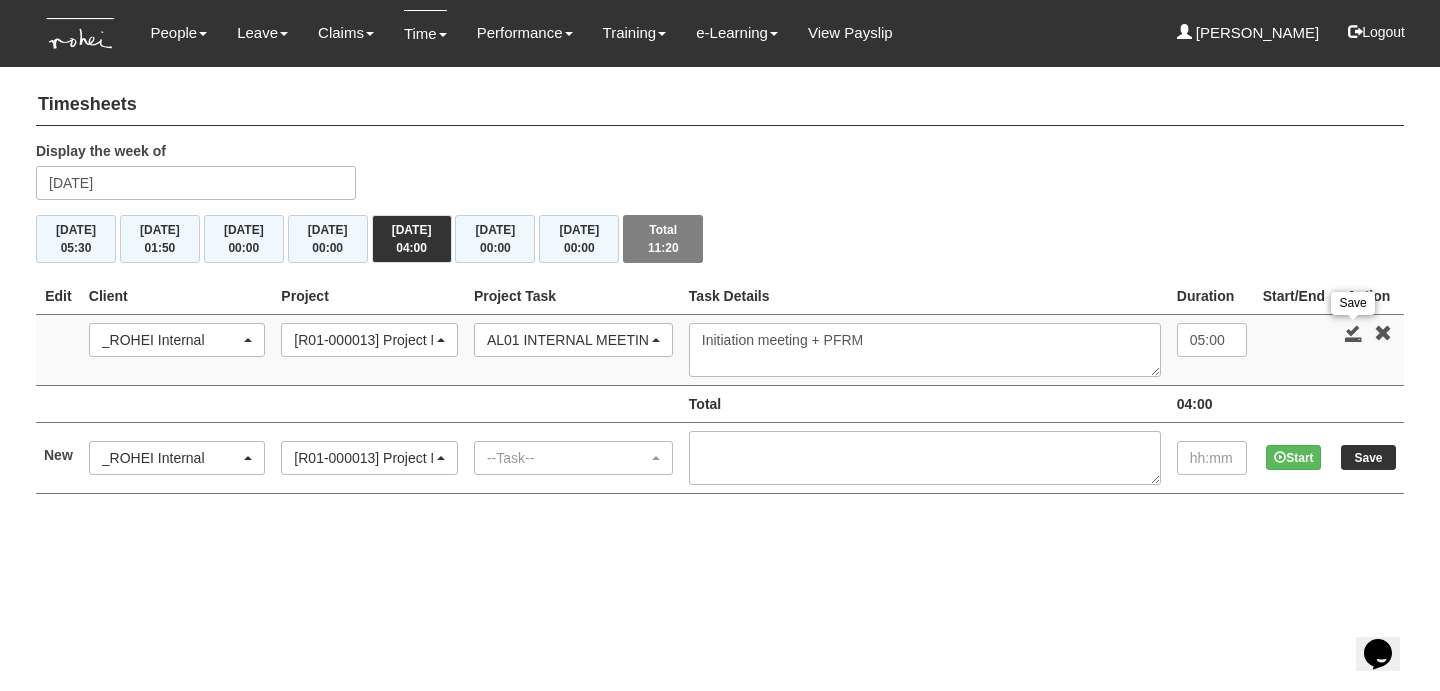 click at bounding box center [1354, 333] 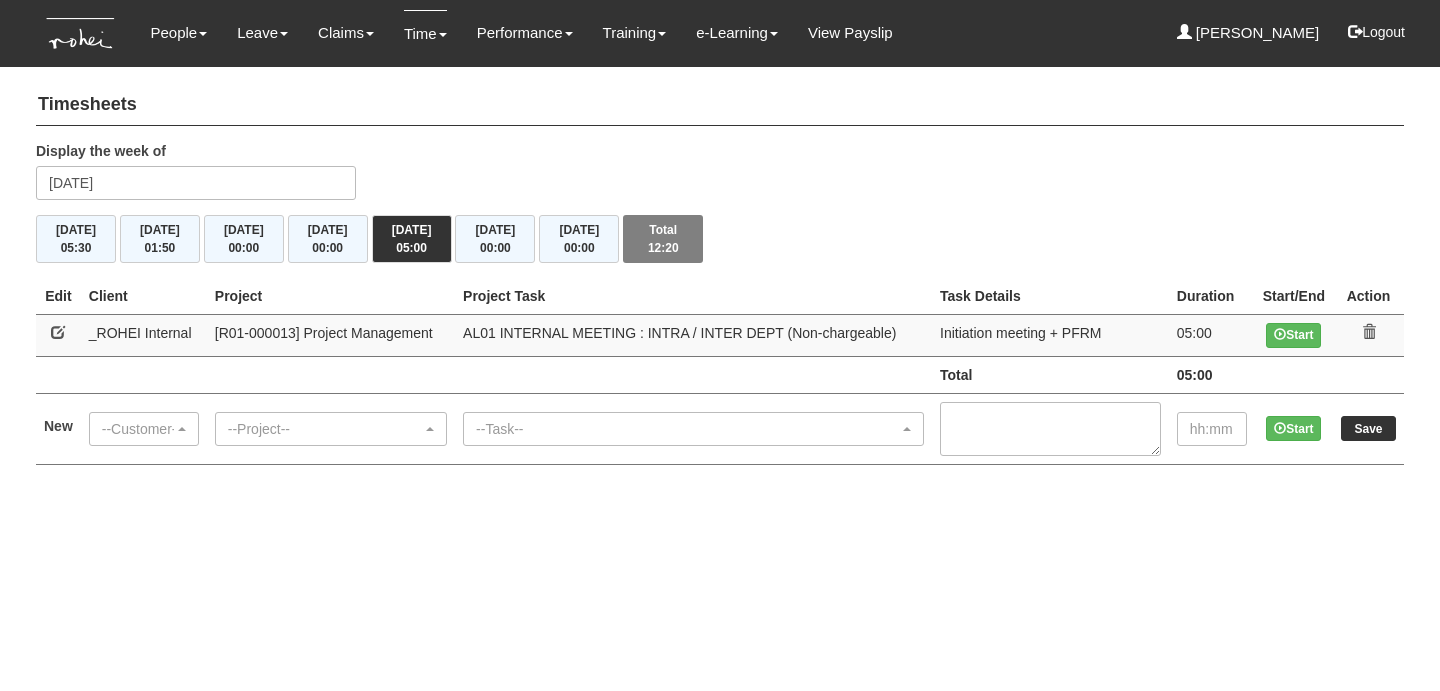scroll, scrollTop: 0, scrollLeft: 0, axis: both 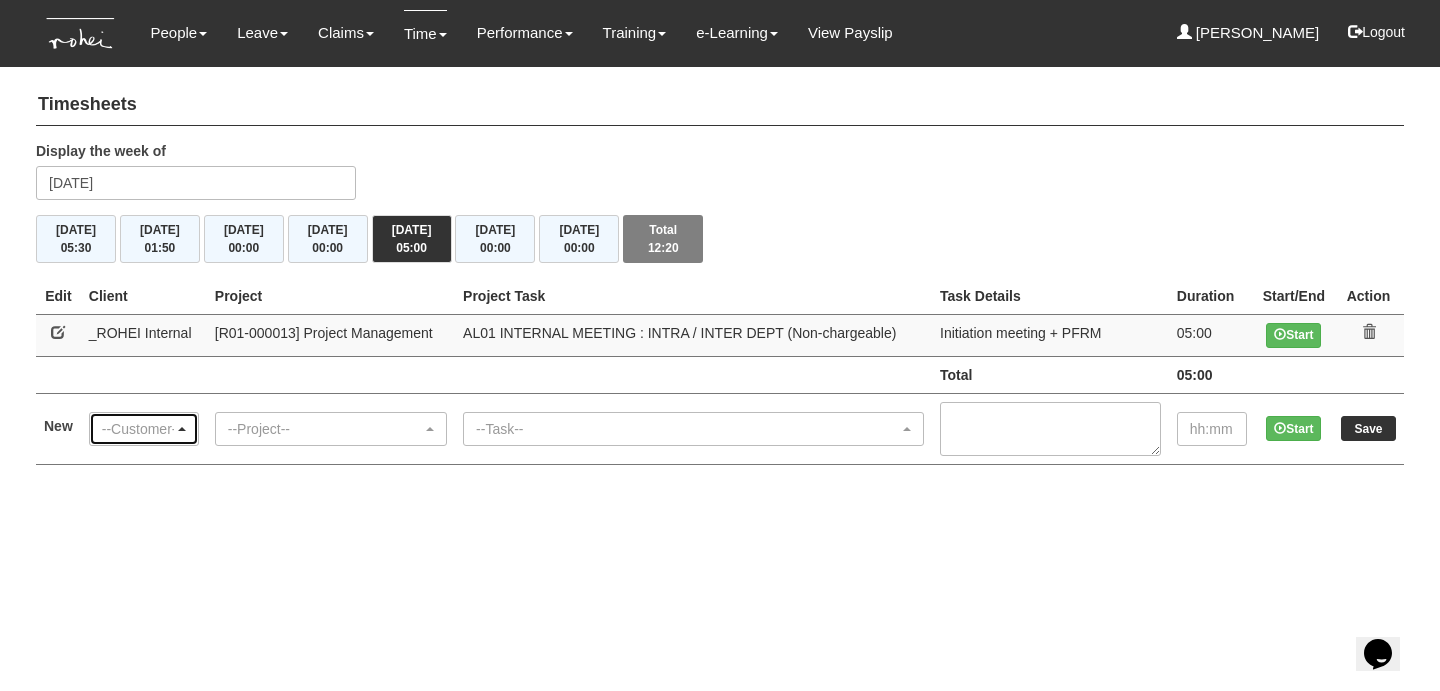 click on "--Customer--" at bounding box center (138, 429) 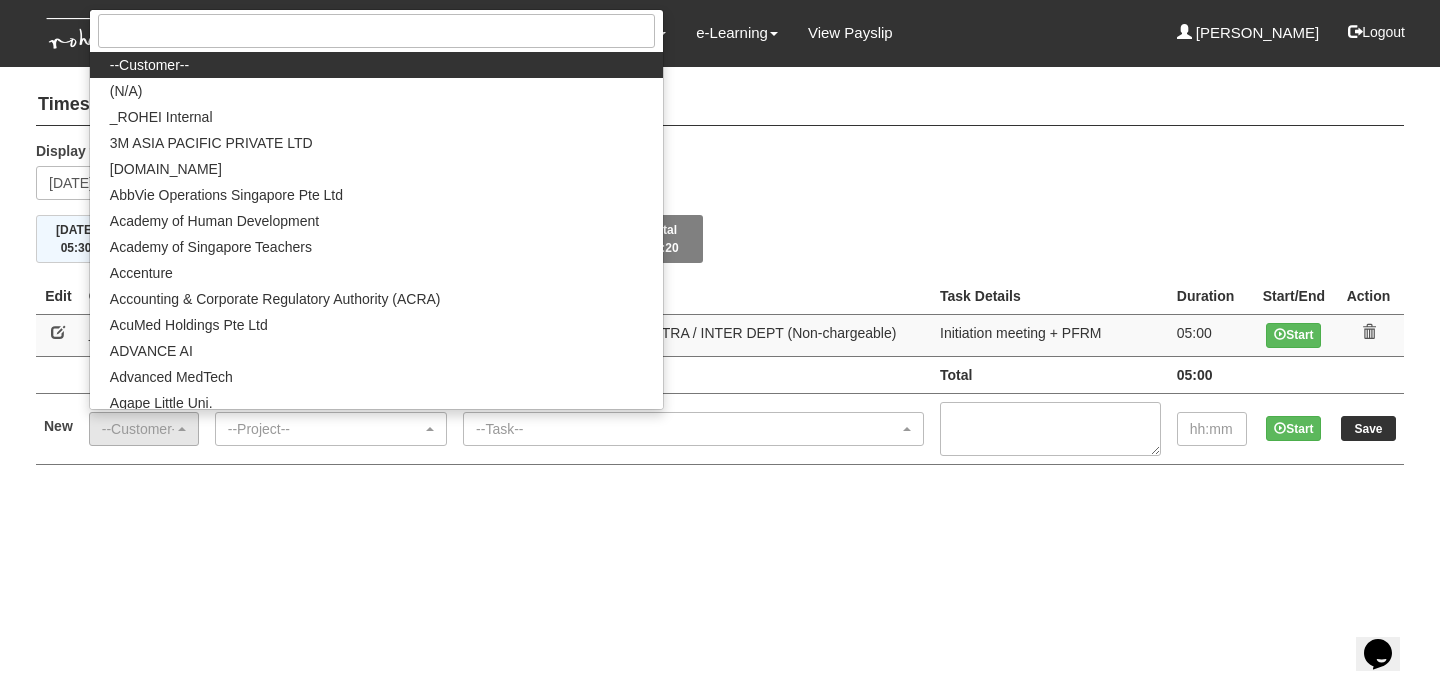 click on "Display the week of
Friday 11 July 2025" at bounding box center (720, 178) 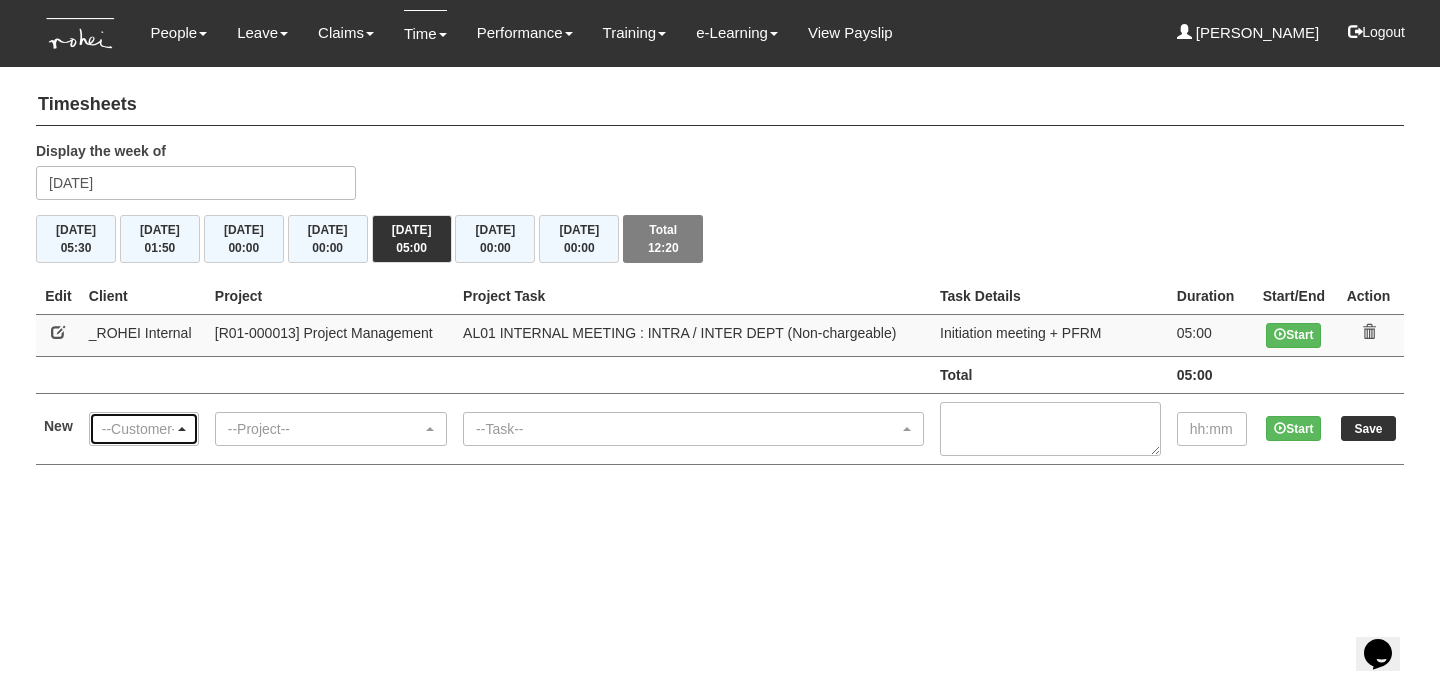 click on "--Customer--" at bounding box center [138, 429] 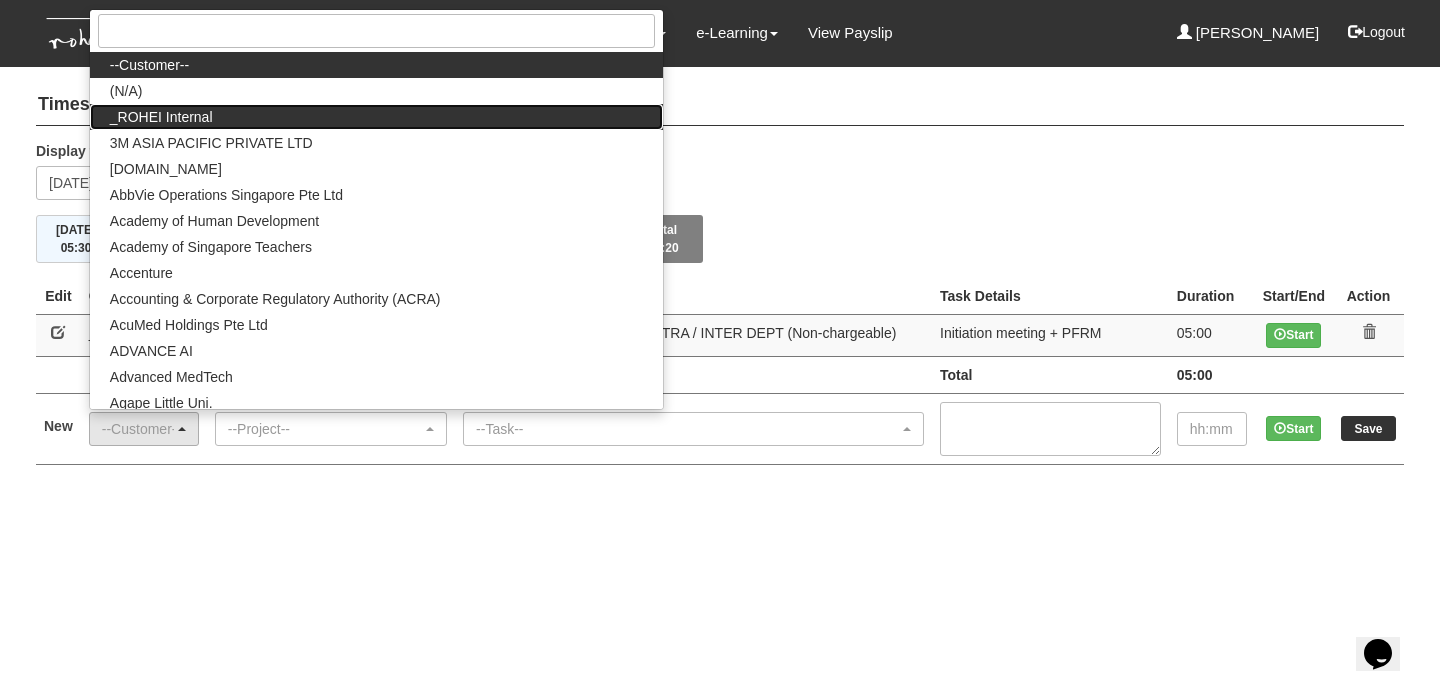 click on "_ROHEI Internal" at bounding box center (161, 117) 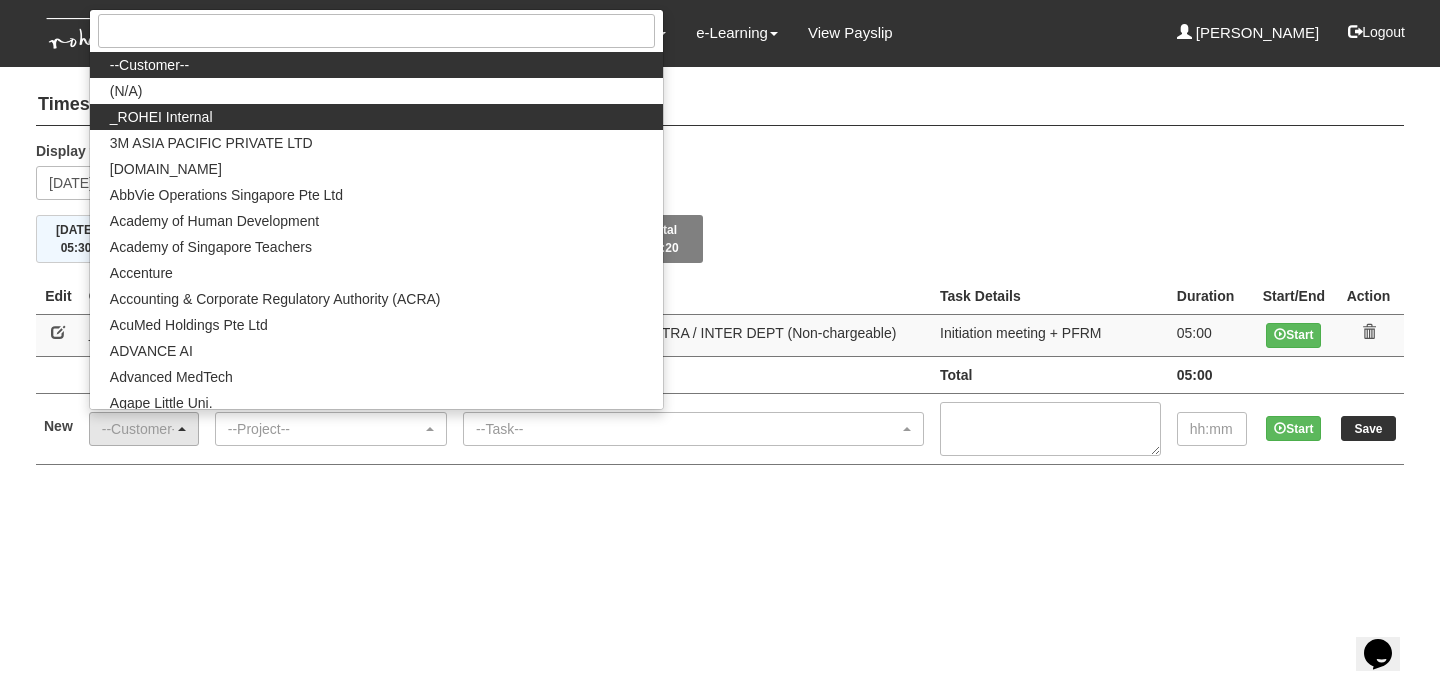 select on "397" 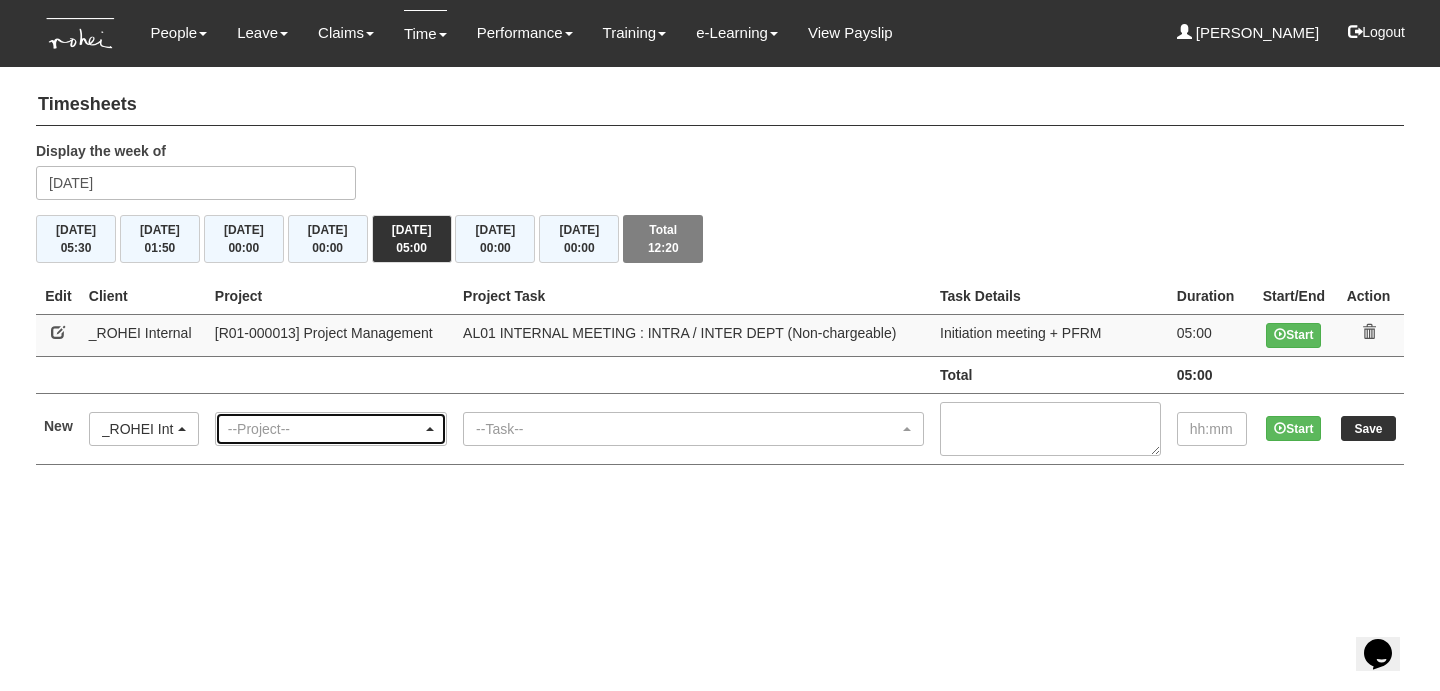 click on "--Project--" at bounding box center (325, 429) 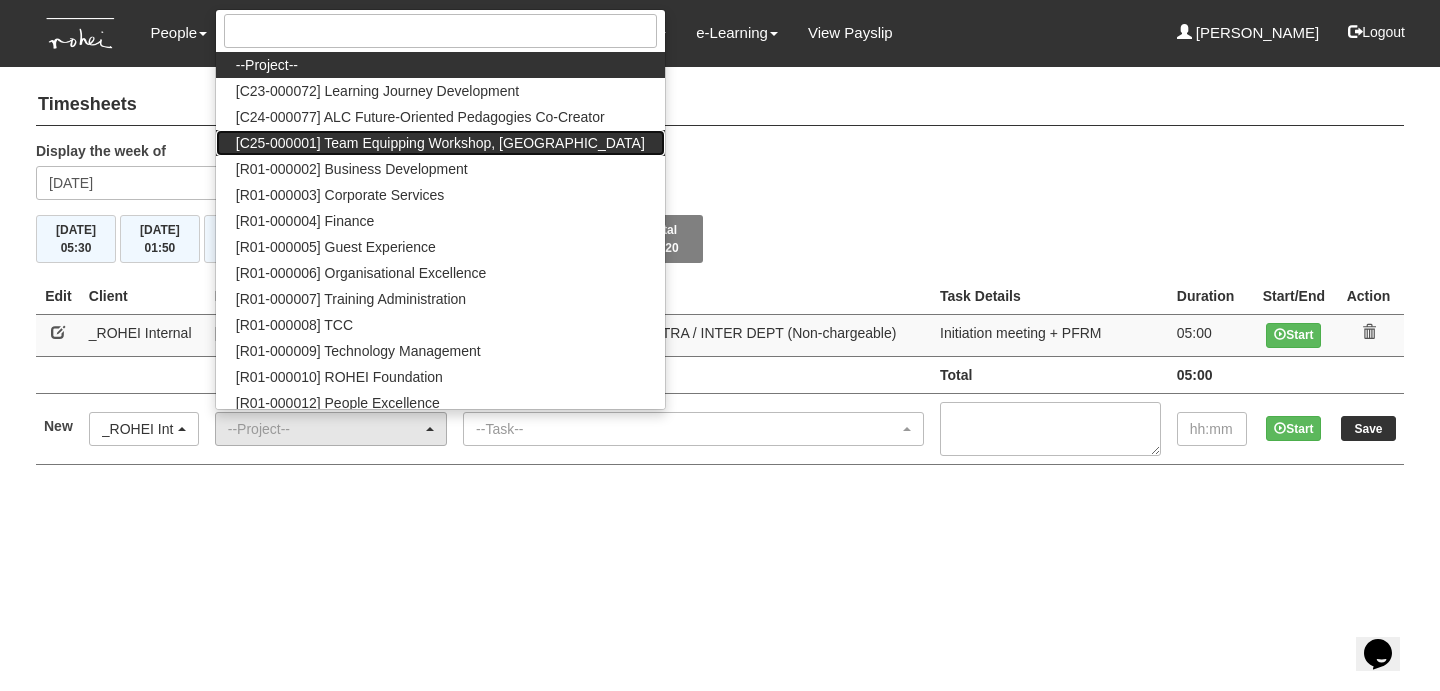 click on "[C25-000001] Team Equipping Workshop, [GEOGRAPHIC_DATA]" at bounding box center [440, 143] 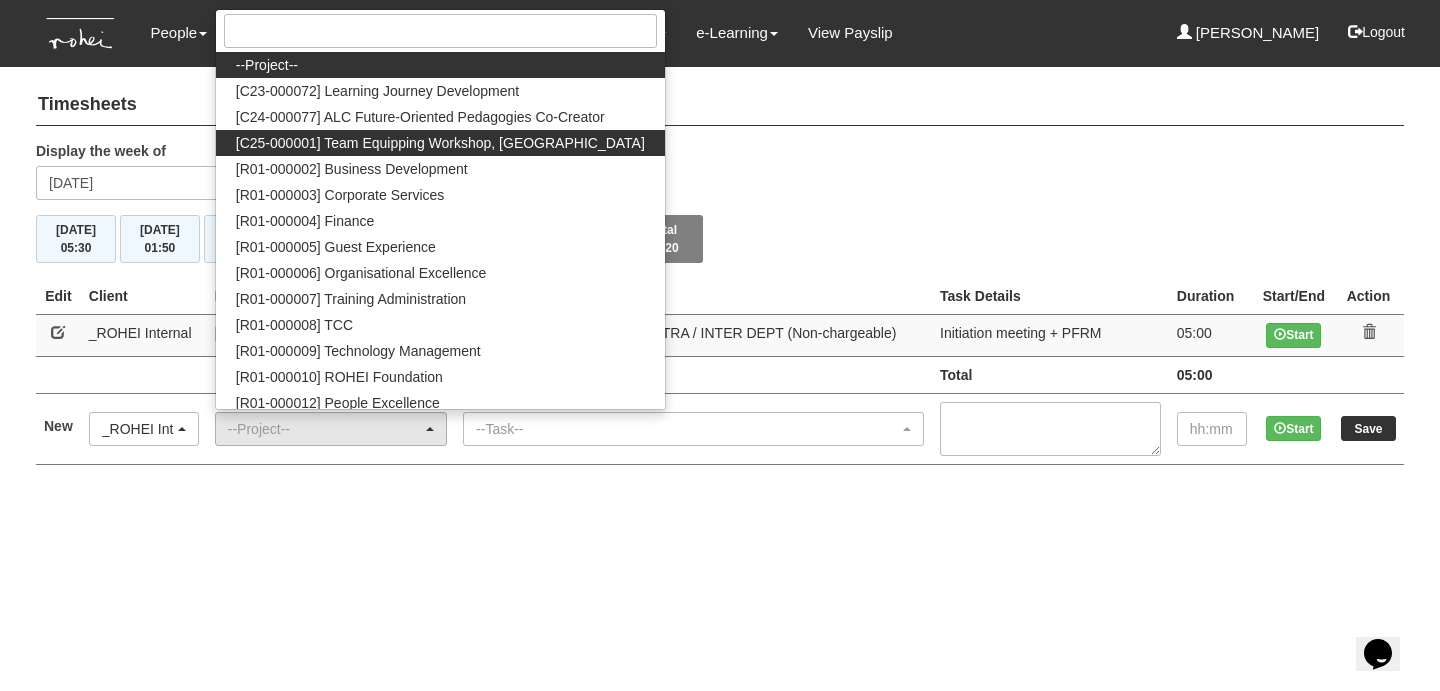 select on "2854" 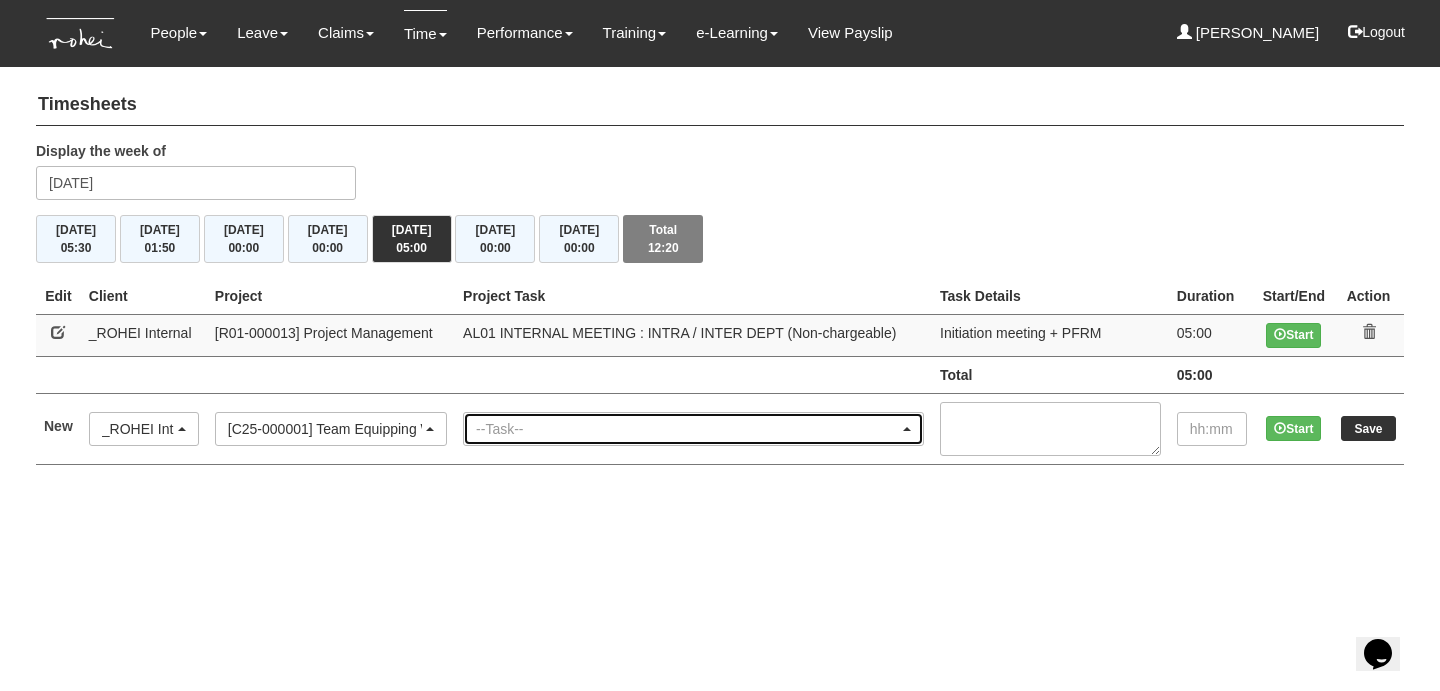 click on "--Task--" at bounding box center [687, 429] 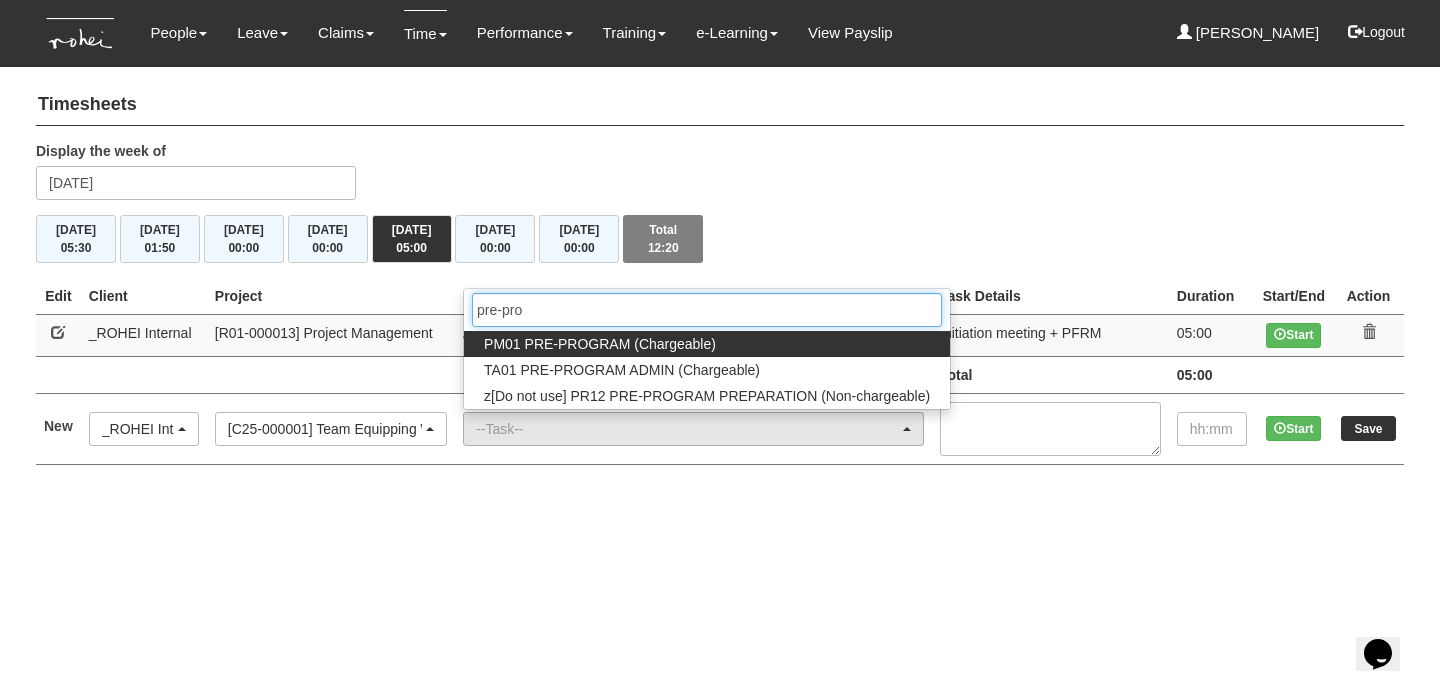 type on "pre-pro" 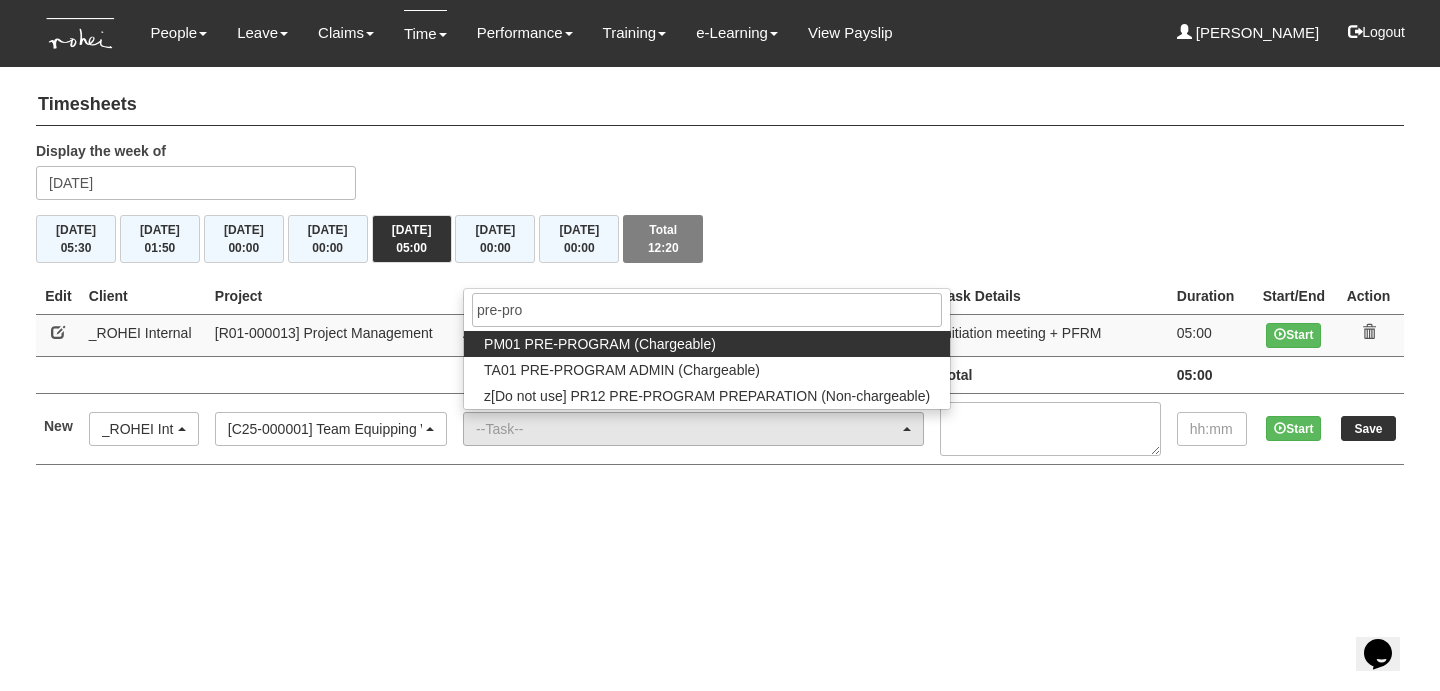 click on "PM01 PRE-PROGRAM (Chargeable)" at bounding box center (600, 344) 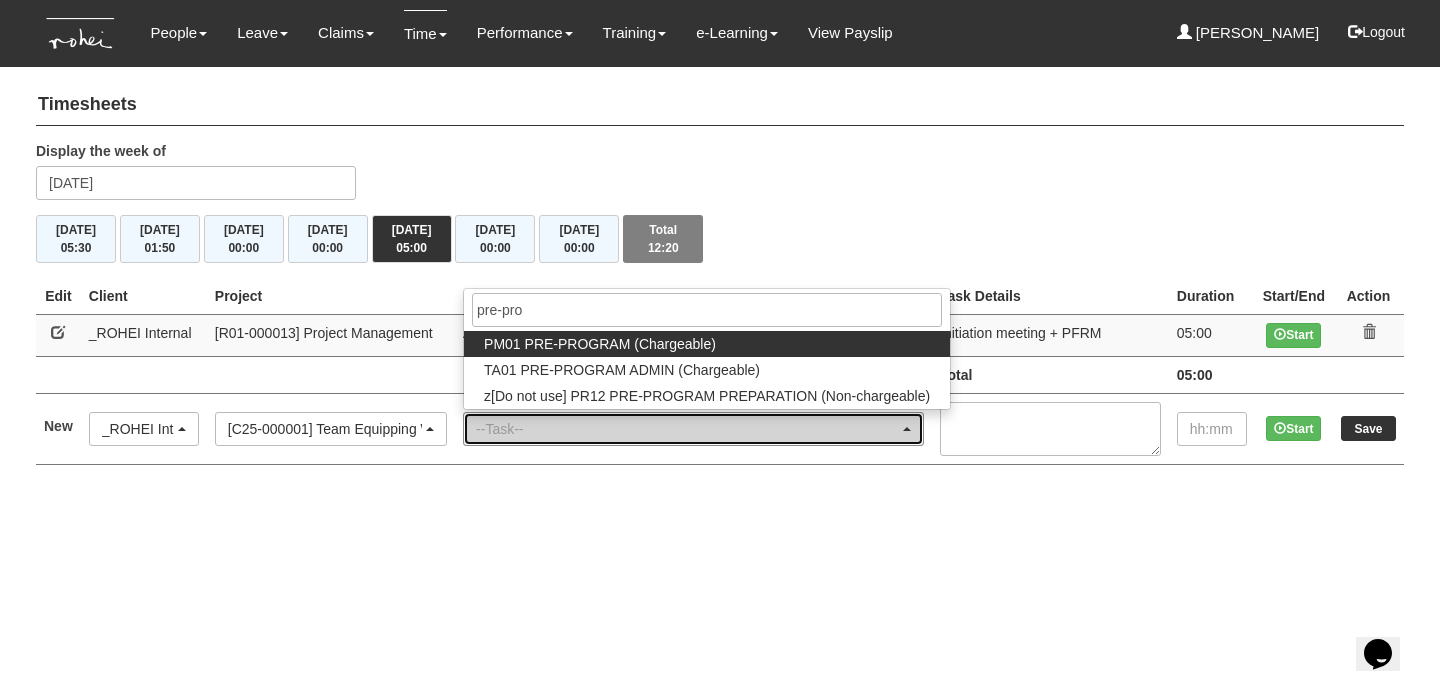 select on "162" 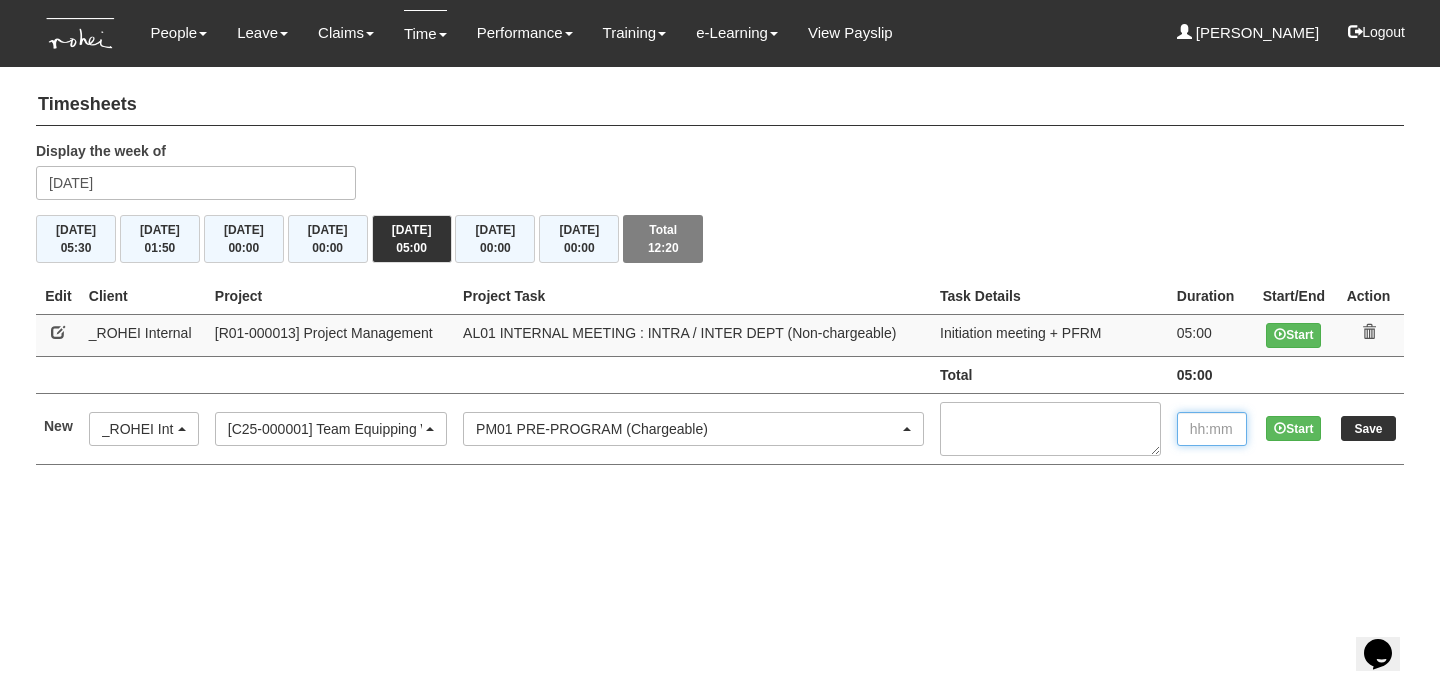 click at bounding box center [1212, 429] 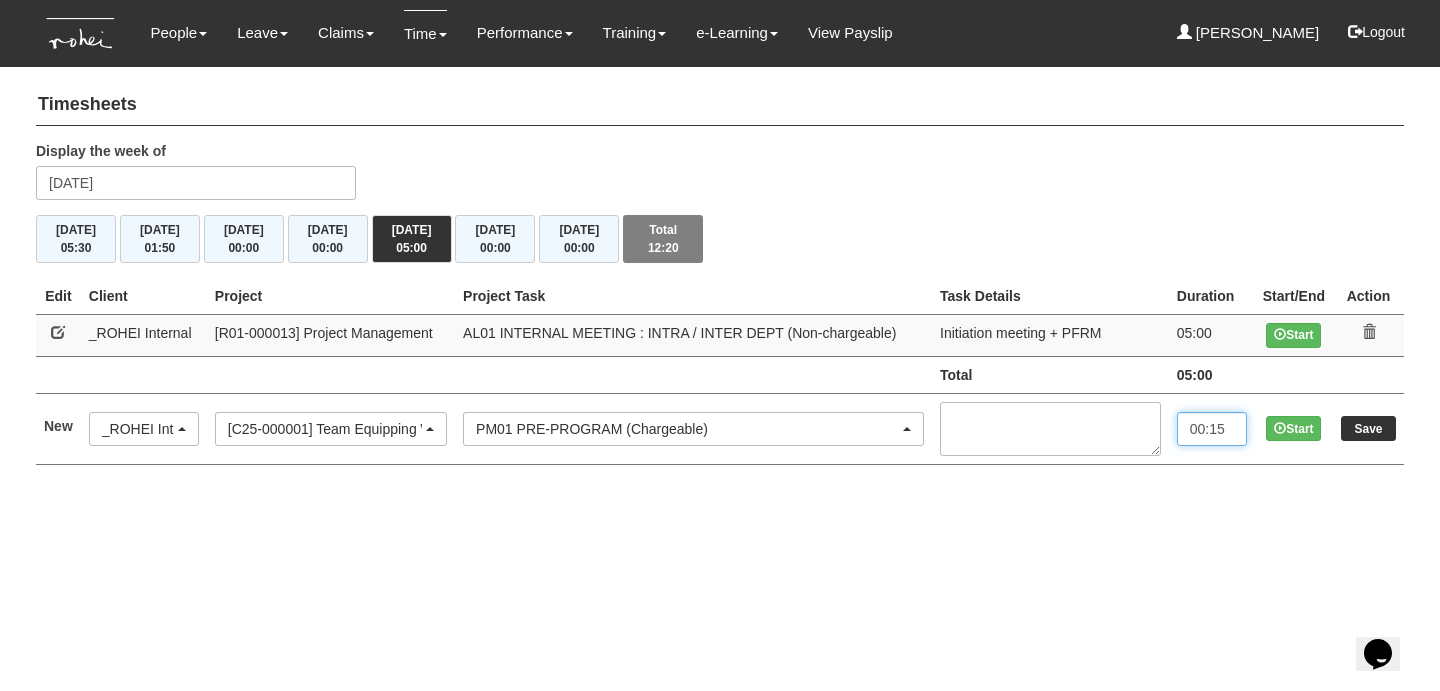 type on "00:15" 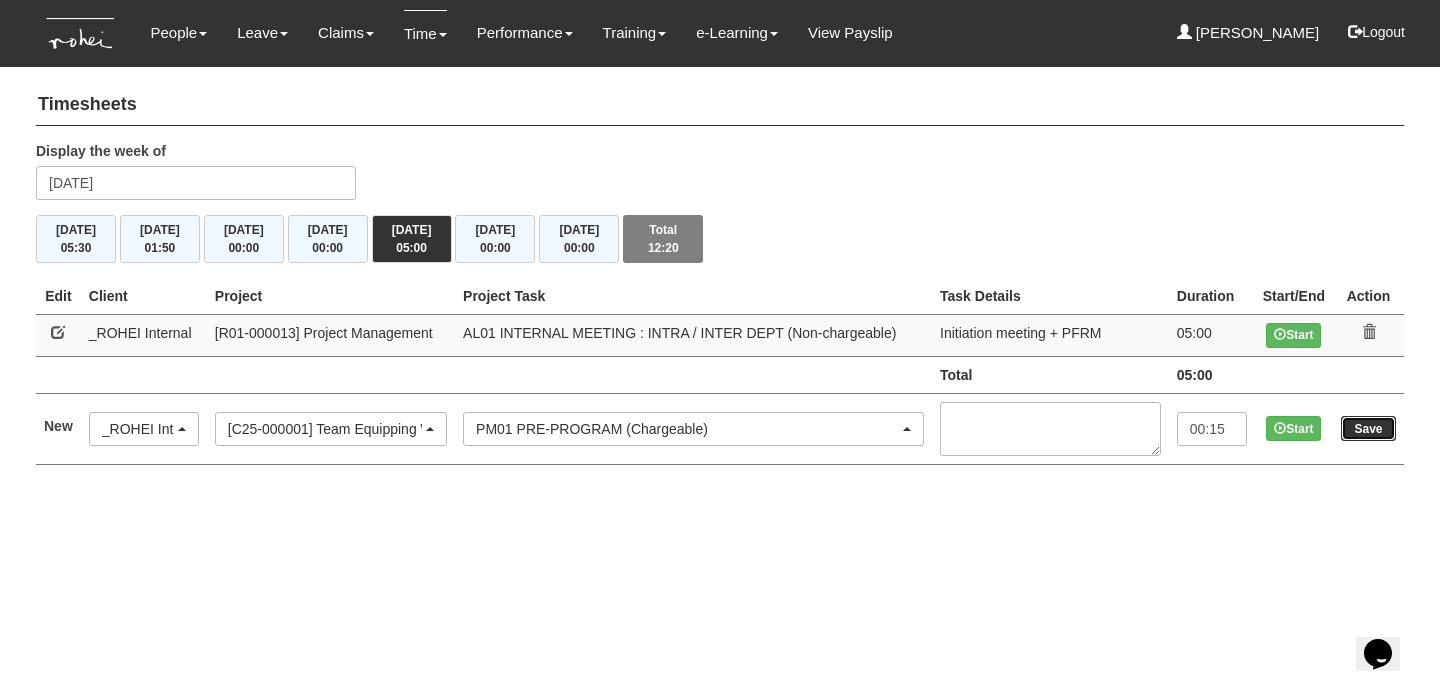 click on "Save" at bounding box center [1368, 428] 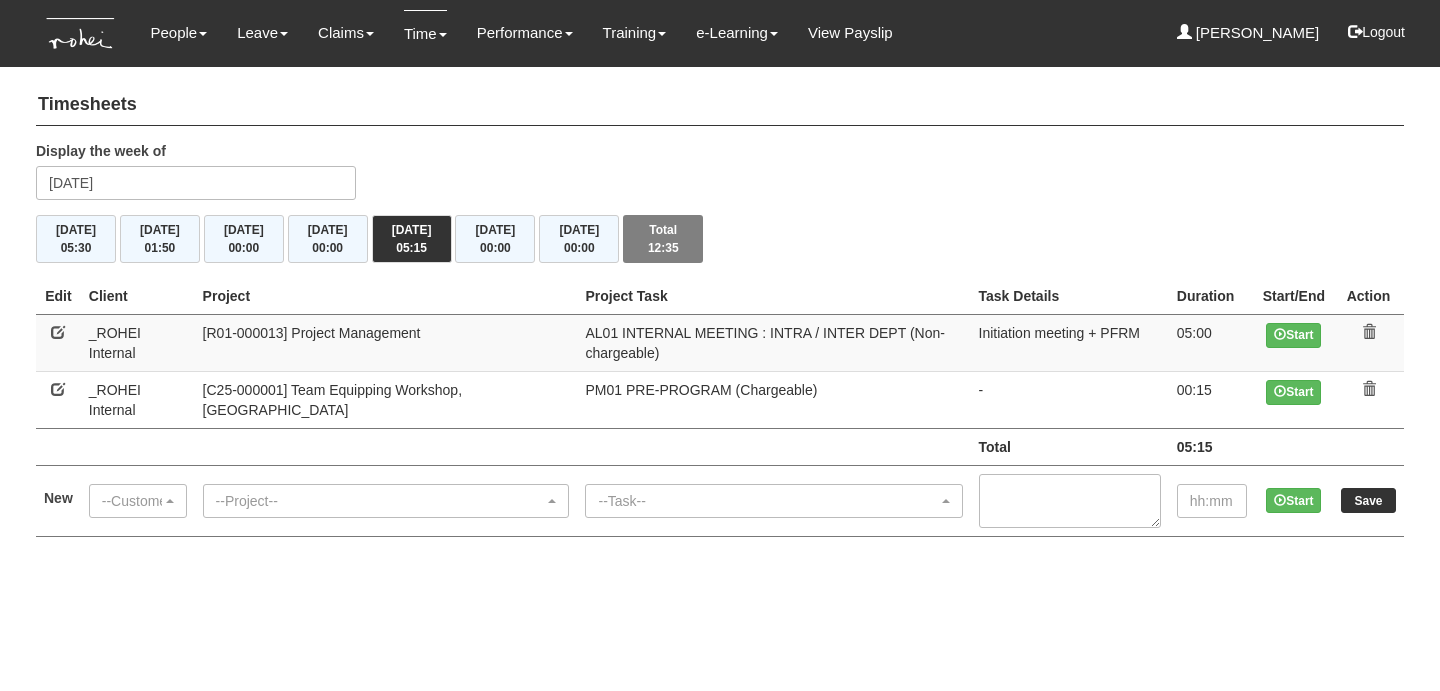 scroll, scrollTop: 0, scrollLeft: 0, axis: both 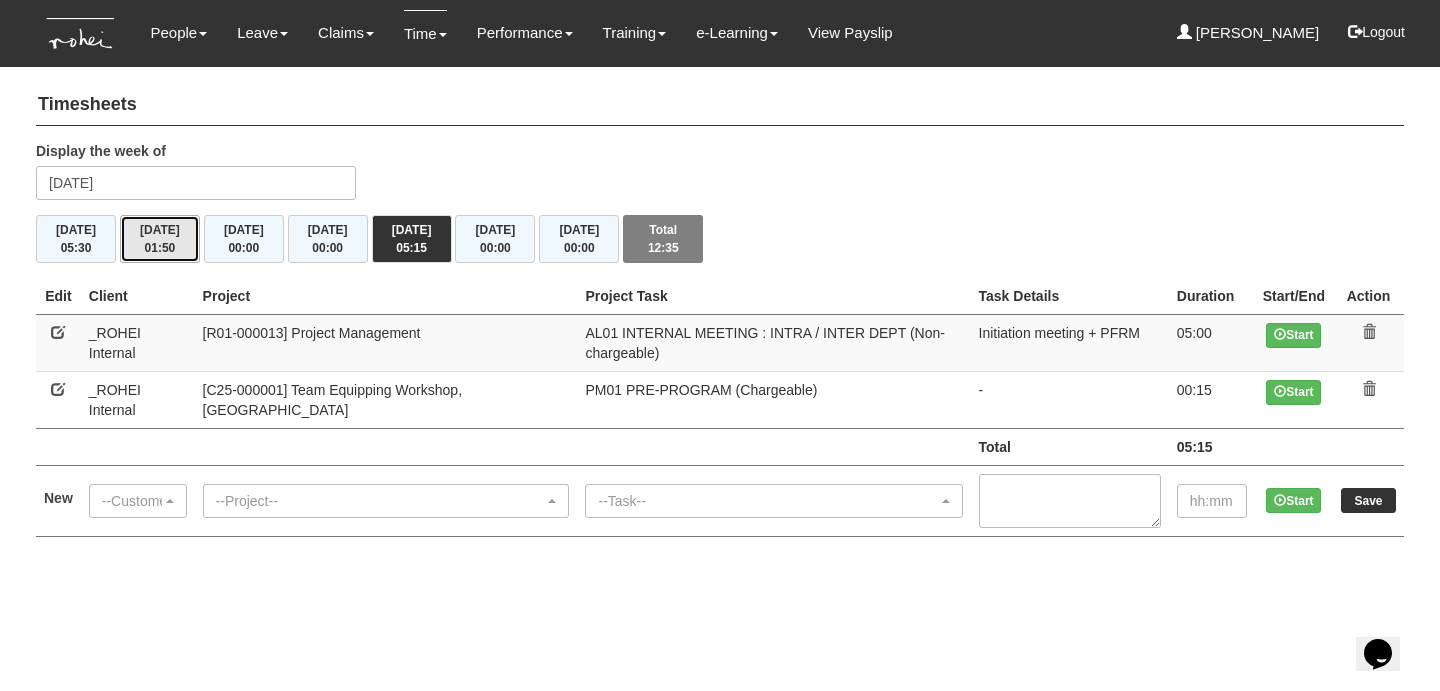 click on "01:50" at bounding box center (160, 248) 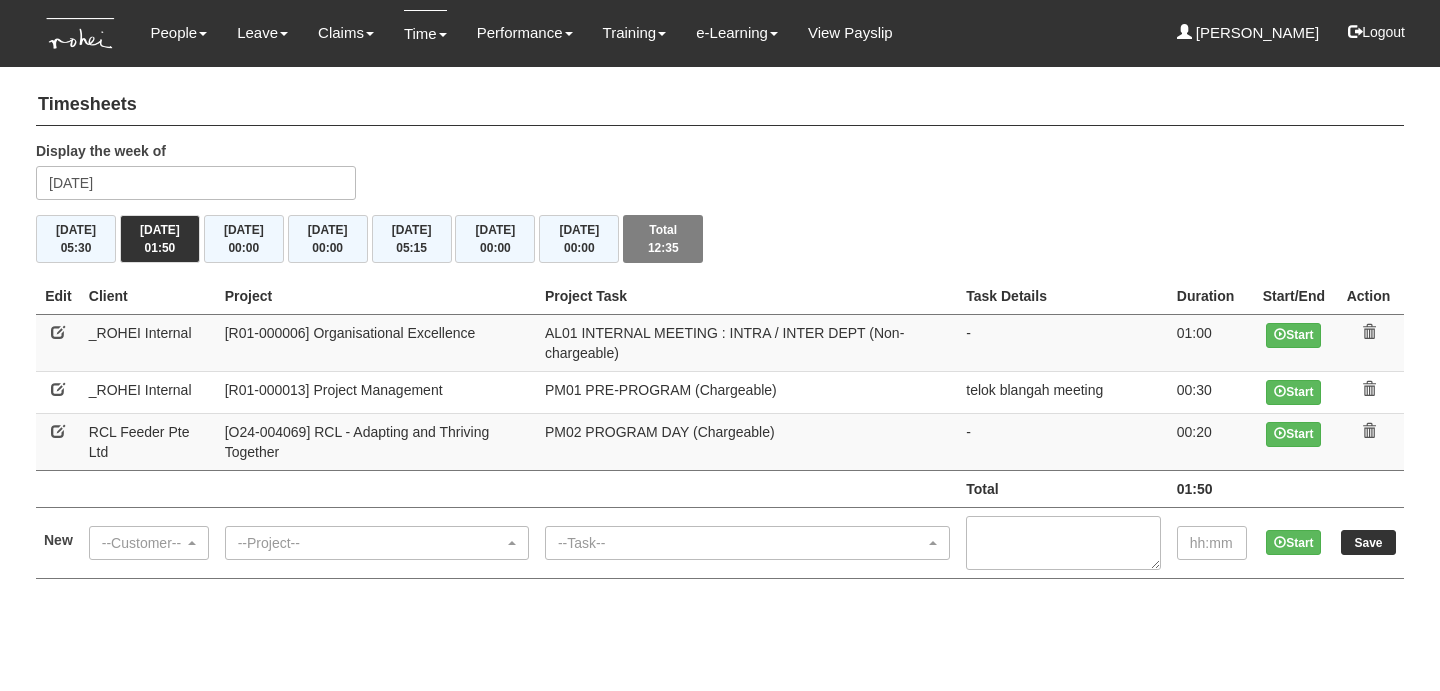 scroll, scrollTop: 0, scrollLeft: 0, axis: both 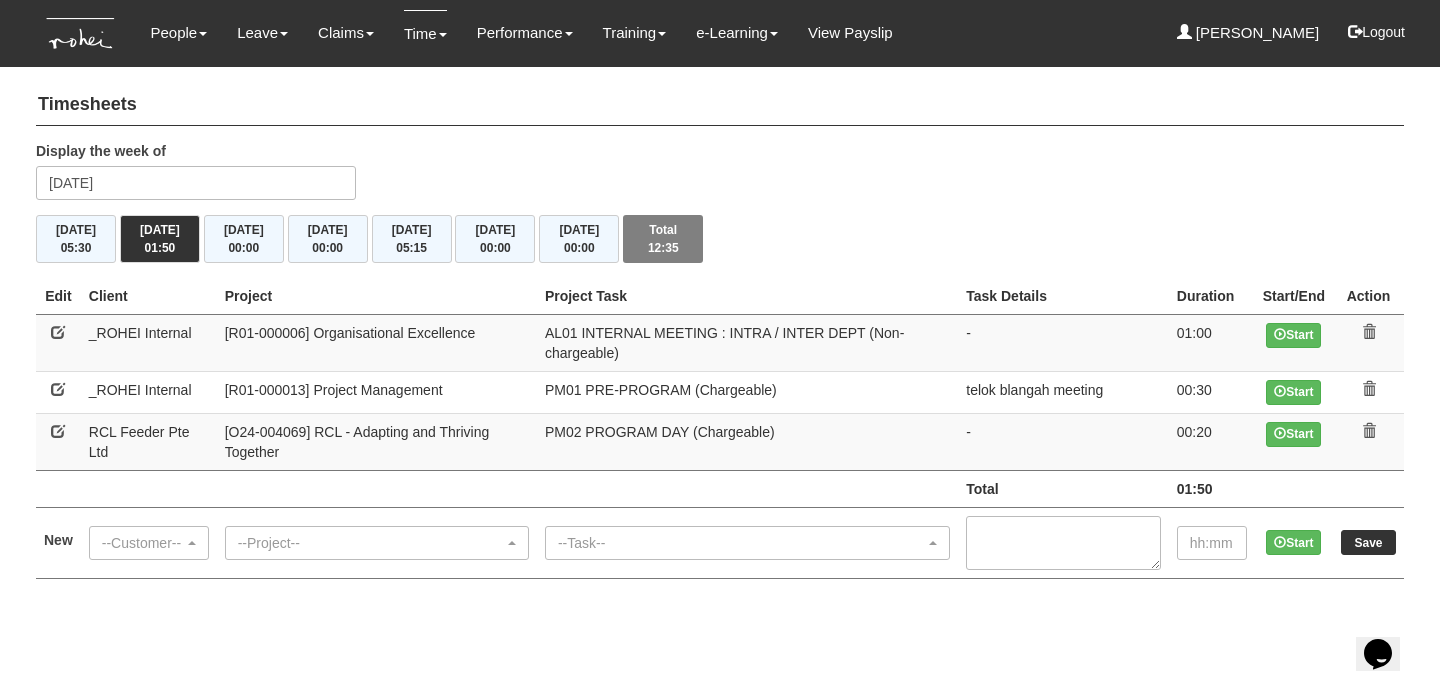click at bounding box center (58, 389) 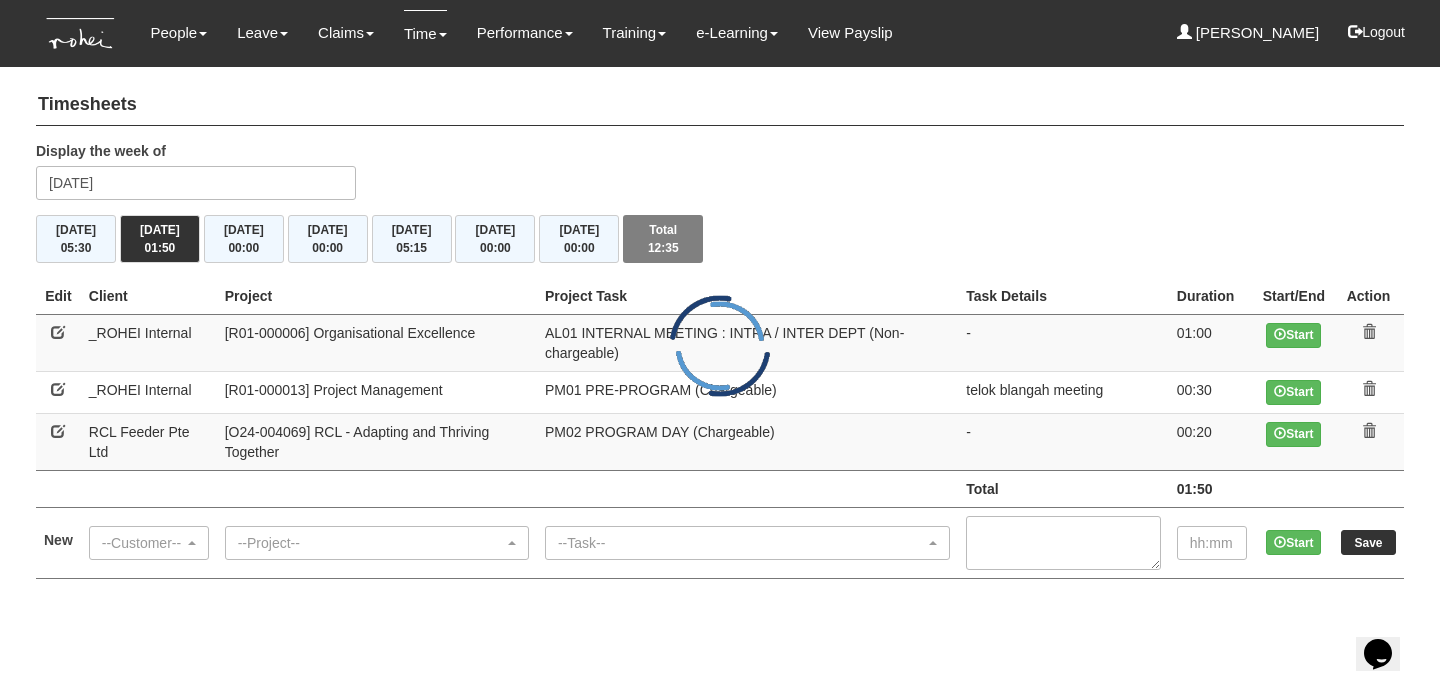 select on "397" 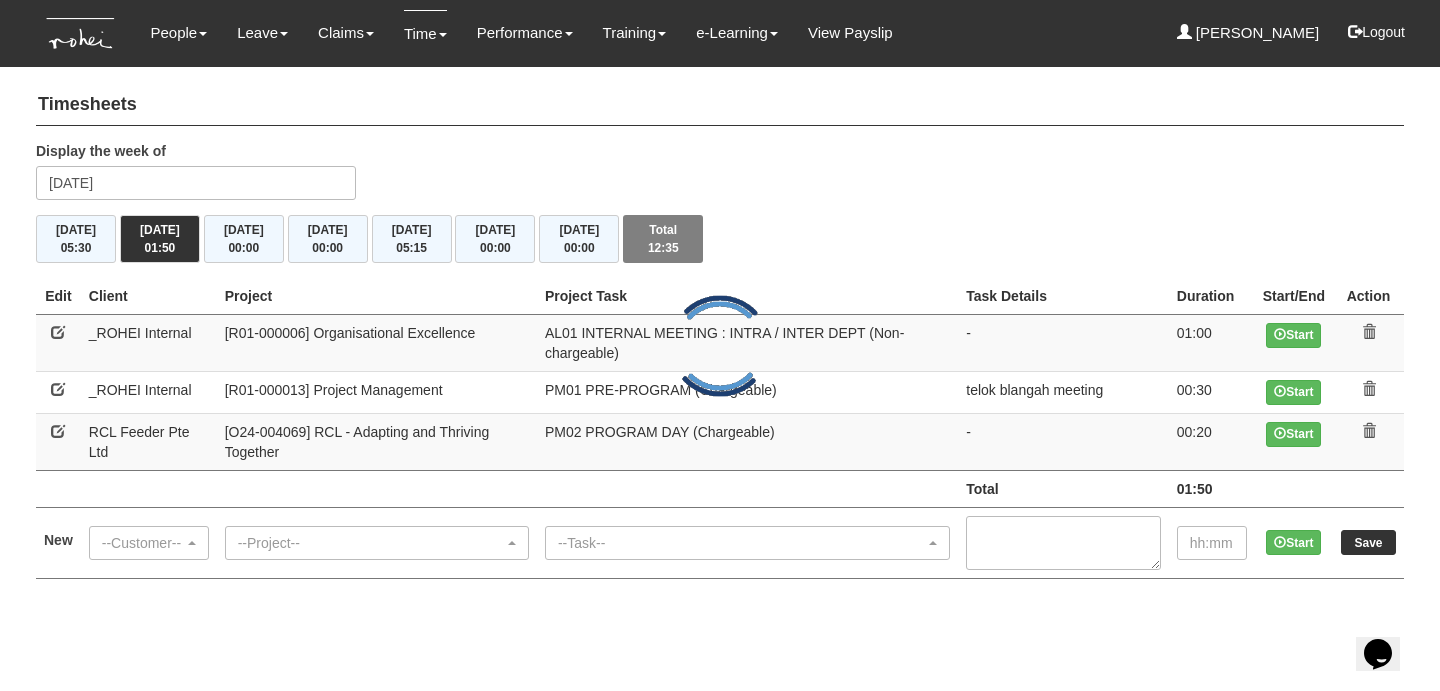 select on "162" 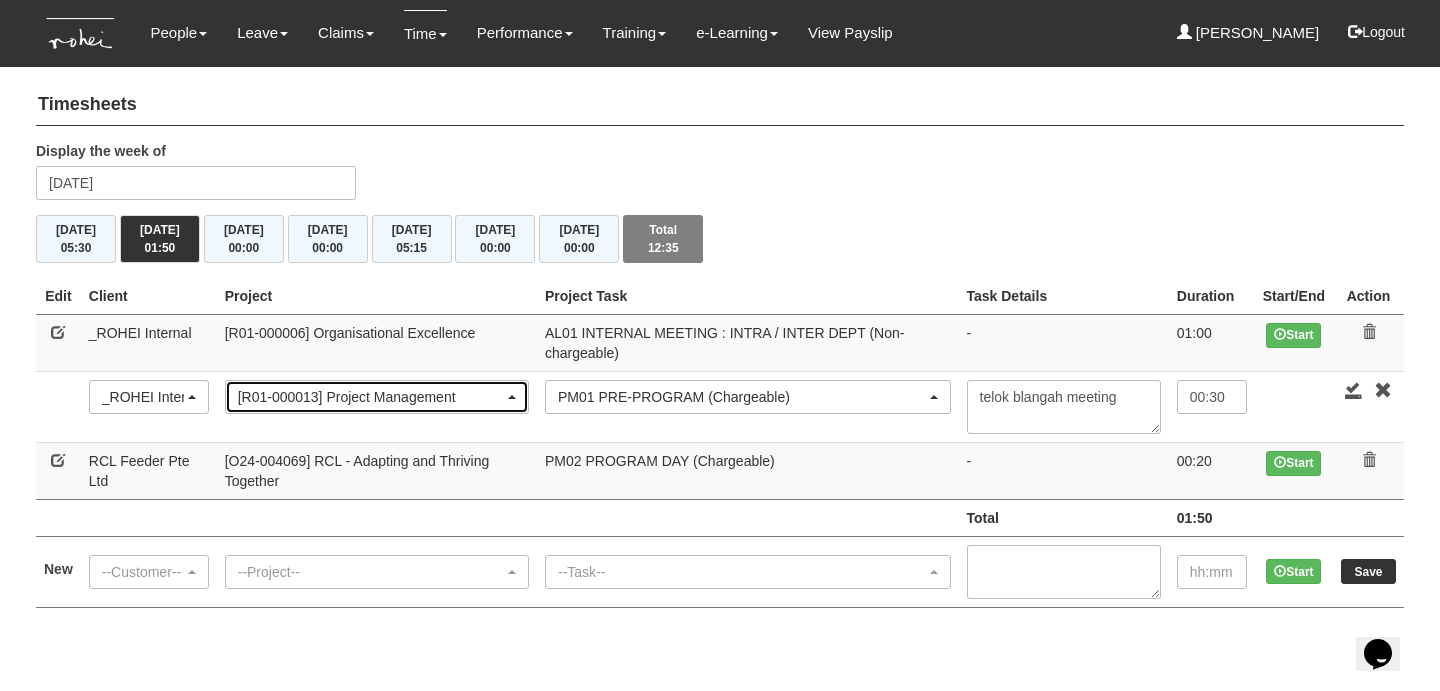 click on "[R01-000013] Project Management" at bounding box center [371, 397] 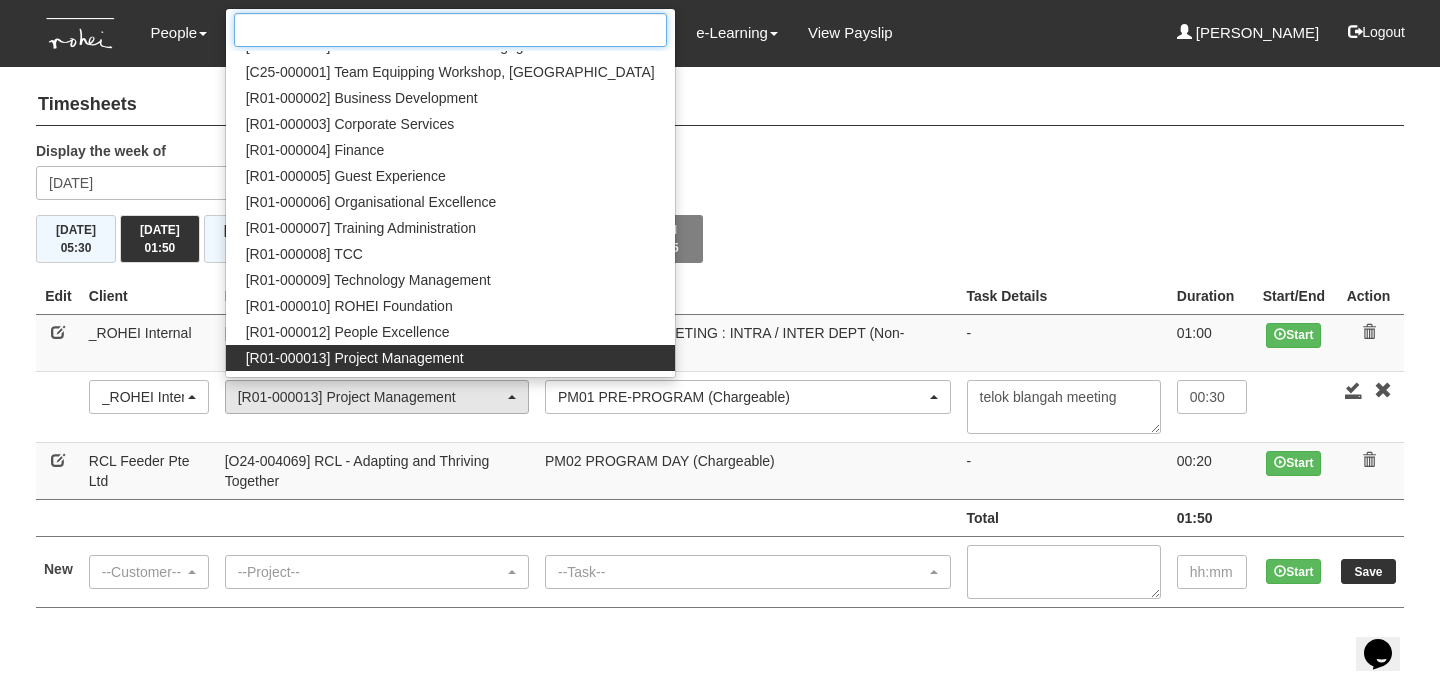 scroll, scrollTop: 0, scrollLeft: 0, axis: both 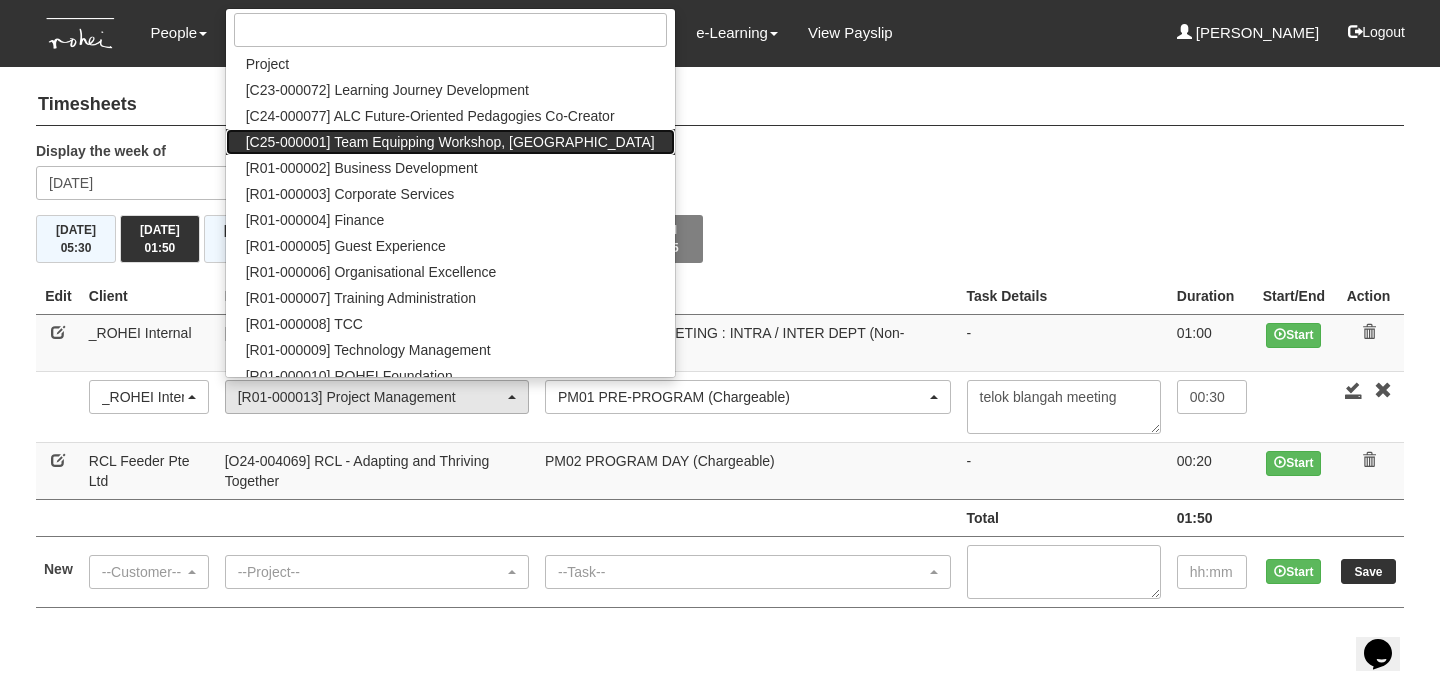 click on "[C25-000001] Team Equipping Workshop, [GEOGRAPHIC_DATA]" at bounding box center [450, 142] 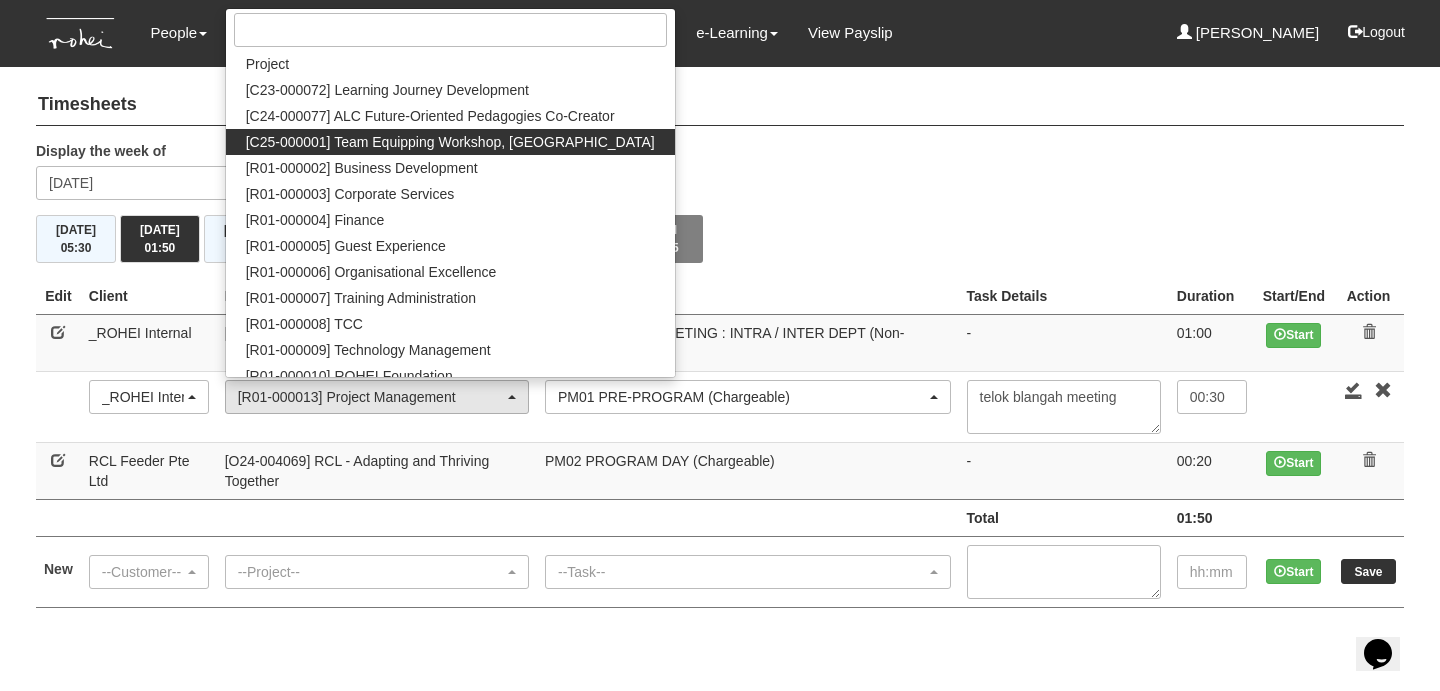 select on "2854" 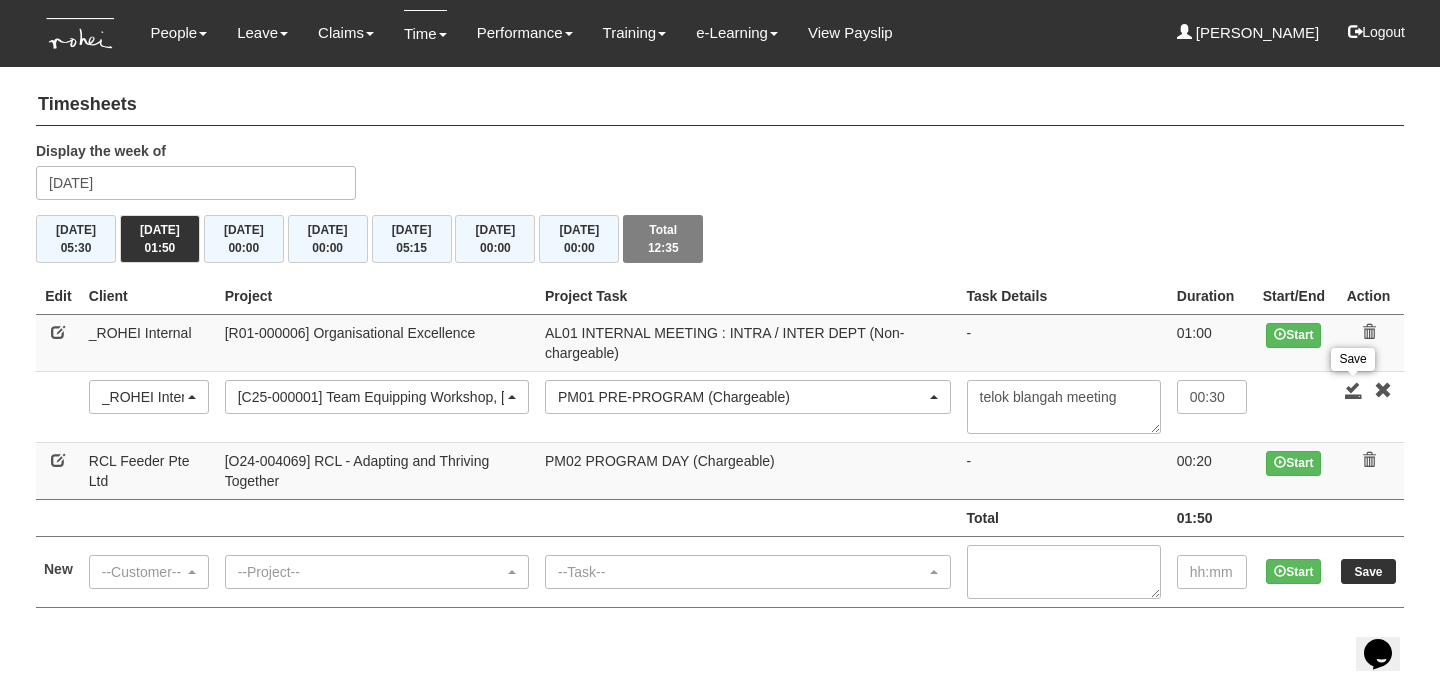 click at bounding box center (1354, 390) 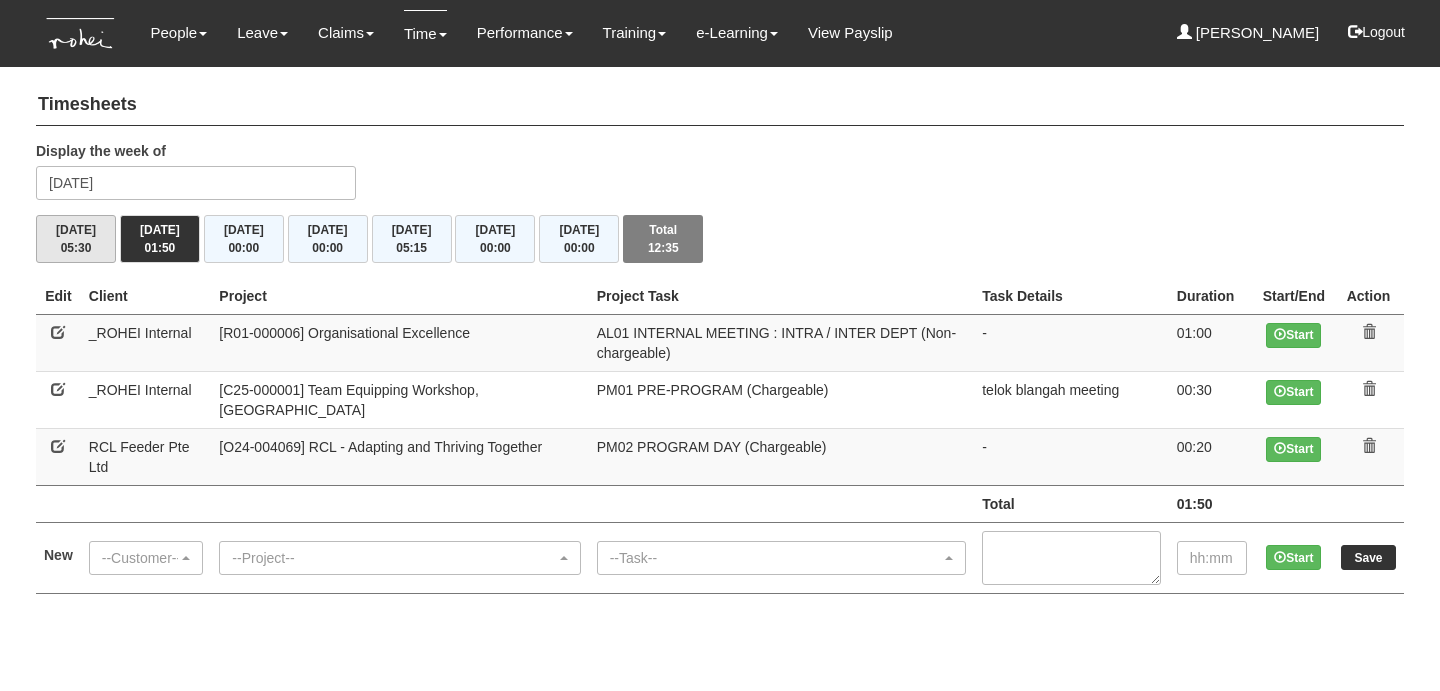 scroll, scrollTop: 0, scrollLeft: 0, axis: both 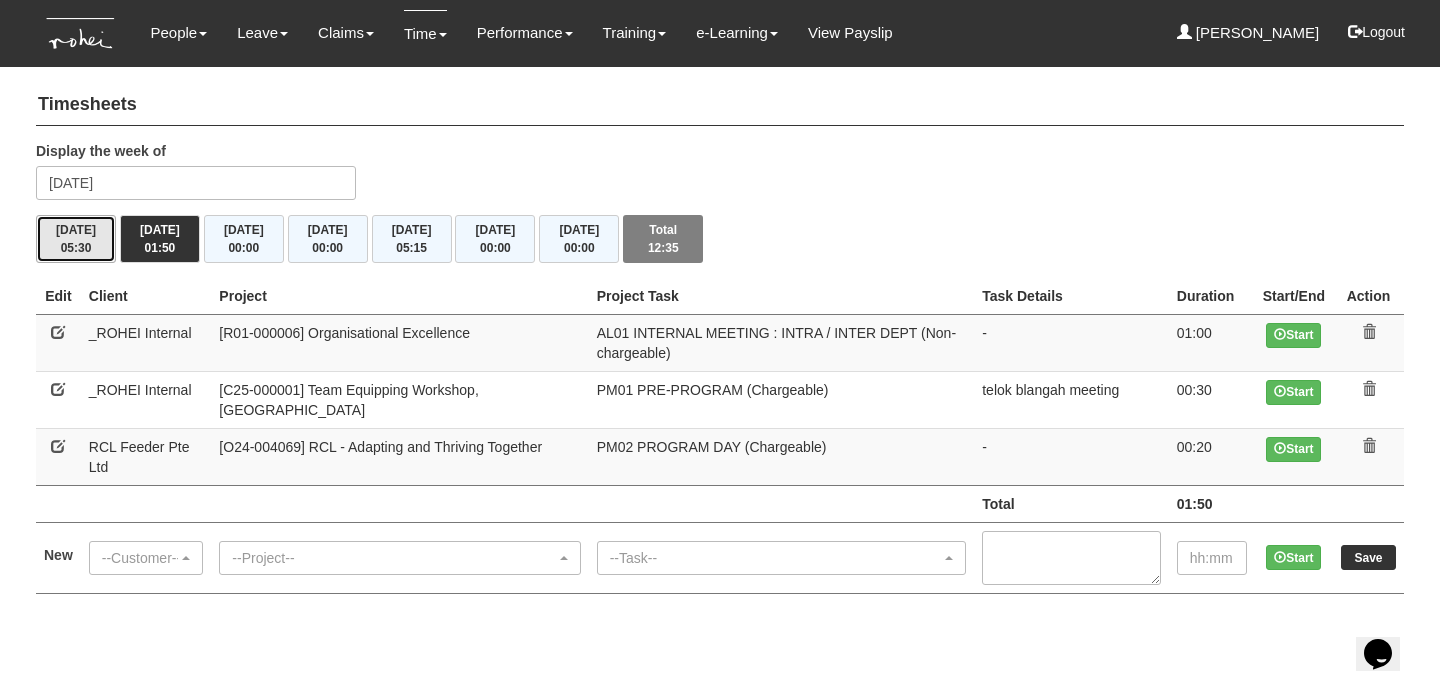 click on "[DATE] 05:30" at bounding box center (76, 239) 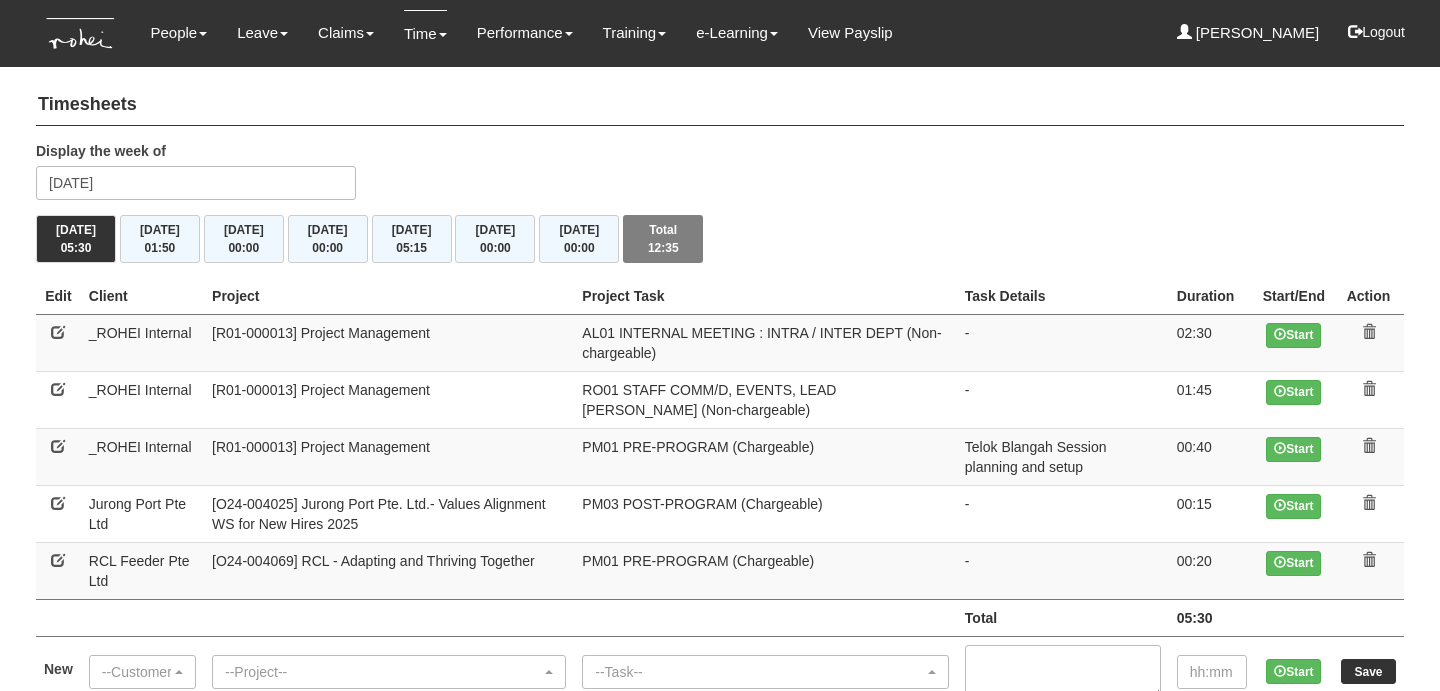 scroll, scrollTop: 0, scrollLeft: 0, axis: both 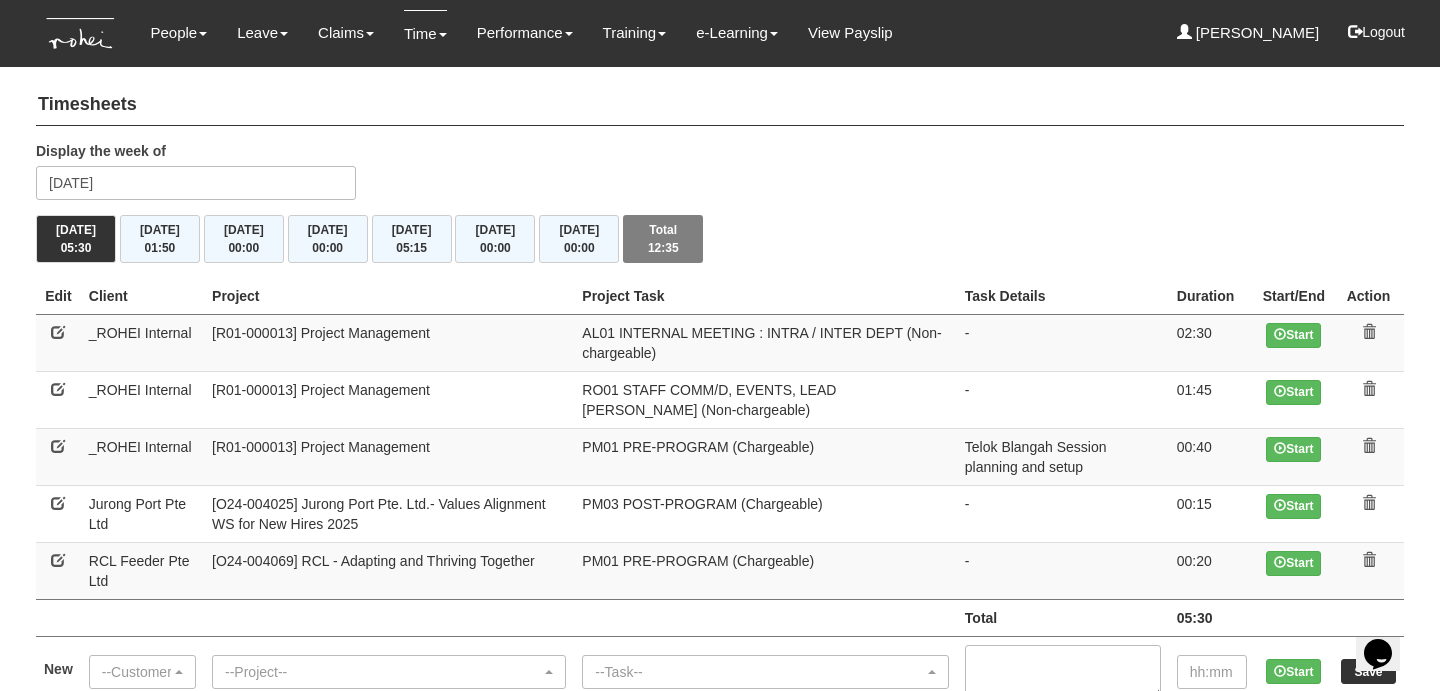 click at bounding box center [58, 446] 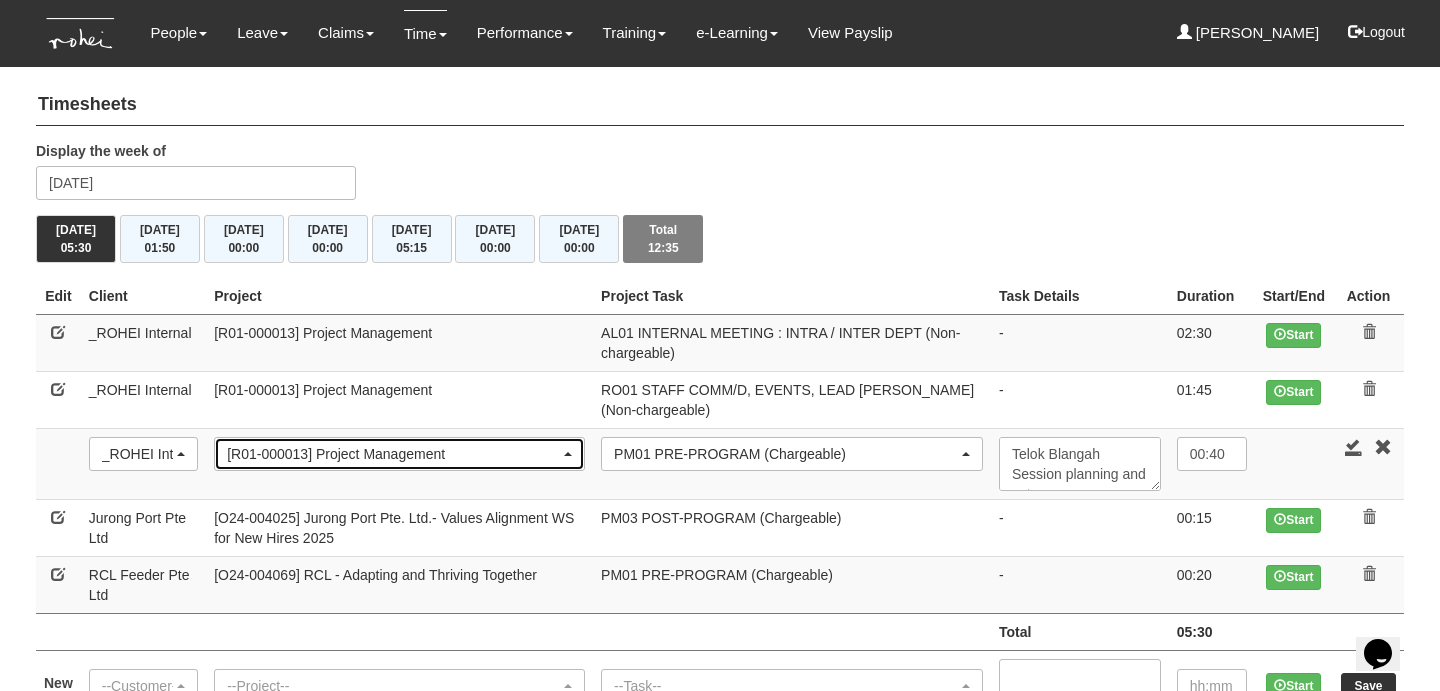 click on "[R01-000013] Project Management" at bounding box center [399, 454] 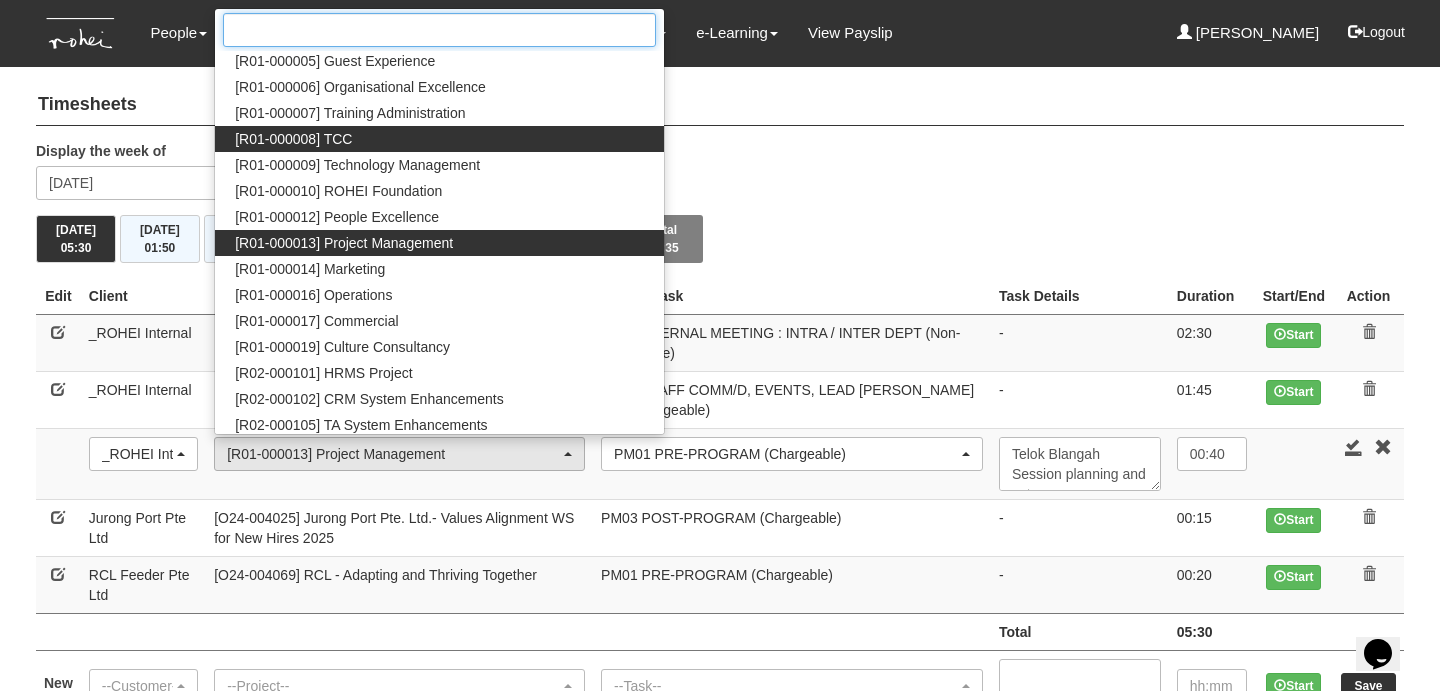 scroll, scrollTop: 0, scrollLeft: 0, axis: both 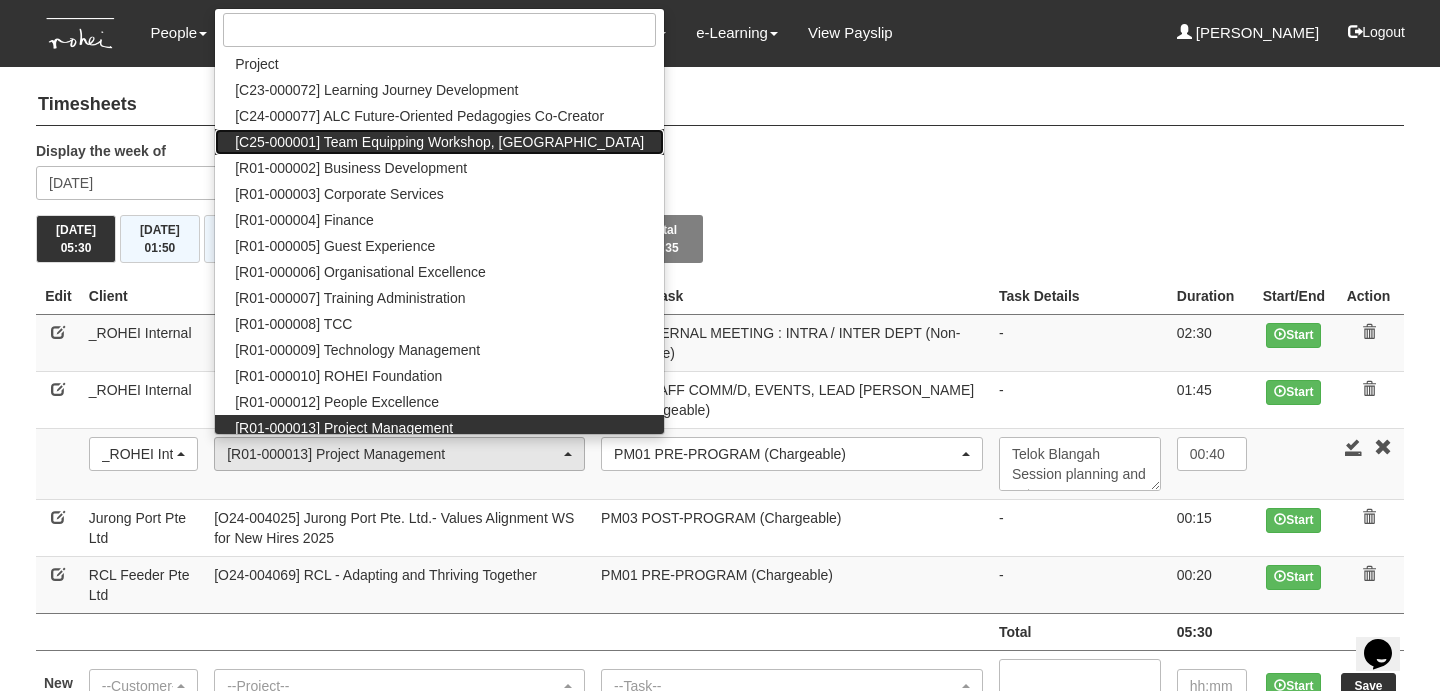 click on "[C25-000001] Team Equipping Workshop, [GEOGRAPHIC_DATA]" at bounding box center [439, 142] 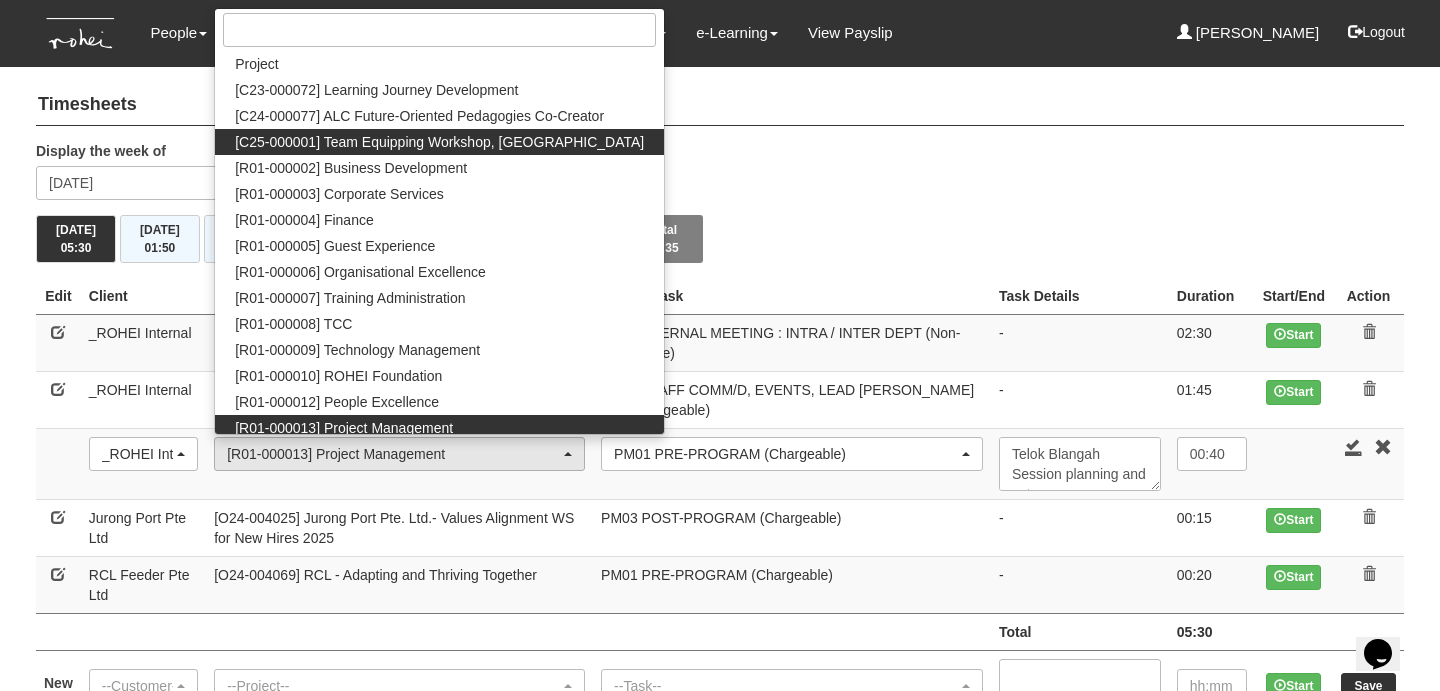 select on "2854" 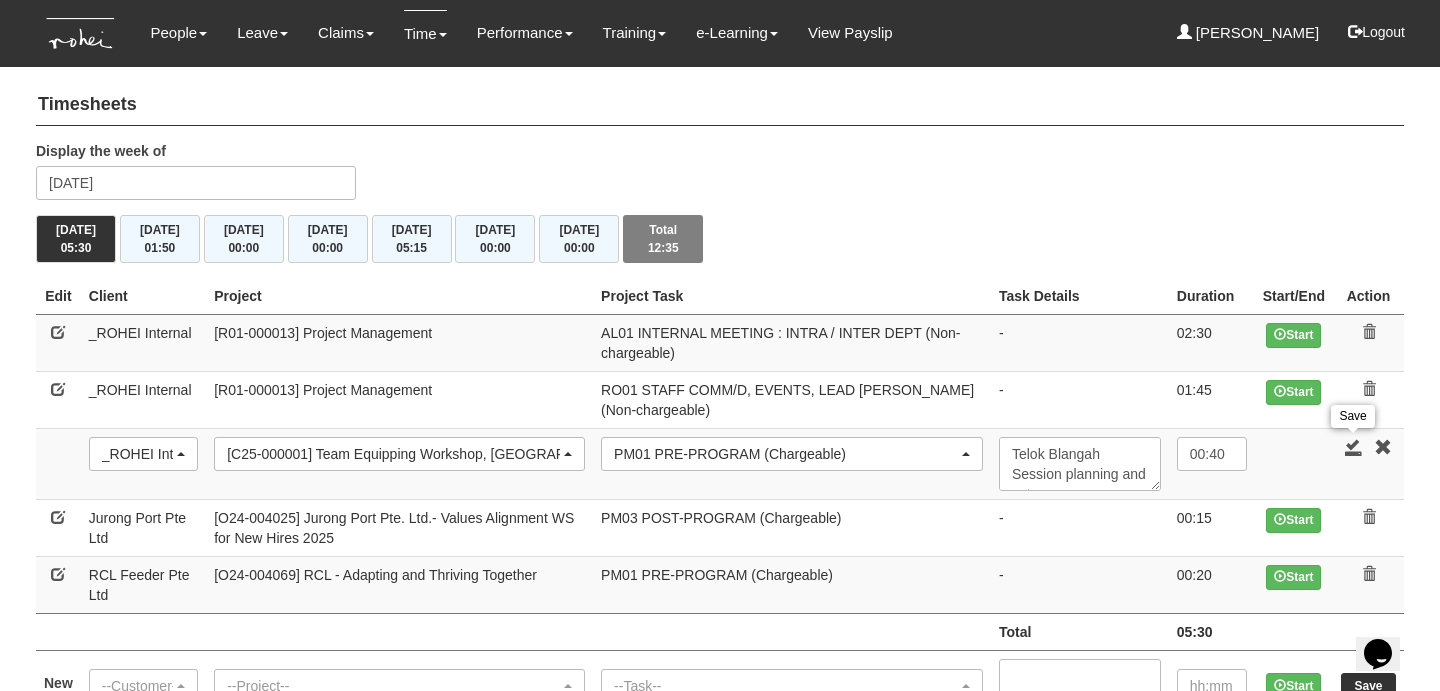 click at bounding box center (1354, 447) 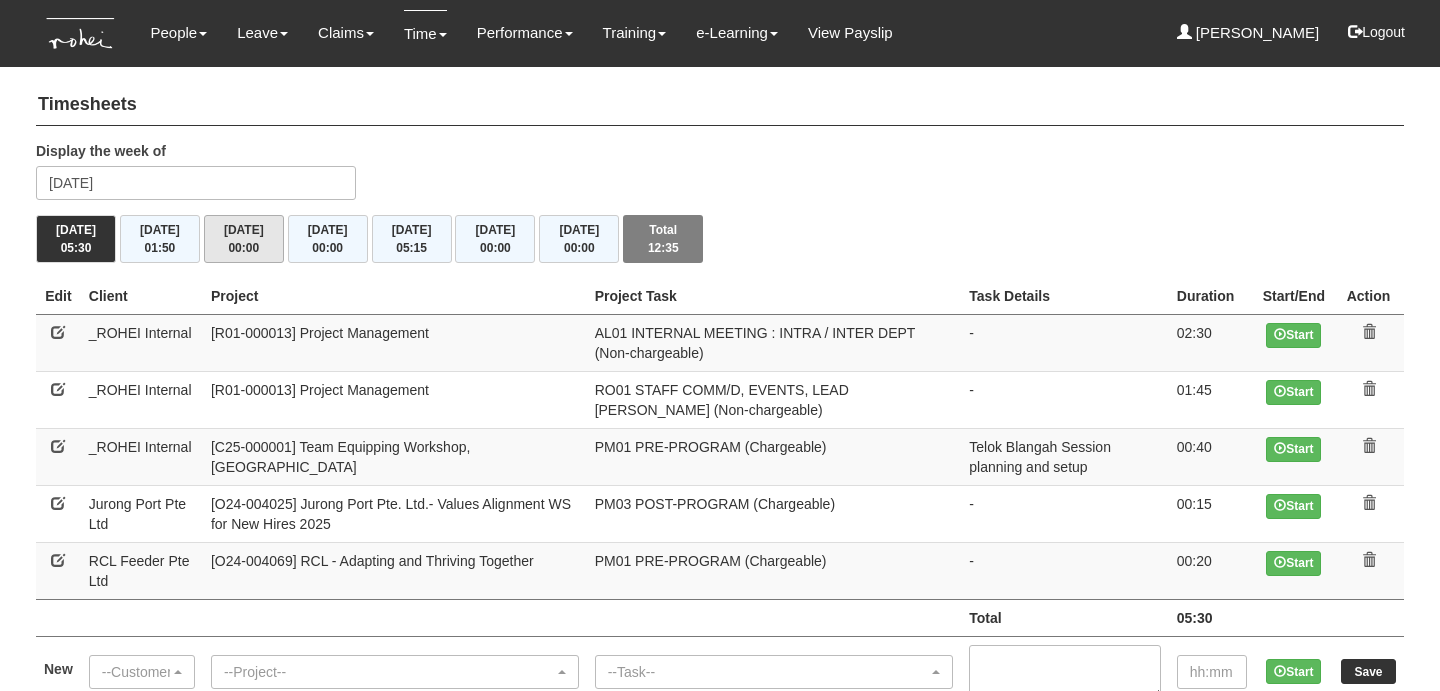 scroll, scrollTop: 0, scrollLeft: 0, axis: both 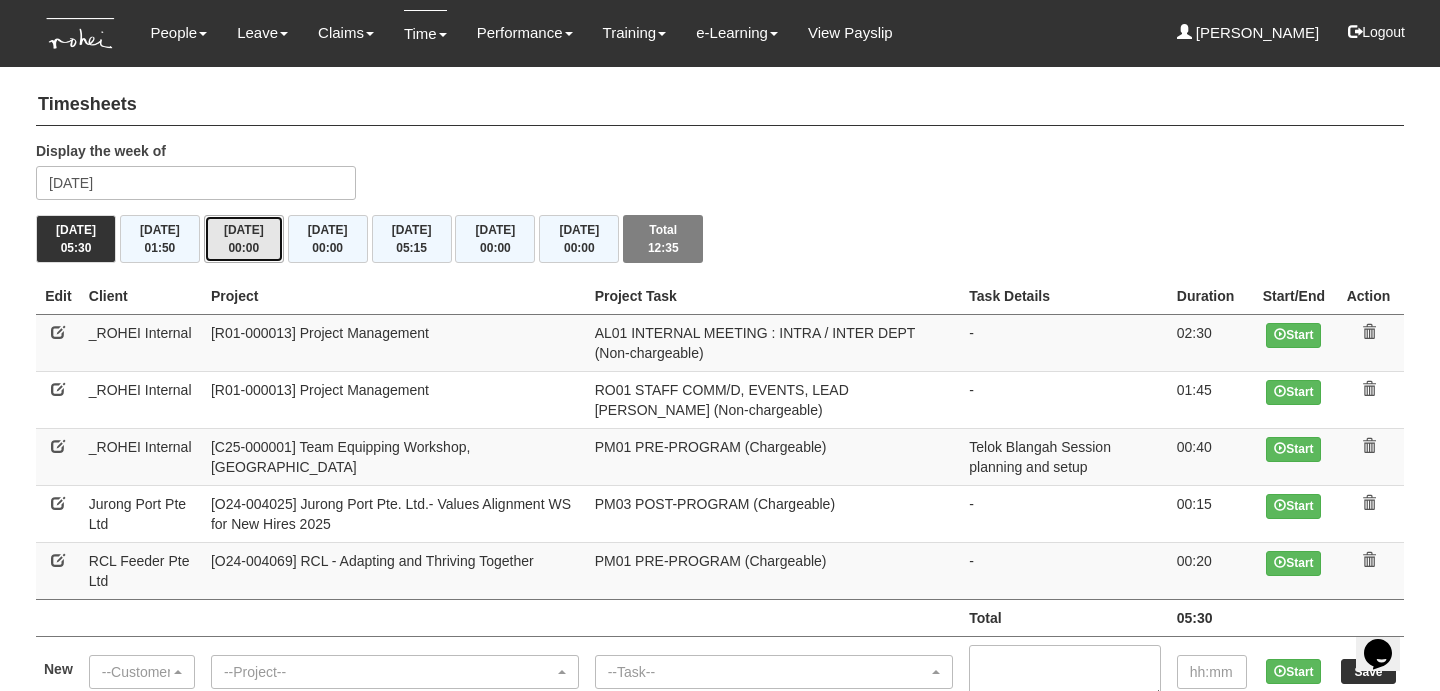 click on "00:00" at bounding box center (243, 248) 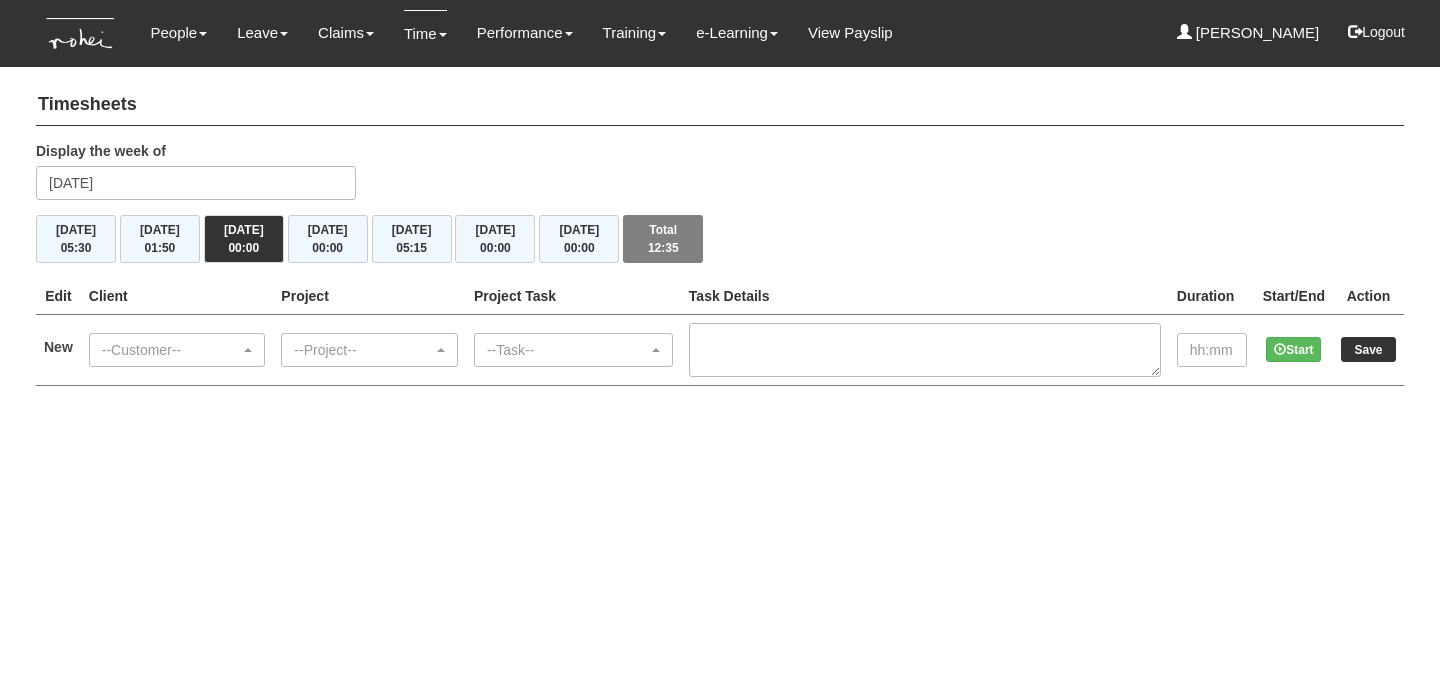 scroll, scrollTop: 0, scrollLeft: 0, axis: both 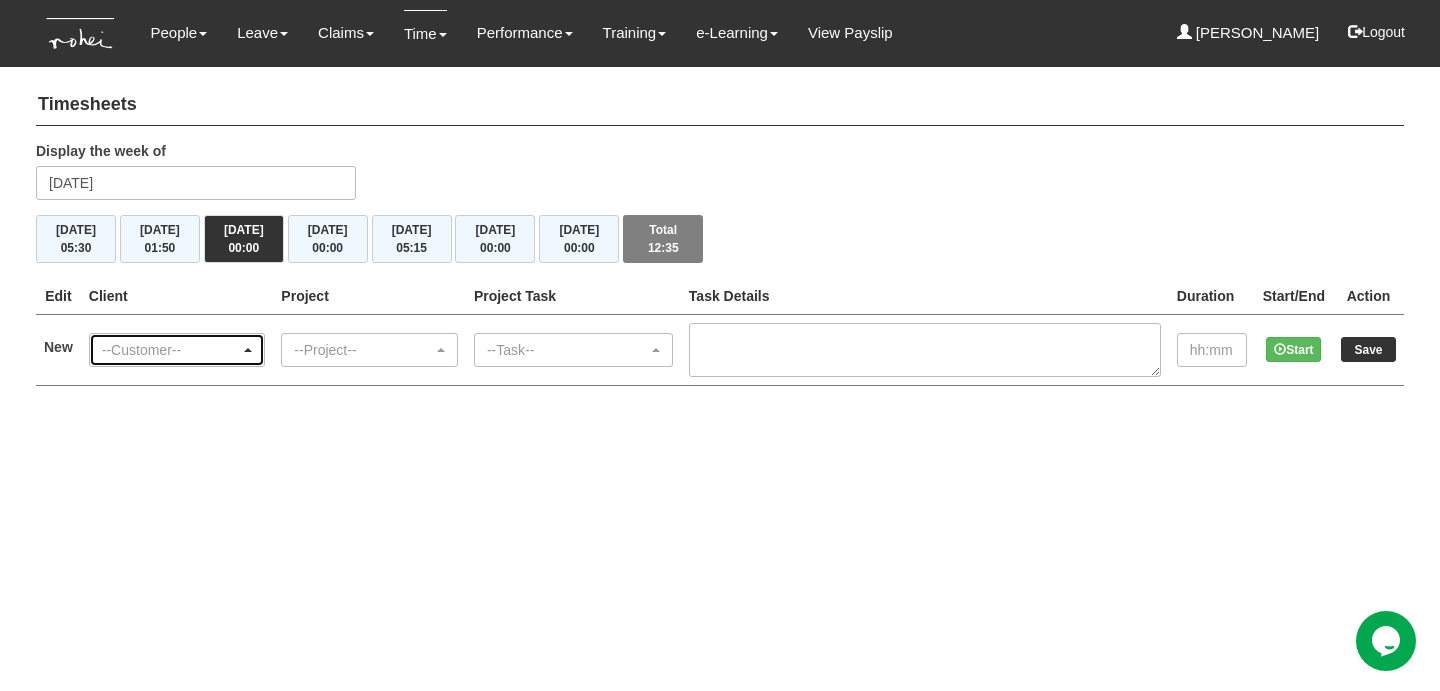 click on "--Customer--" at bounding box center (171, 350) 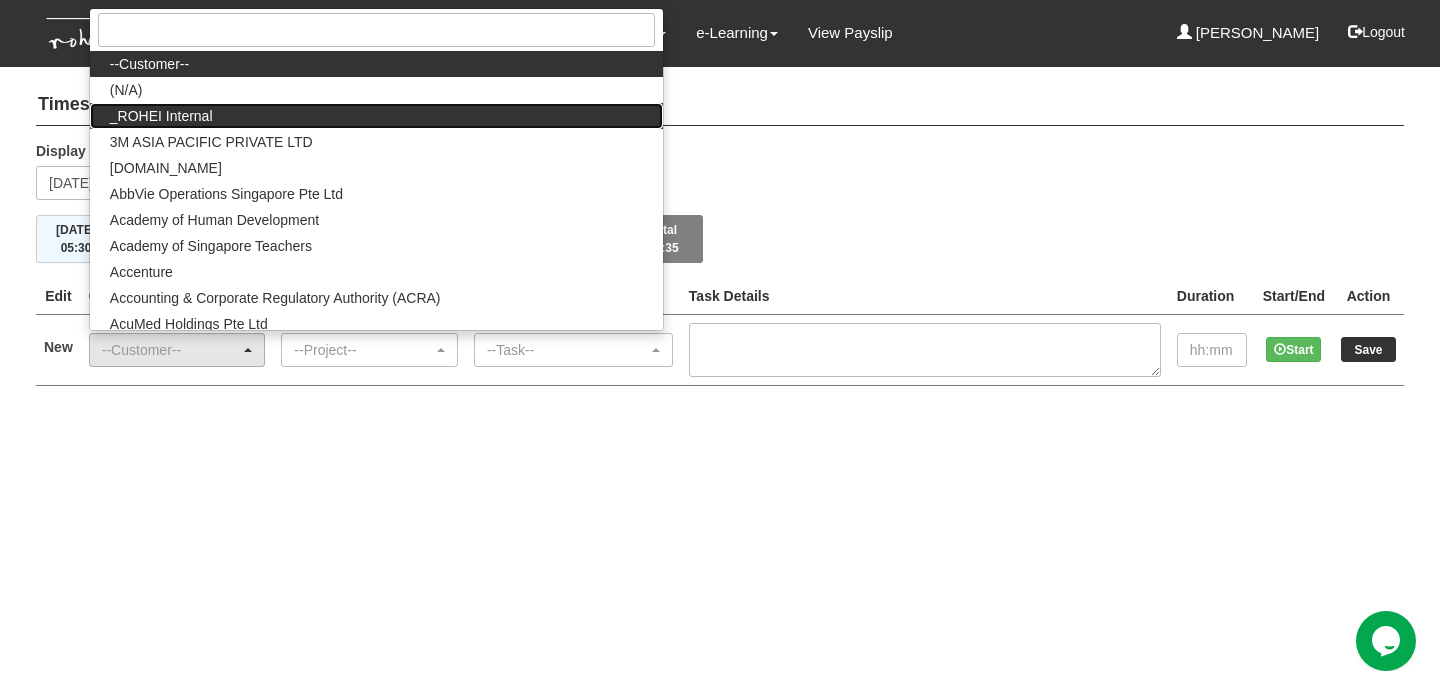 click on "_ROHEI Internal" at bounding box center [161, 116] 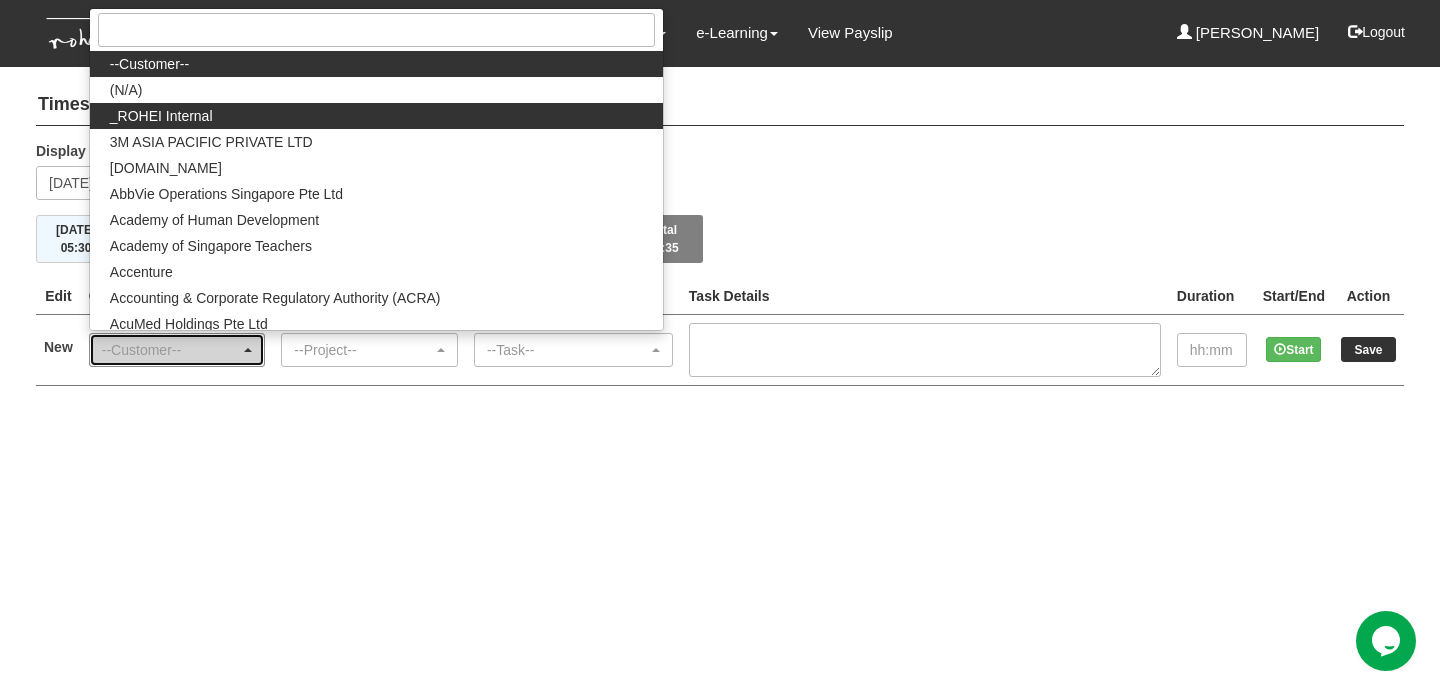 select on "397" 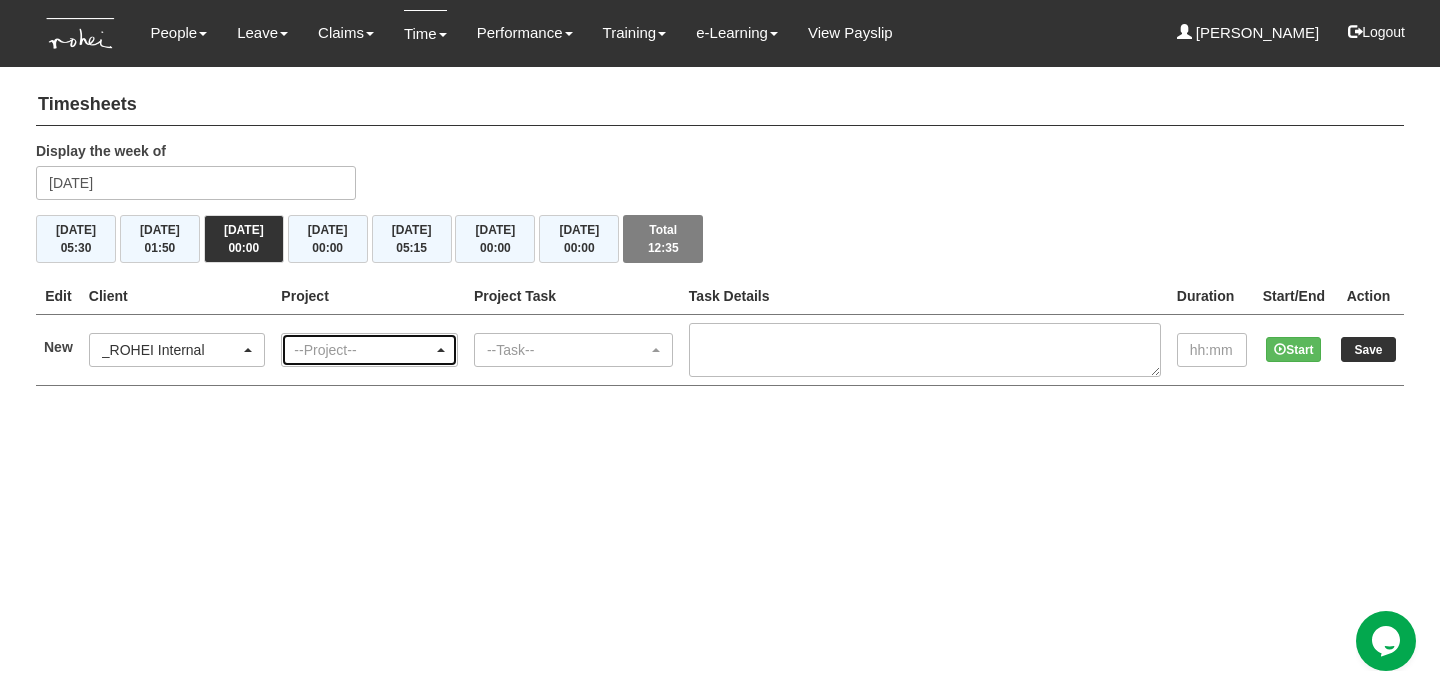 click on "--Project--" at bounding box center [363, 350] 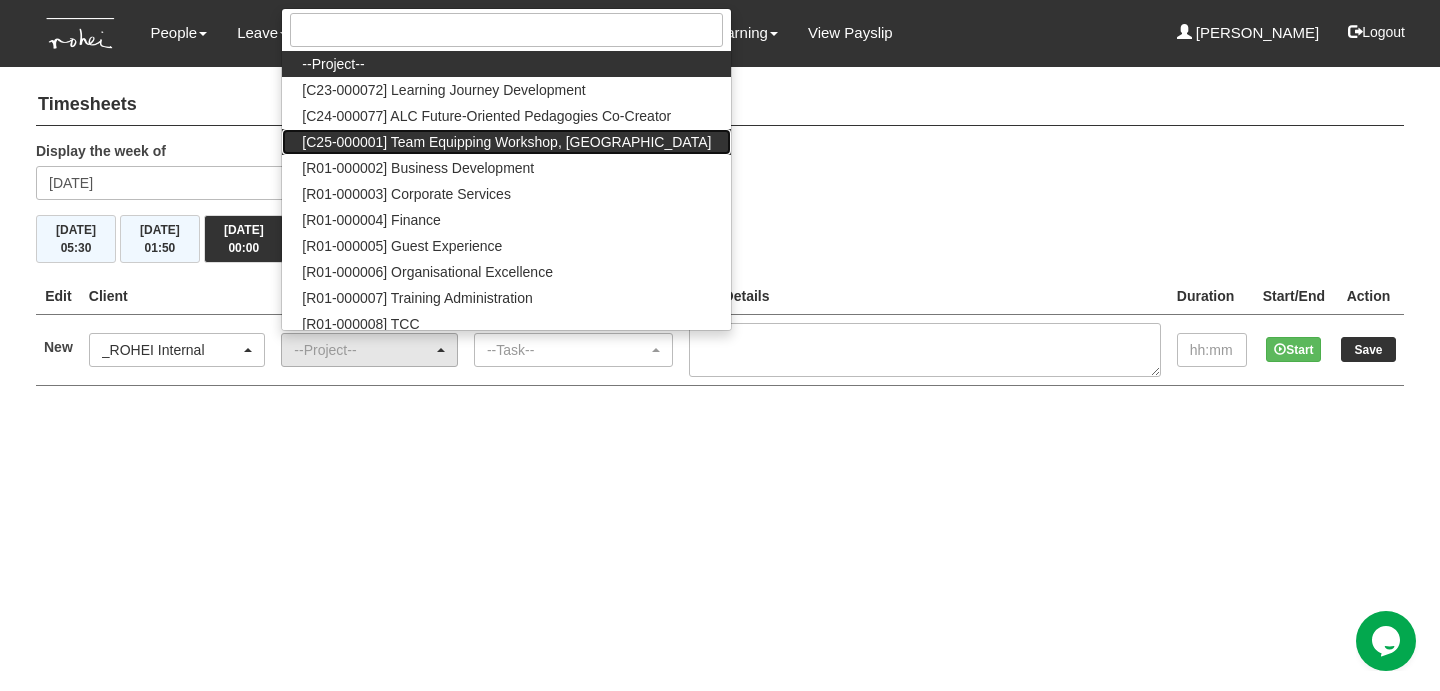 click on "[C25-000001] Team Equipping Workshop, [GEOGRAPHIC_DATA]" at bounding box center [506, 142] 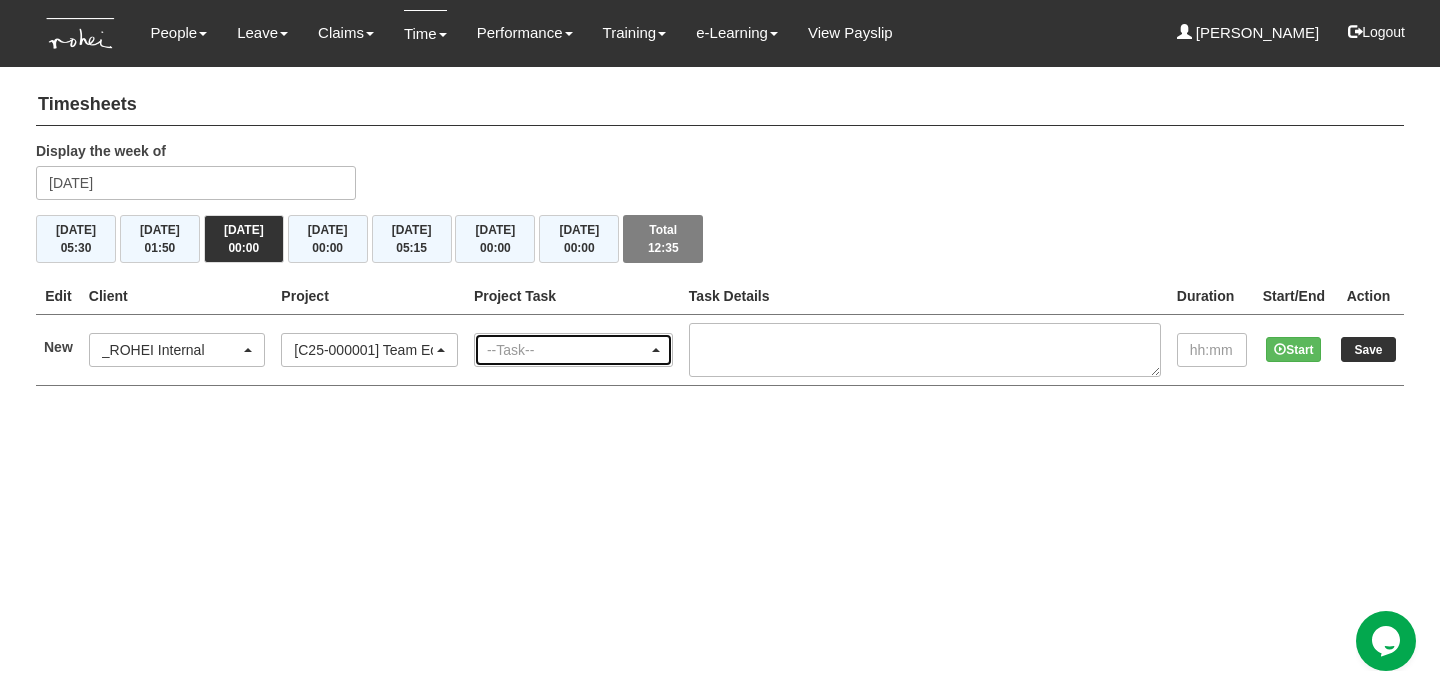 click on "--Task--" at bounding box center [567, 350] 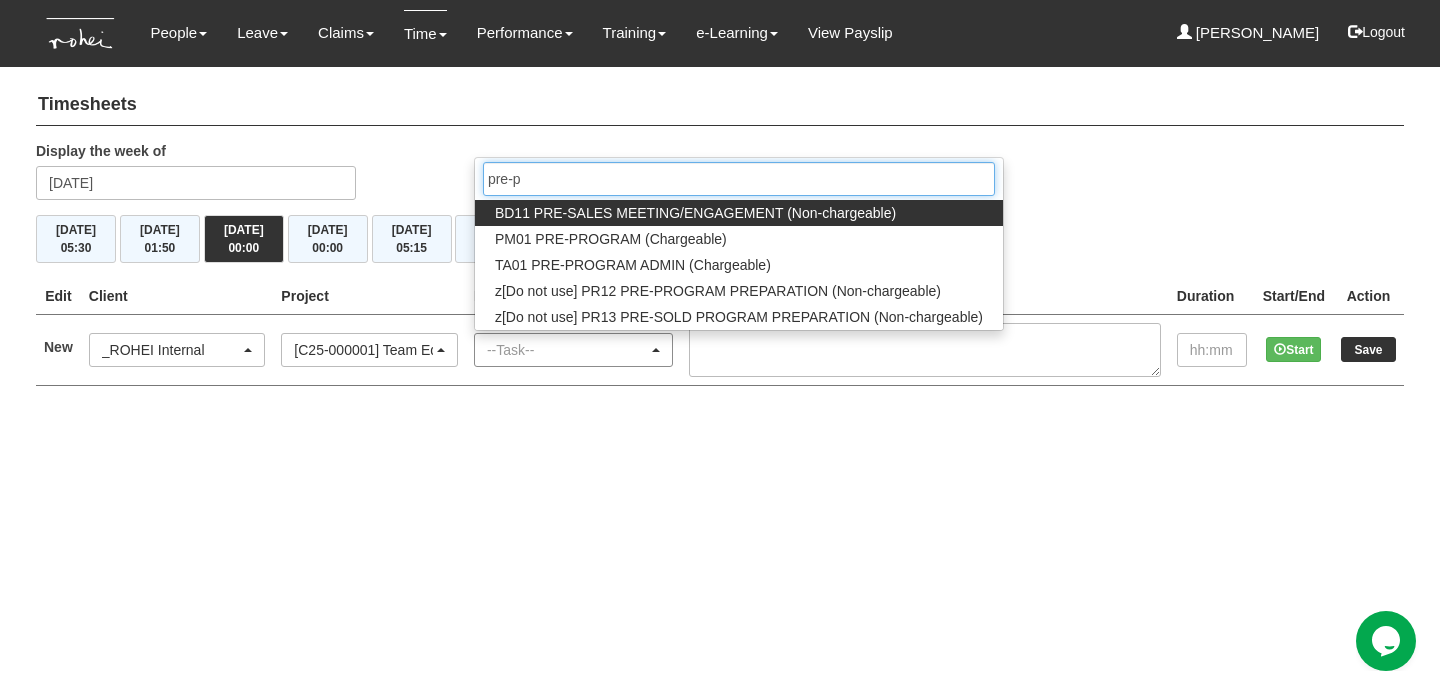 type on "pre-pr" 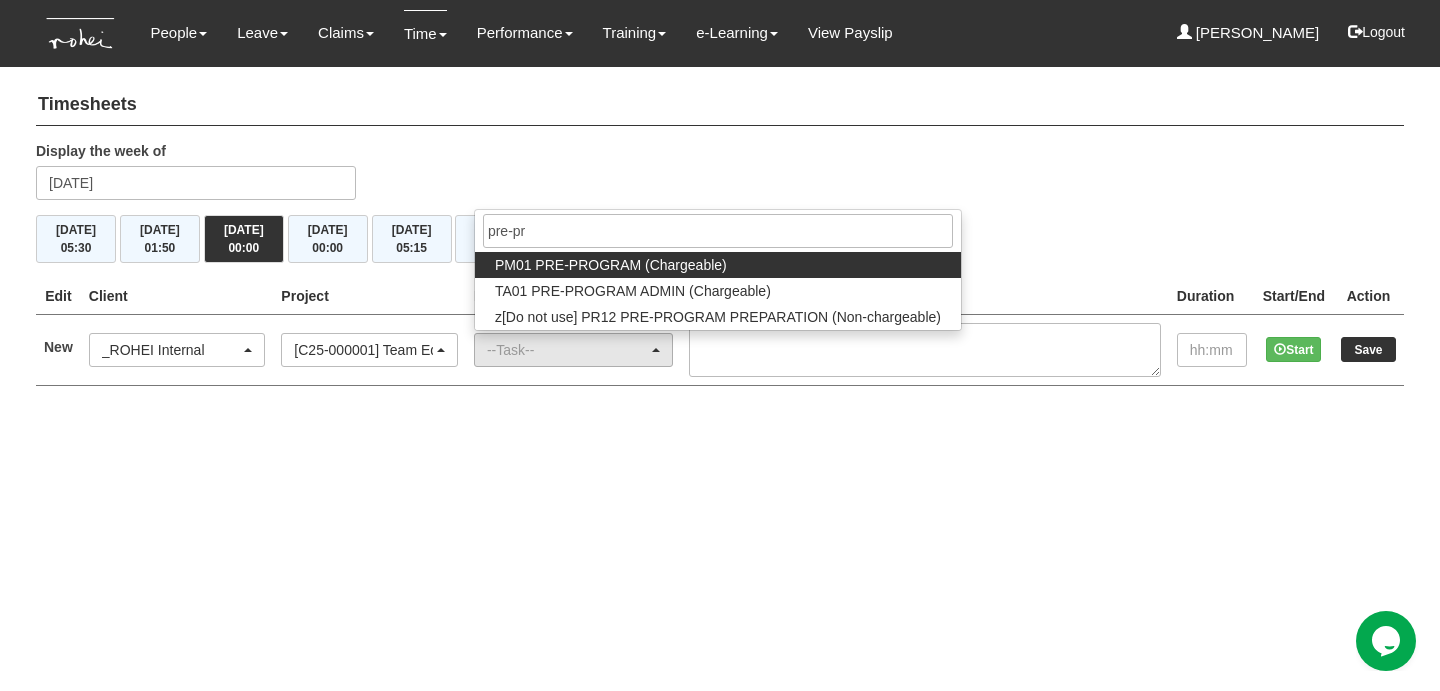 click on "PM01 PRE-PROGRAM (Chargeable)" at bounding box center [611, 265] 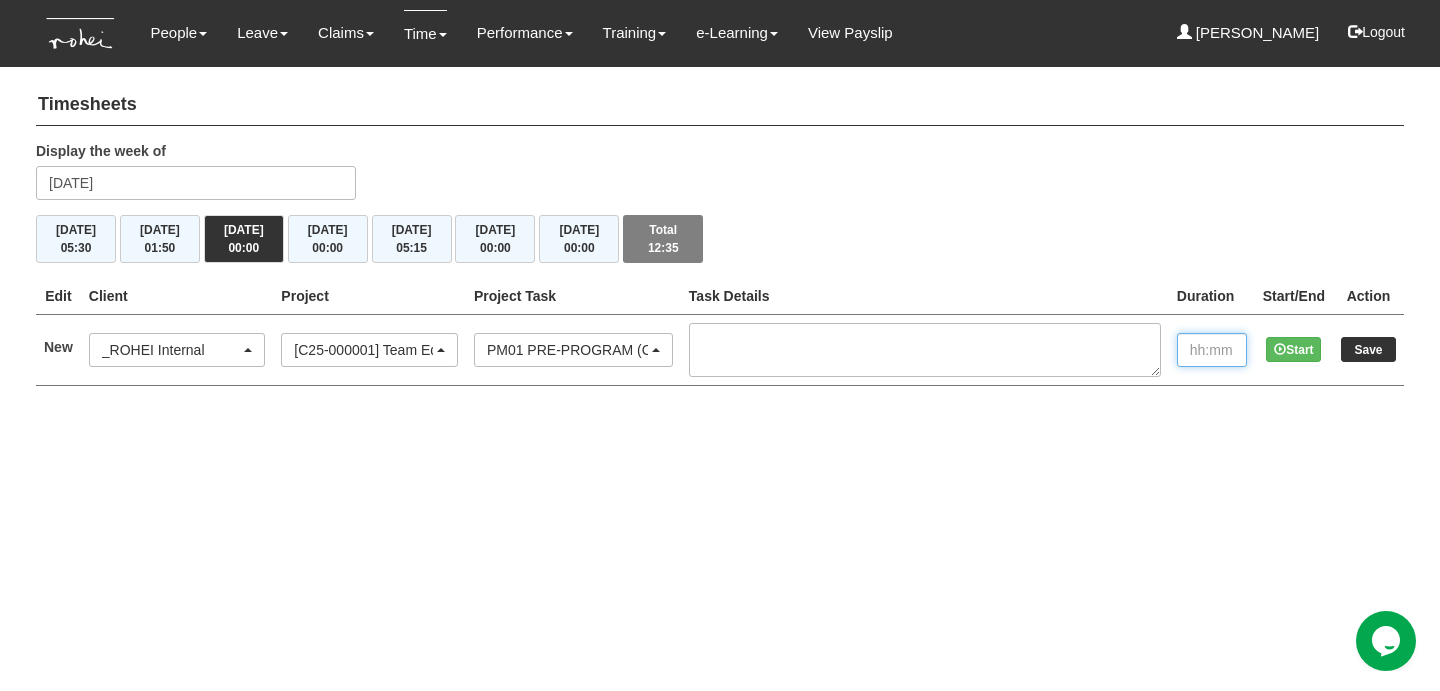 click at bounding box center [1212, 350] 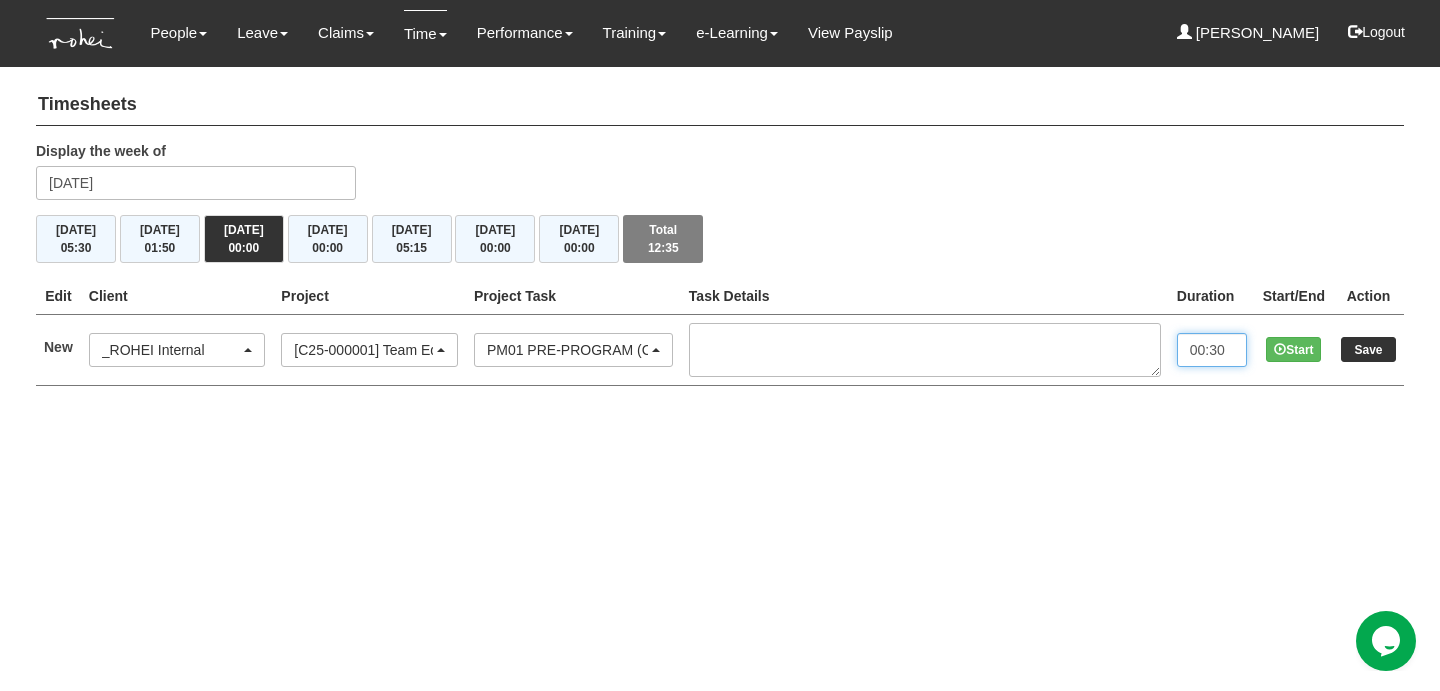 type on "00:30" 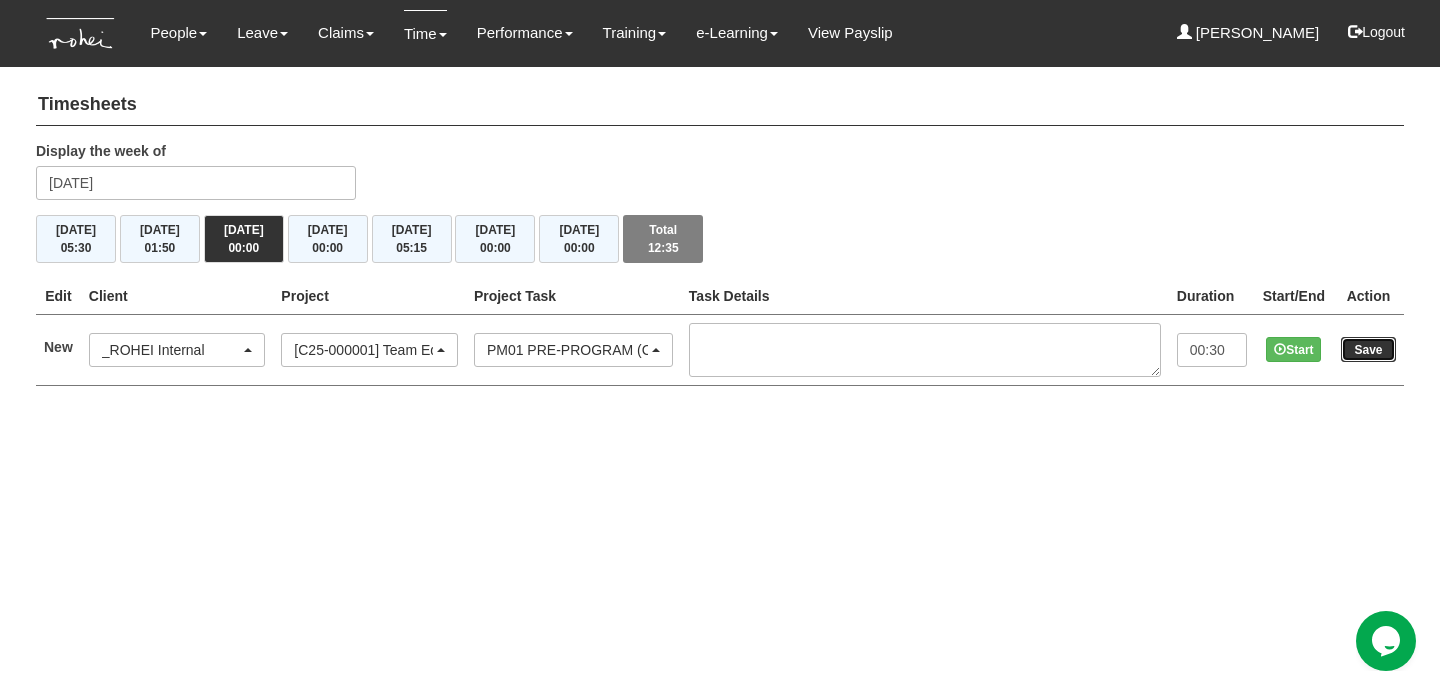 click on "Save" at bounding box center (1368, 349) 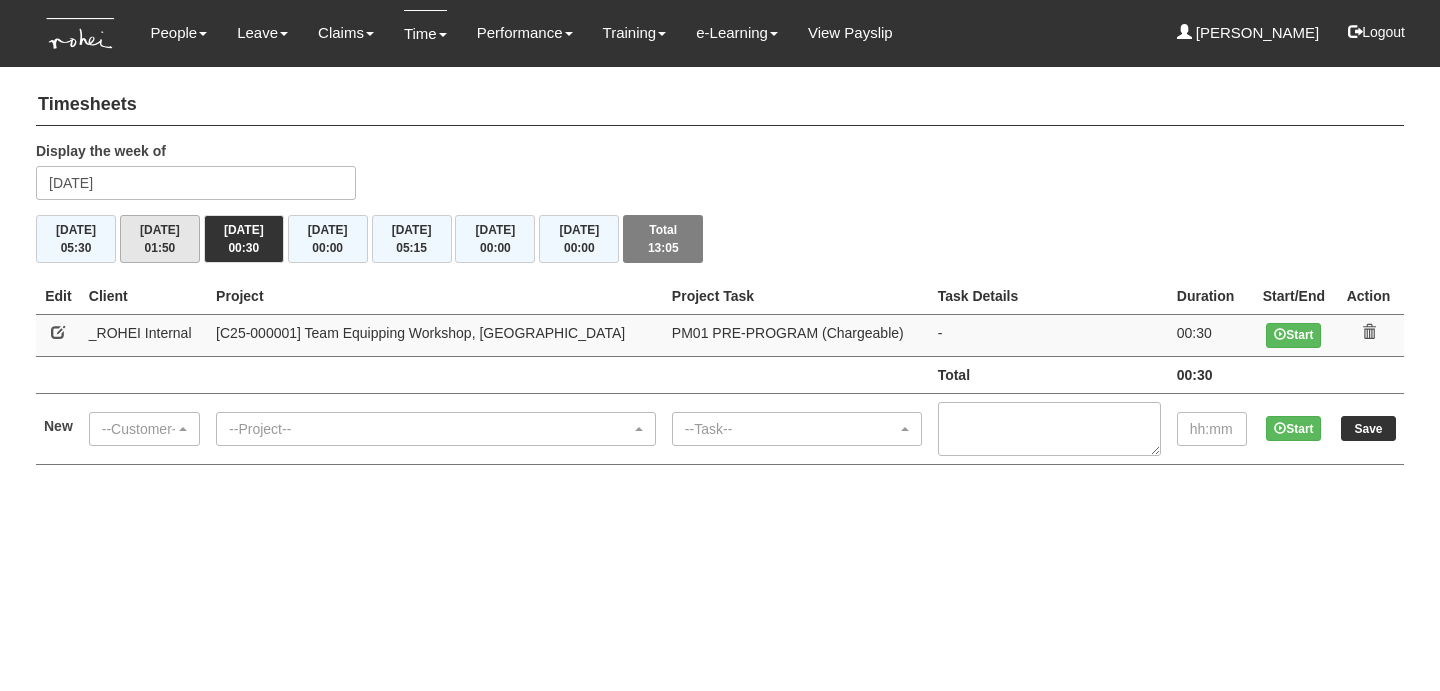 scroll, scrollTop: 0, scrollLeft: 0, axis: both 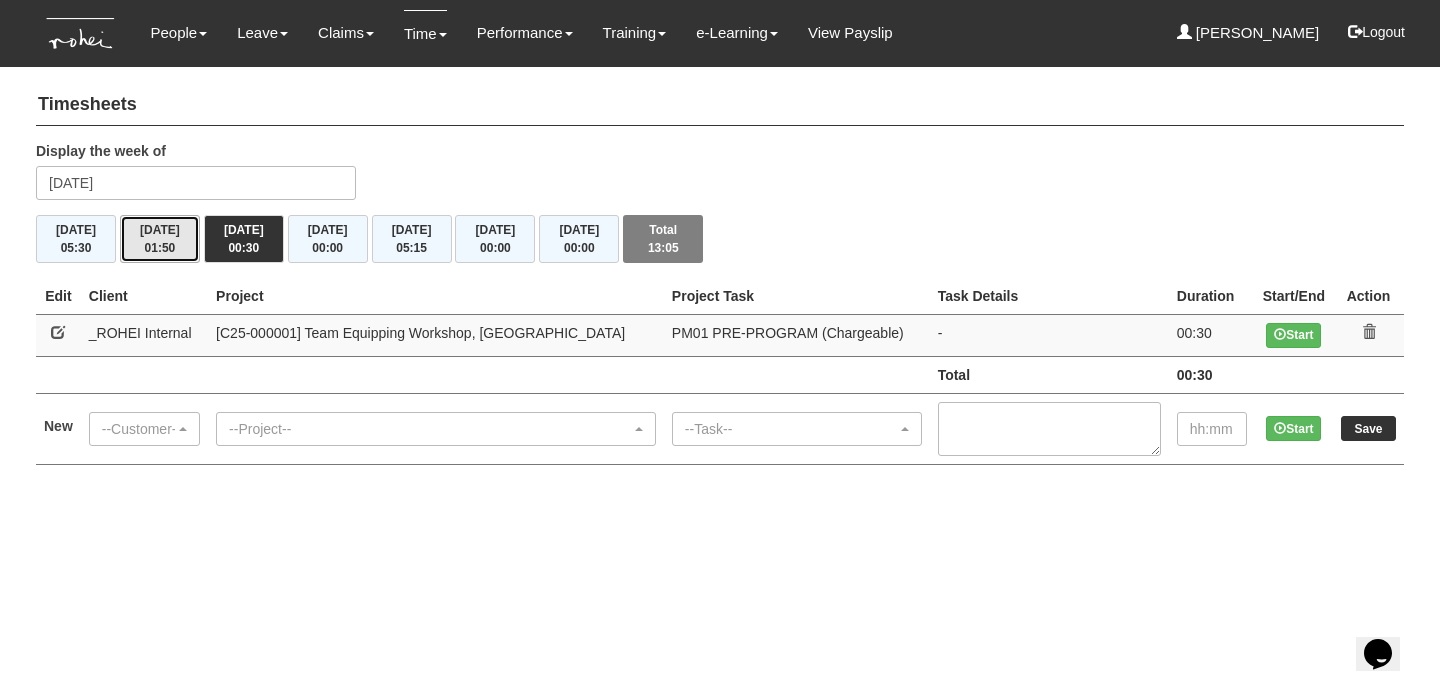 click on "Tue 8/7 01:50" at bounding box center [160, 239] 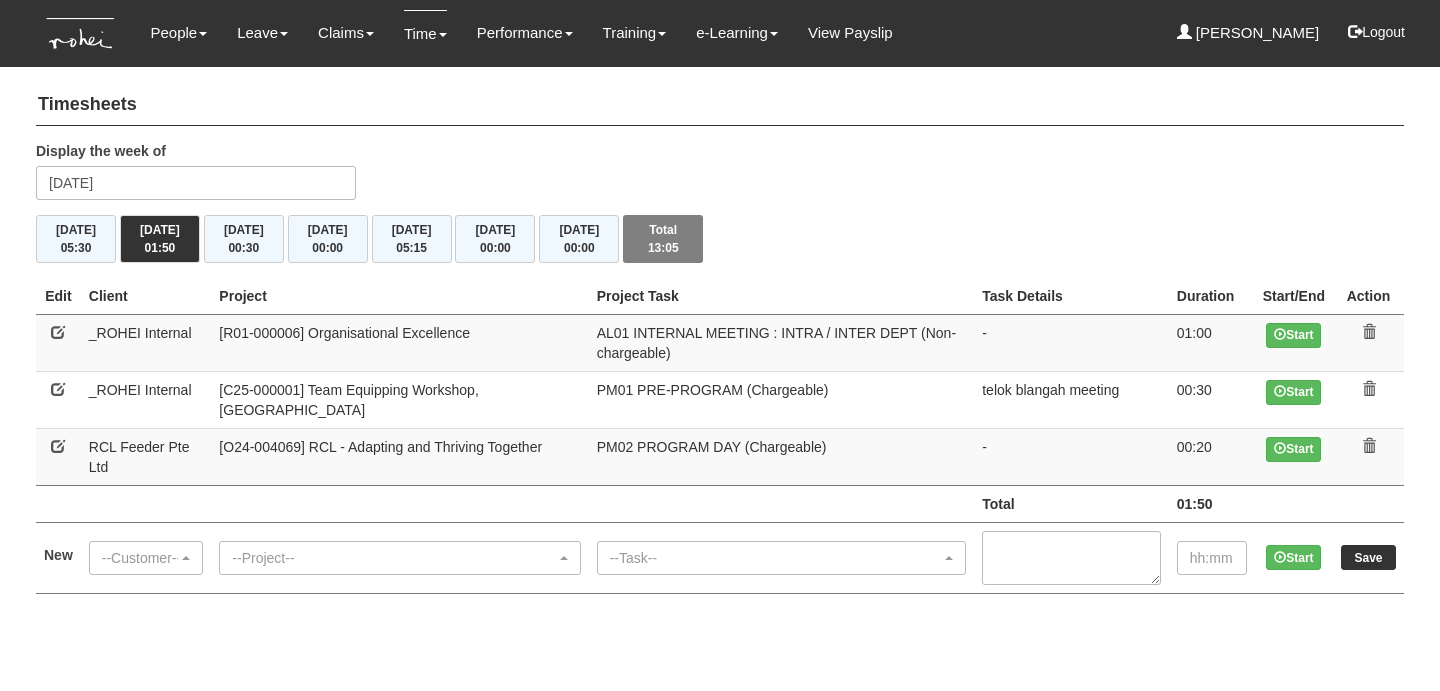 scroll, scrollTop: 0, scrollLeft: 0, axis: both 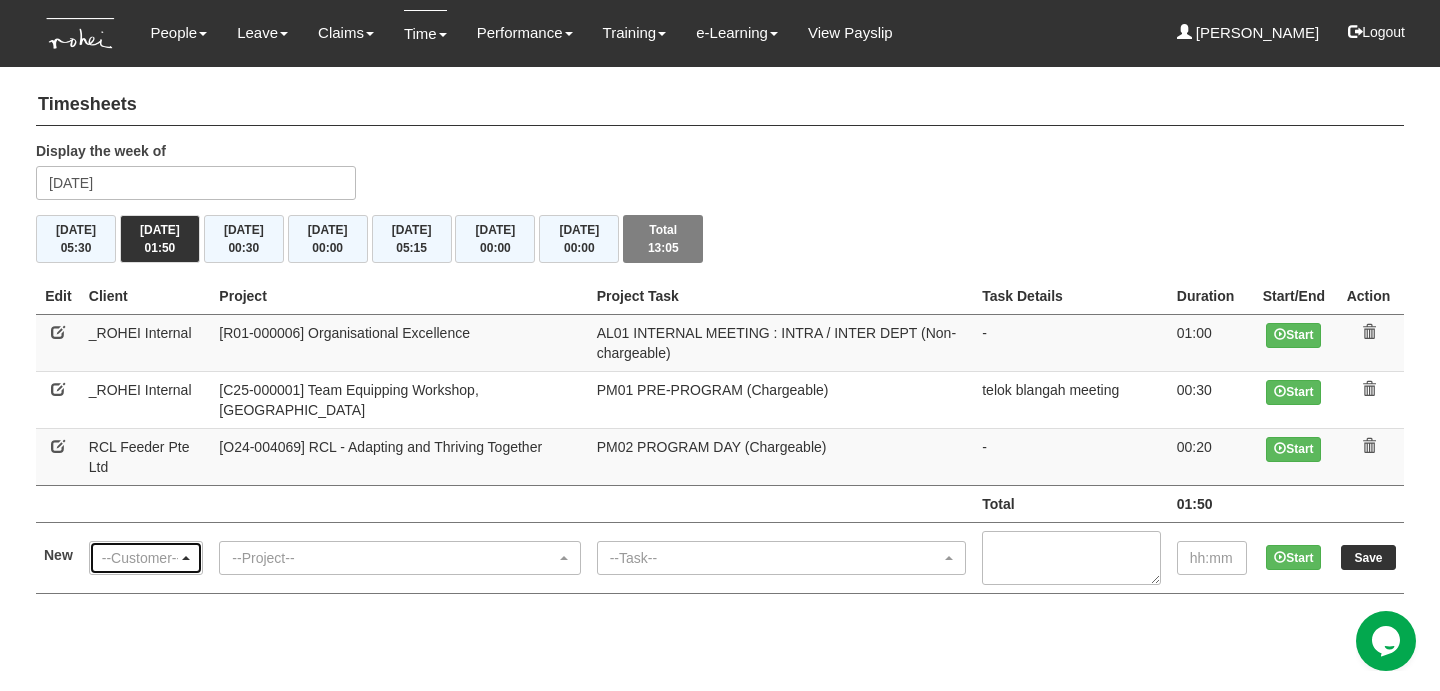 click on "--Customer--" at bounding box center [140, 558] 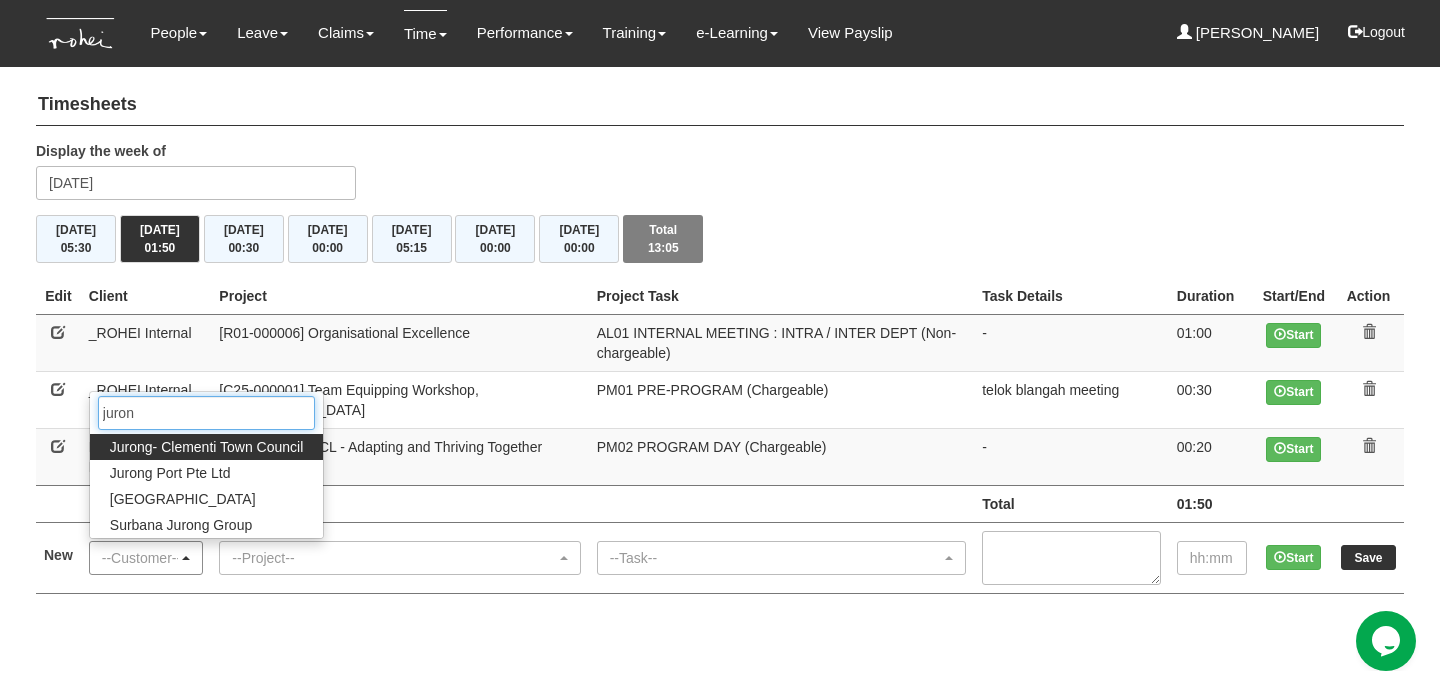 type on "jurong" 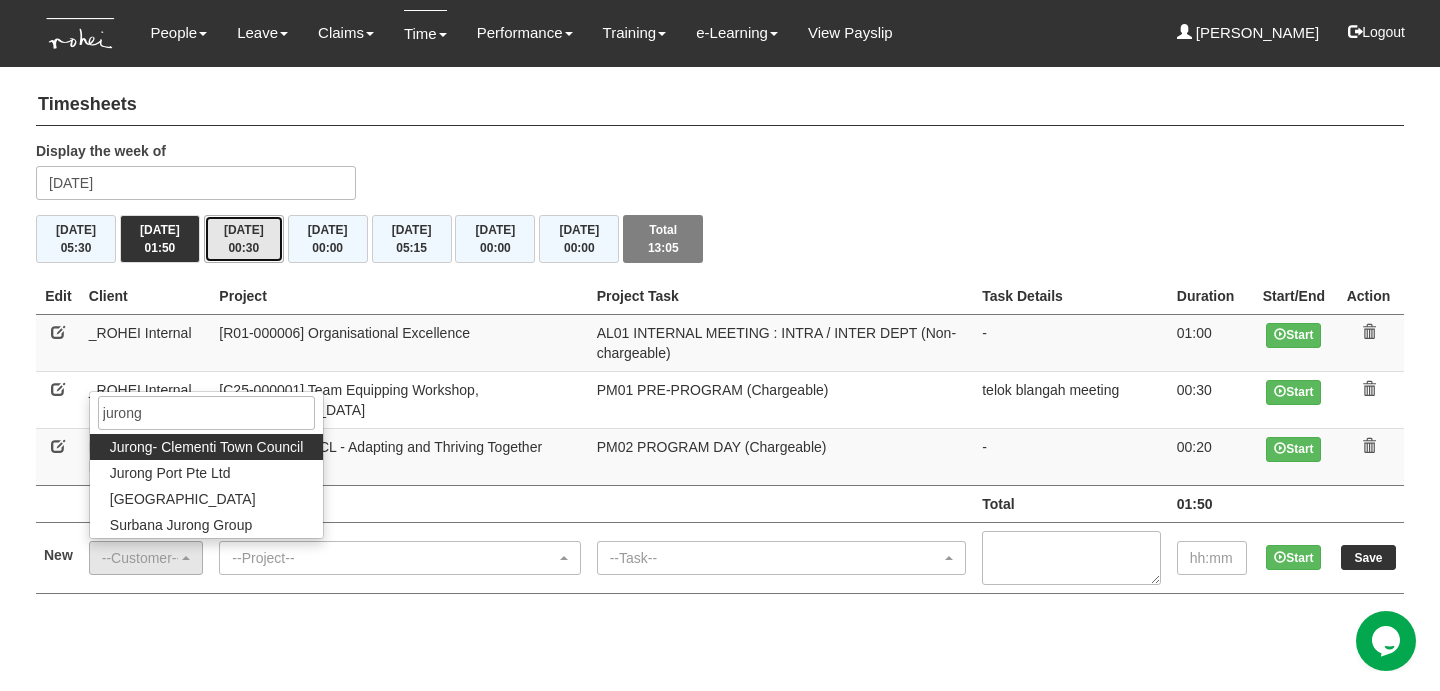 click on "00:30" at bounding box center [243, 248] 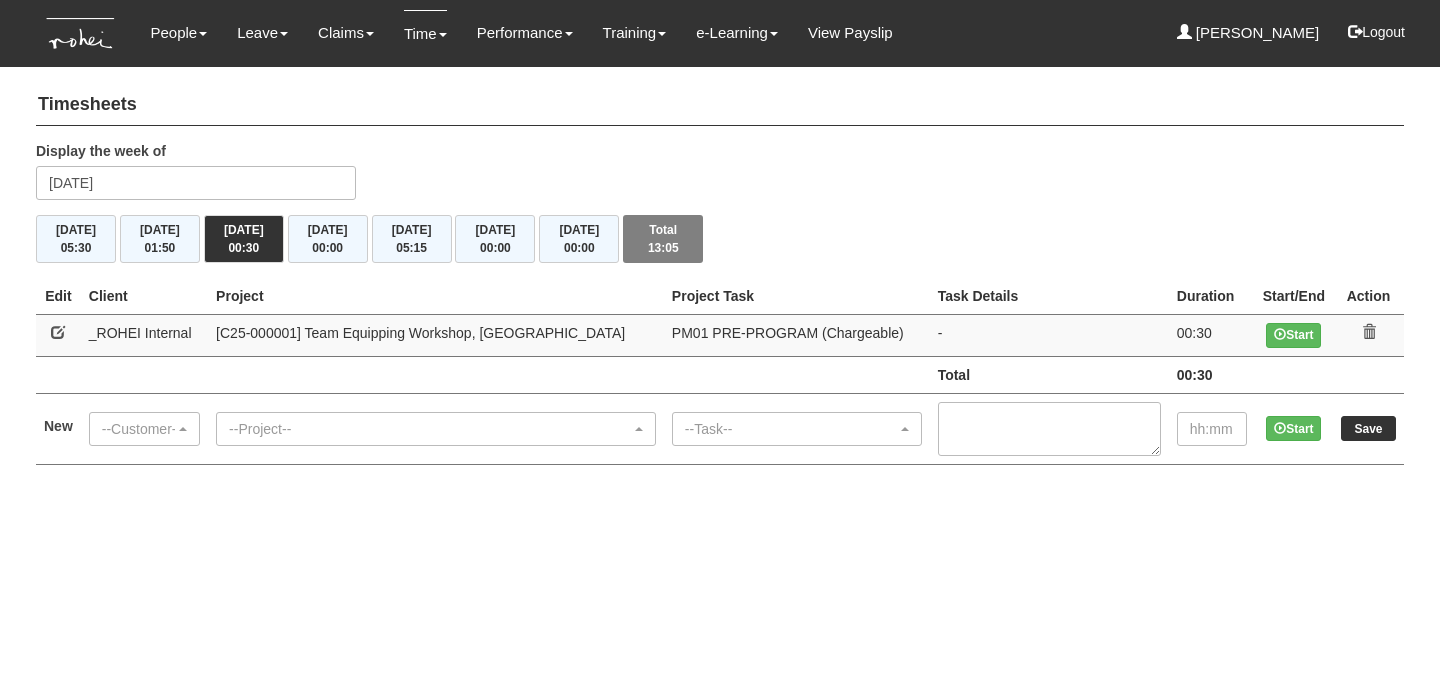 scroll, scrollTop: 0, scrollLeft: 0, axis: both 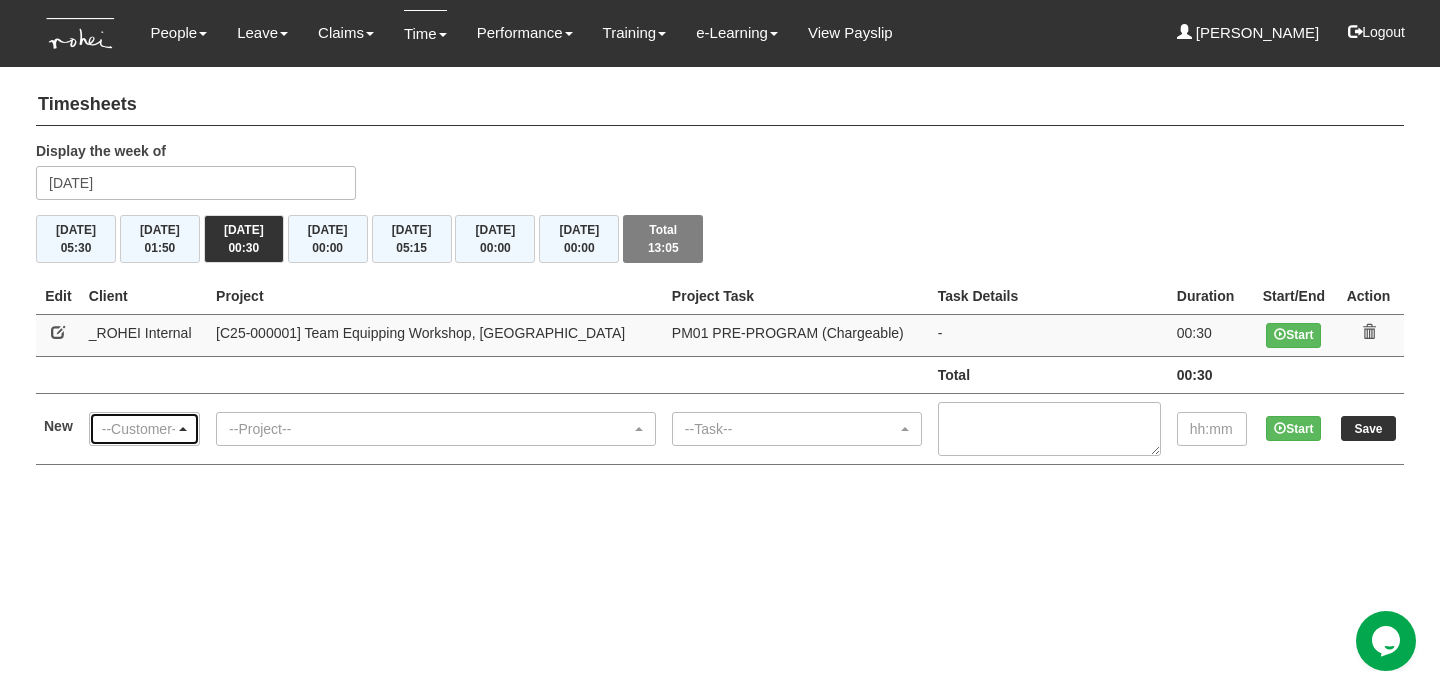 click on "--Customer--" at bounding box center (144, 429) 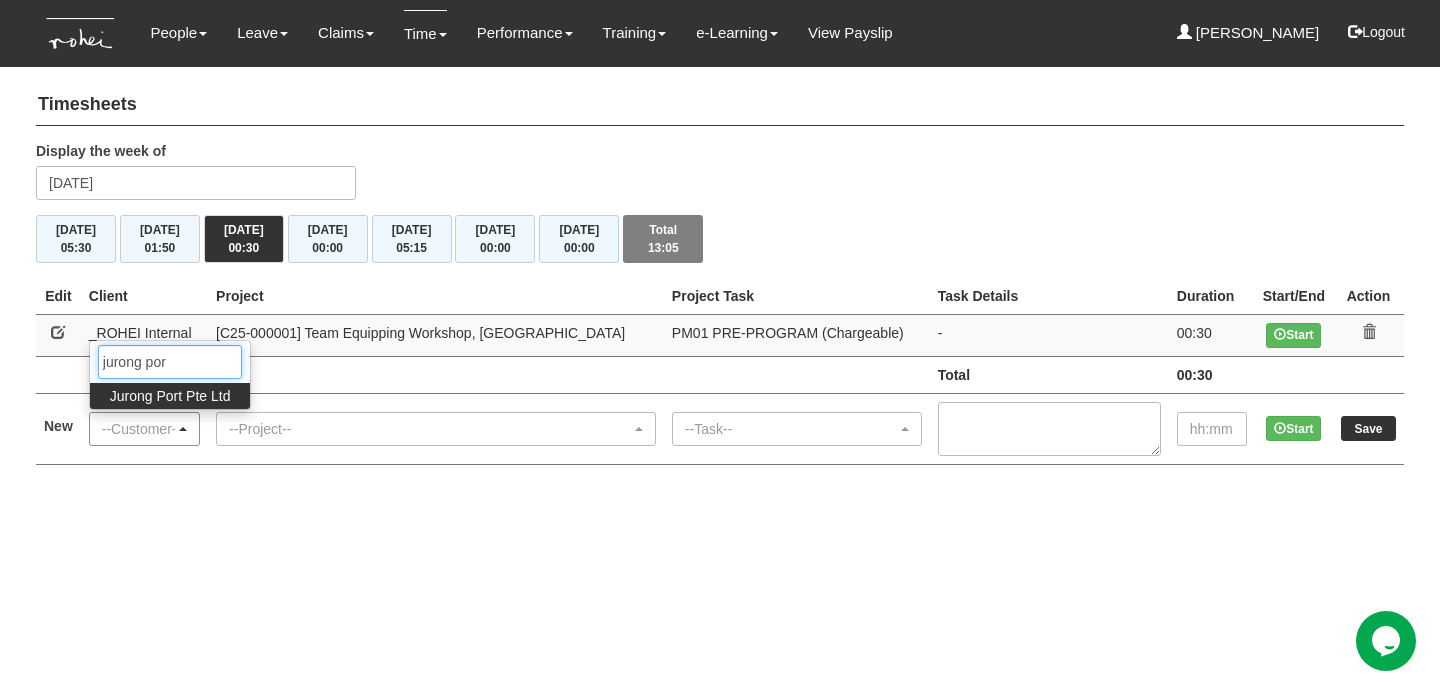 type on "jurong port" 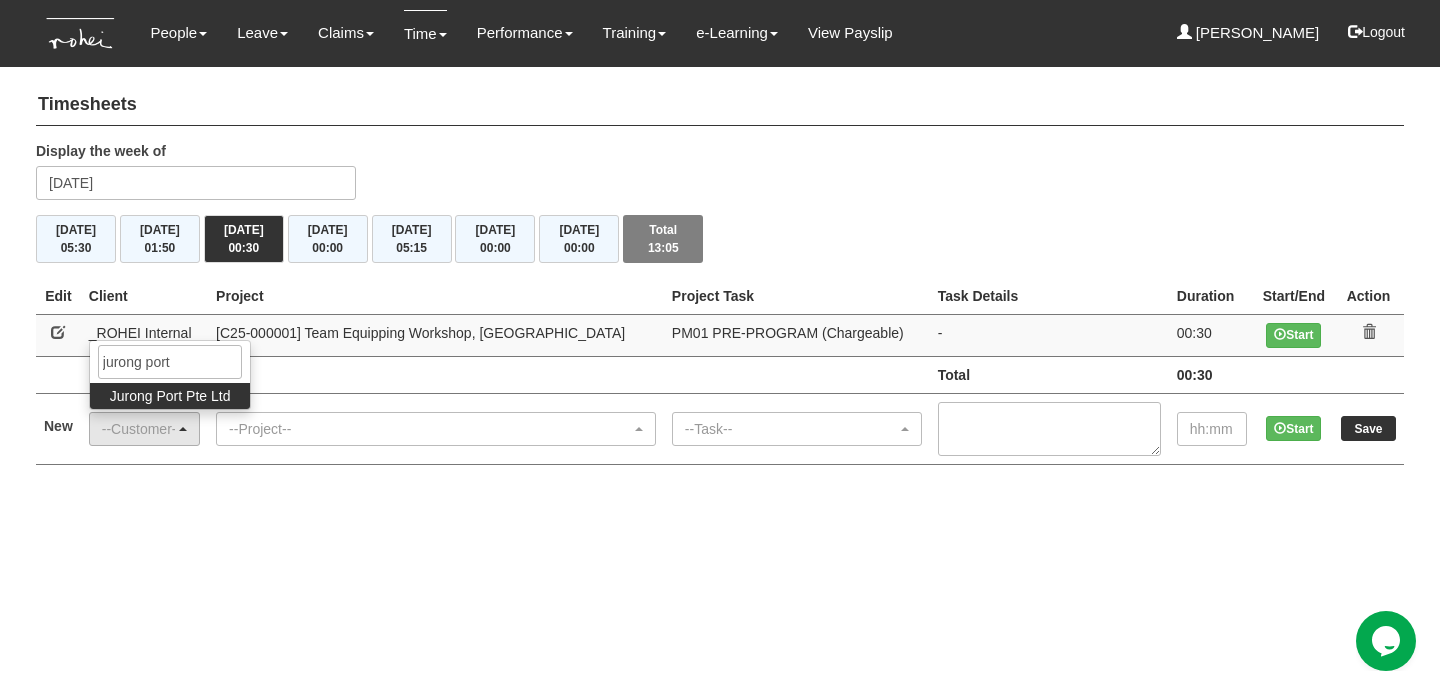 click on "Jurong Port Pte Ltd" at bounding box center (170, 396) 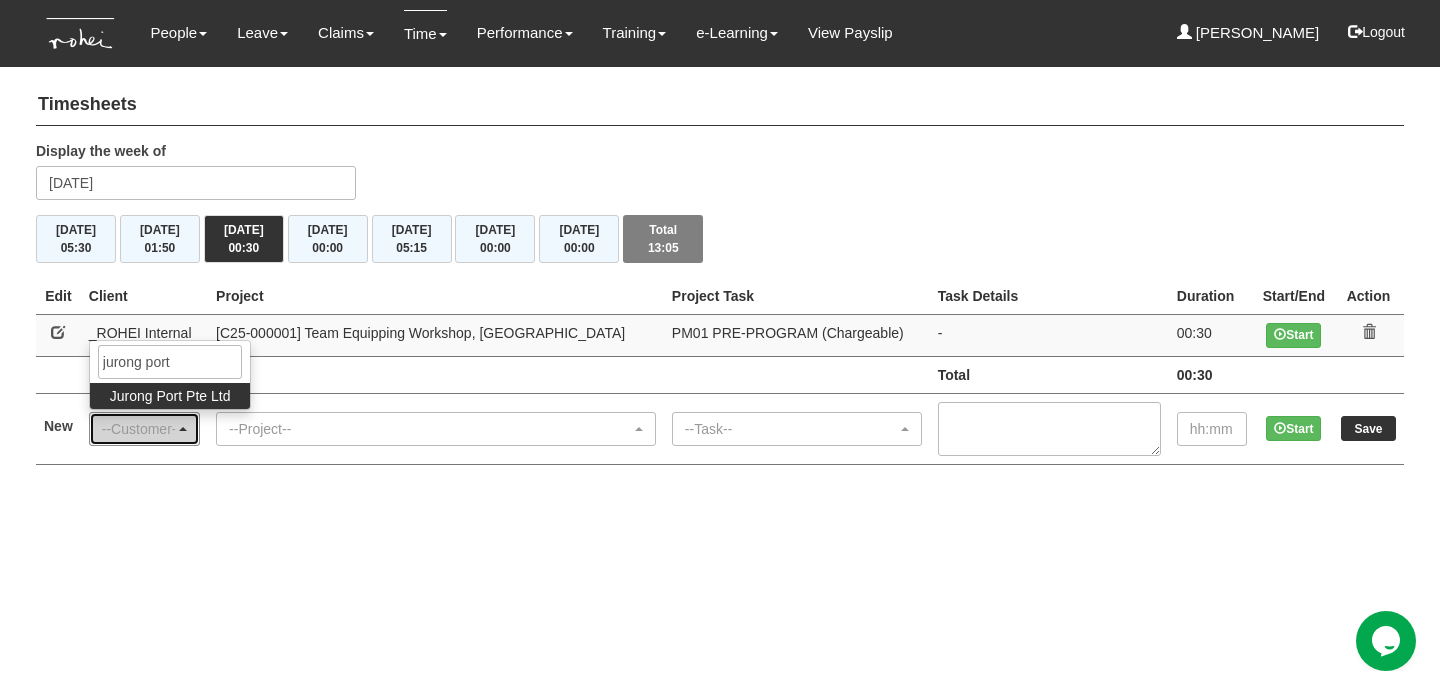 select on "260" 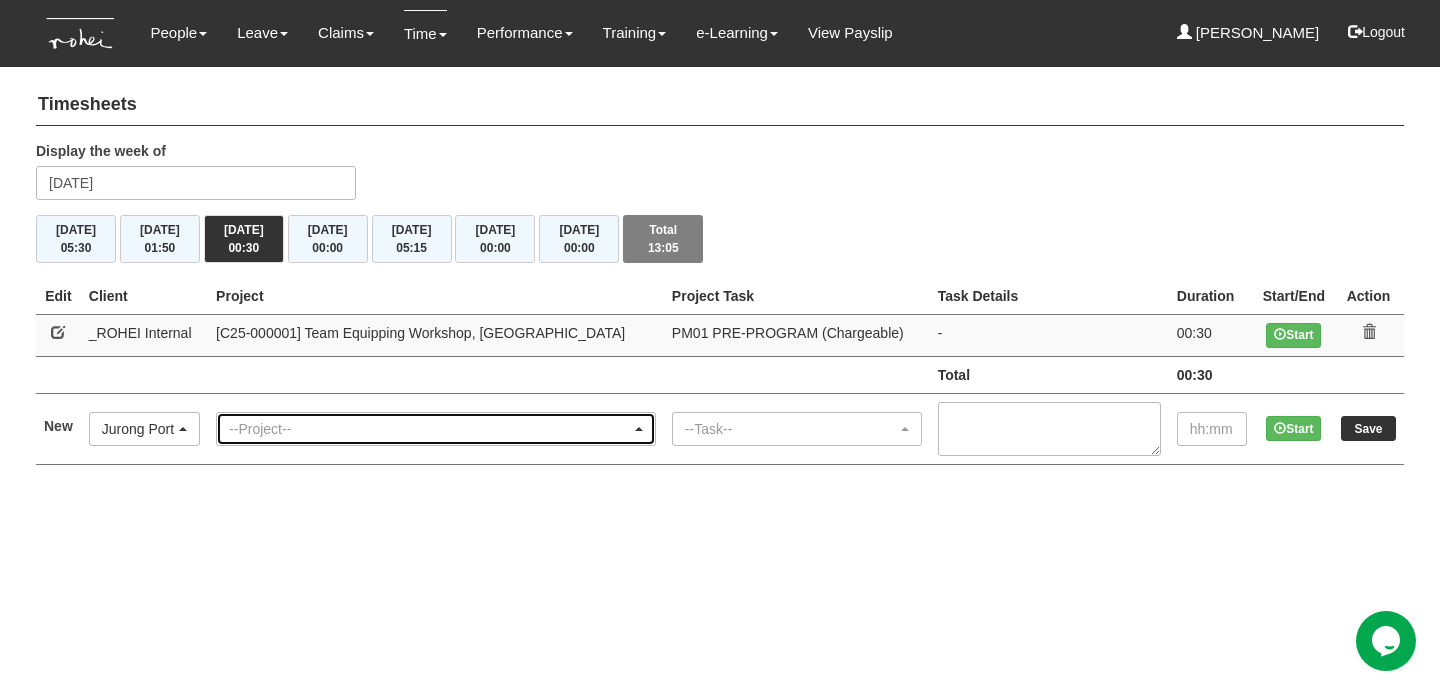 click on "--Project--" at bounding box center [430, 429] 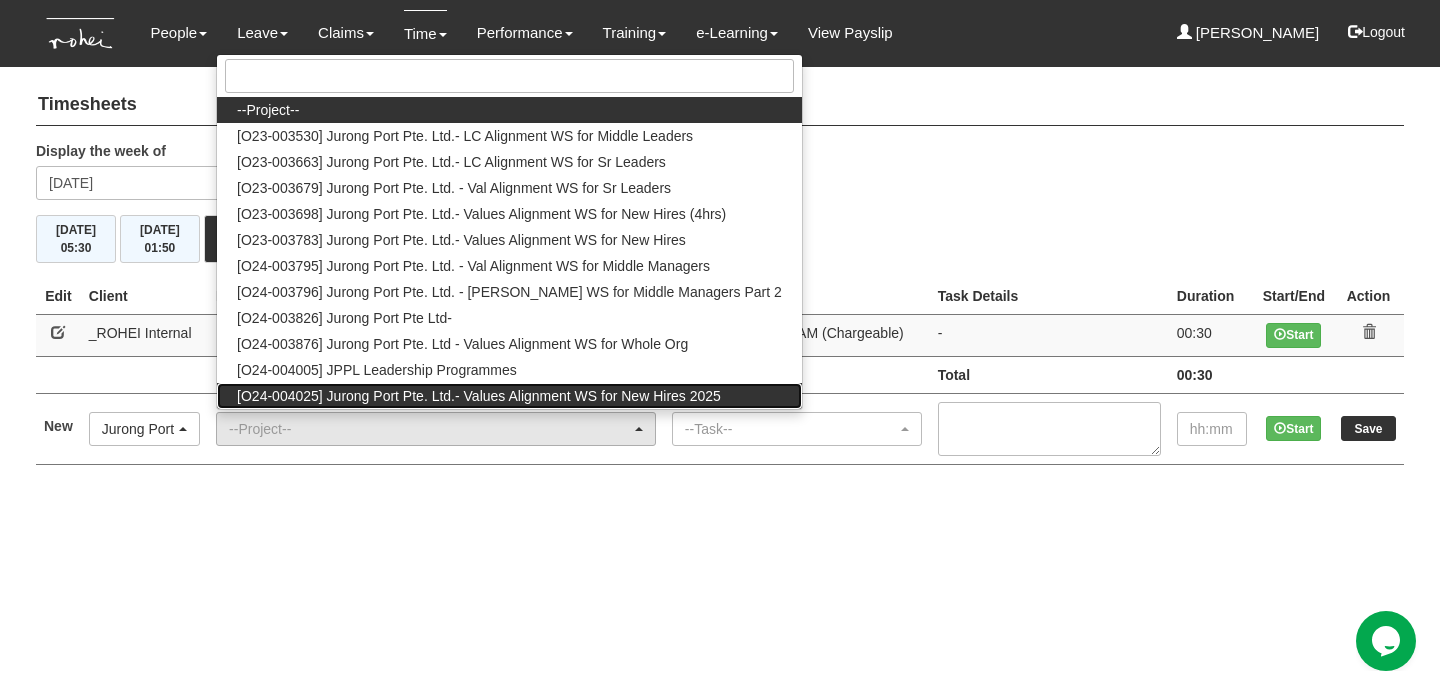 click on "[O24-004025] Jurong Port Pte. Ltd.- Values Alignment WS for New Hires 2025" at bounding box center (479, 396) 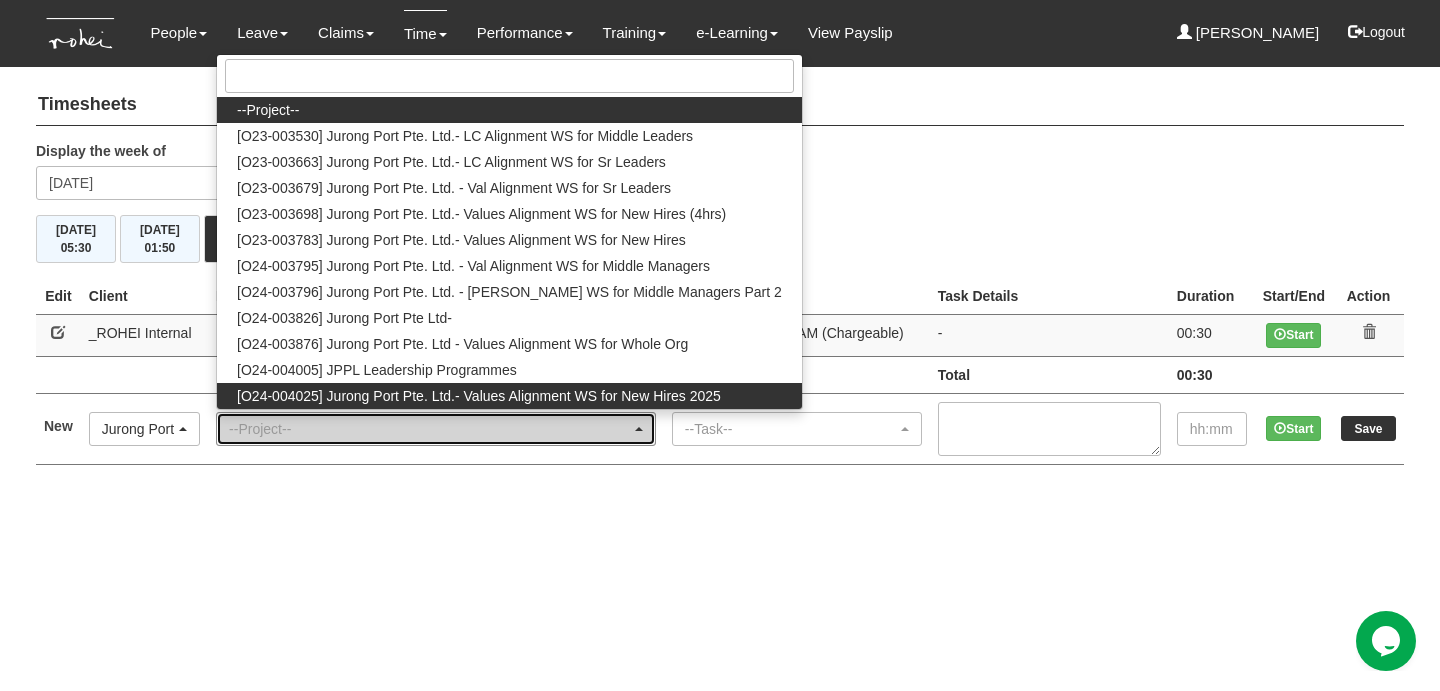 select on "2650" 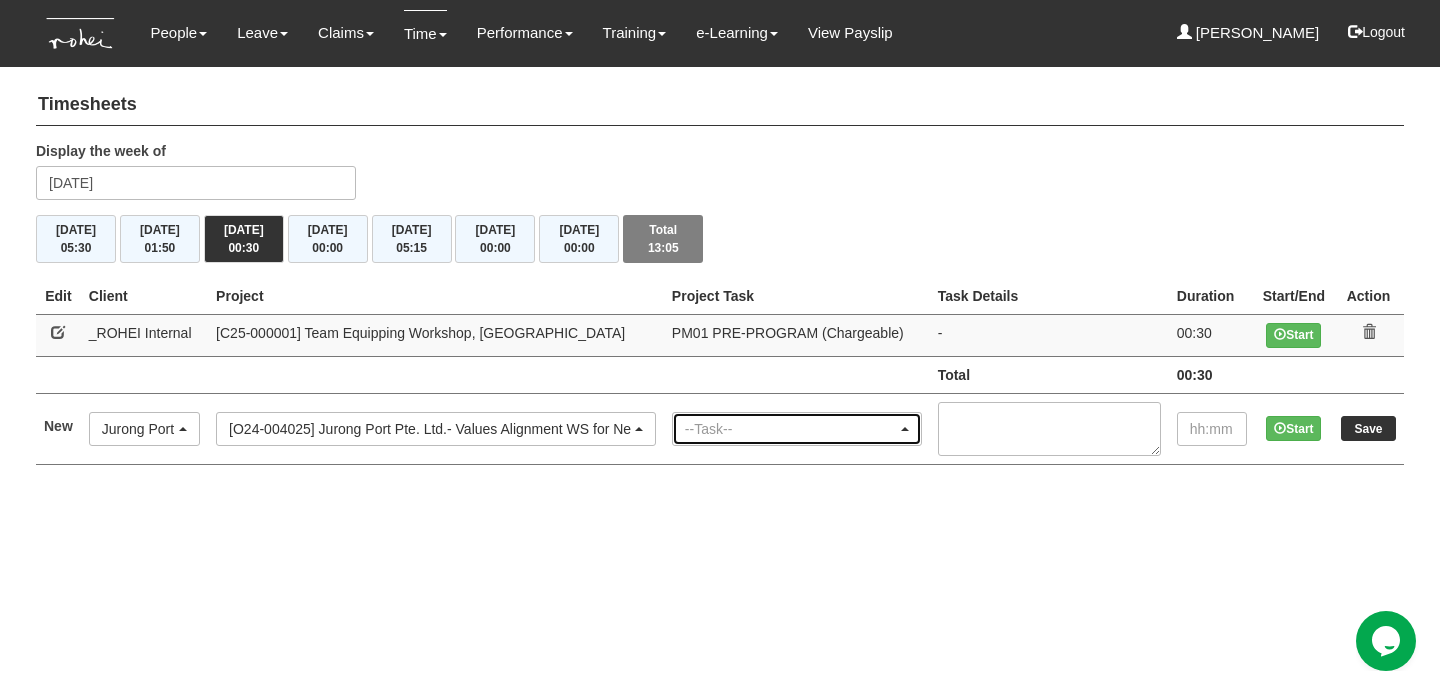 click on "--Task--" at bounding box center [791, 429] 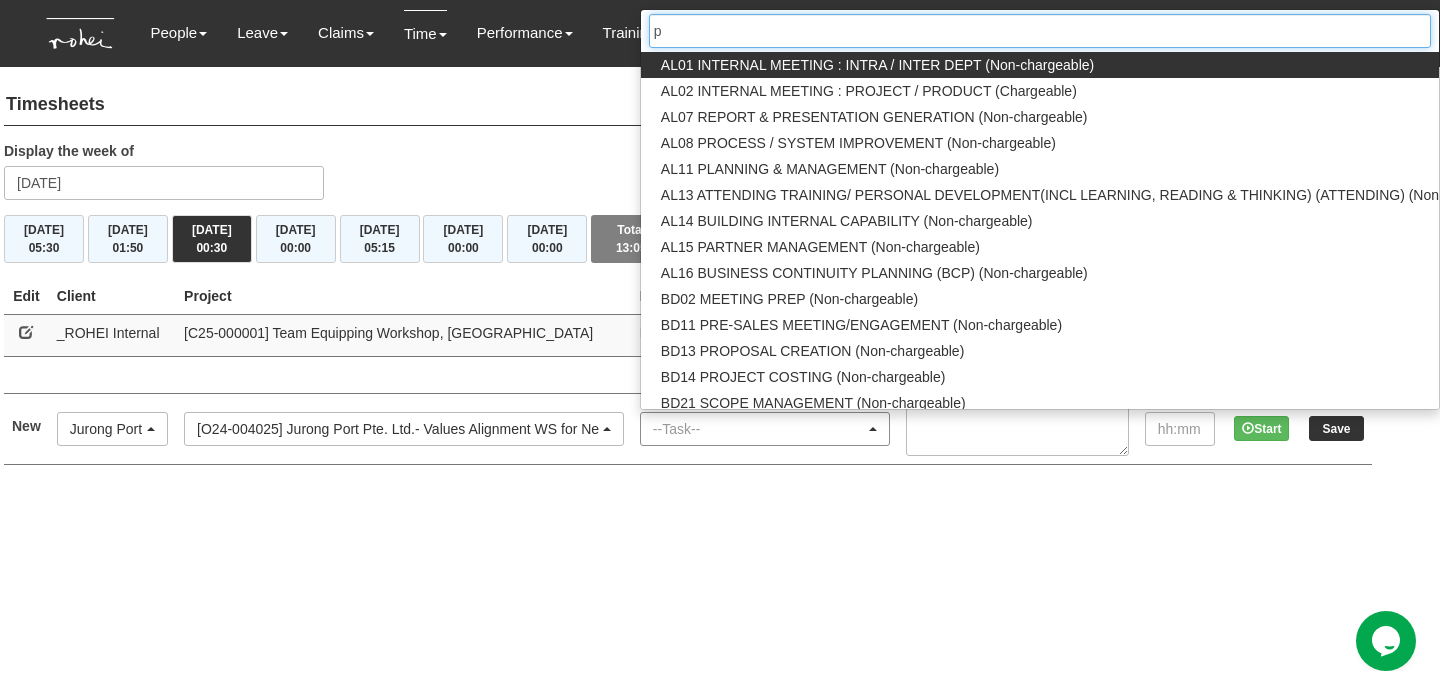 scroll, scrollTop: 0, scrollLeft: 0, axis: both 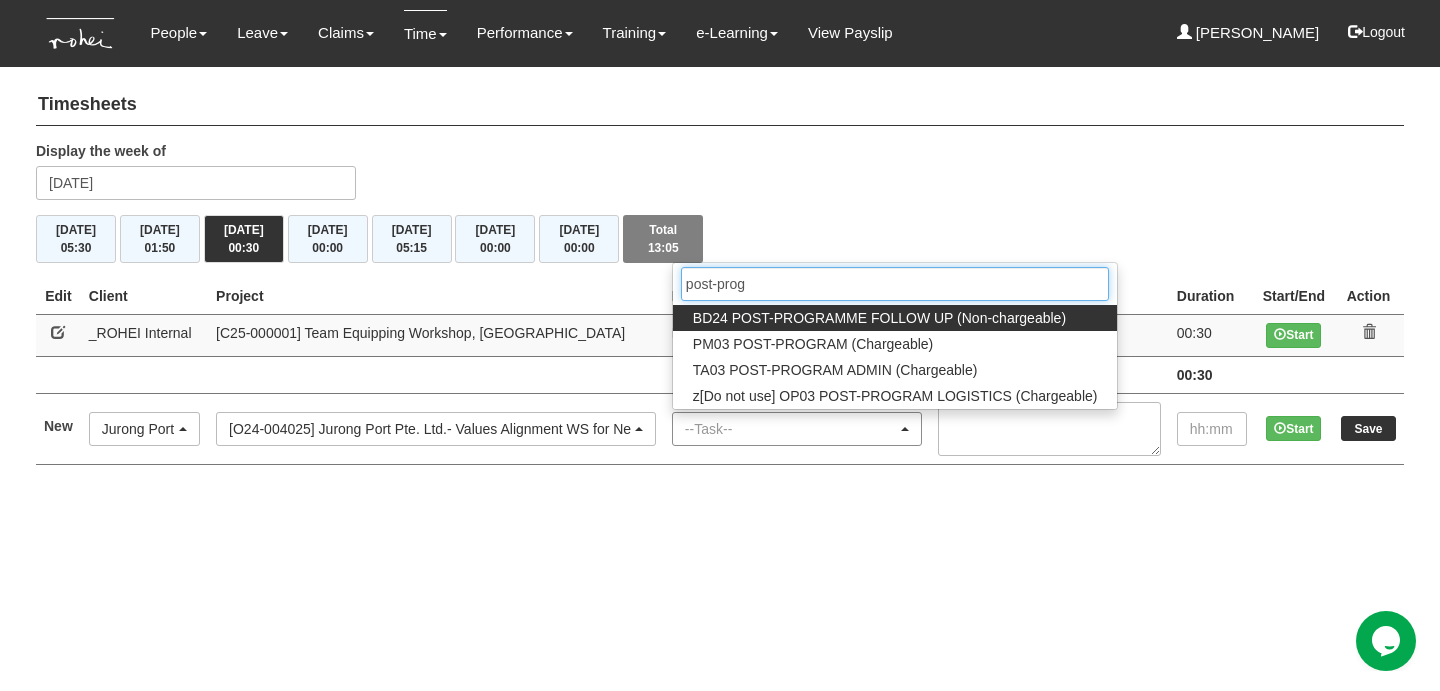 type on "post-progr" 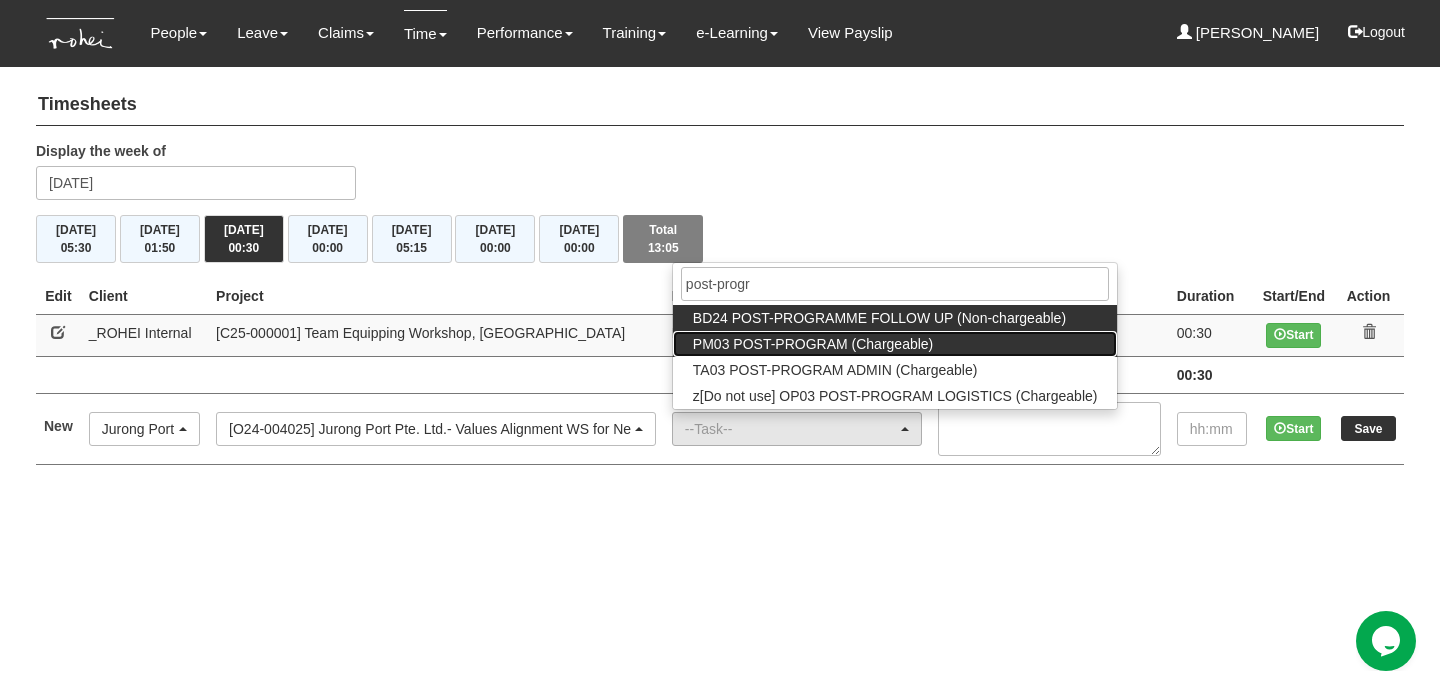 click on "PM03 POST-PROGRAM (Chargeable)" at bounding box center [813, 344] 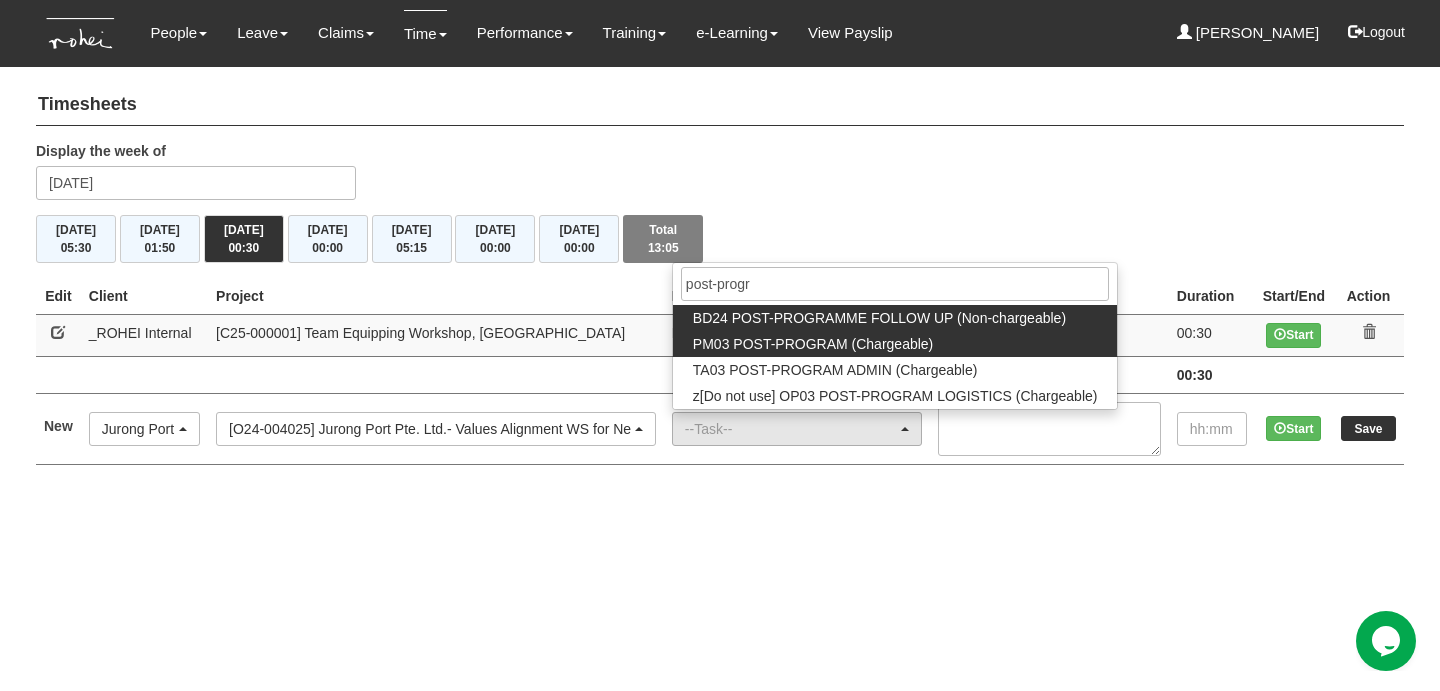 select on "164" 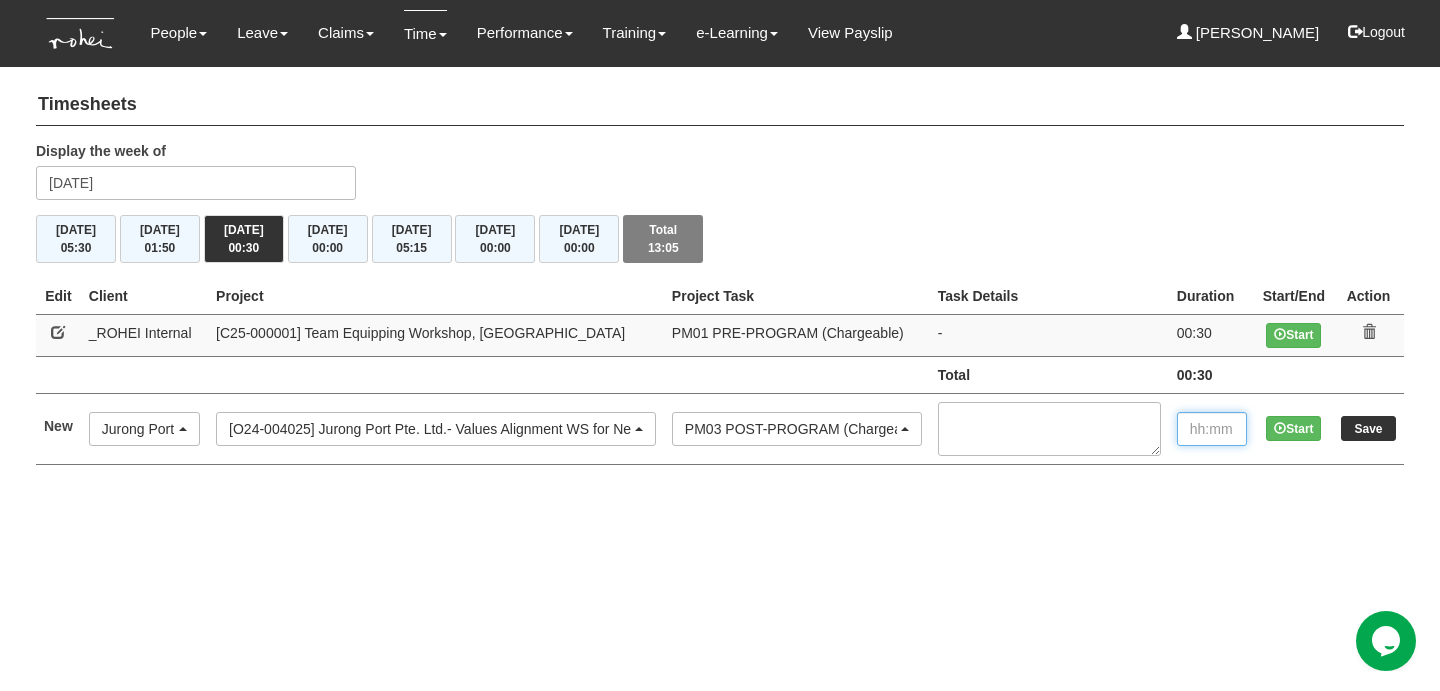 click at bounding box center [1212, 429] 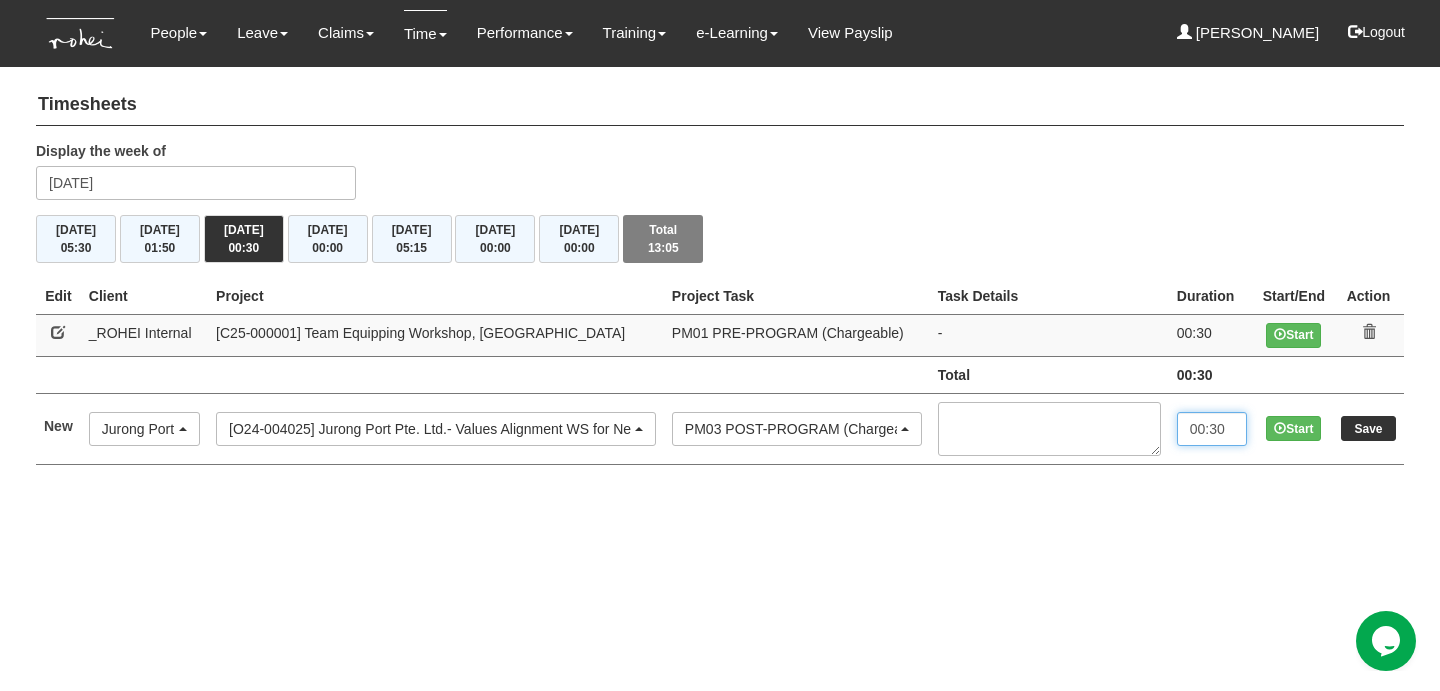 type on "00:30" 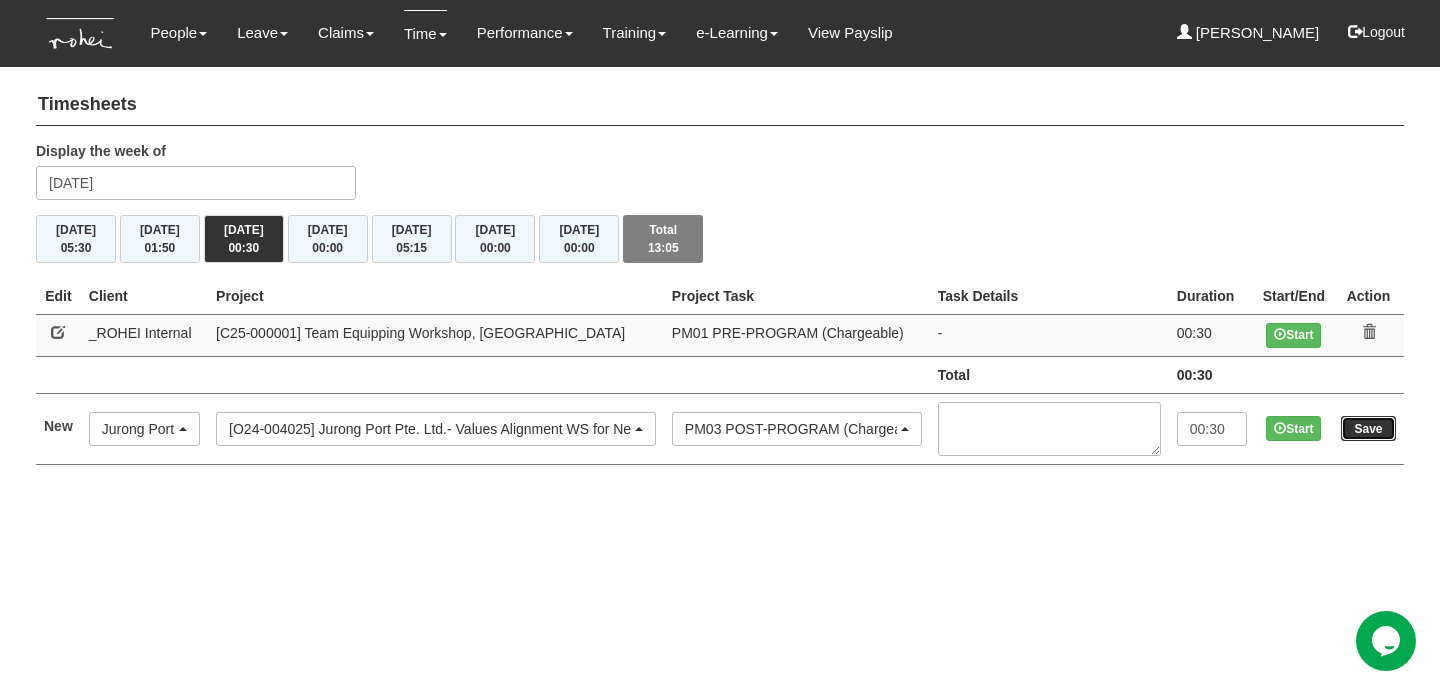 click on "Save" at bounding box center (1368, 428) 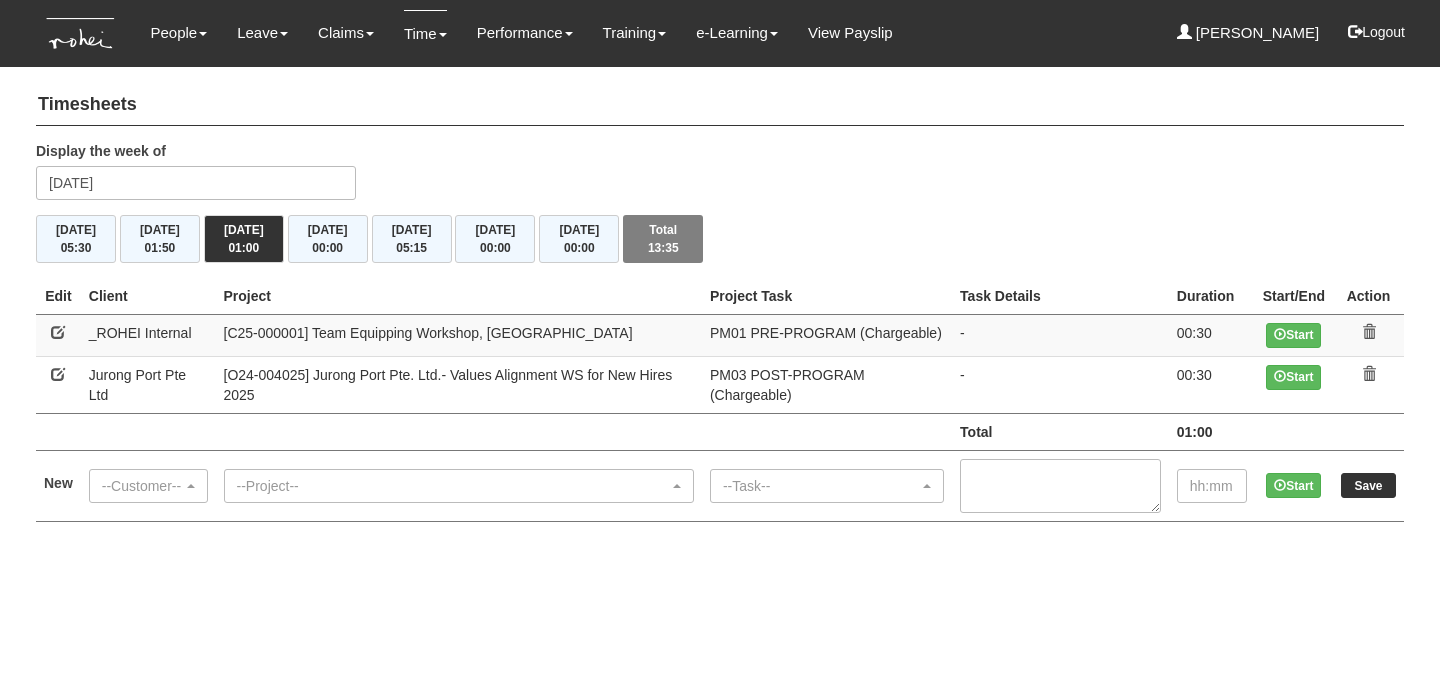 scroll, scrollTop: 0, scrollLeft: 0, axis: both 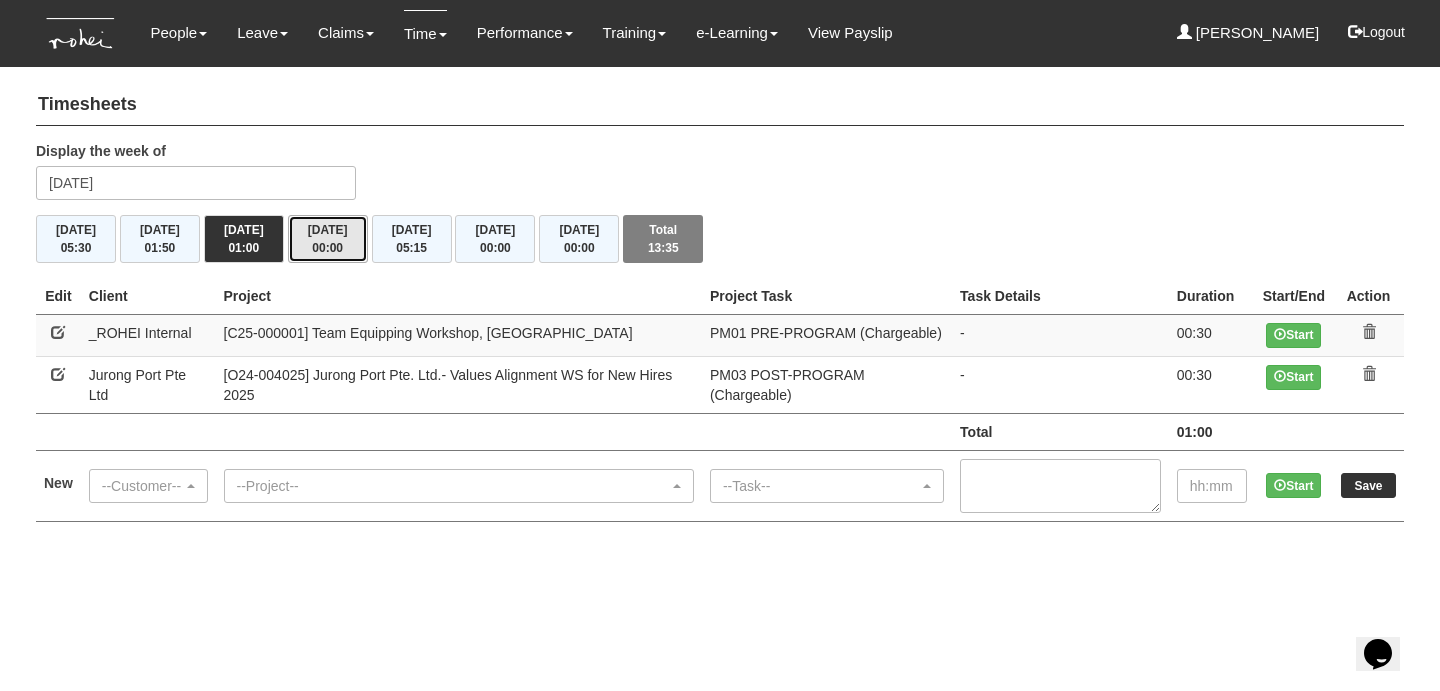 click on "00:00" at bounding box center [327, 248] 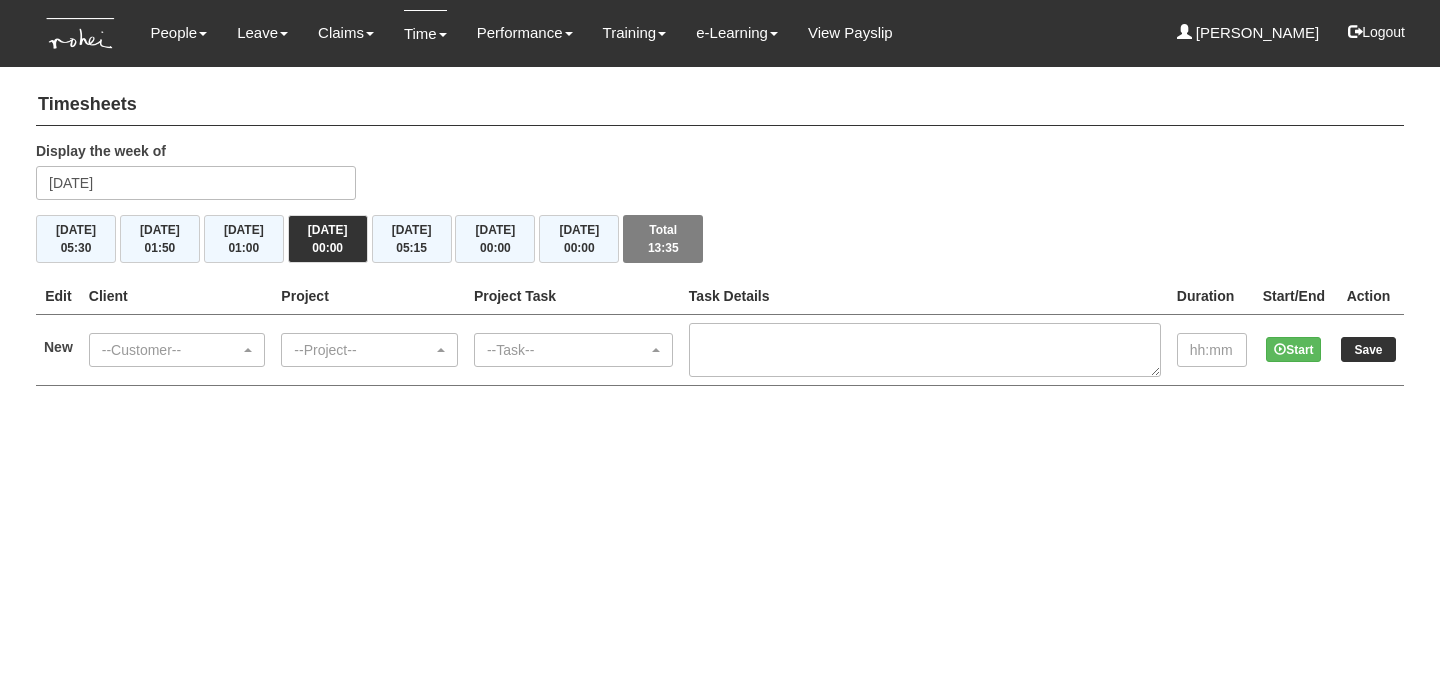 scroll, scrollTop: 0, scrollLeft: 0, axis: both 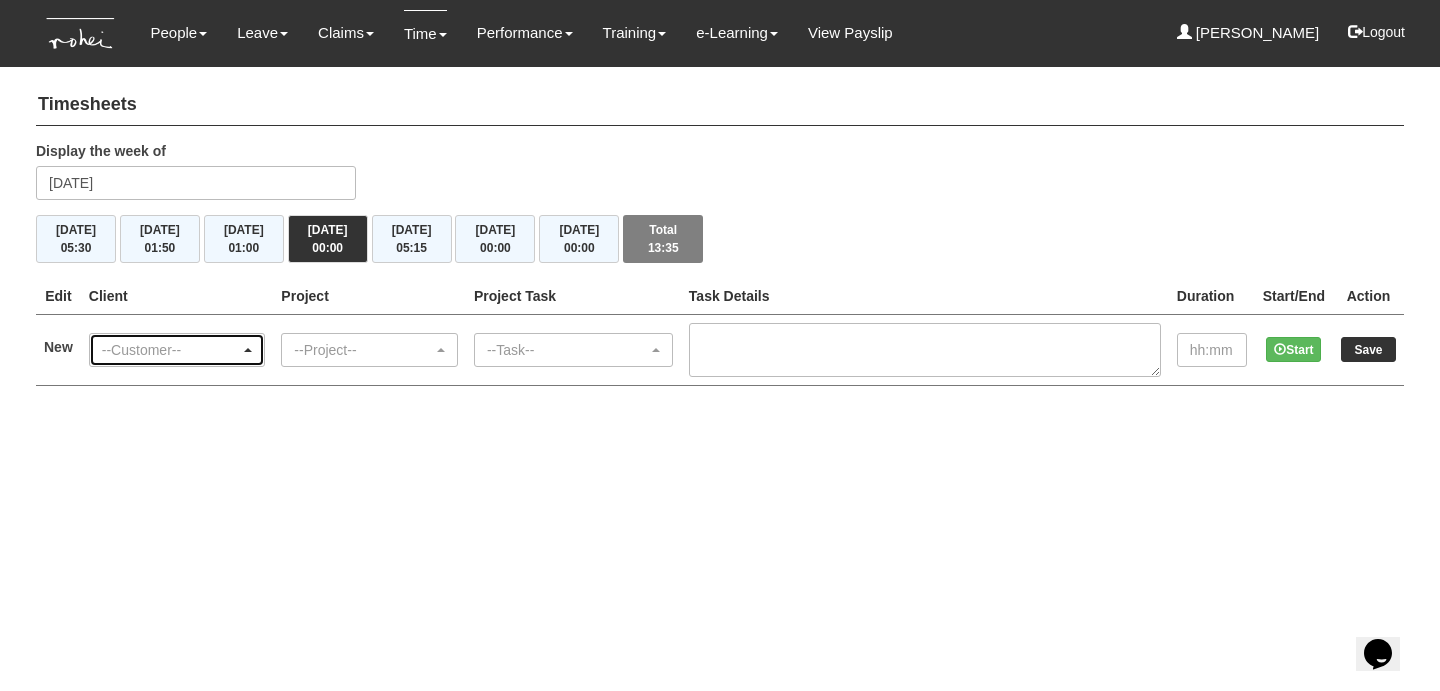 click on "--Customer--" at bounding box center (171, 350) 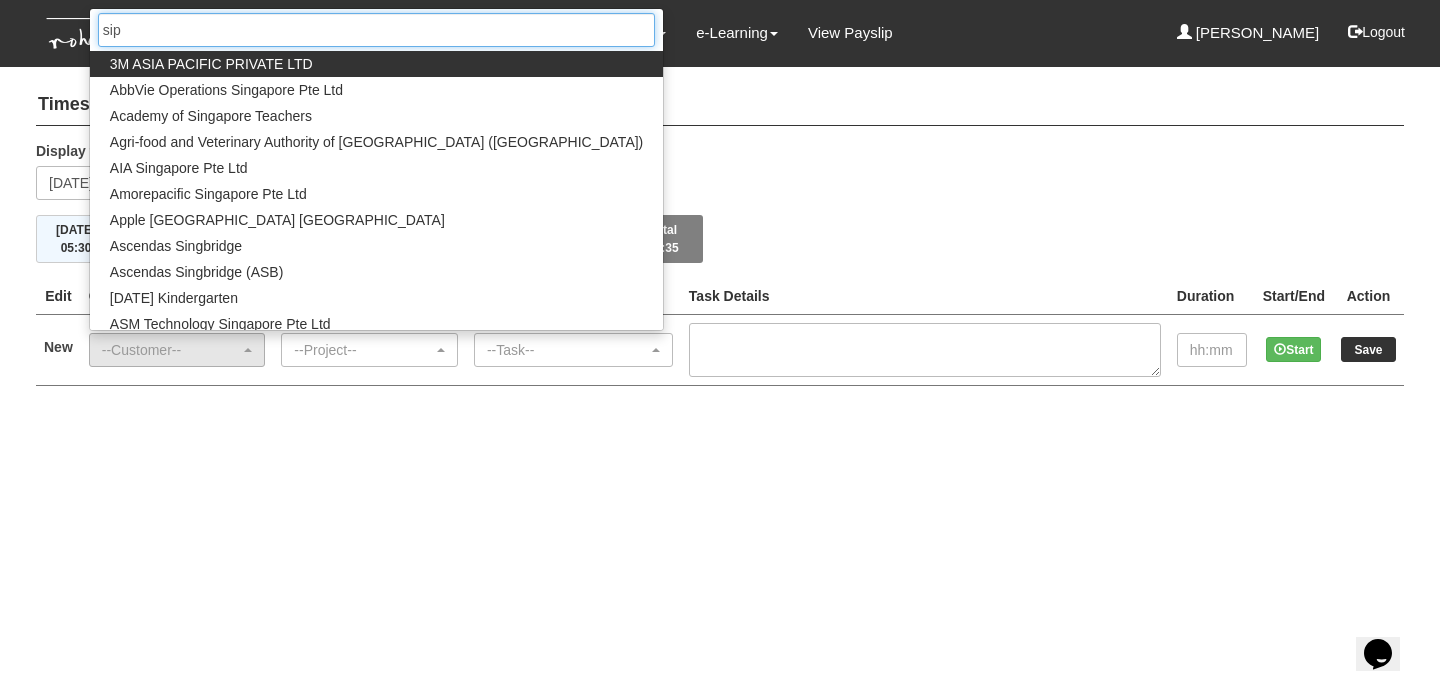 type on "sipg" 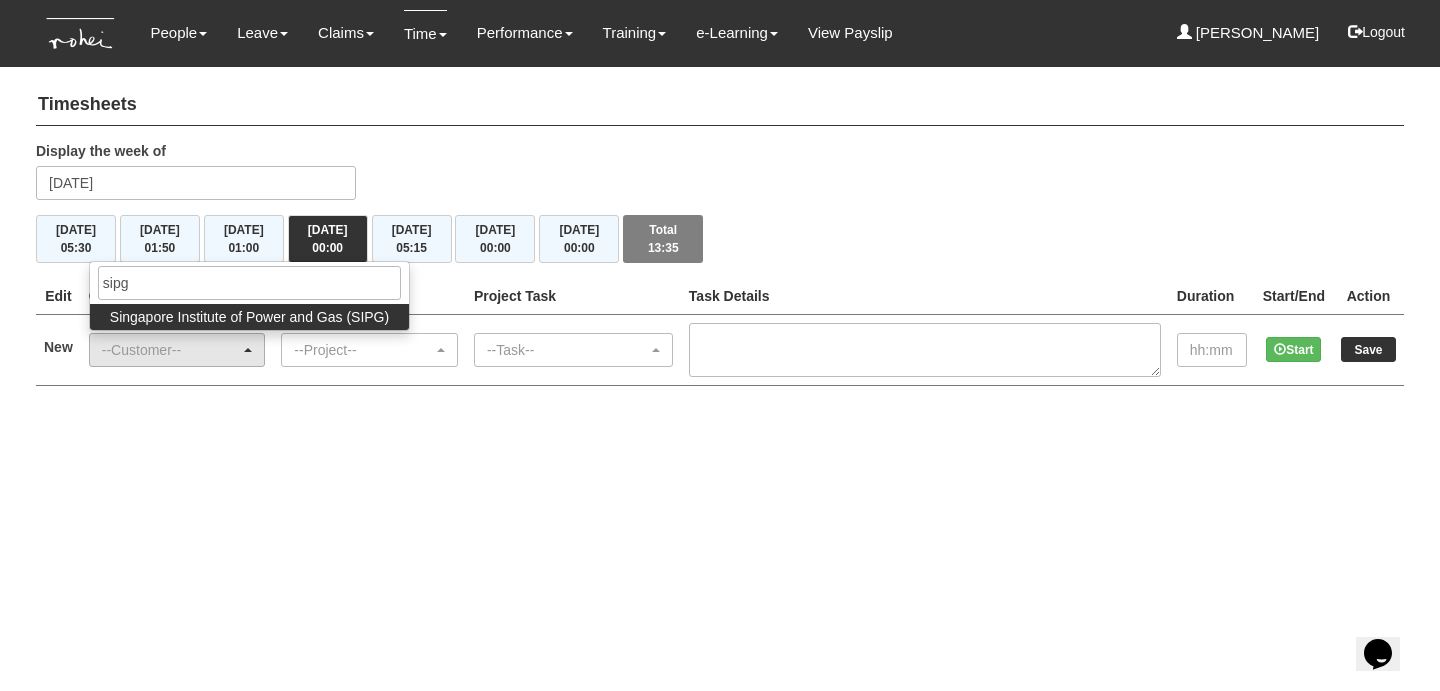 click on "Singapore Institute of Power and Gas (SIPG)" at bounding box center (249, 317) 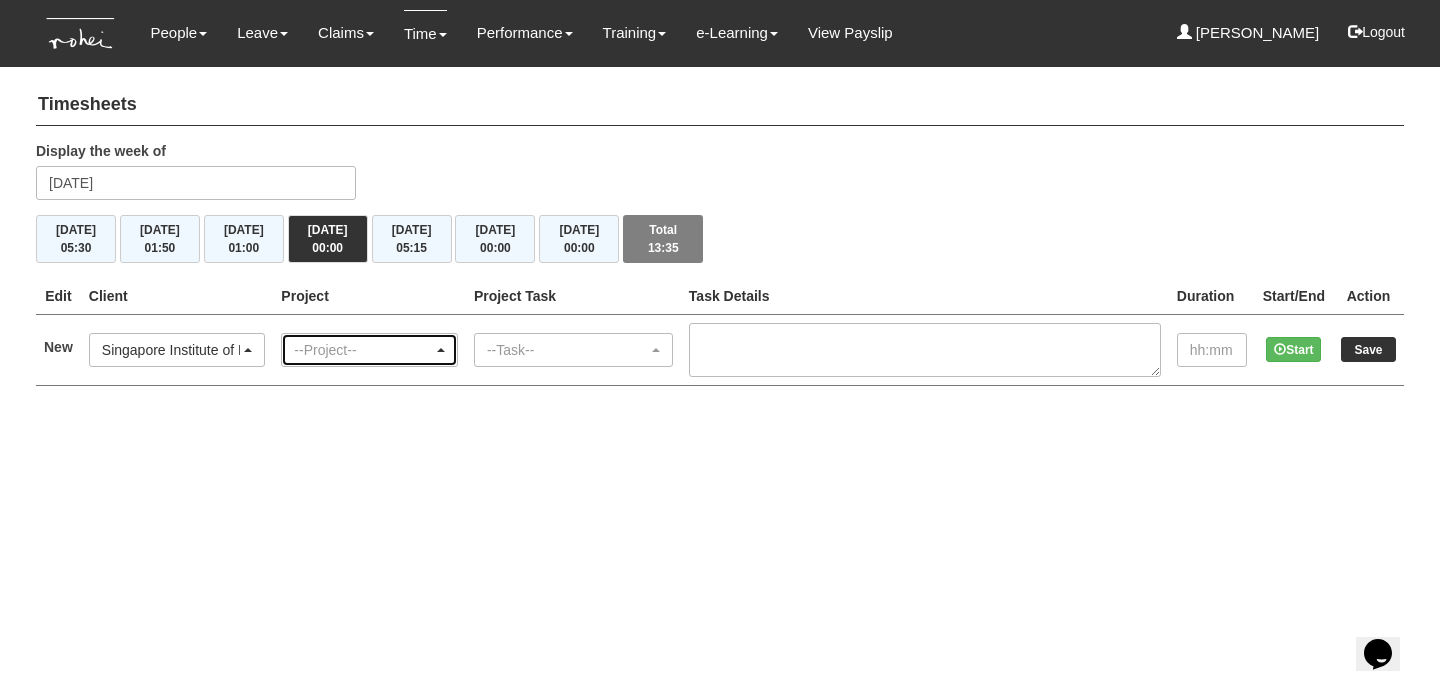 click on "--Project--" at bounding box center [363, 350] 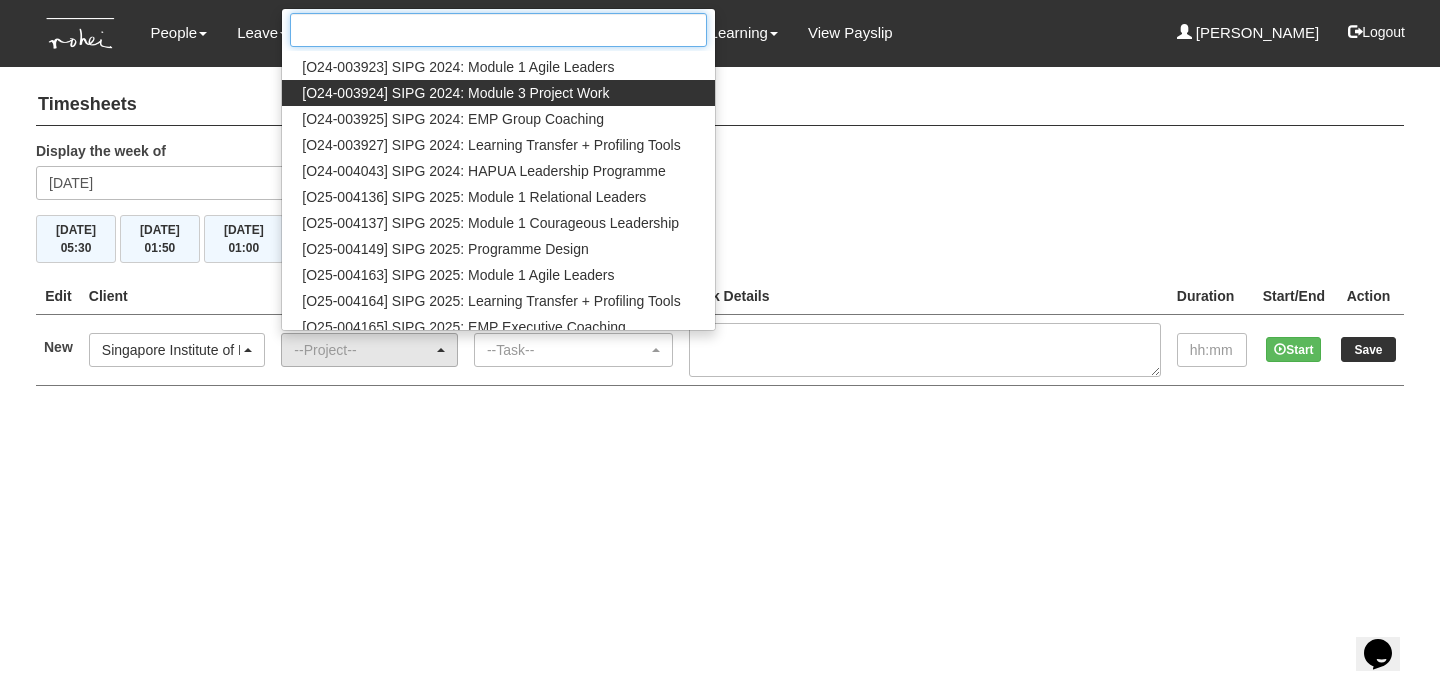 scroll, scrollTop: 117, scrollLeft: 0, axis: vertical 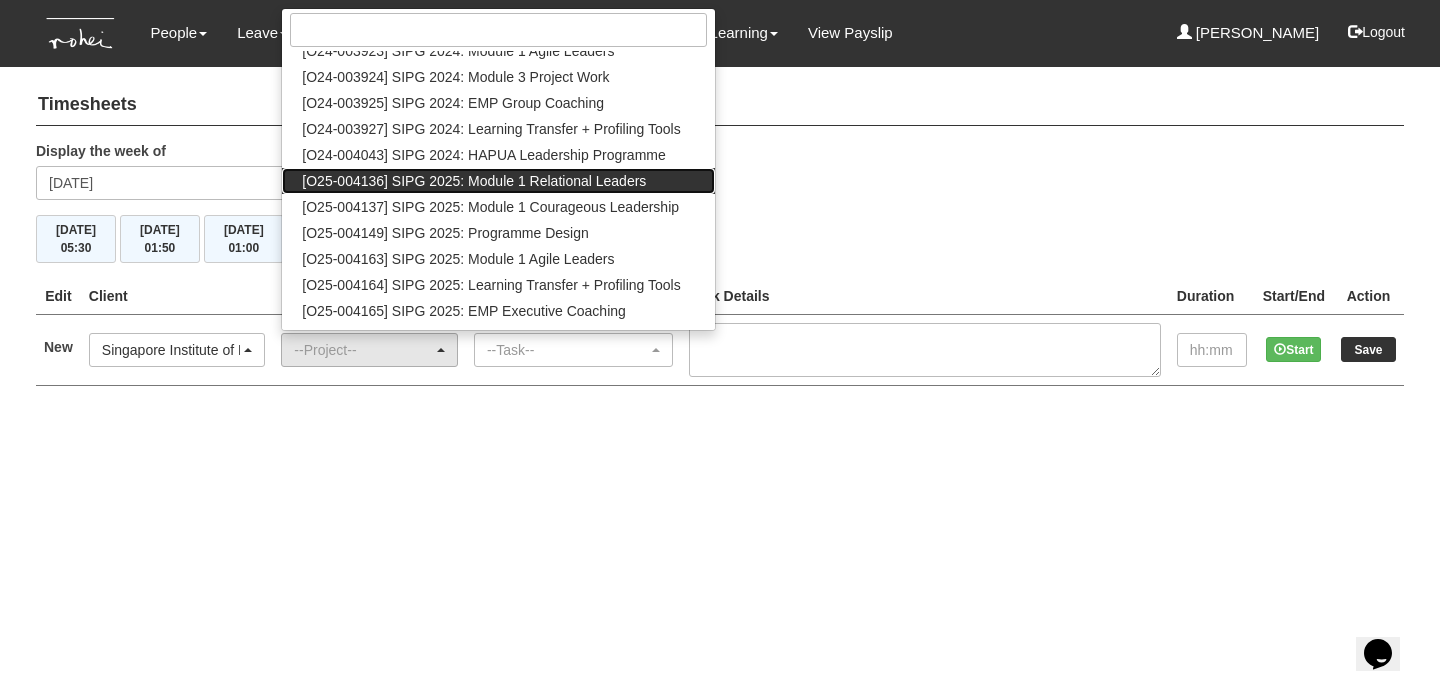 click on "[O25-004136] SIPG 2025: Module 1 Relational Leaders" at bounding box center [474, 181] 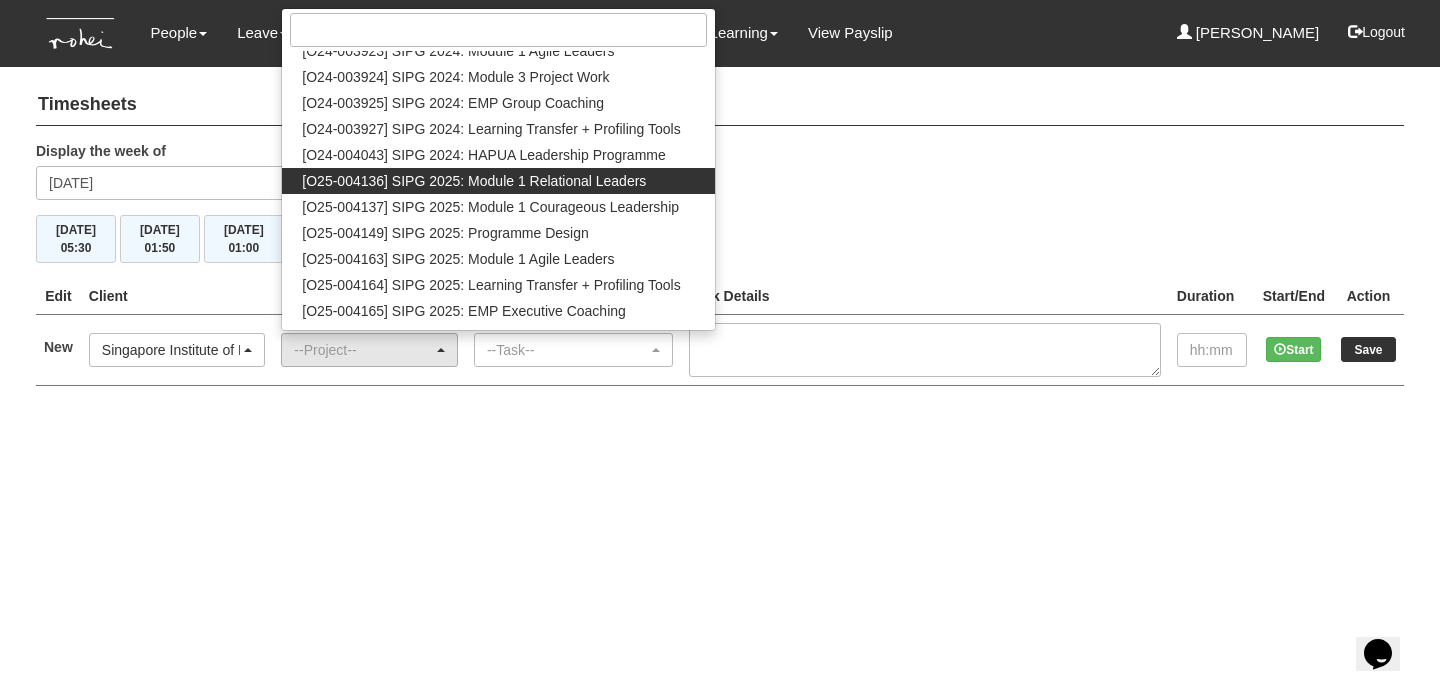 select on "2760" 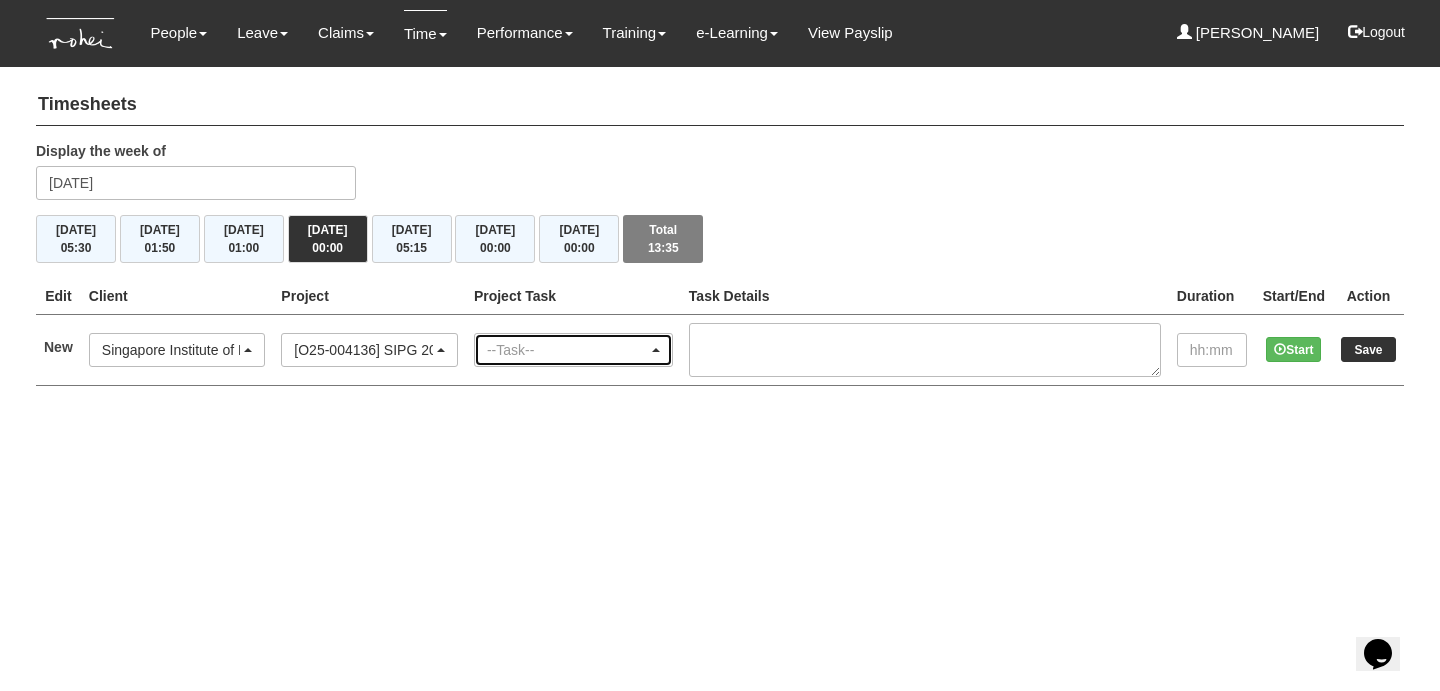click on "--Task--" at bounding box center [567, 350] 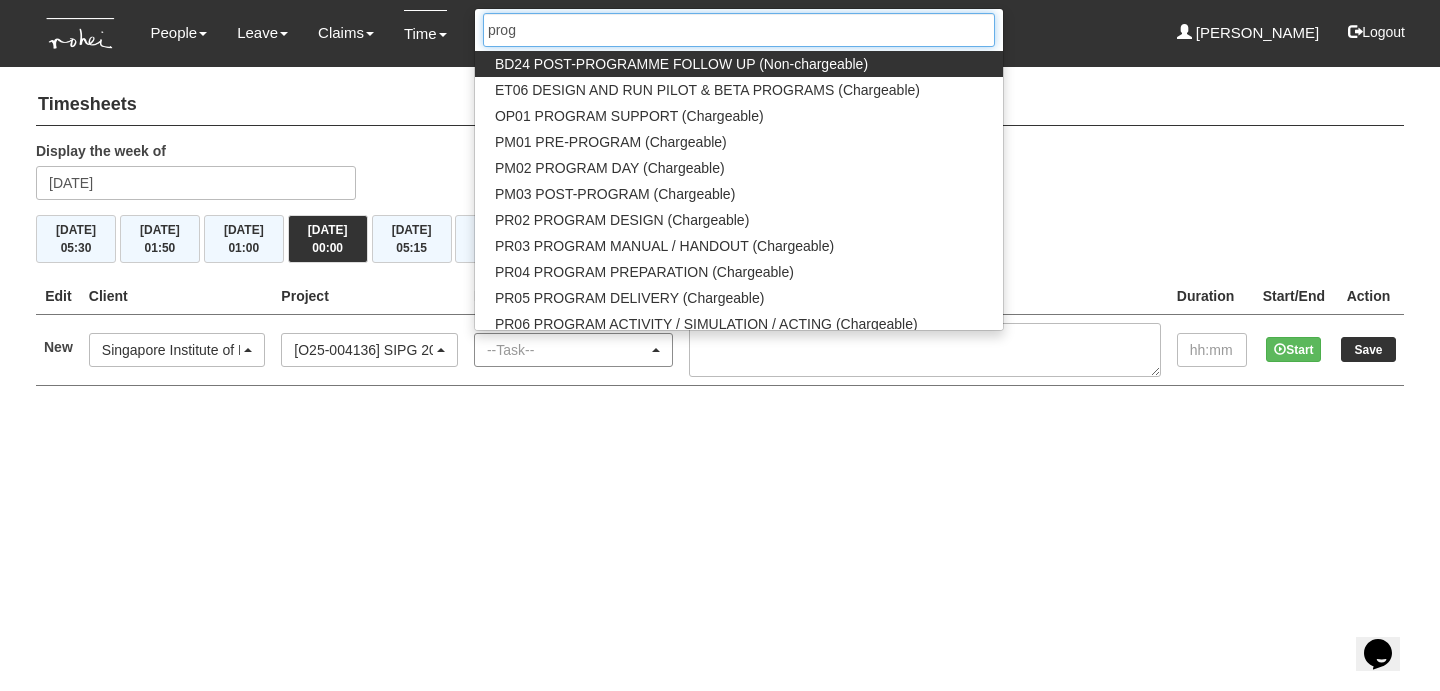 type on "progr" 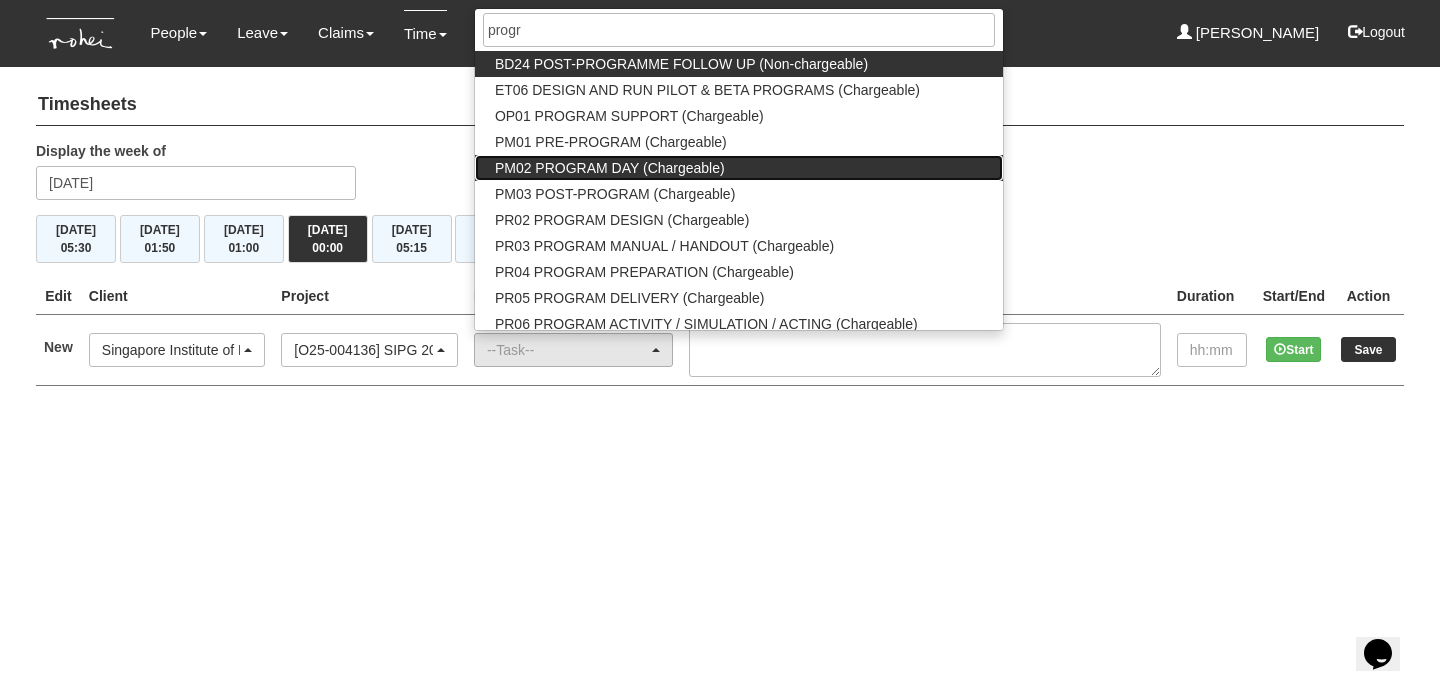 click on "PM02 PROGRAM DAY (Chargeable)" at bounding box center (610, 168) 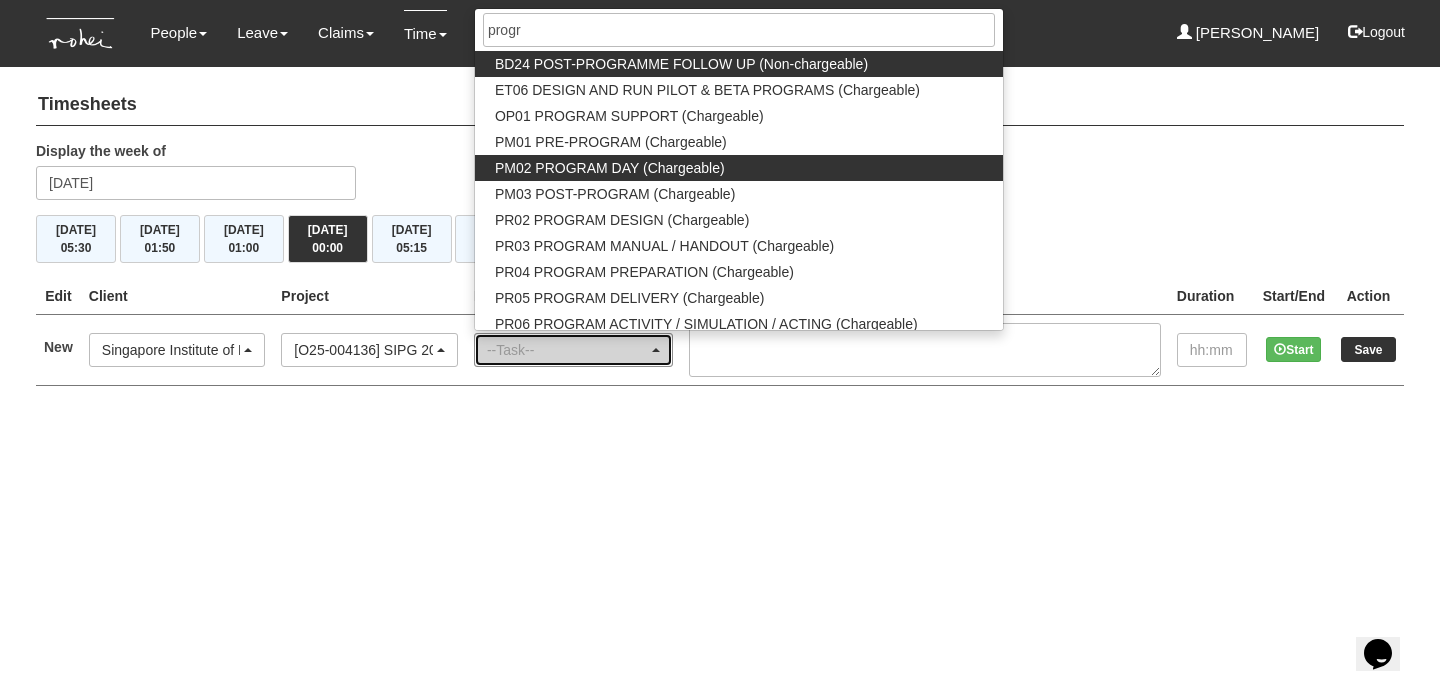 select on "163" 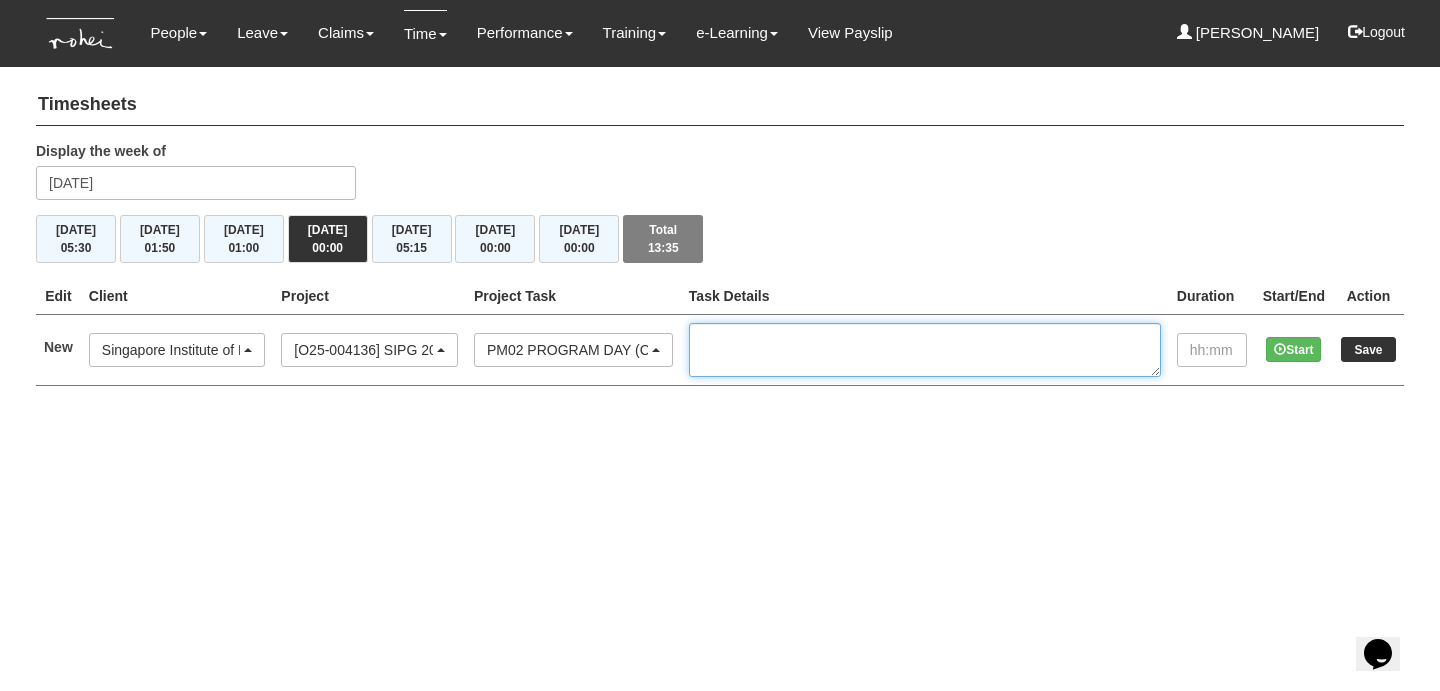 click at bounding box center (925, 350) 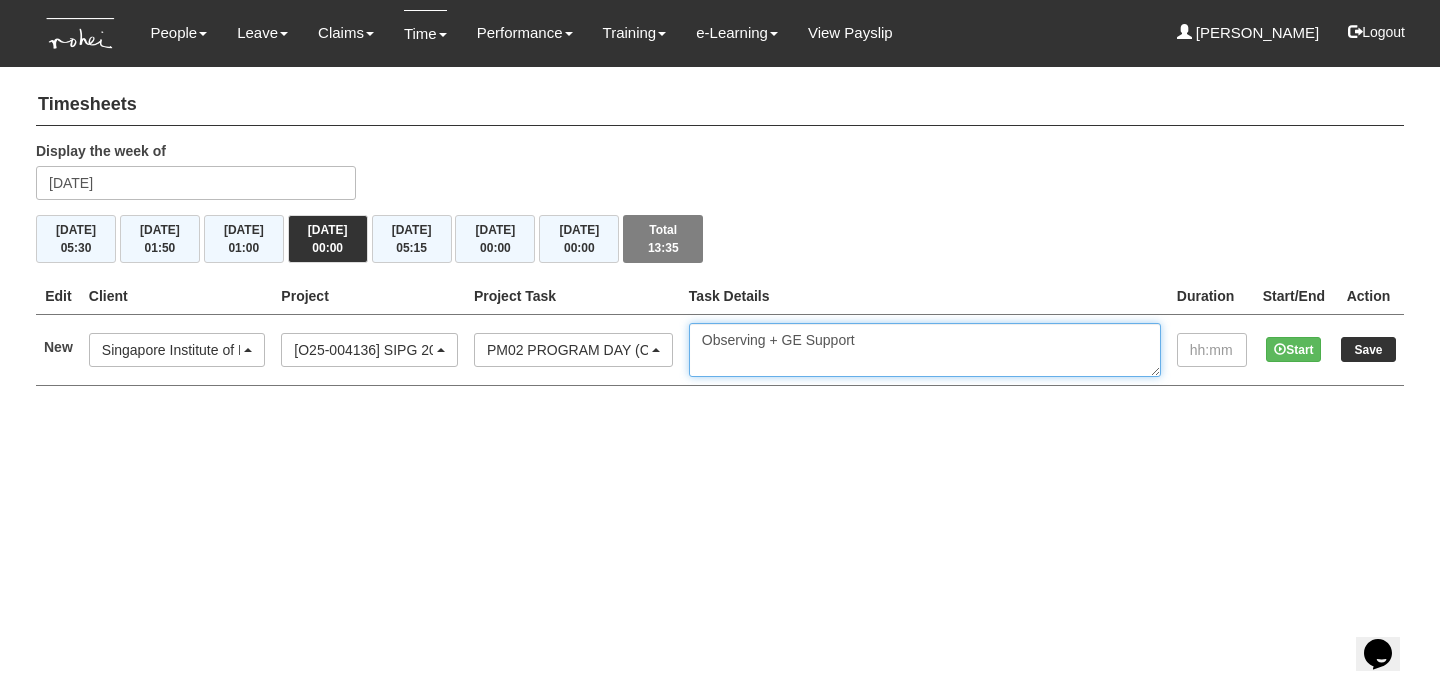 type on "Observing + GE Support" 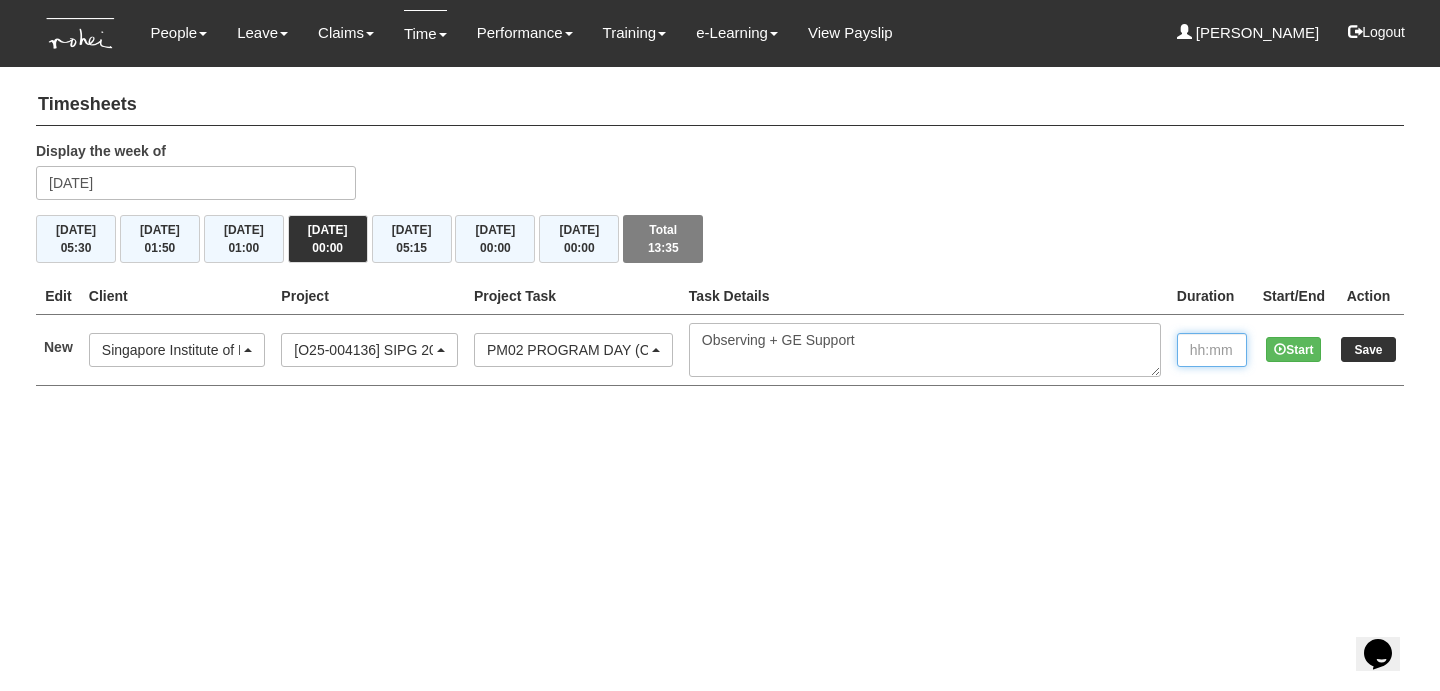 click at bounding box center (1212, 350) 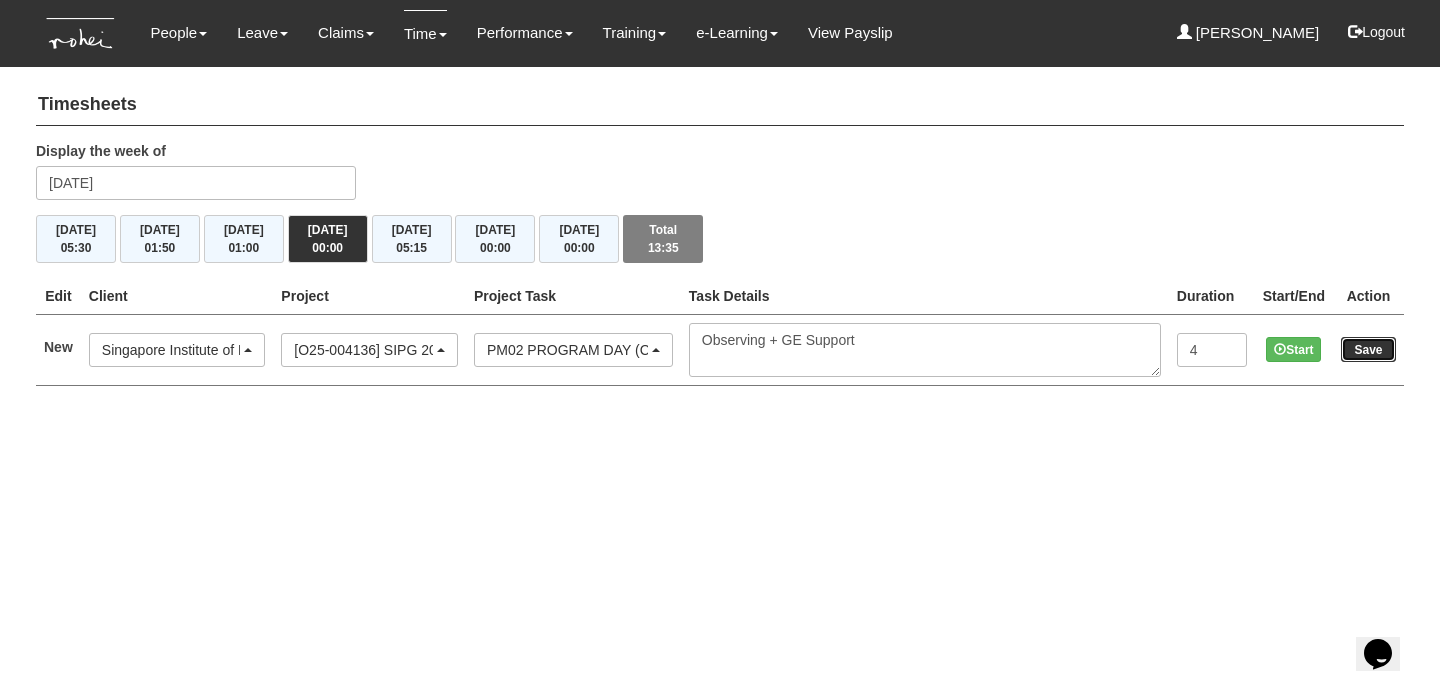 click on "Save" at bounding box center (1368, 349) 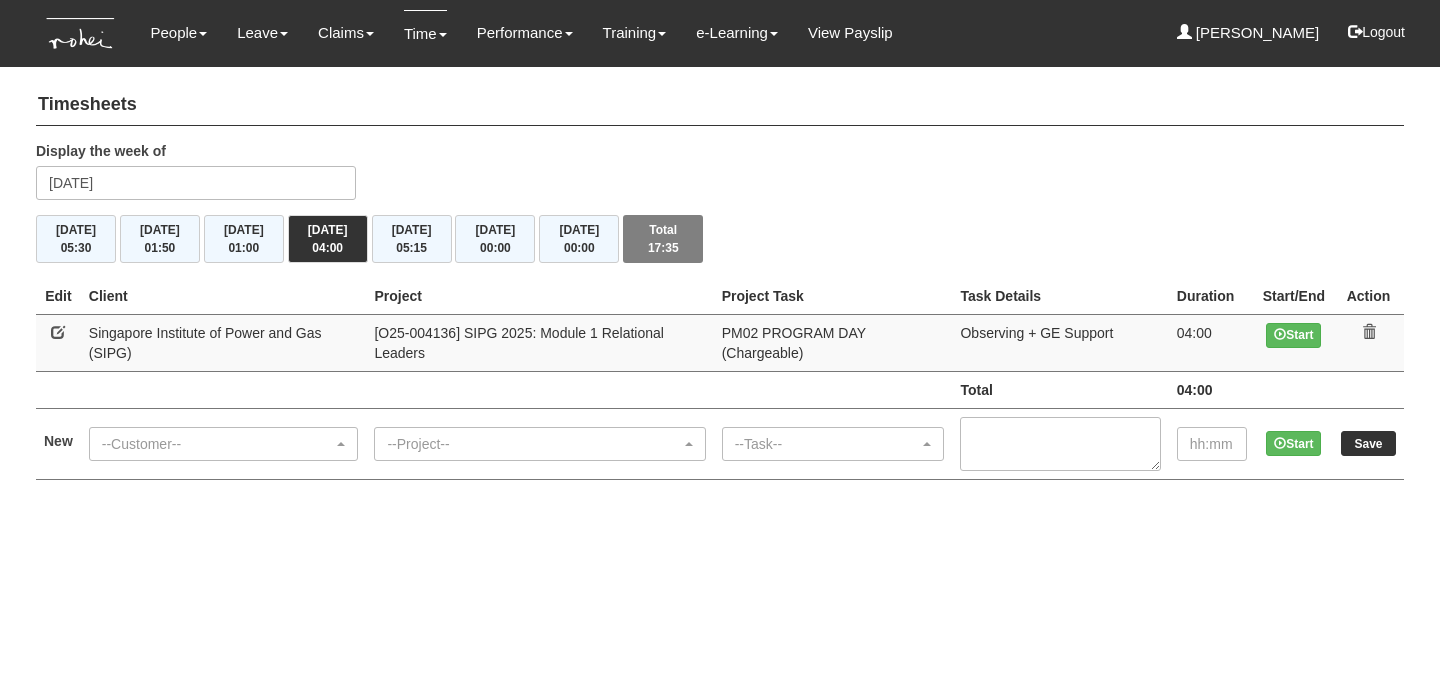 scroll, scrollTop: 0, scrollLeft: 0, axis: both 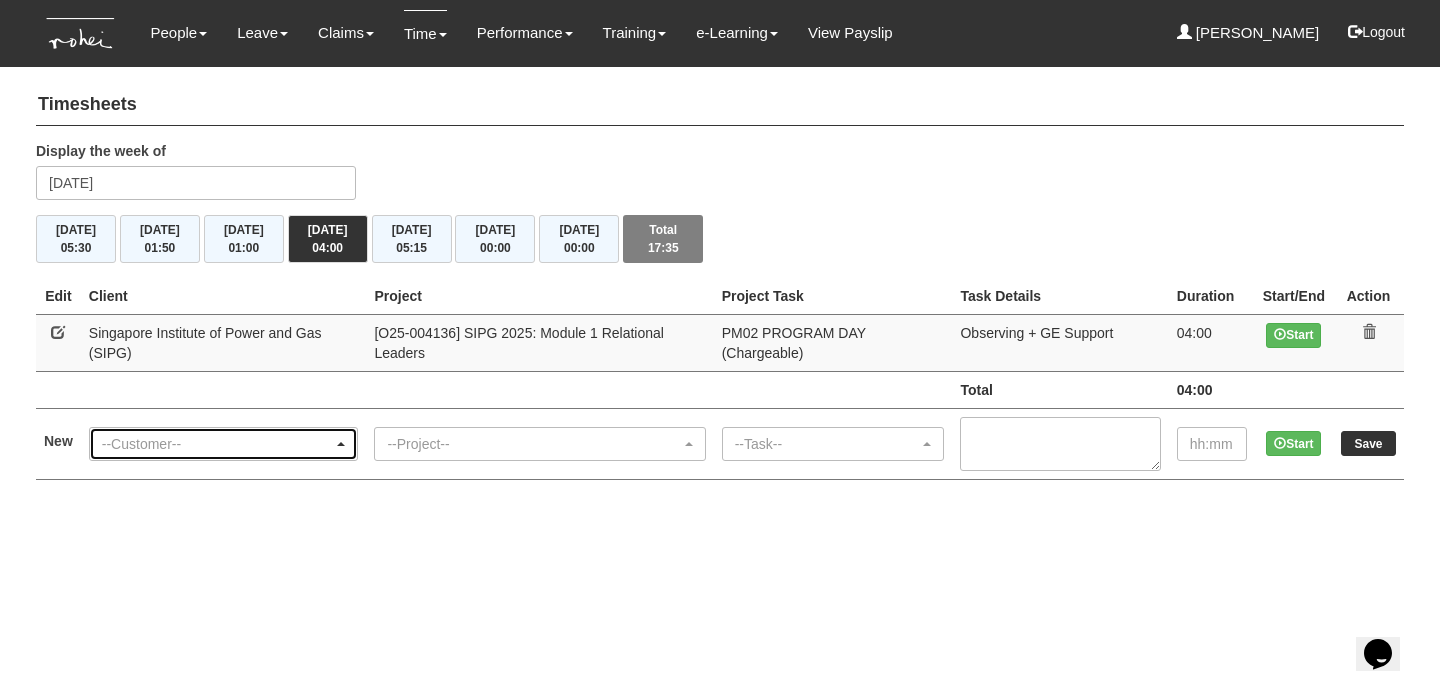 click on "--Customer--" at bounding box center (218, 444) 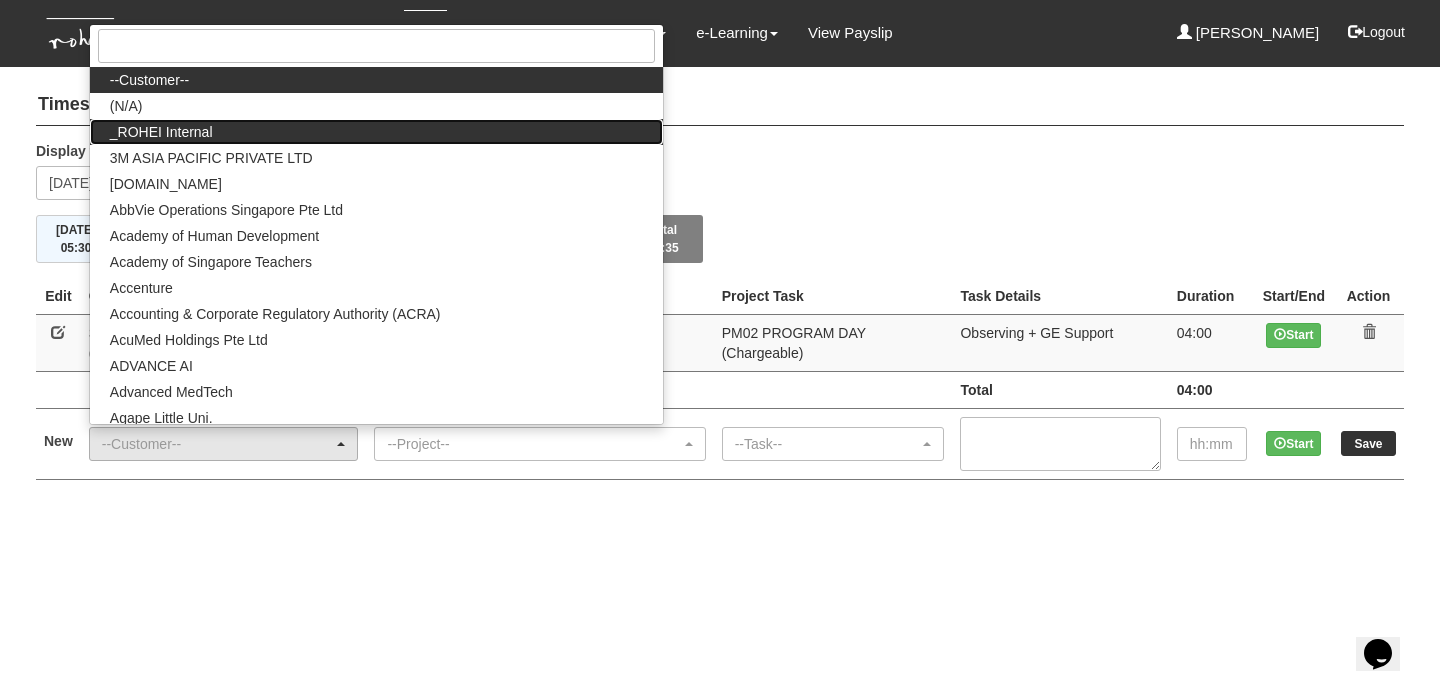 click on "_ROHEI Internal" at bounding box center (376, 132) 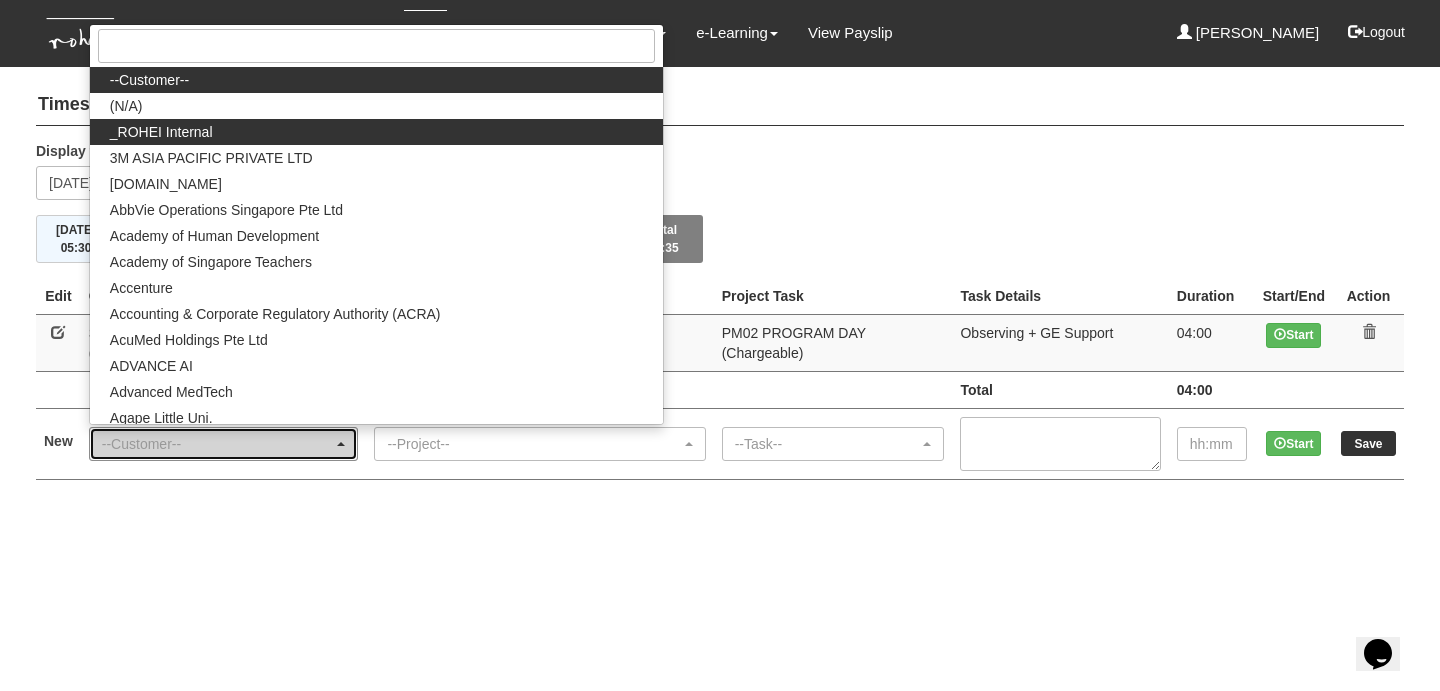 select on "397" 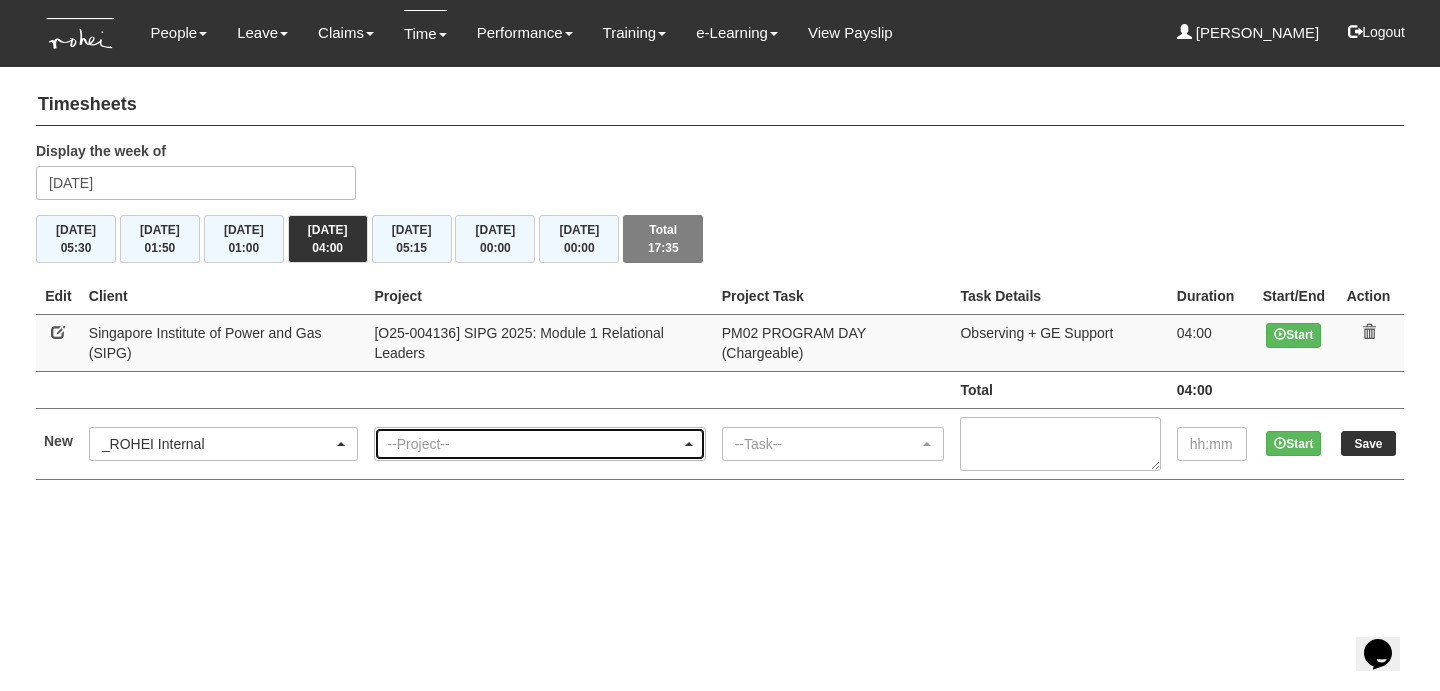 click on "--Project--" at bounding box center [533, 444] 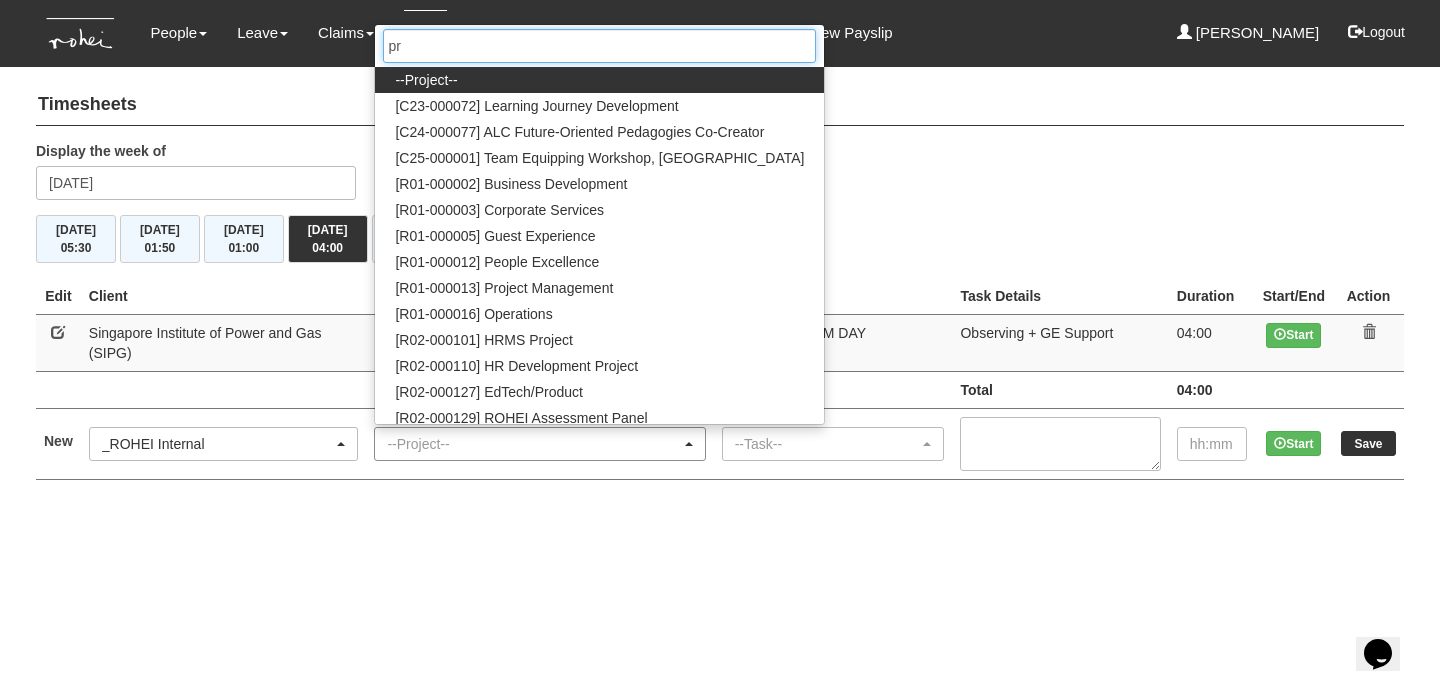 type on "pro" 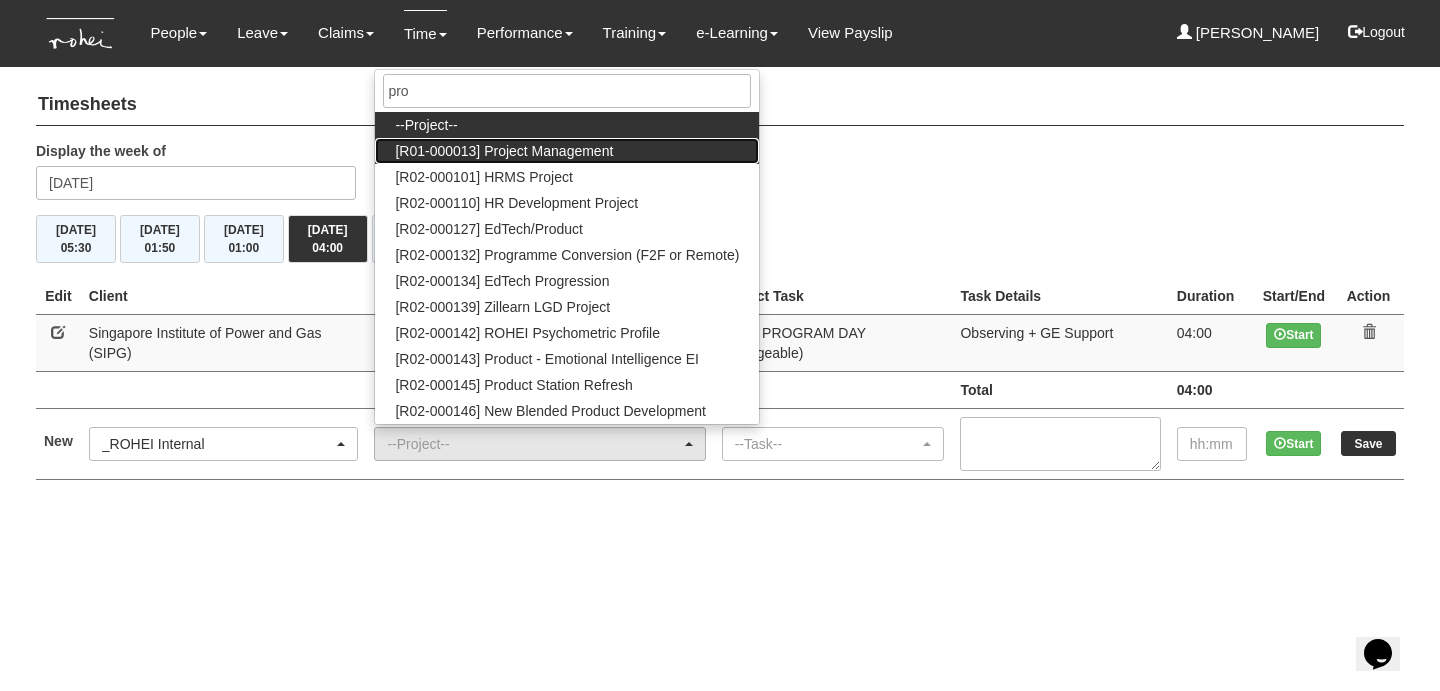 click on "[R01-000013] Project Management" at bounding box center [504, 151] 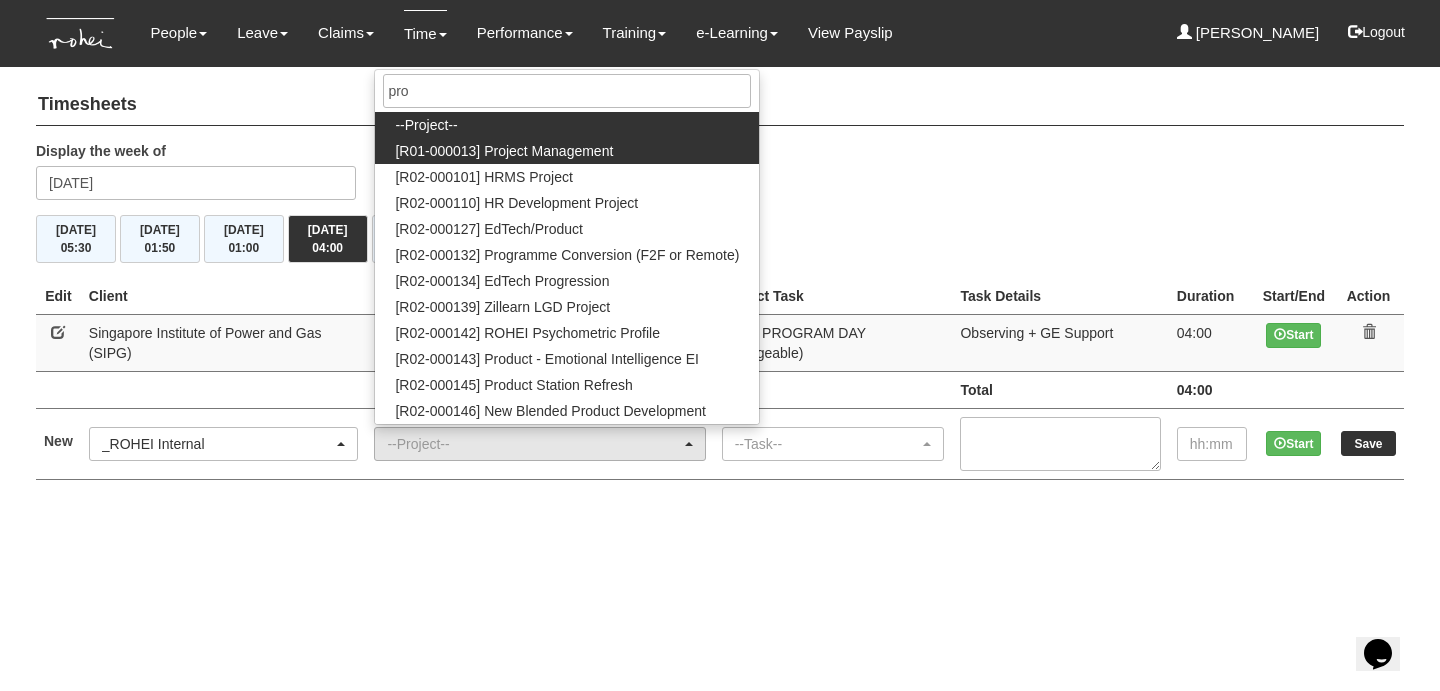 select on "1495" 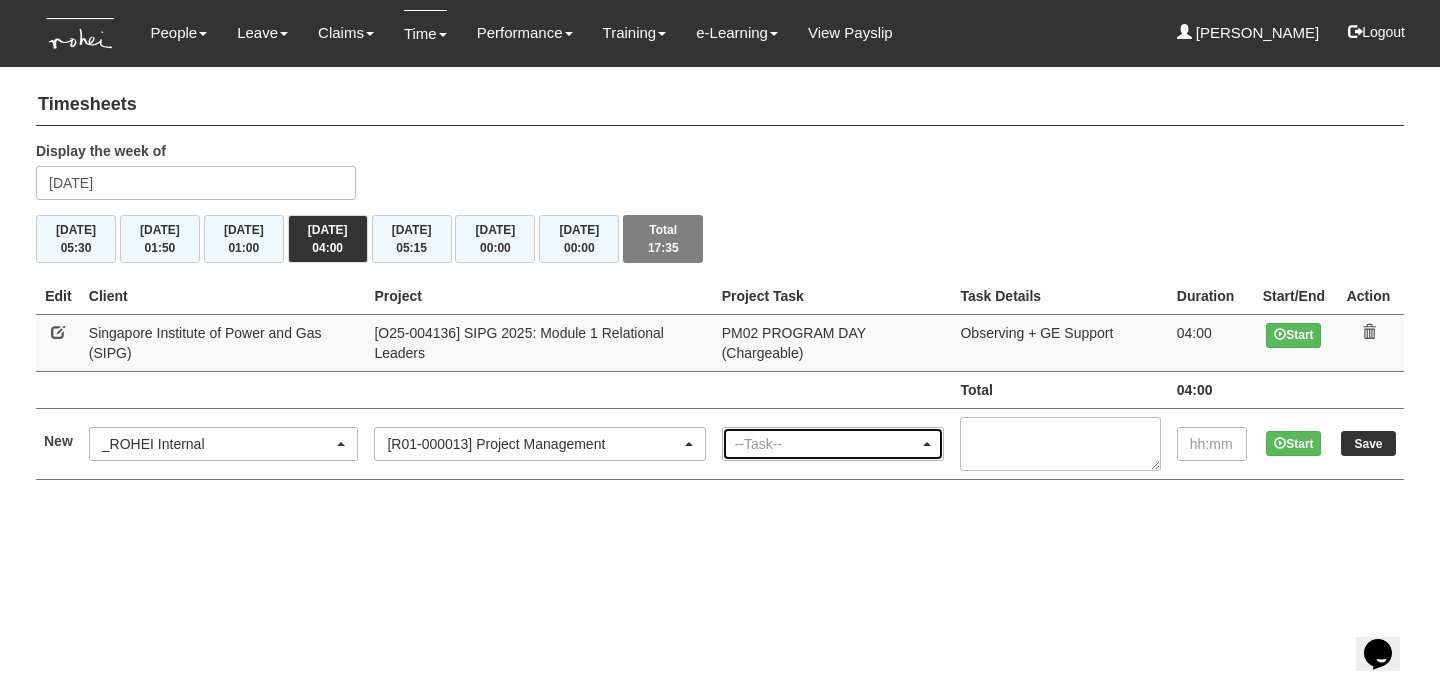 click on "--Task--" at bounding box center (827, 444) 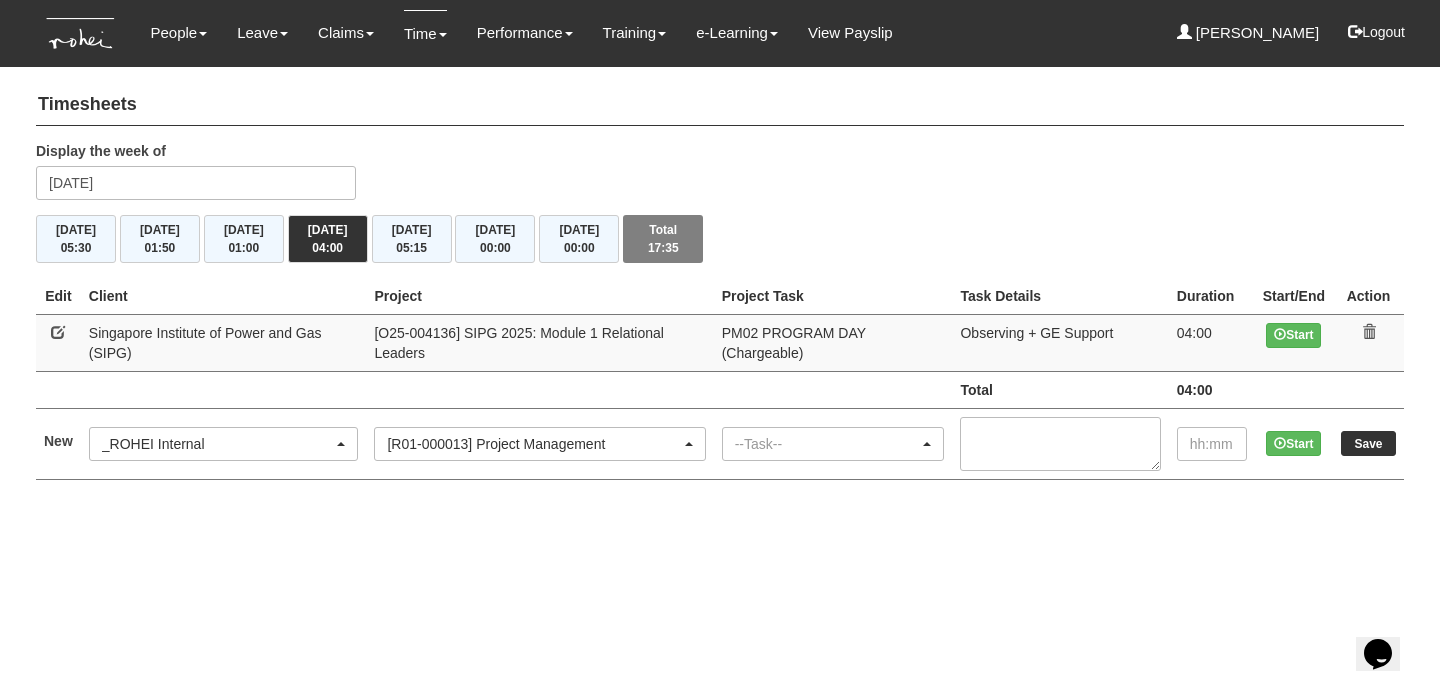 scroll, scrollTop: 0, scrollLeft: 91, axis: horizontal 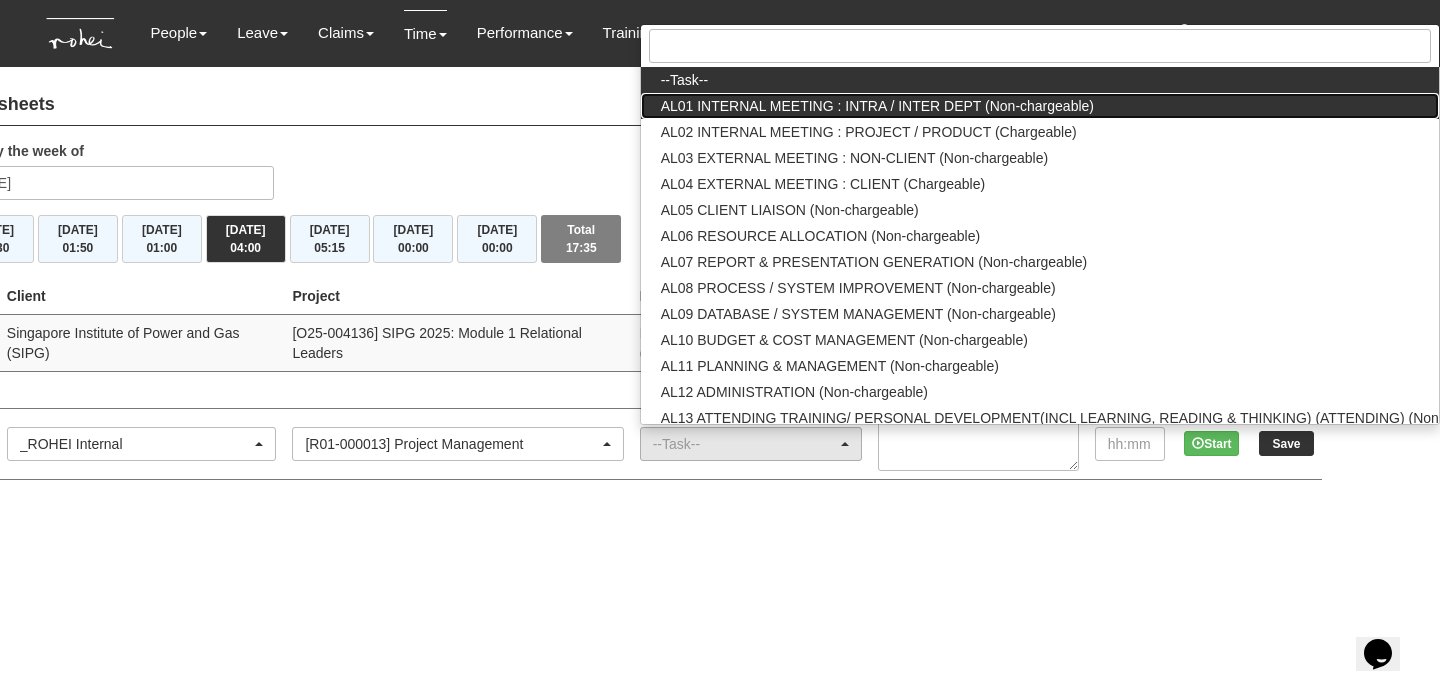 click on "AL01 INTERNAL MEETING : INTRA / INTER DEPT (Non-chargeable)" at bounding box center (877, 106) 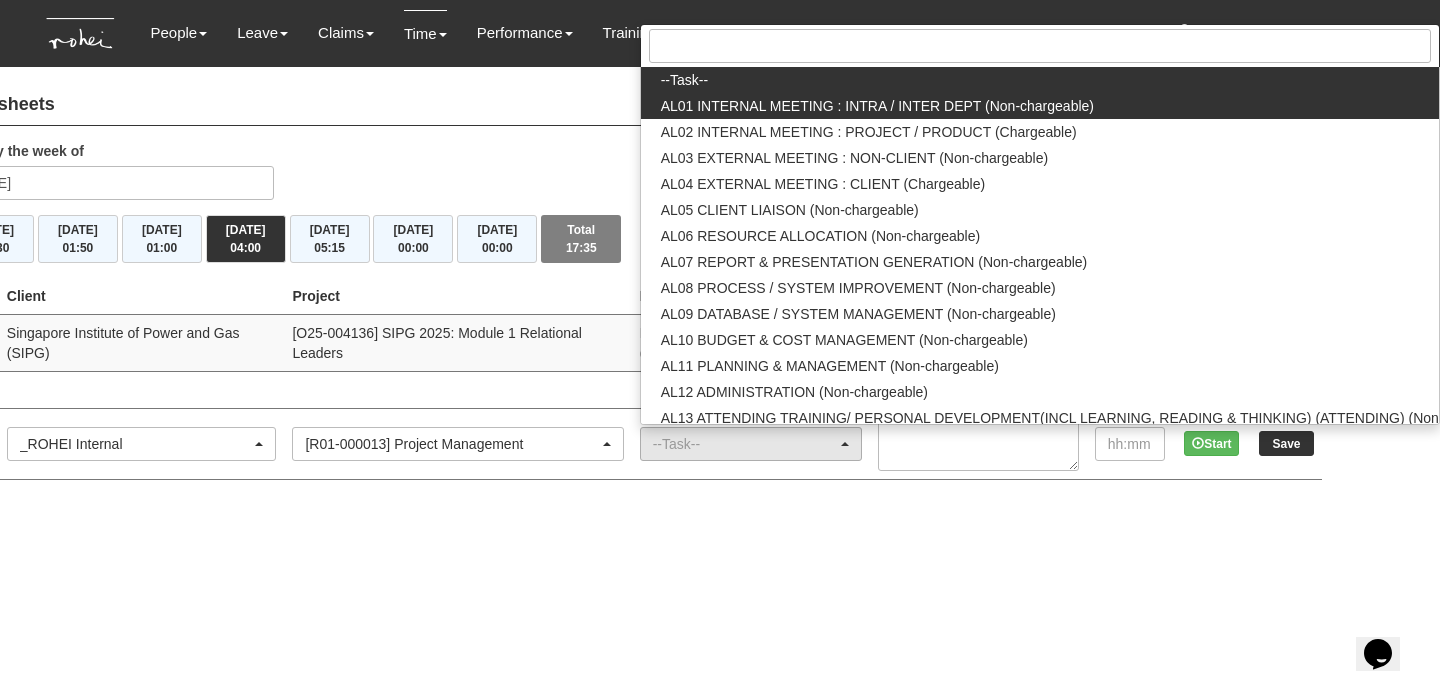 select on "40" 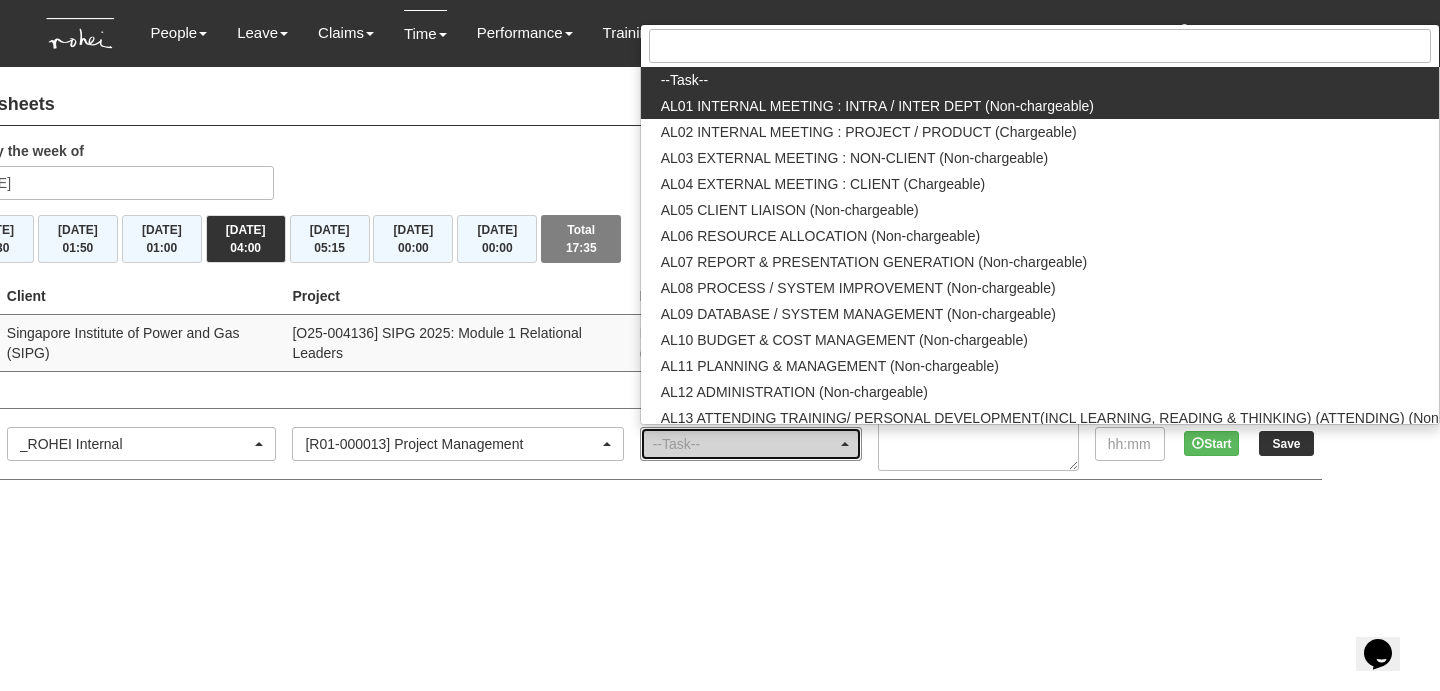 scroll, scrollTop: 0, scrollLeft: 0, axis: both 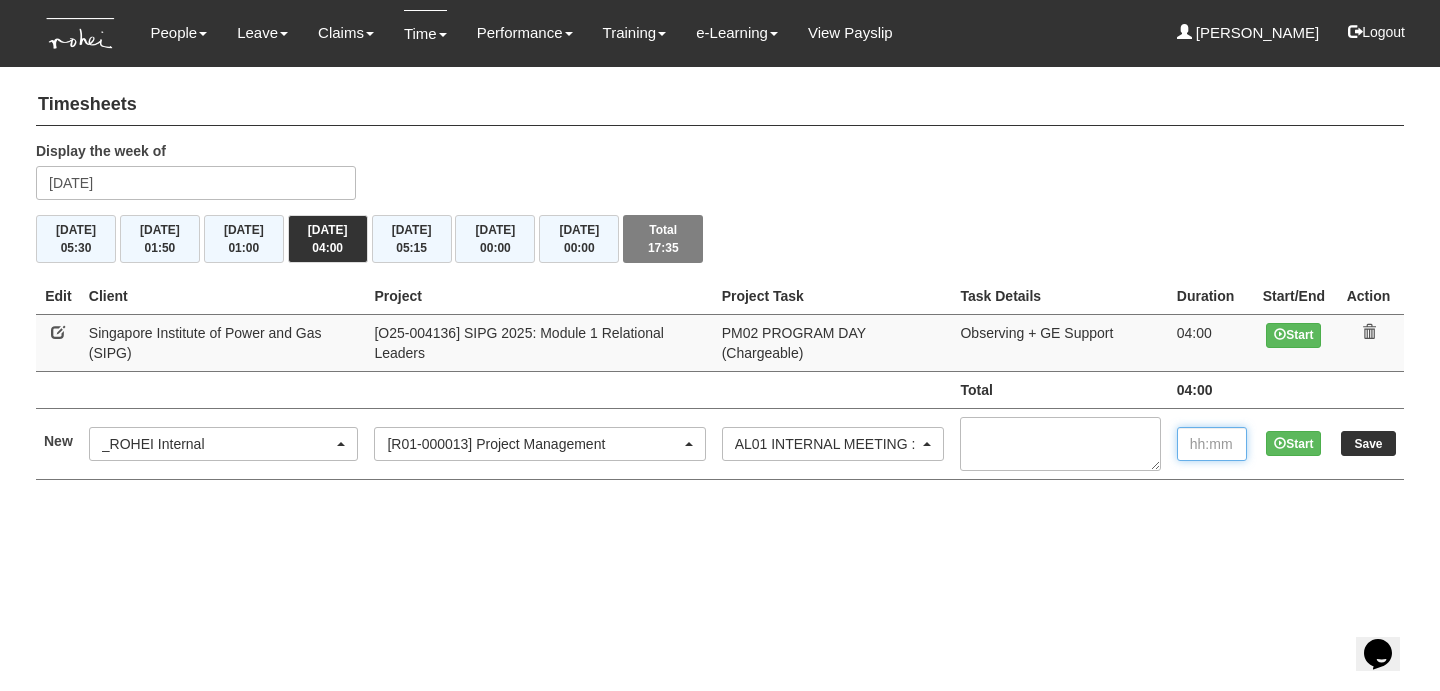 click at bounding box center (1212, 444) 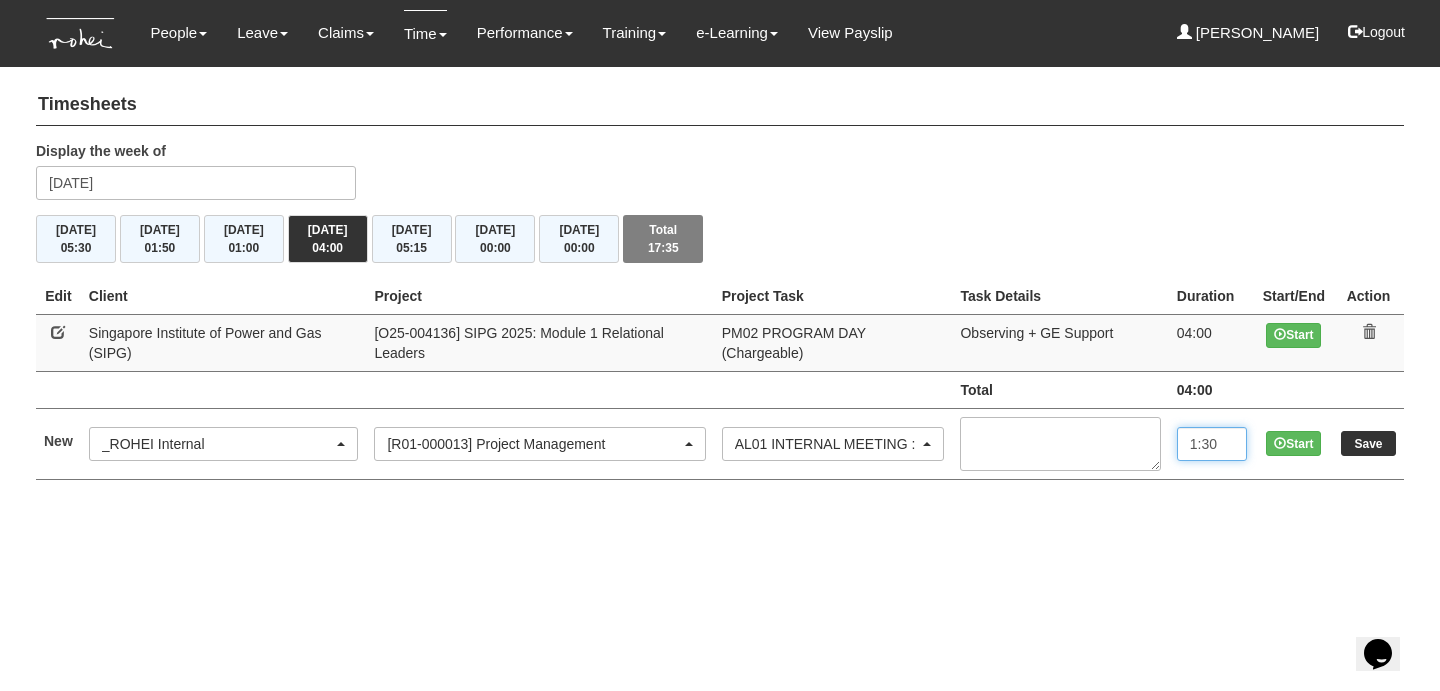 type on "1:30" 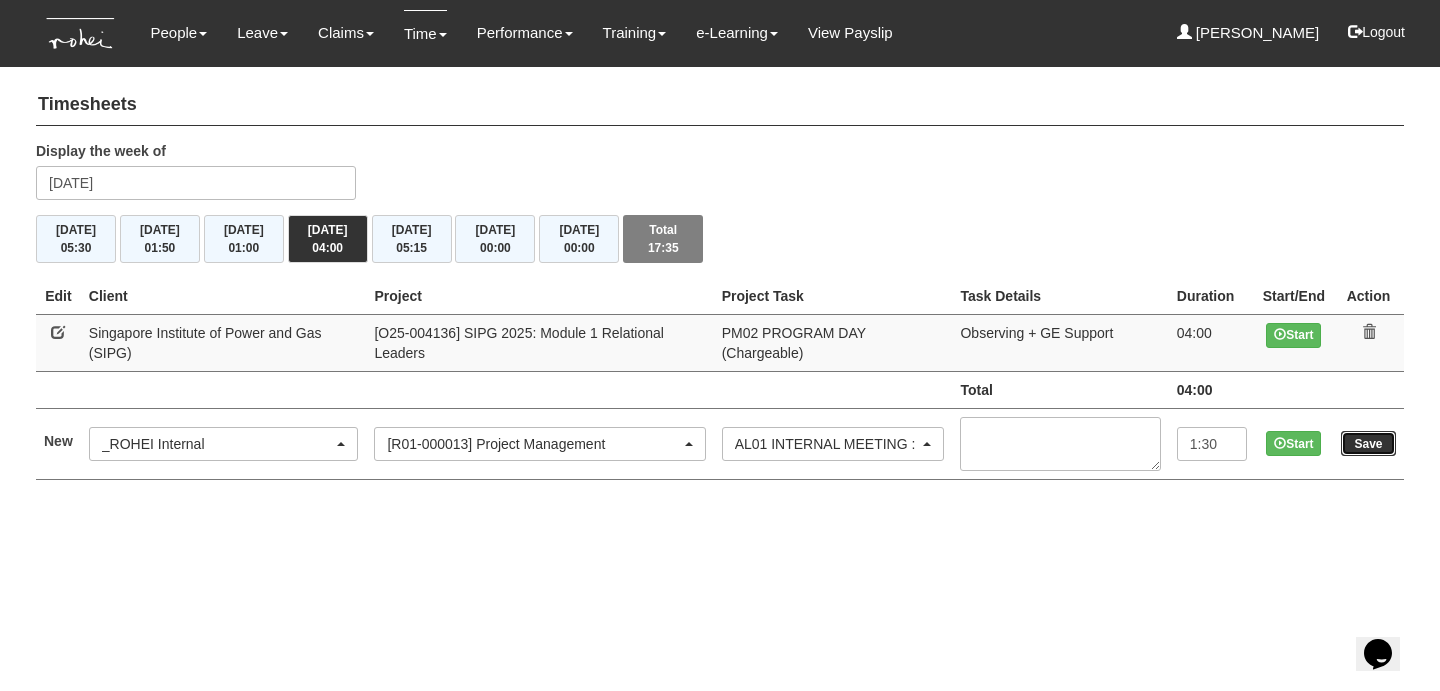 click on "Save" at bounding box center (1368, 443) 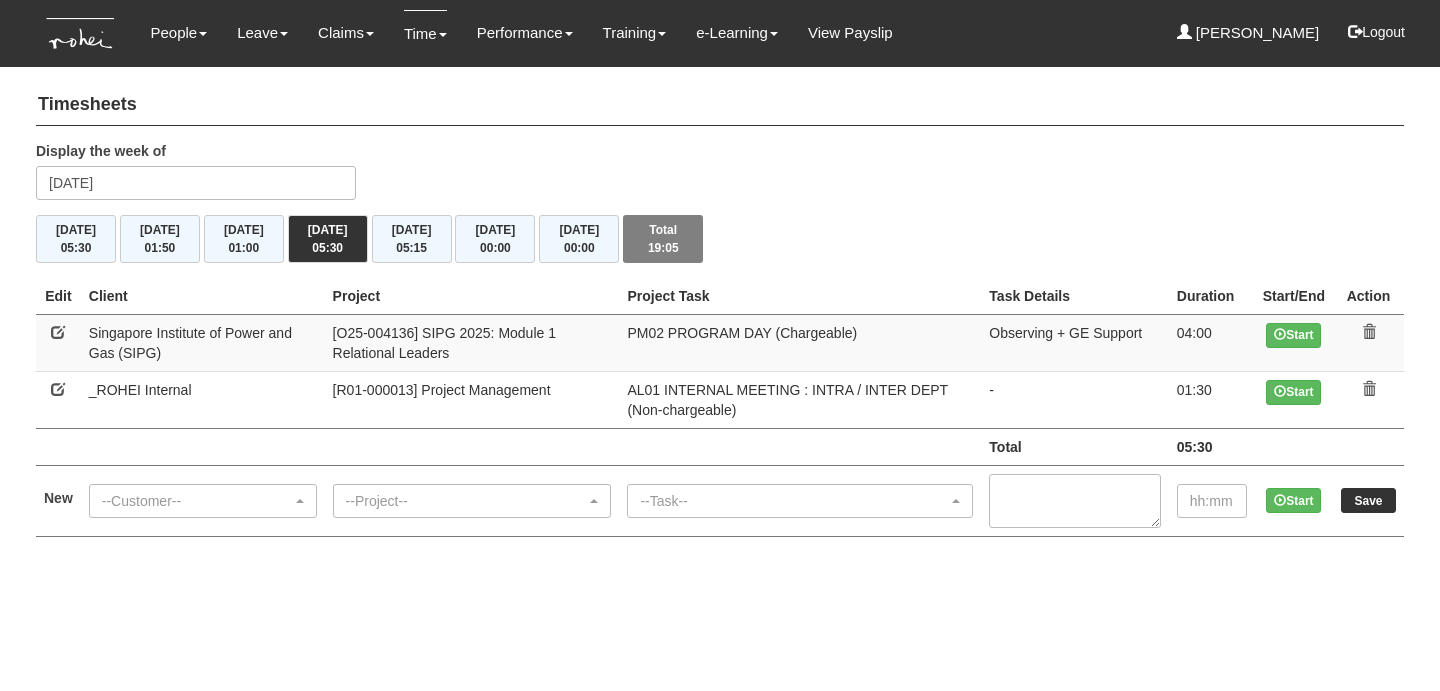 scroll, scrollTop: 0, scrollLeft: 0, axis: both 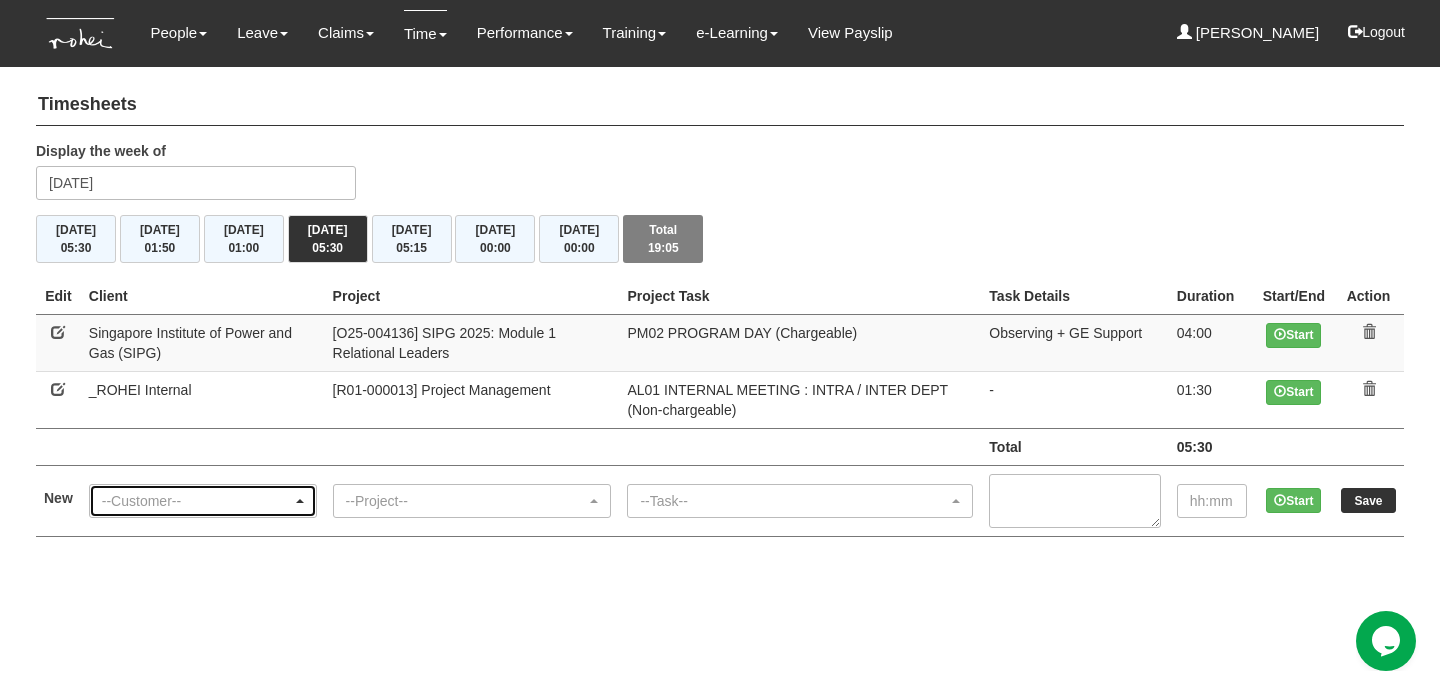 click on "--Customer--" at bounding box center (197, 501) 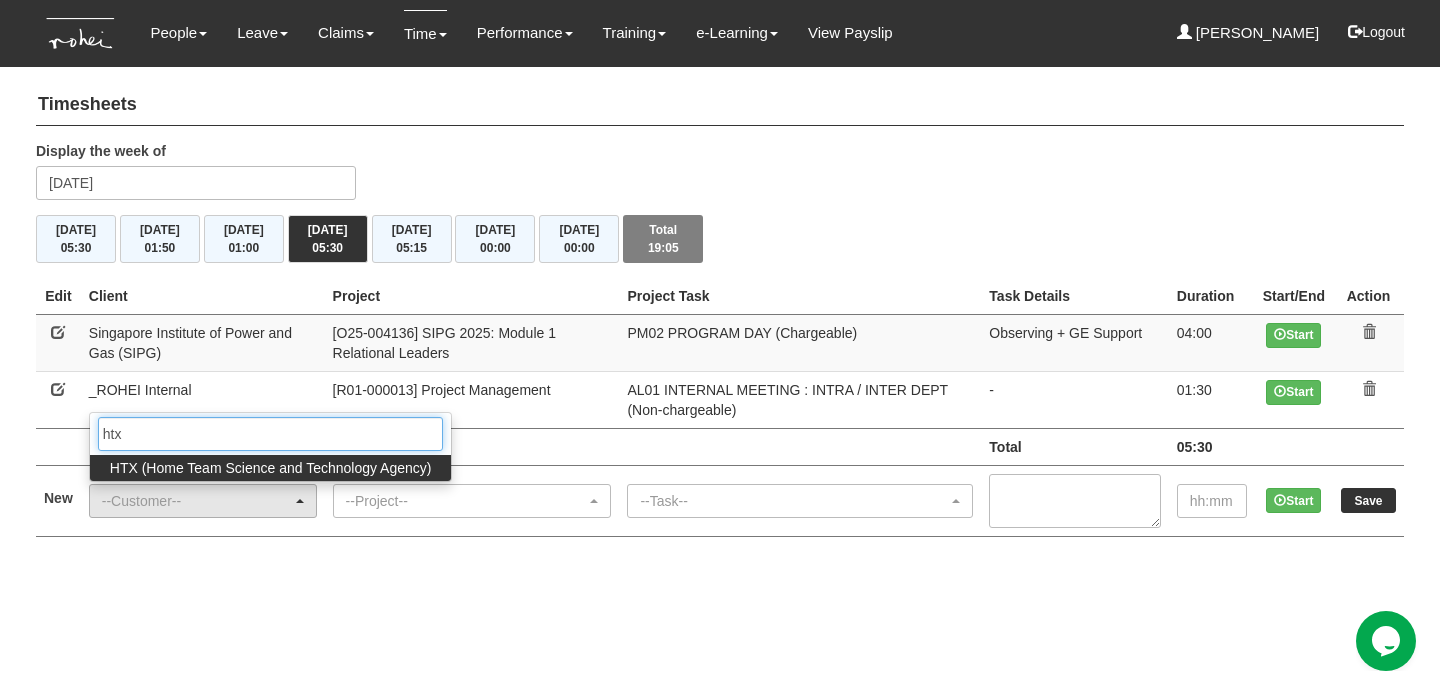 type on "htx" 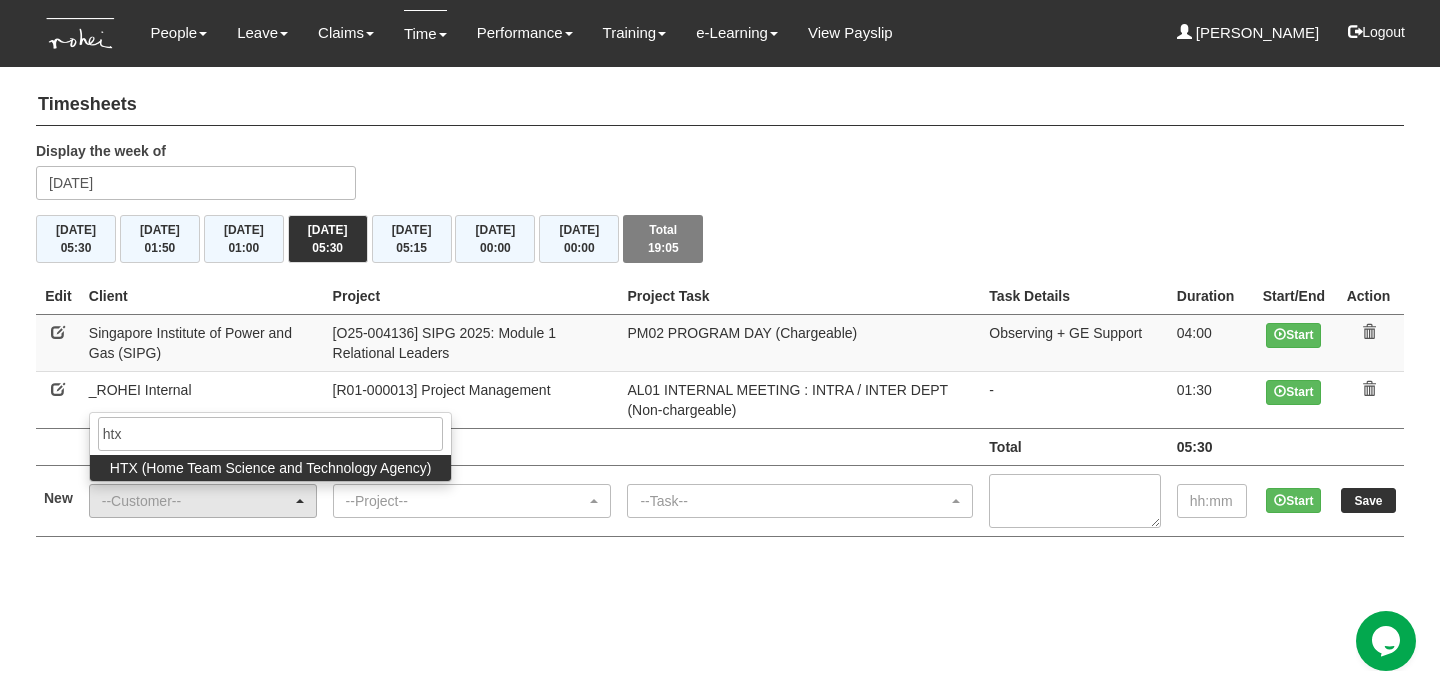 click on "HTX (Home Team Science and Technology Agency)" at bounding box center [271, 468] 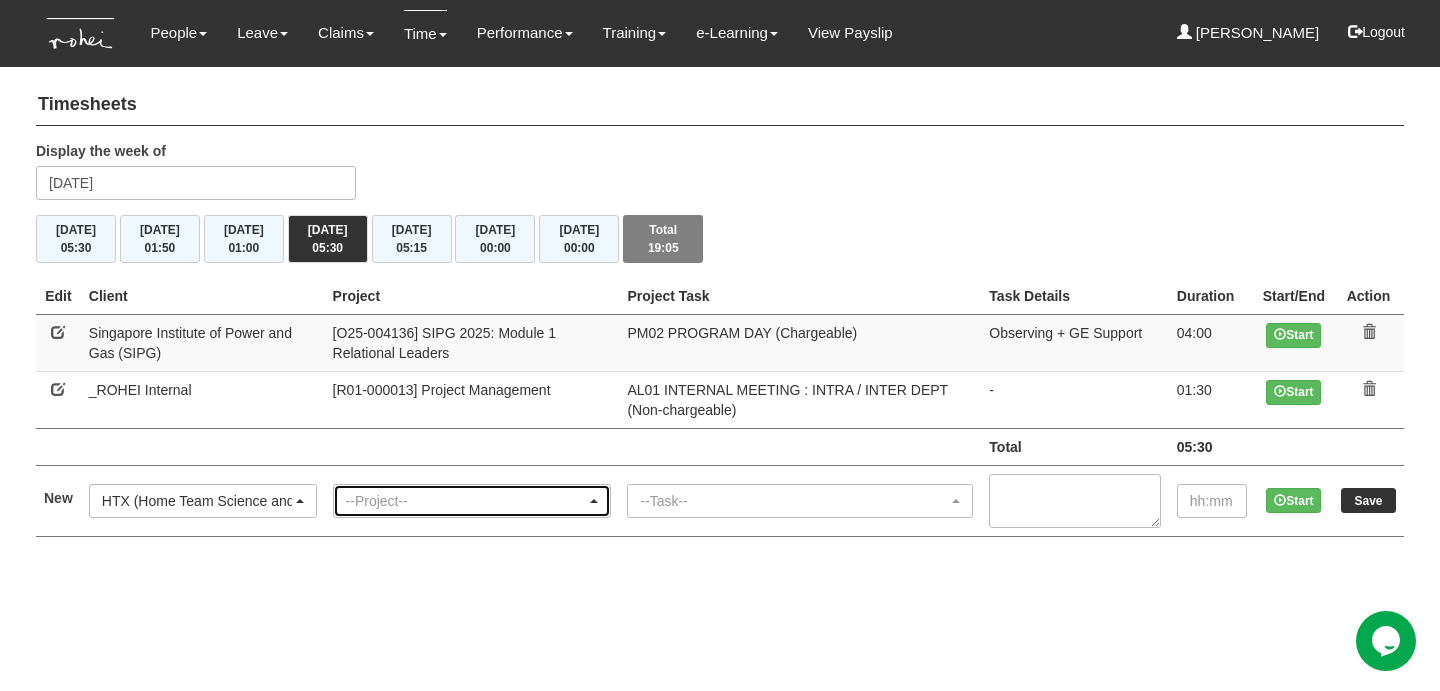 click on "--Project--" at bounding box center (466, 501) 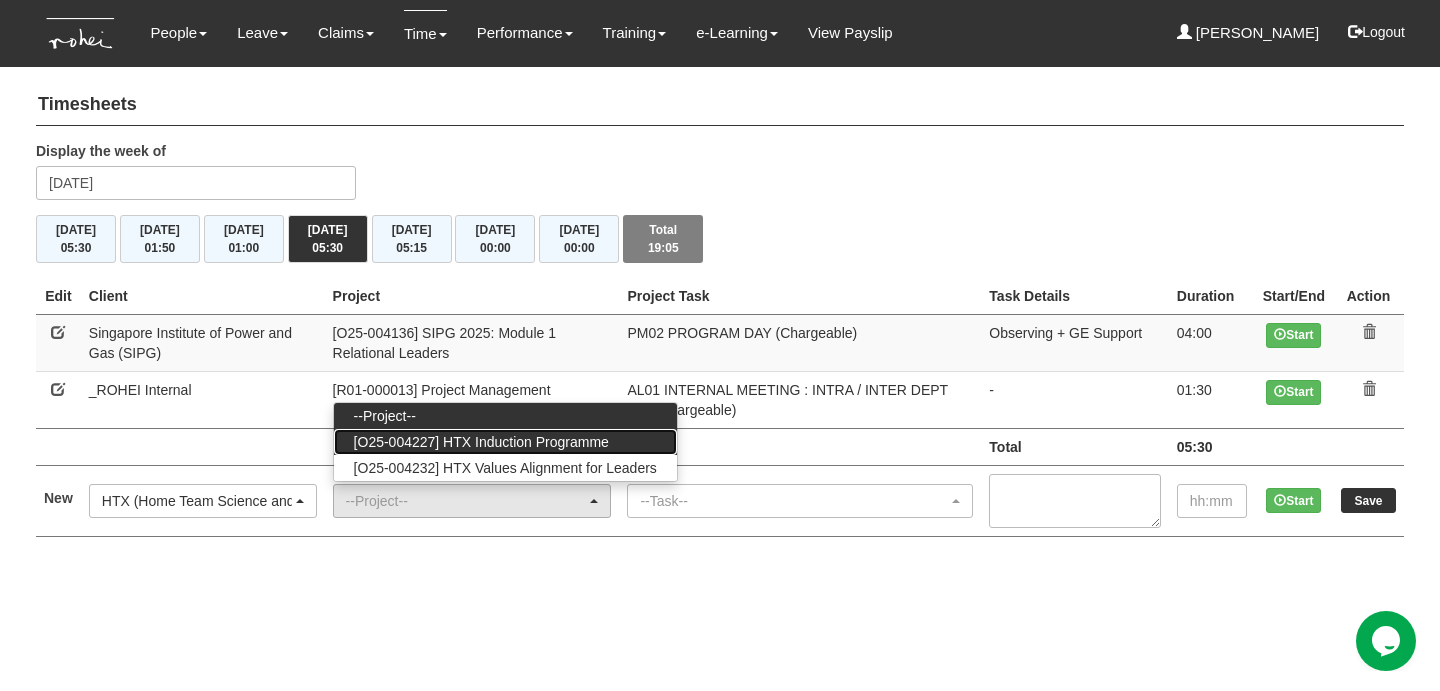 click on "[O25-004227] HTX Induction Programme" at bounding box center (481, 442) 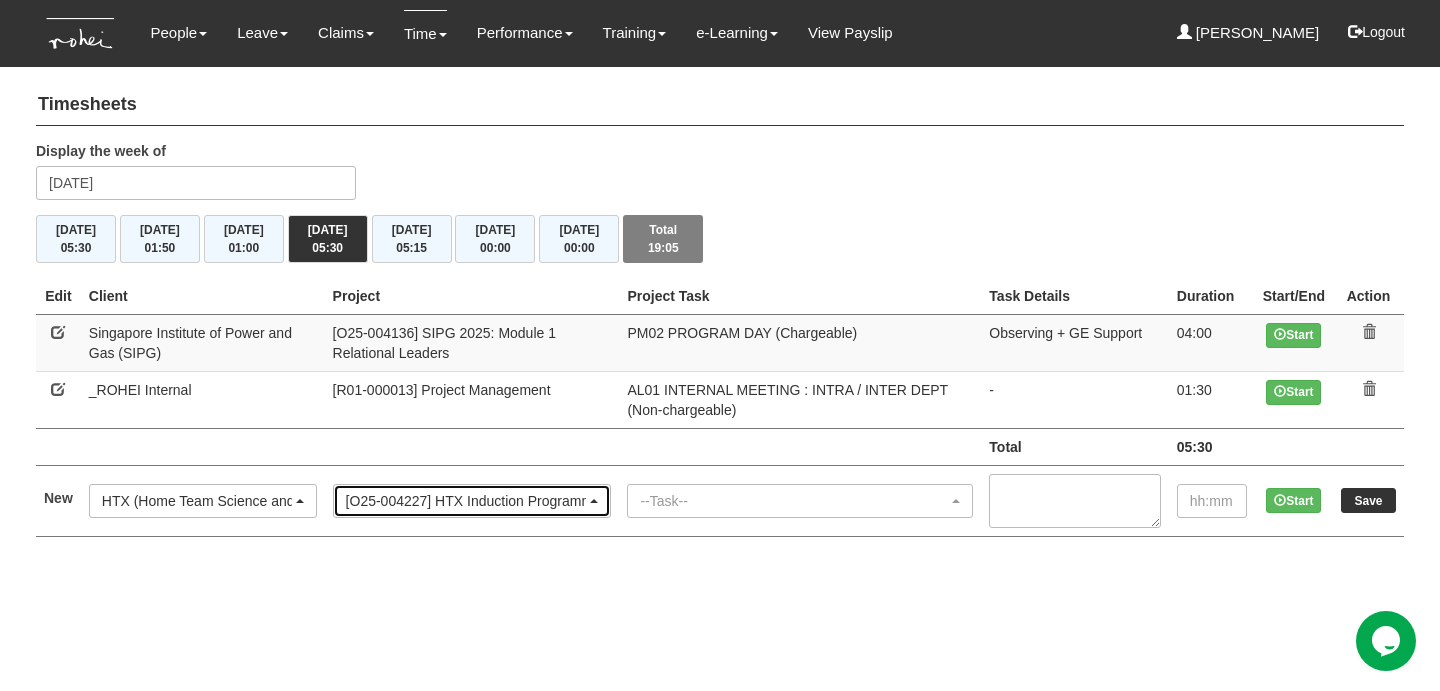 click on "[O25-004227] HTX Induction Programme" at bounding box center (466, 501) 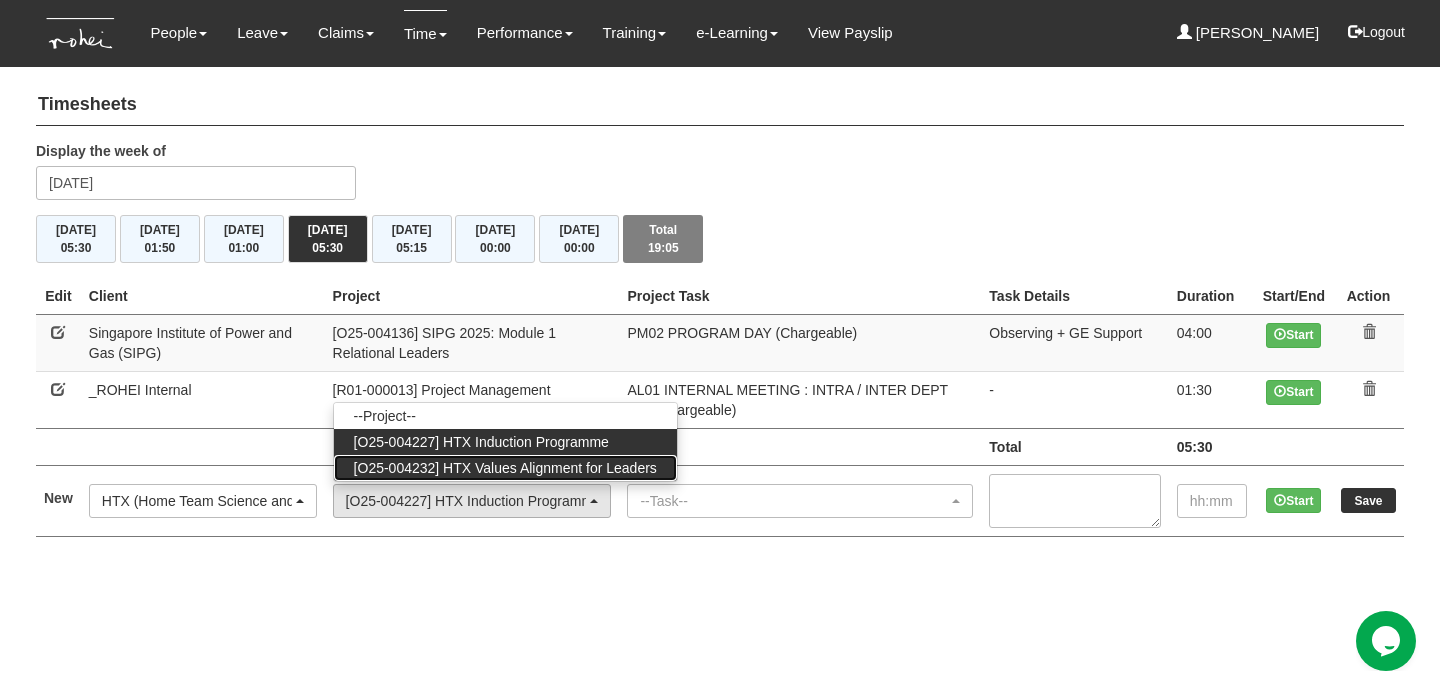 click on "[O25-004232] HTX Values Alignment for Leaders" at bounding box center (505, 468) 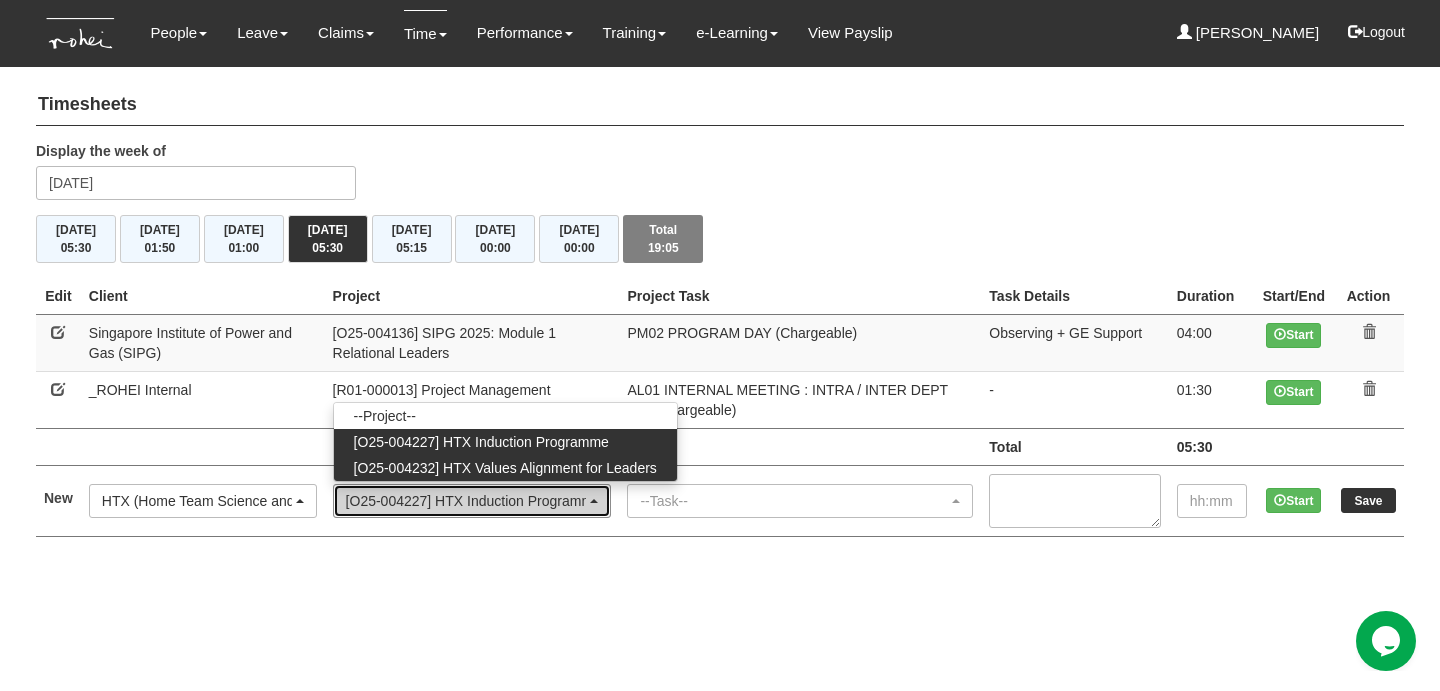 select on "2851" 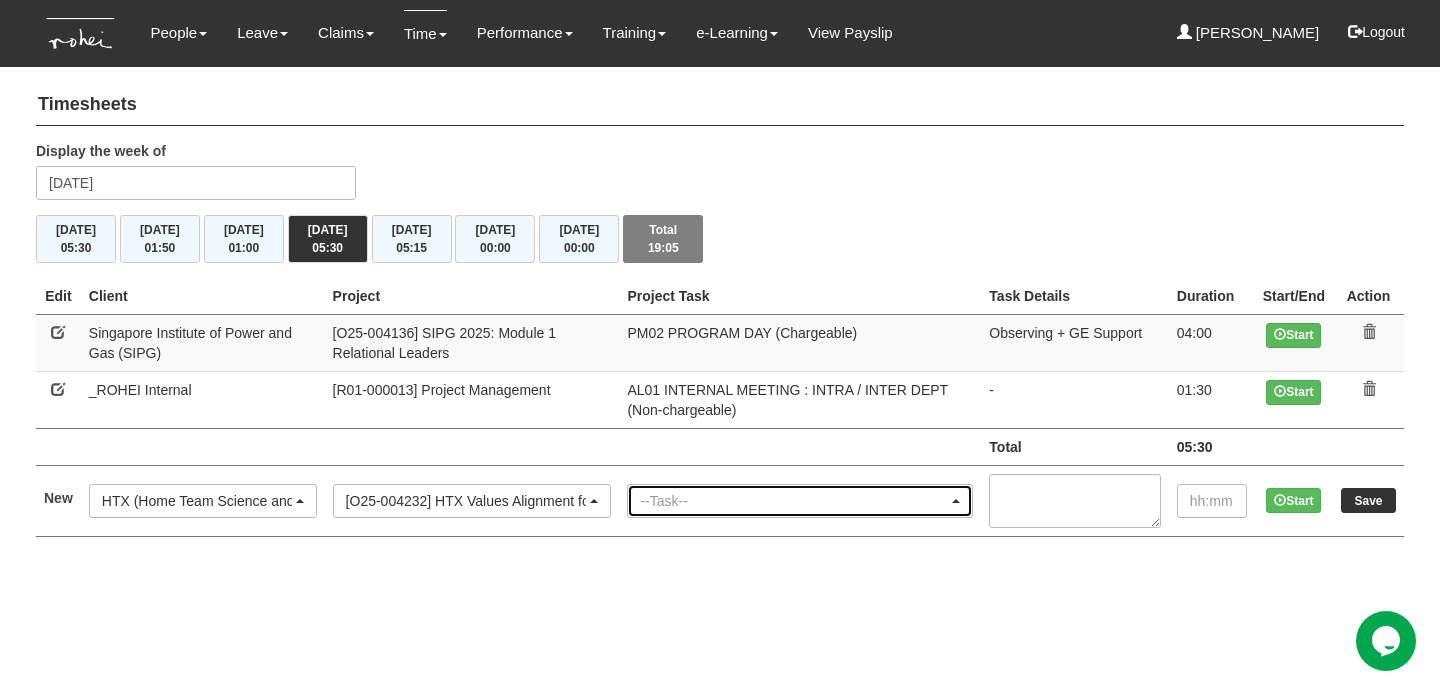 click on "--Task--" at bounding box center [794, 501] 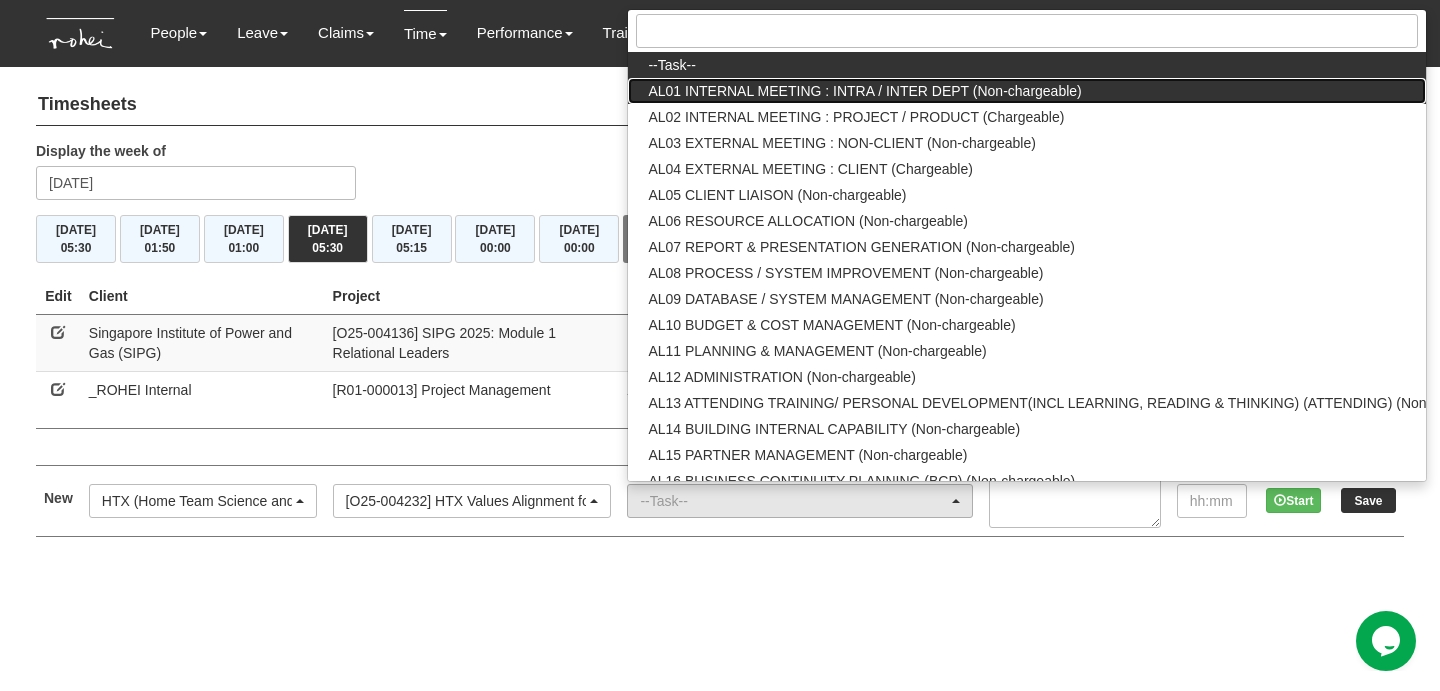 click on "AL01 INTERNAL MEETING : INTRA / INTER DEPT (Non-chargeable)" at bounding box center [864, 91] 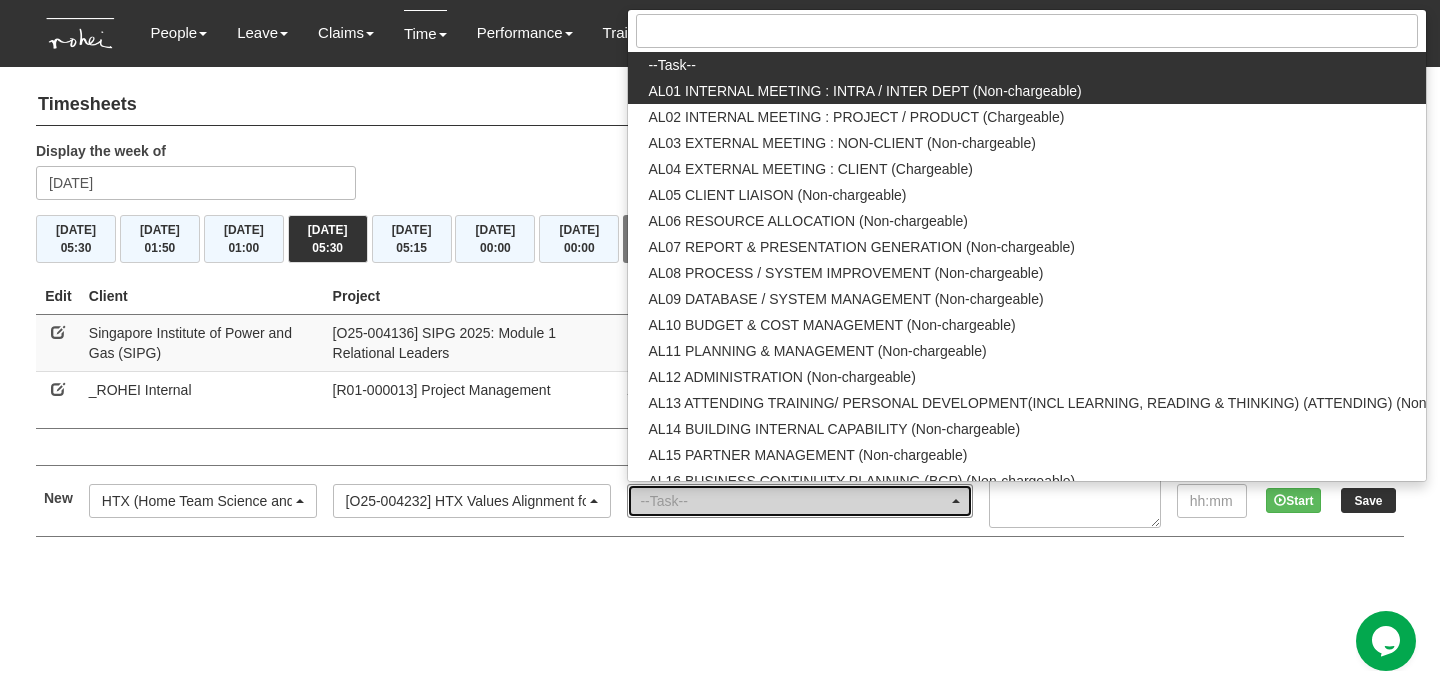 select on "40" 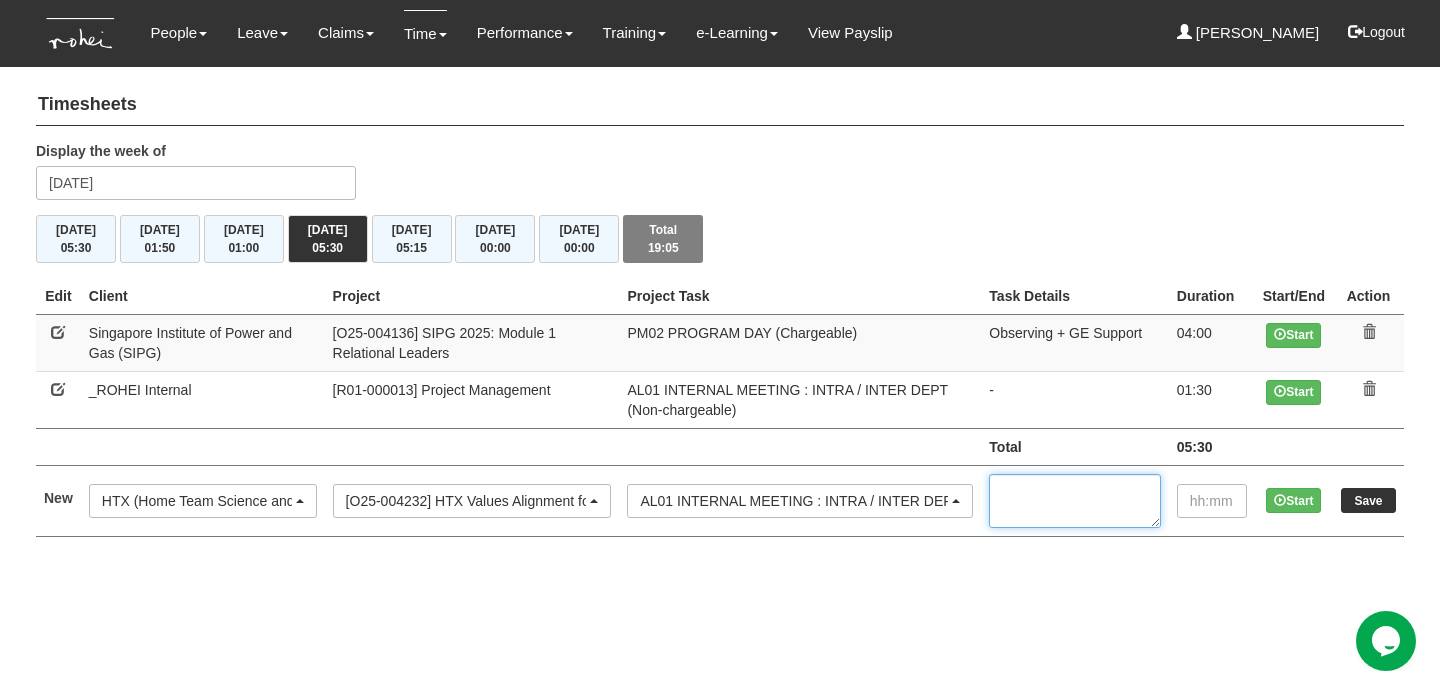 click at bounding box center [1074, 501] 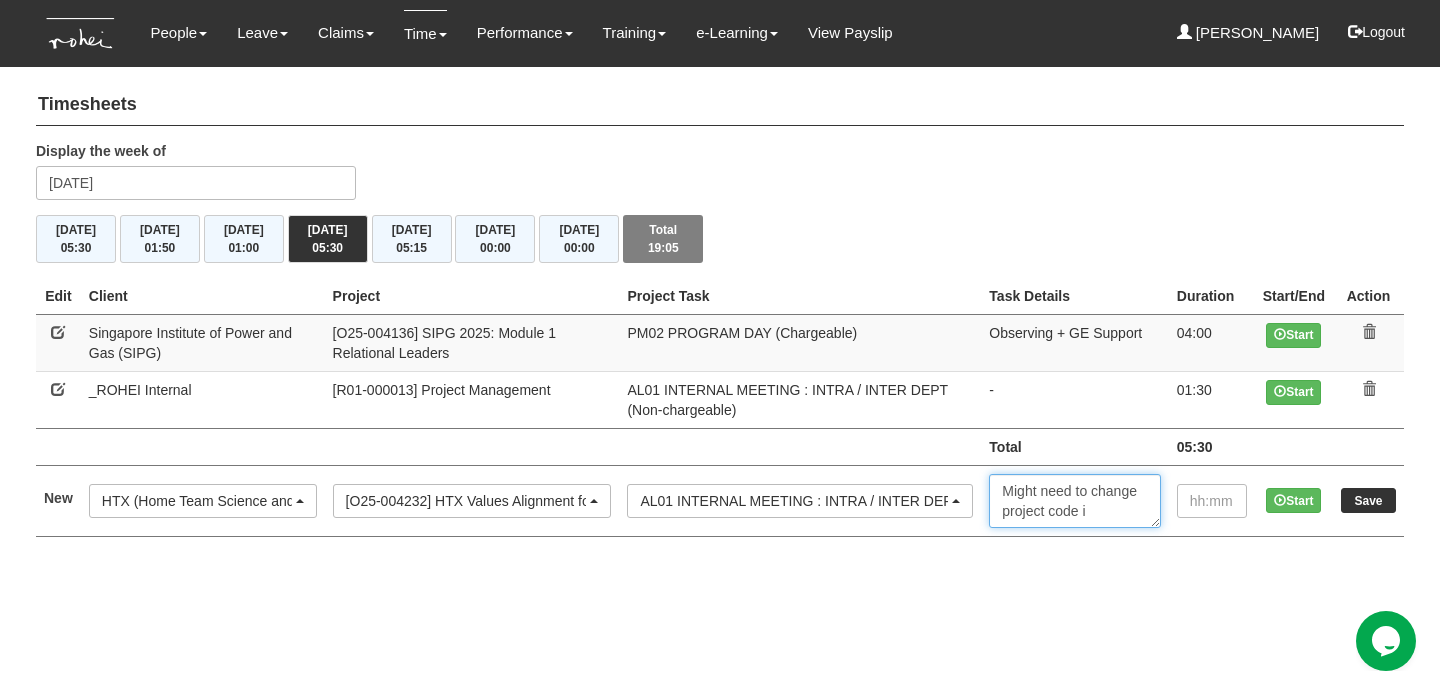 scroll, scrollTop: 12, scrollLeft: 0, axis: vertical 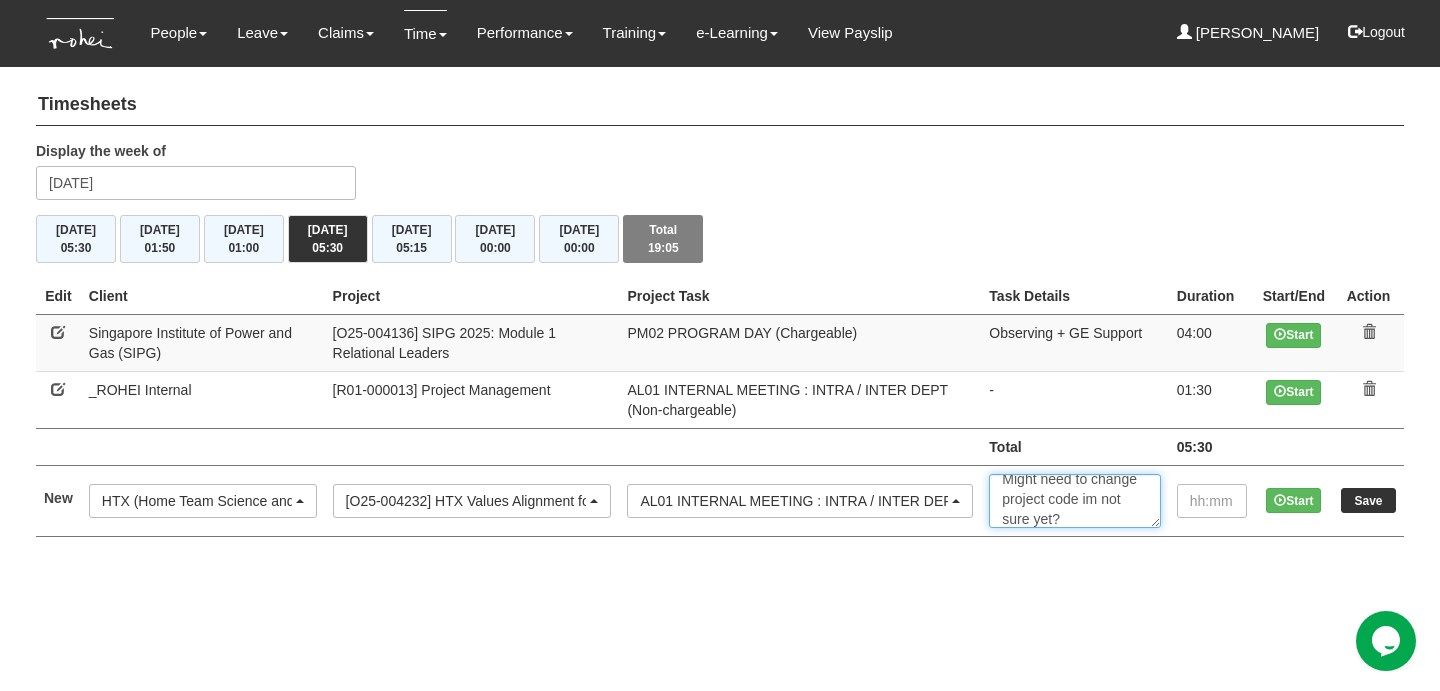 type on "Might need to change project code im not sure yet?" 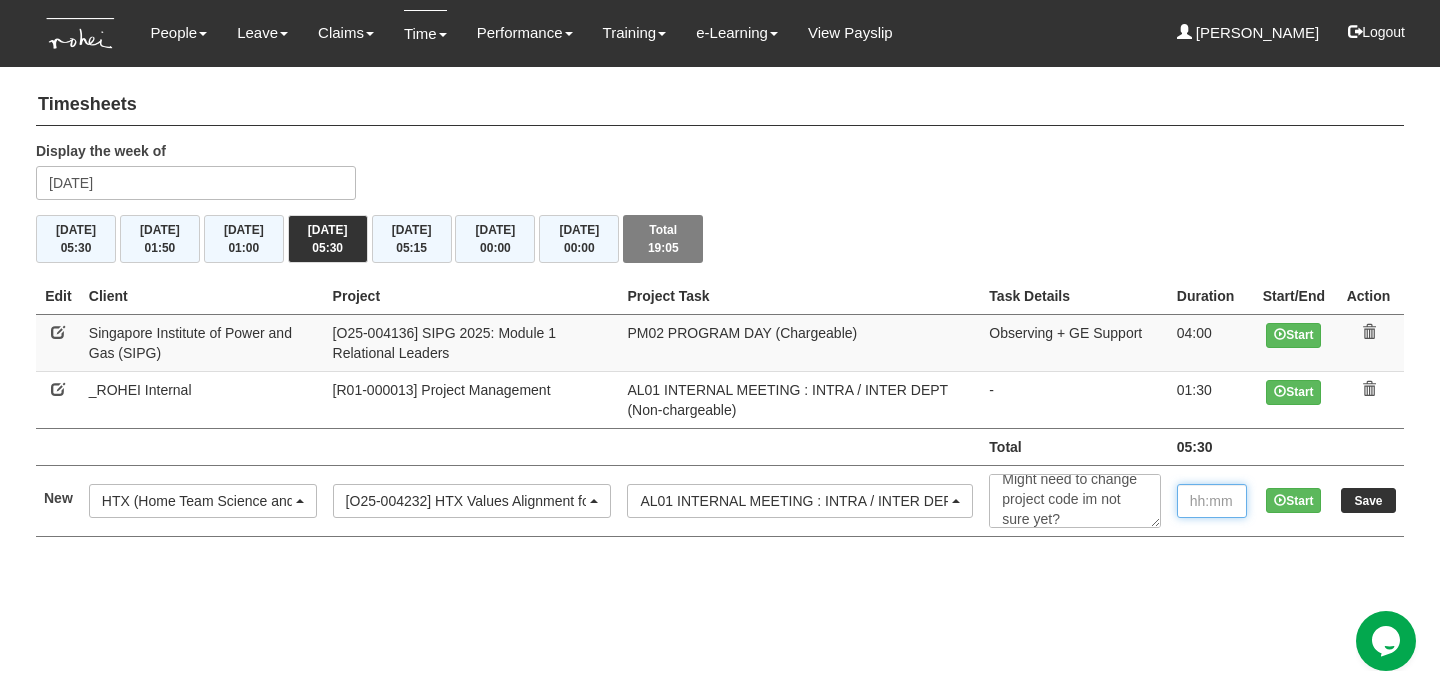 click at bounding box center [1212, 501] 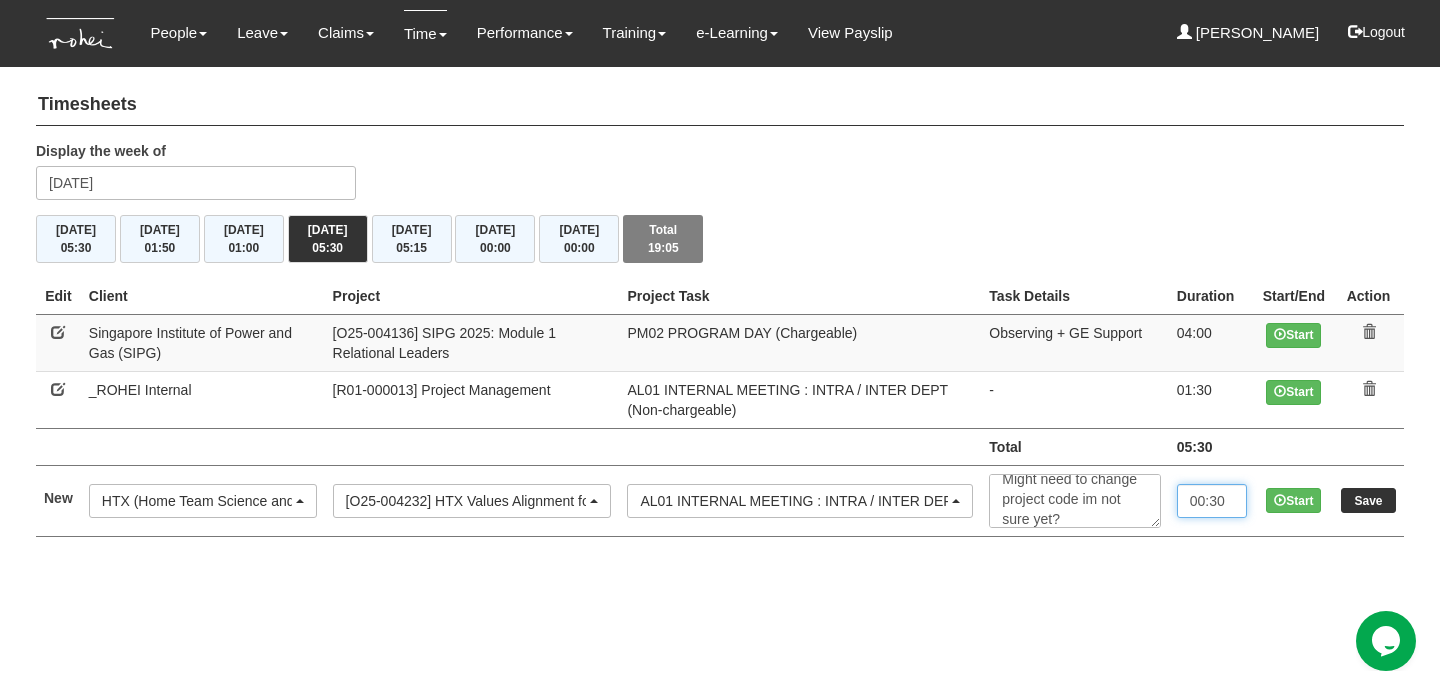 type on "00:30" 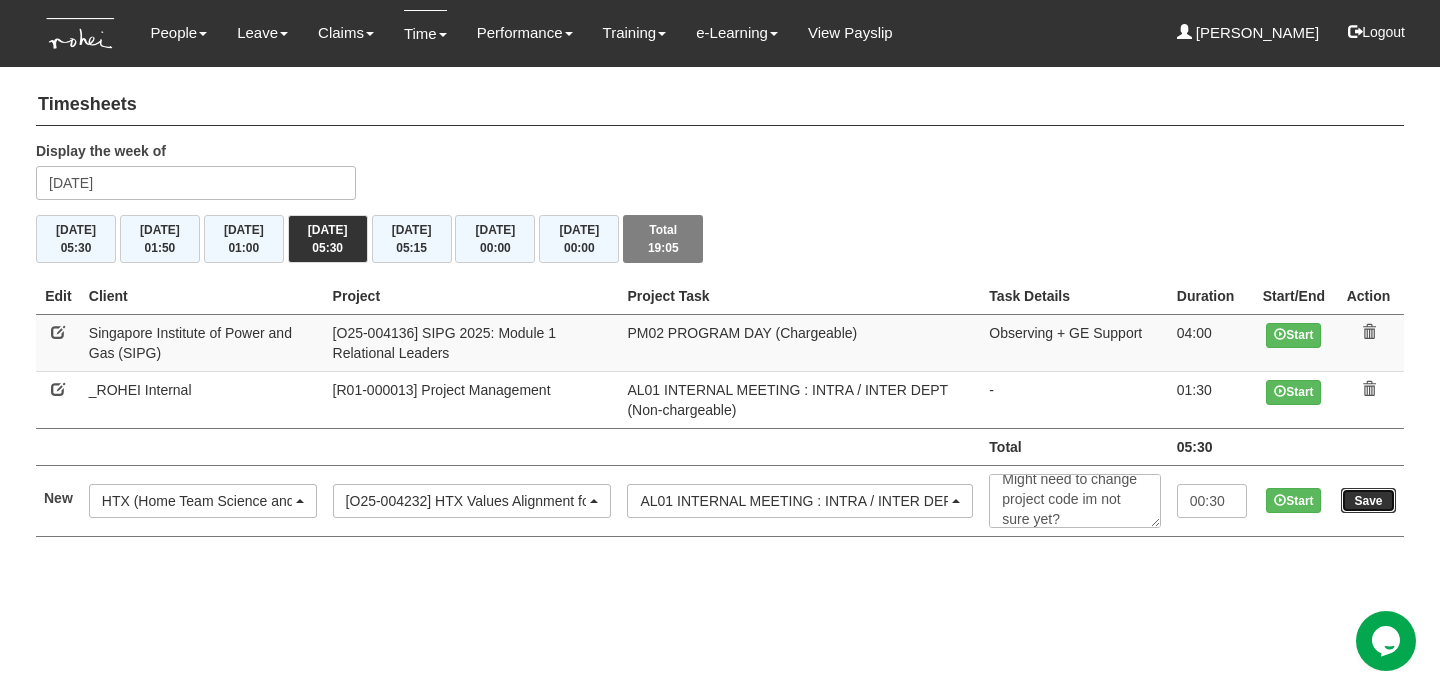 click on "Save" at bounding box center [1368, 500] 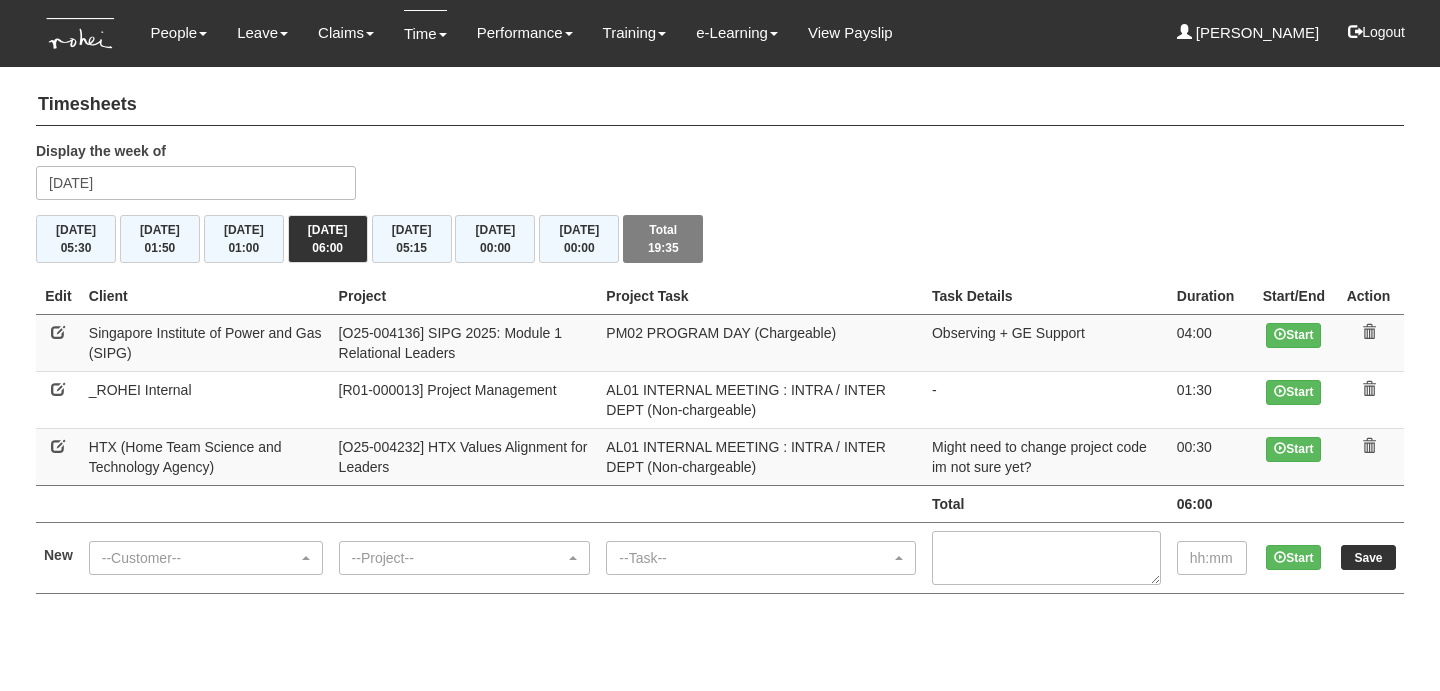 scroll, scrollTop: 0, scrollLeft: 0, axis: both 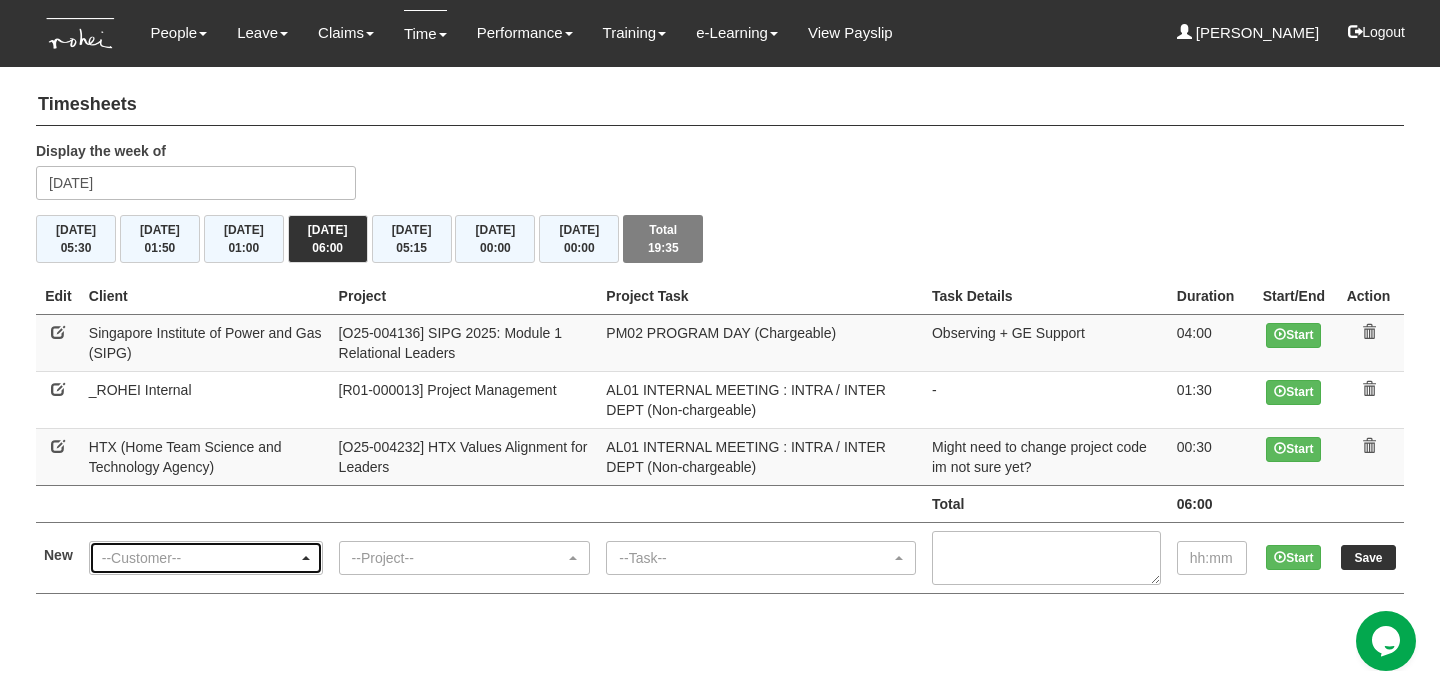 click on "--Customer--" at bounding box center [200, 558] 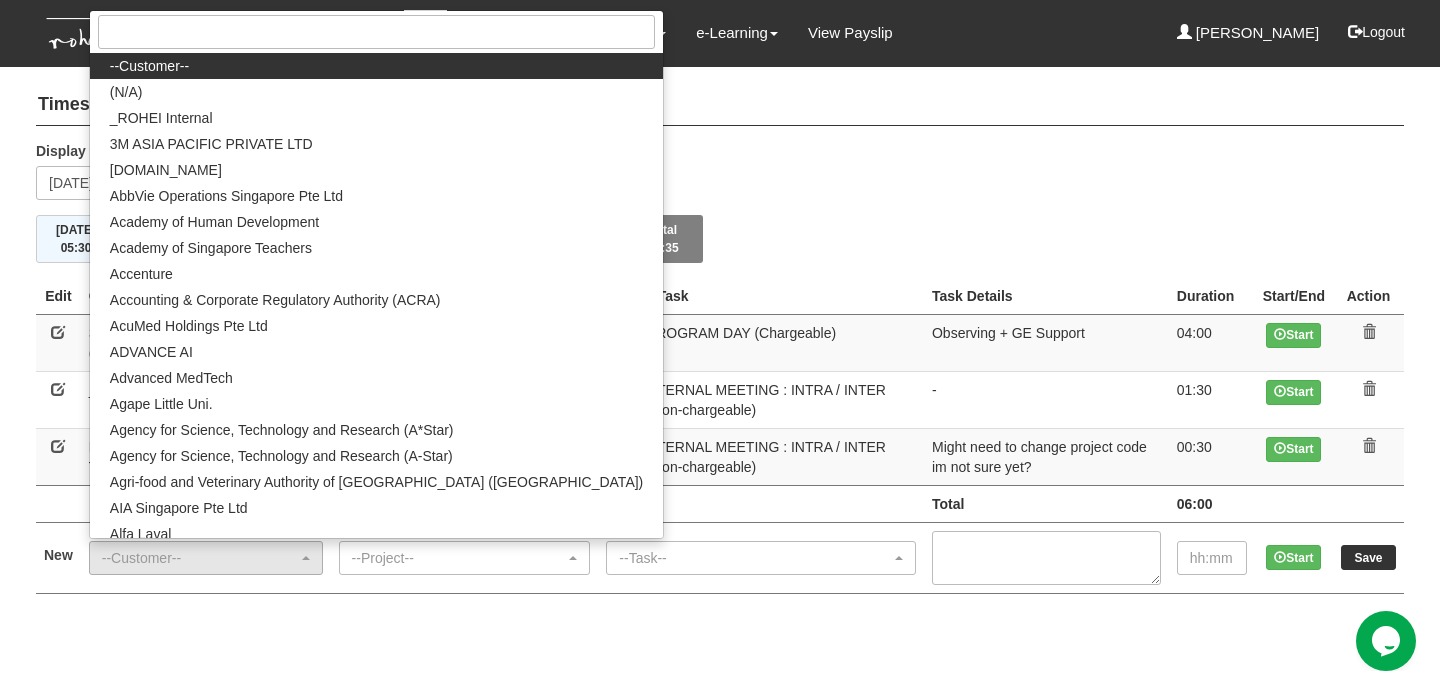 click on "Mon 7/7 05:30
Tue 8/7 01:50
Wed 9/7 01:00
Thu 10/7 06:00
Fri 11/7 05:15
Sat 12/7 00:00
Sun 13/7 00:00
Total 19:35" at bounding box center [720, 239] 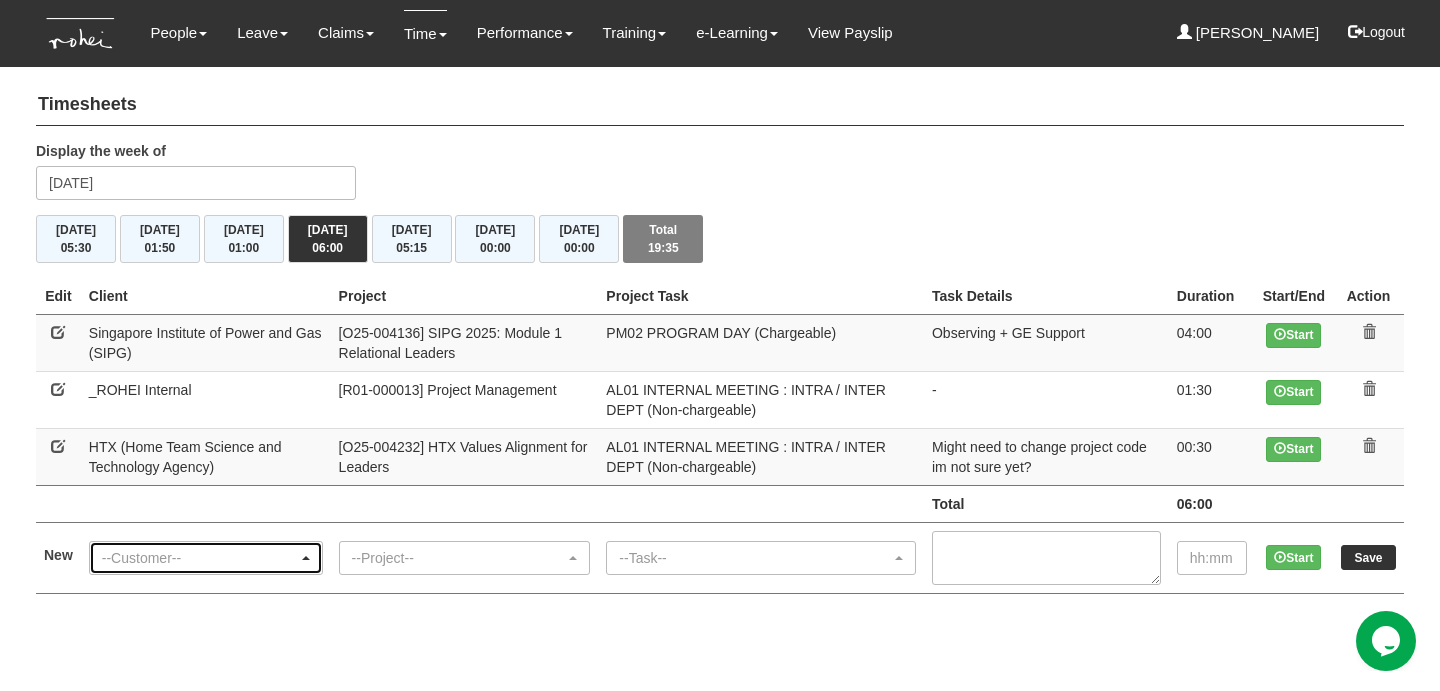 click on "--Customer--" at bounding box center (200, 558) 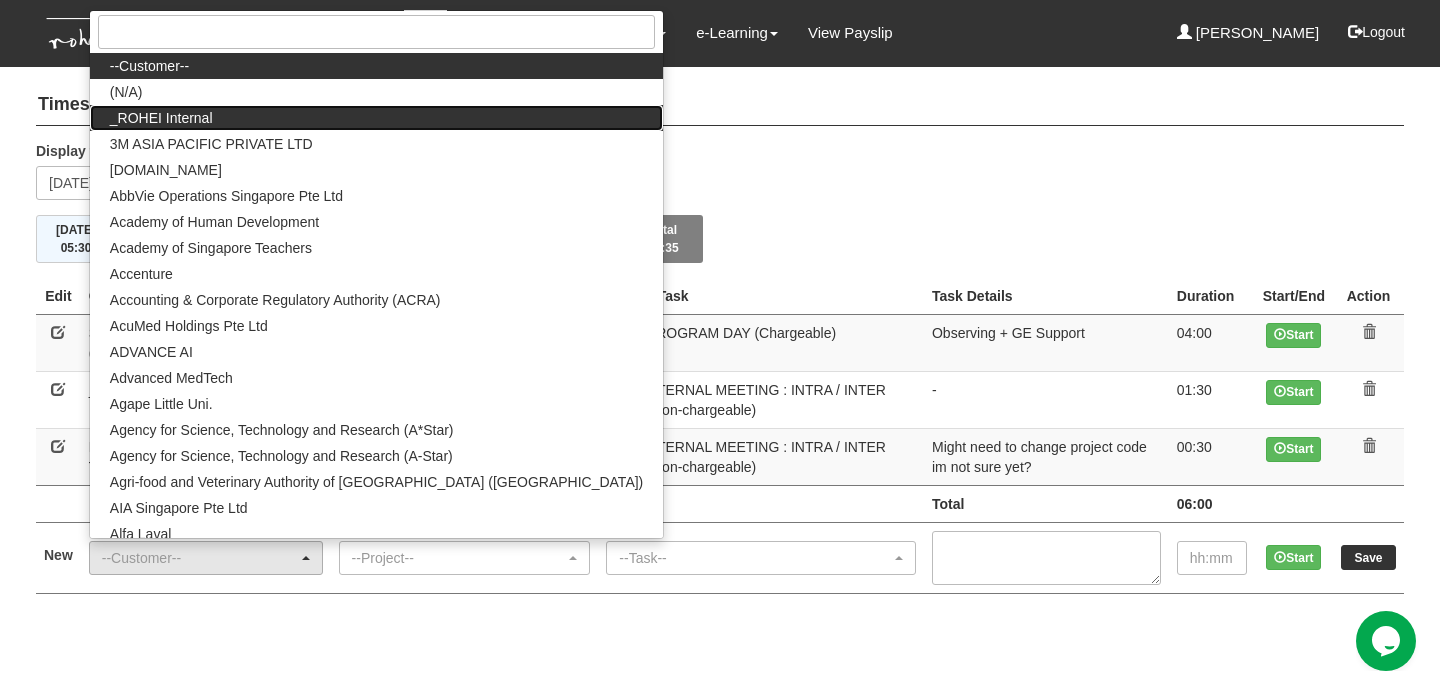 click on "_ROHEI Internal" at bounding box center [376, 118] 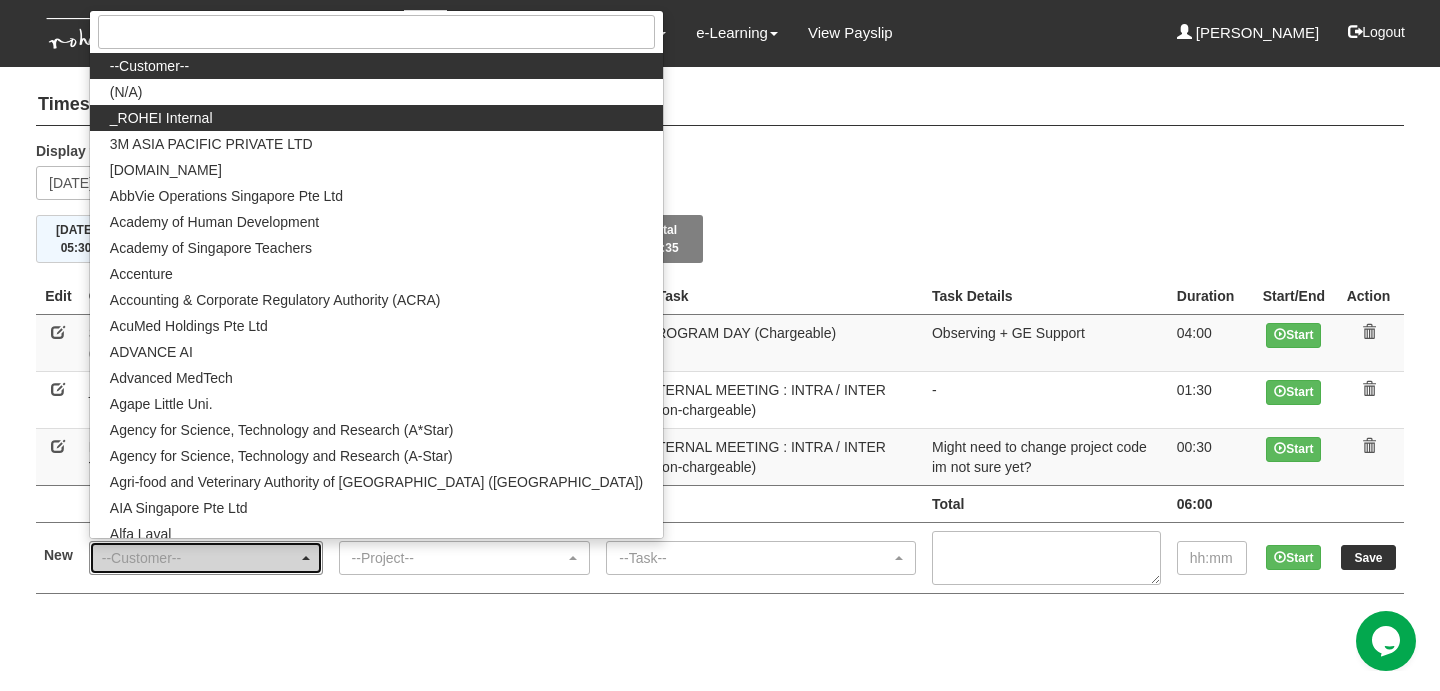 select on "397" 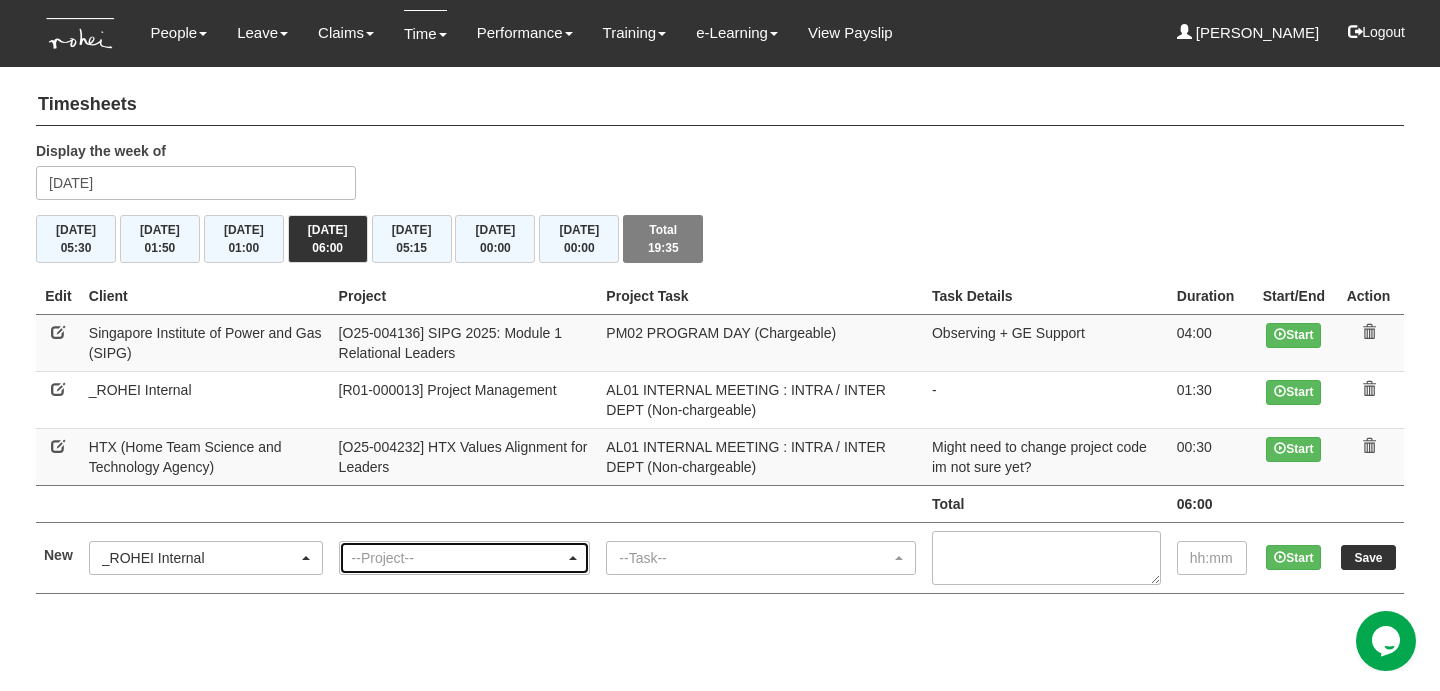 click on "--Project--" at bounding box center (459, 558) 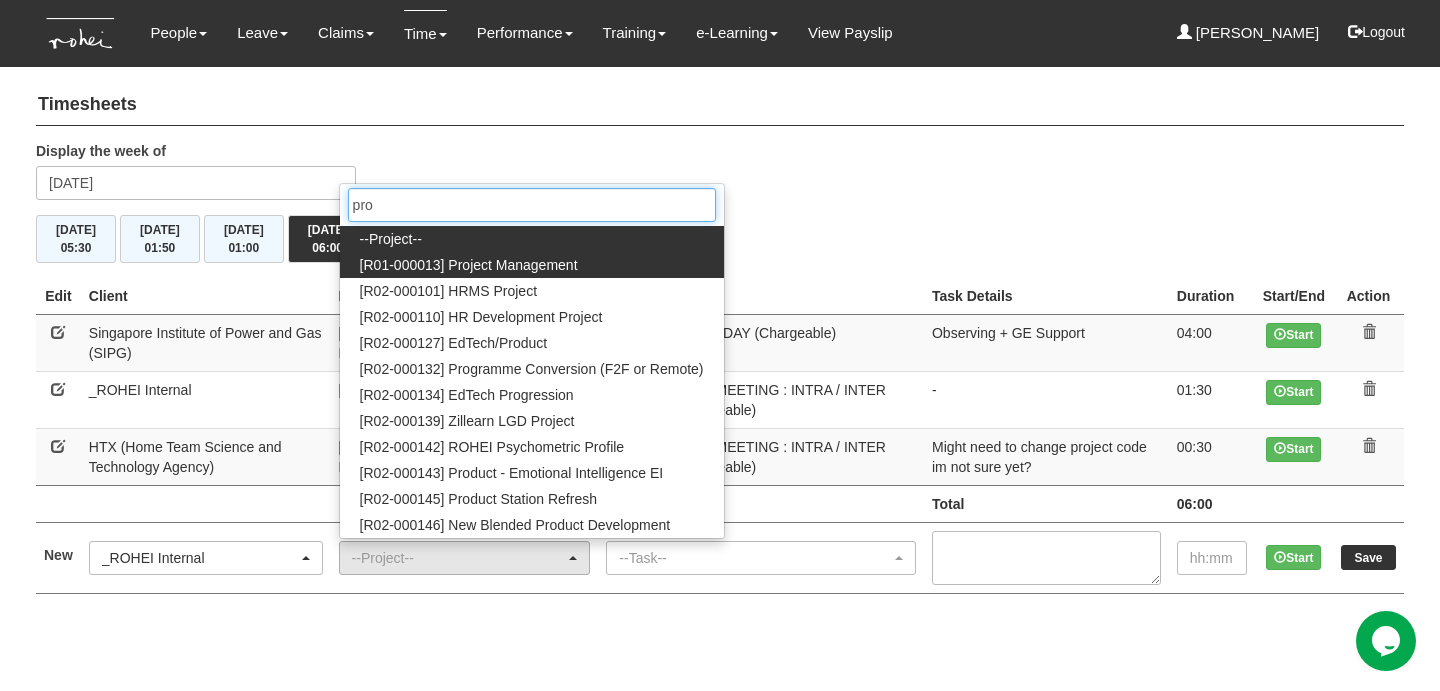 type on "pro" 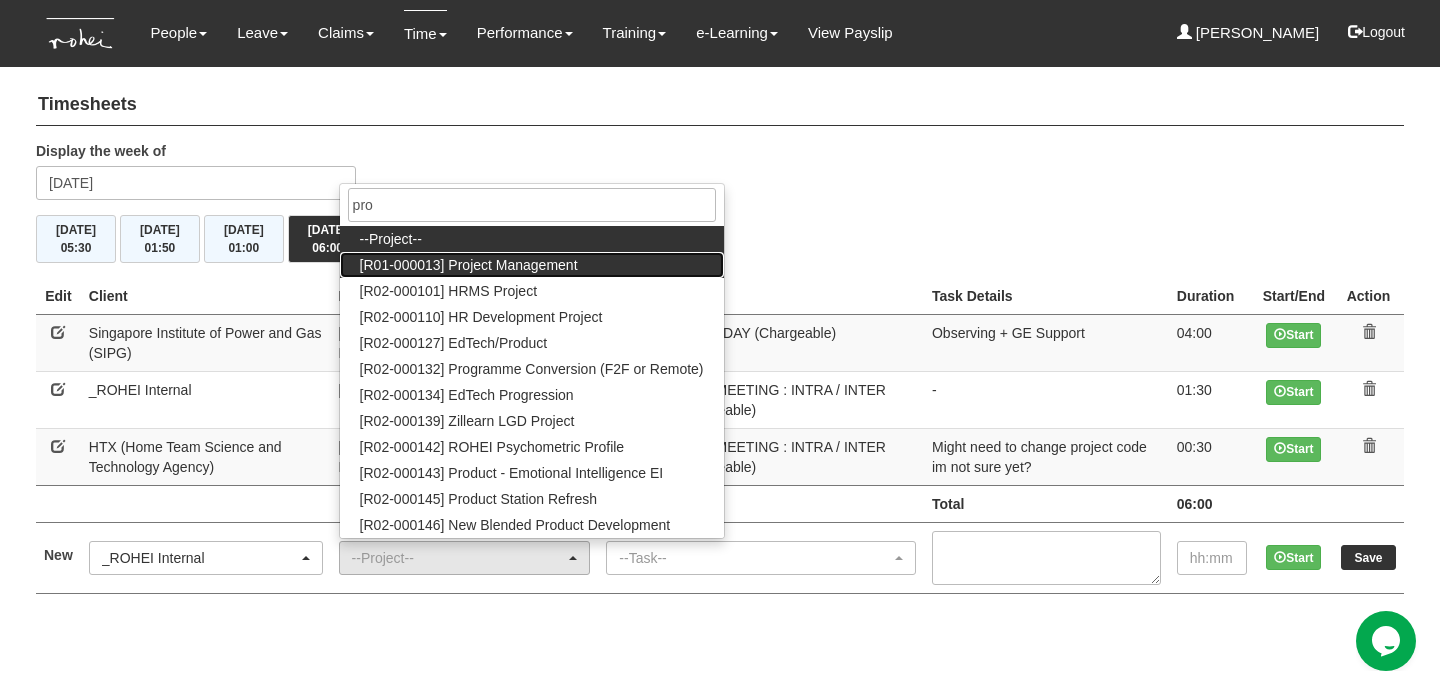click on "[R01-000013] Project Management" at bounding box center [469, 265] 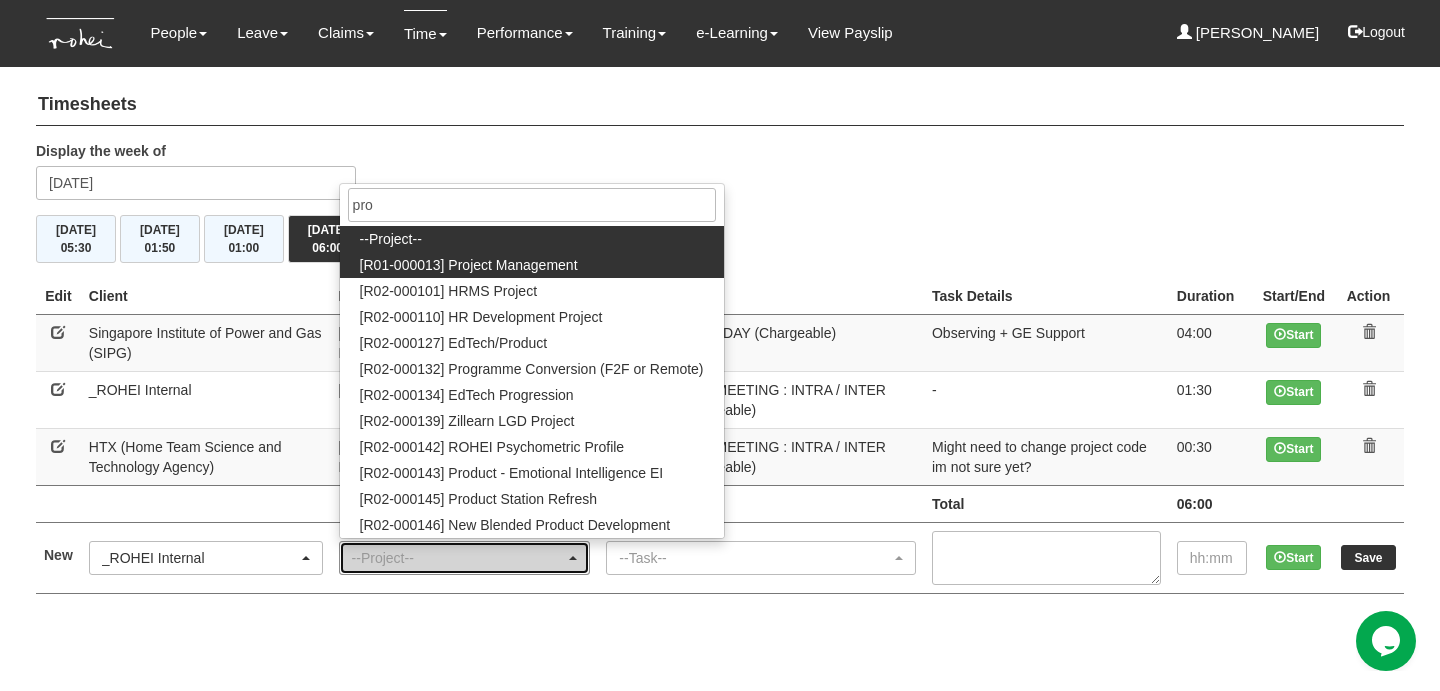 select on "1495" 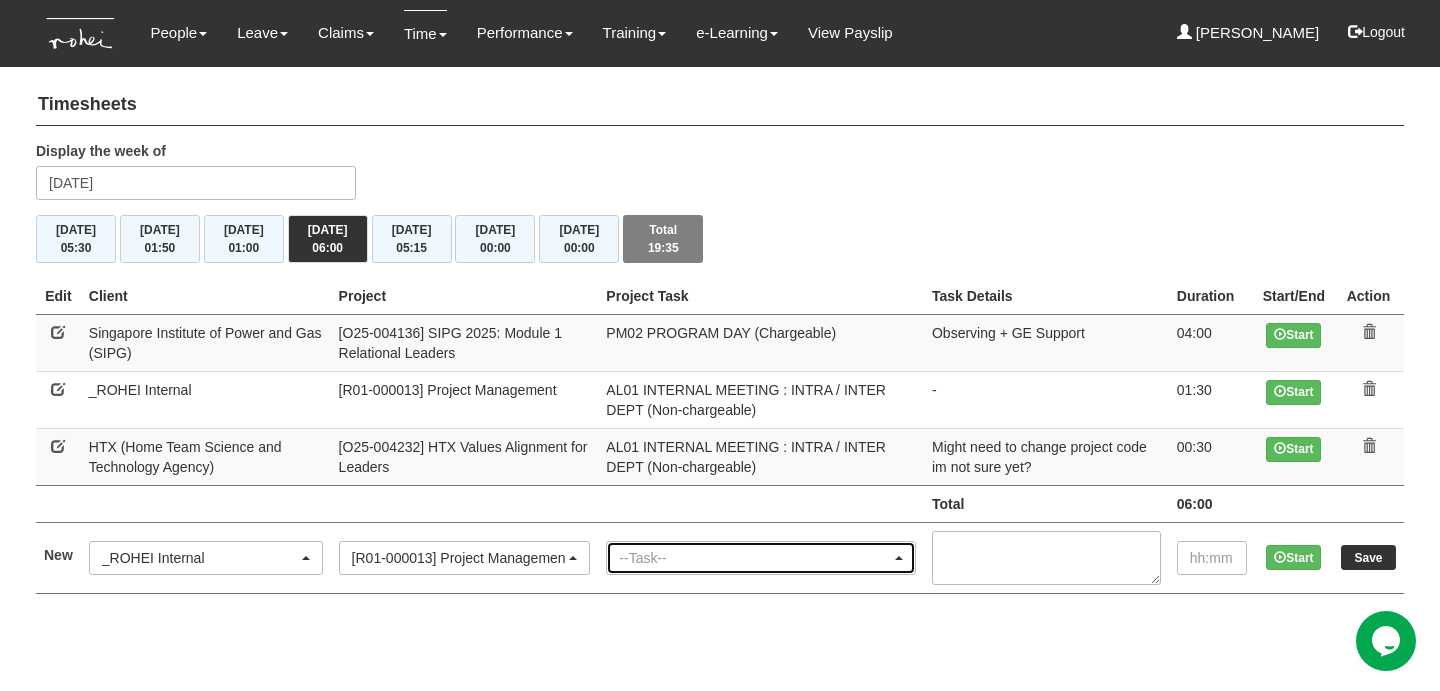 click on "--Task--" at bounding box center (755, 558) 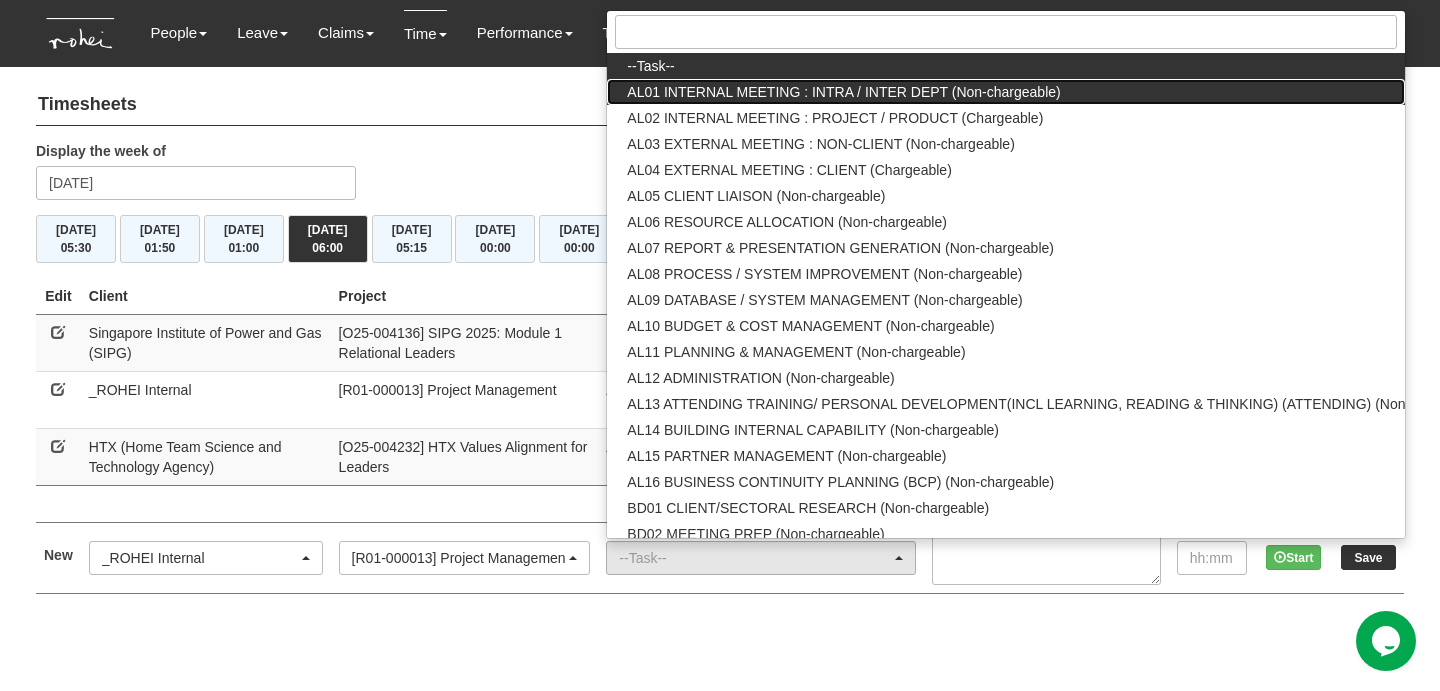 click on "AL01 INTERNAL MEETING : INTRA / INTER DEPT (Non-chargeable)" at bounding box center [843, 92] 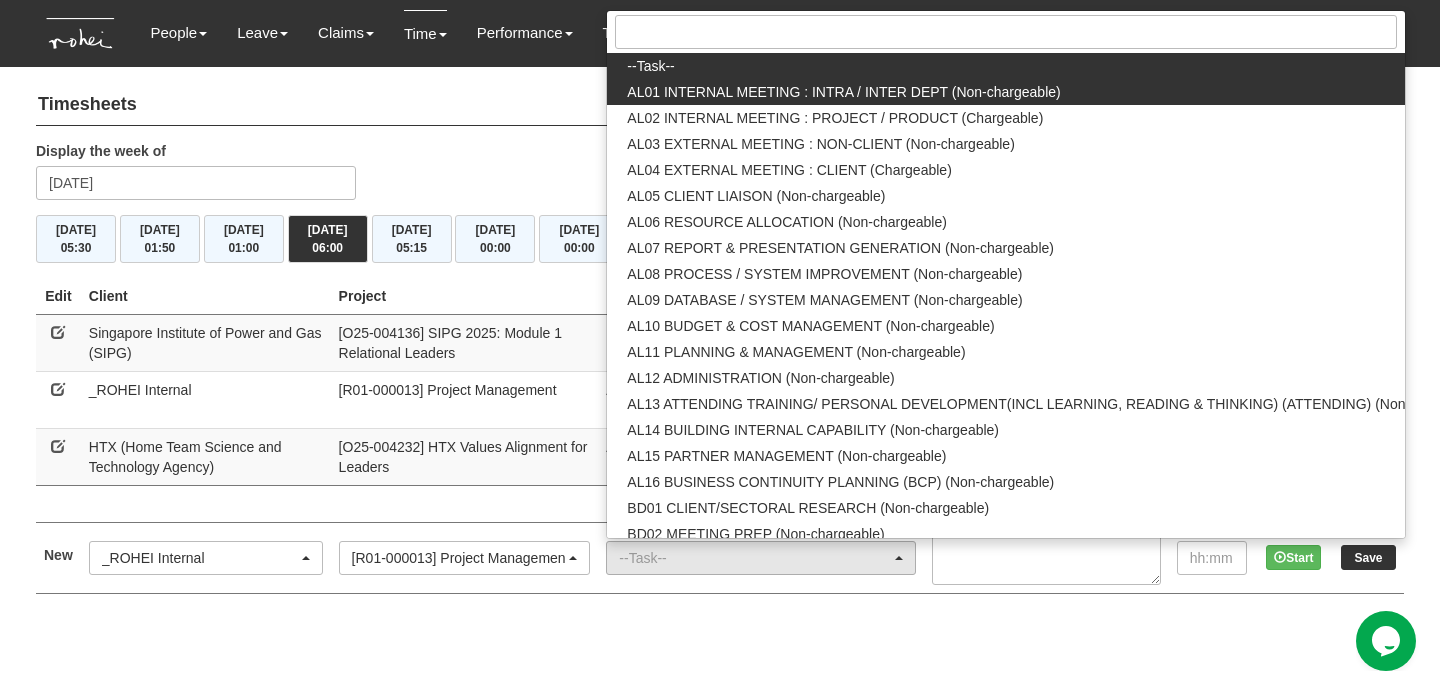 select on "40" 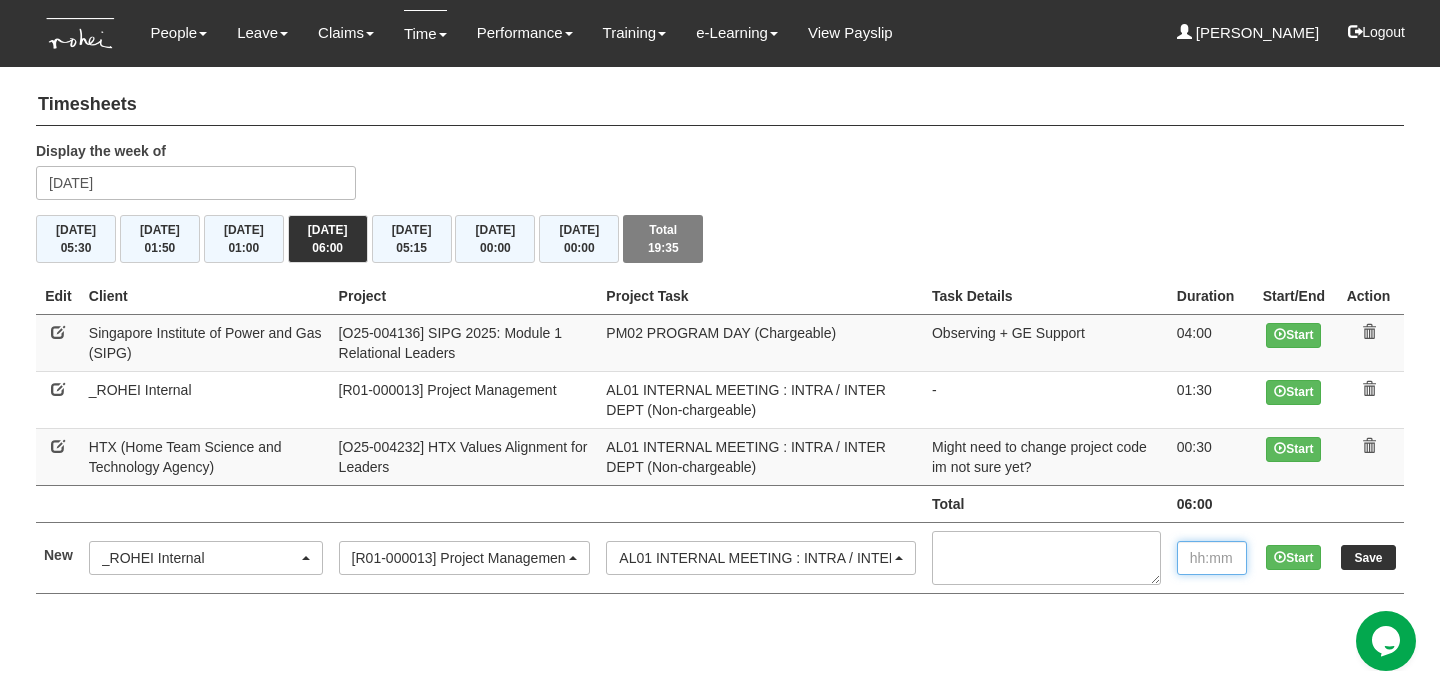 click at bounding box center (1212, 558) 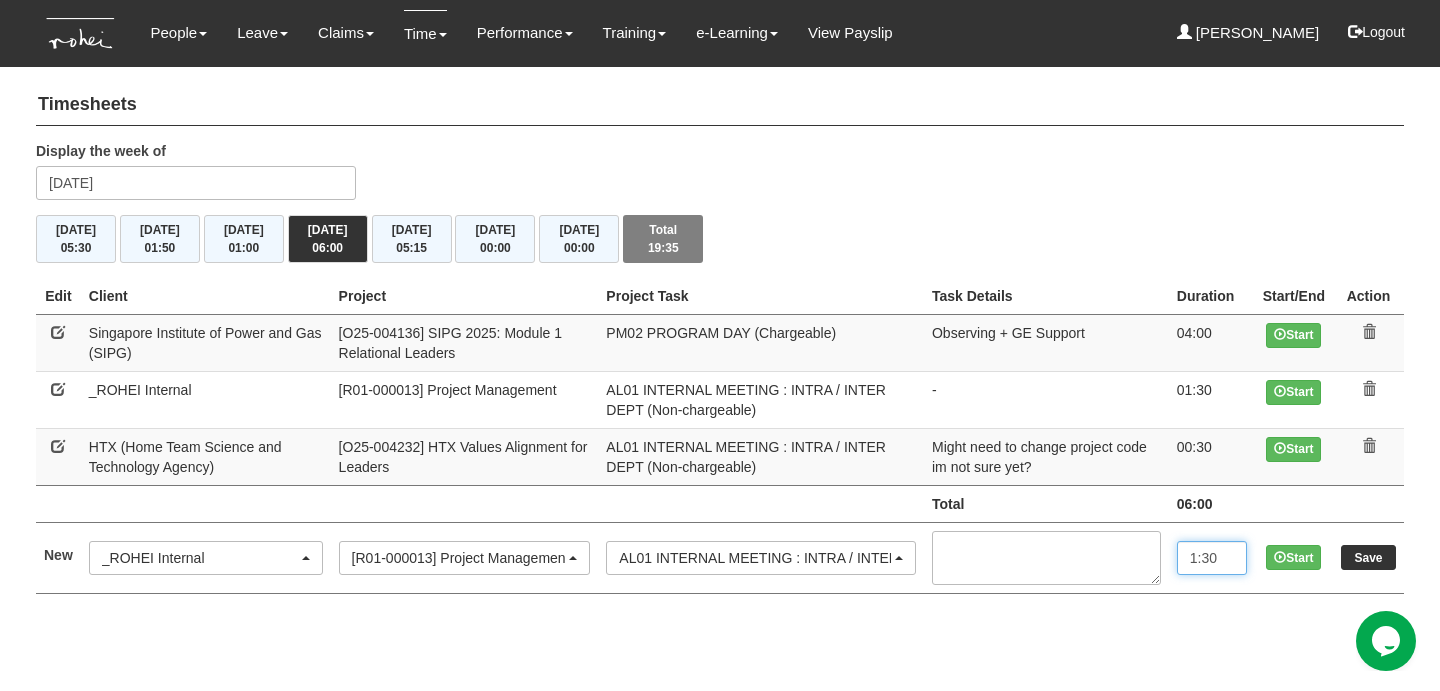 type on "1:30" 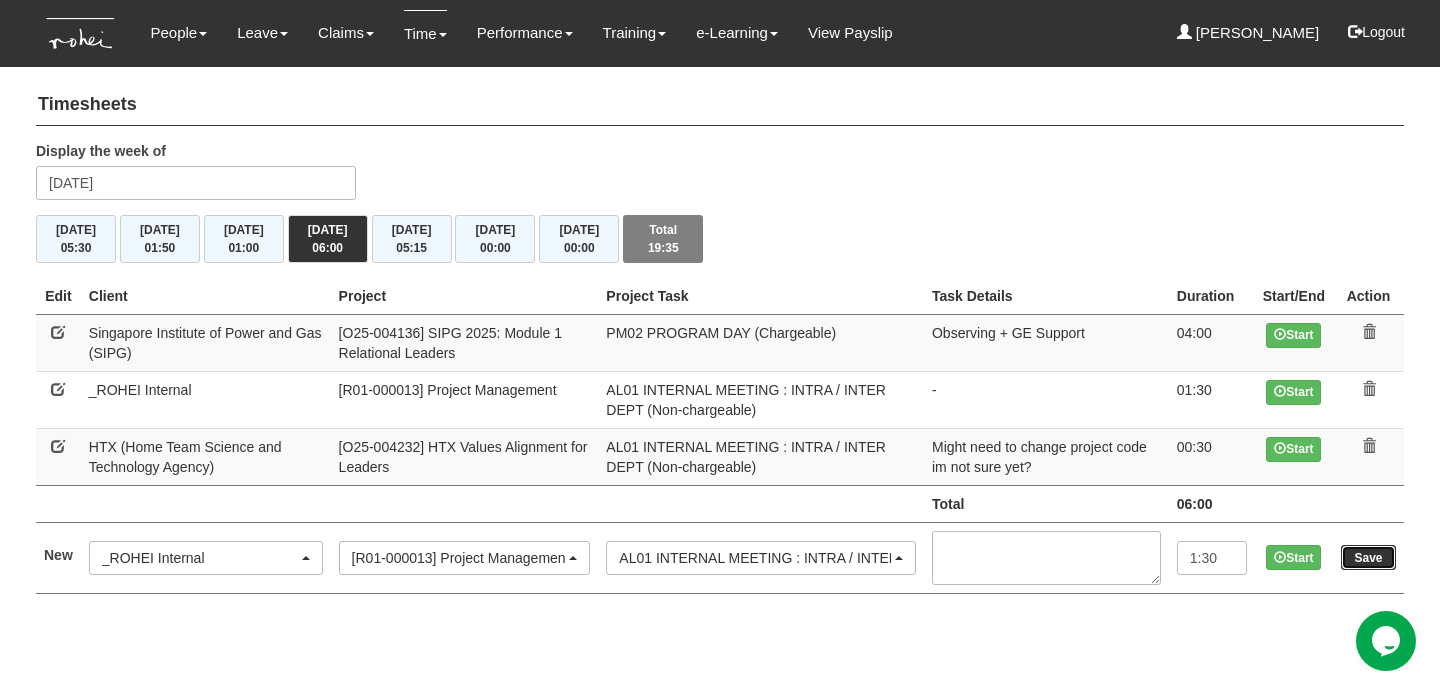 click on "Save" at bounding box center (1368, 557) 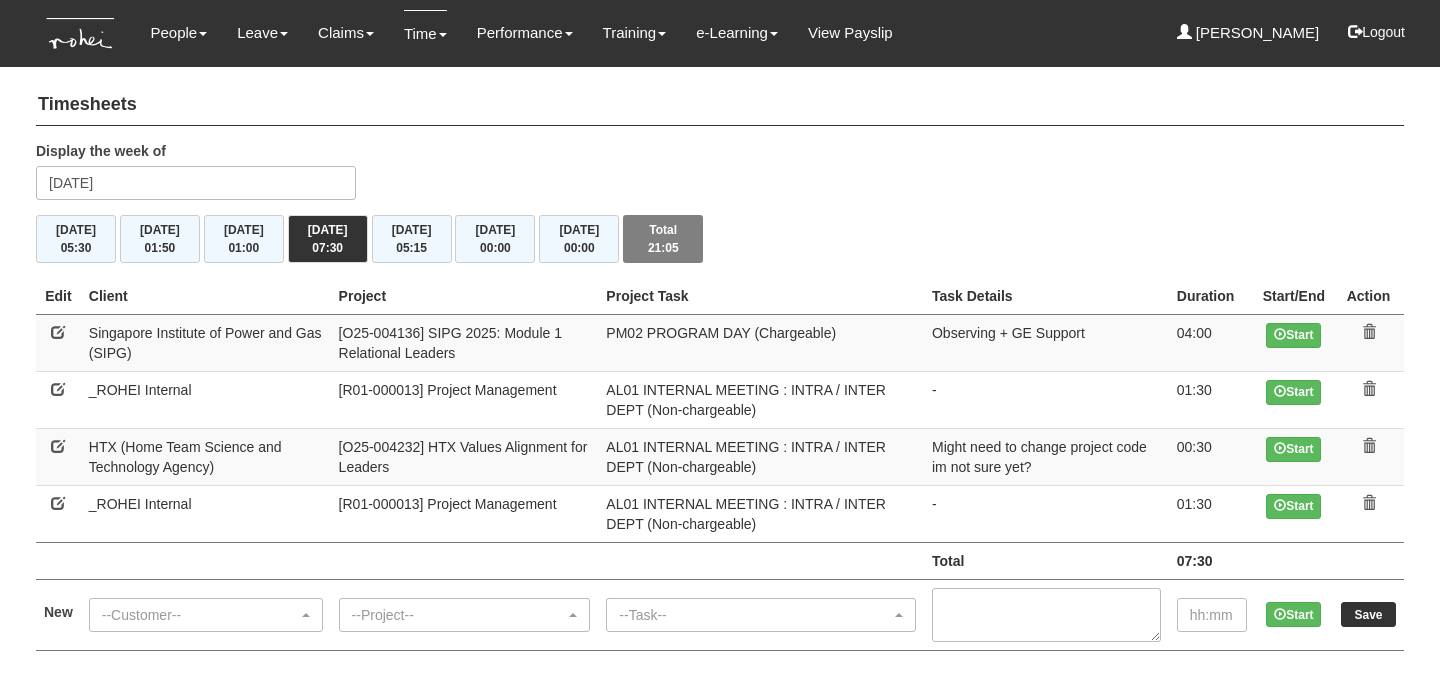 scroll, scrollTop: 0, scrollLeft: 0, axis: both 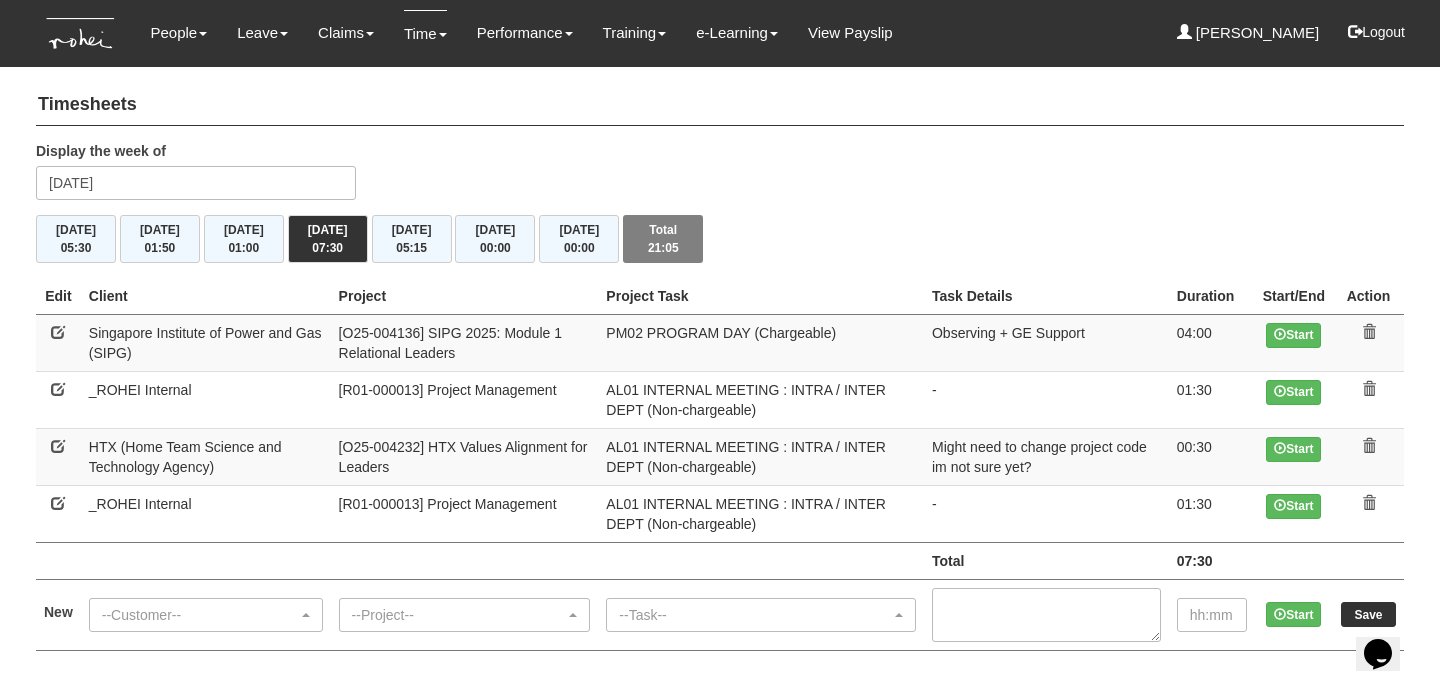 click at bounding box center (58, 332) 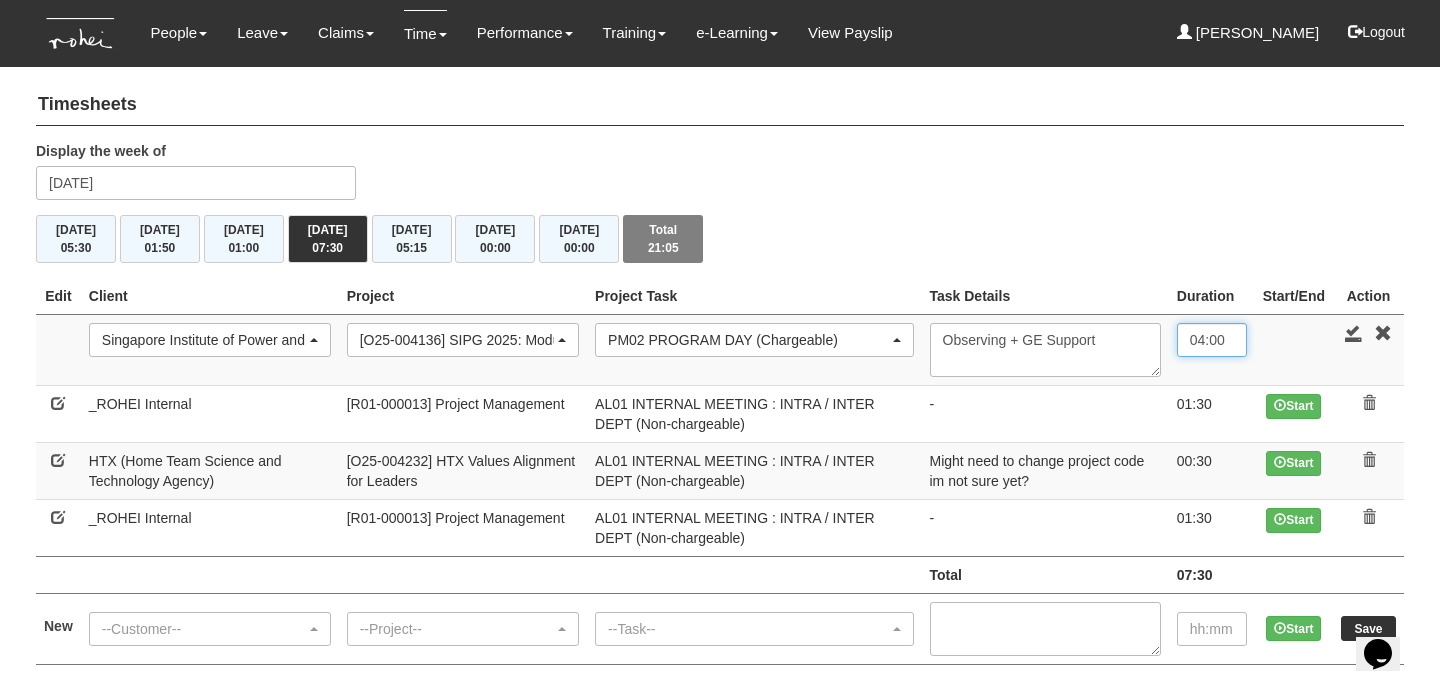 click on "04:00" at bounding box center (1212, 340) 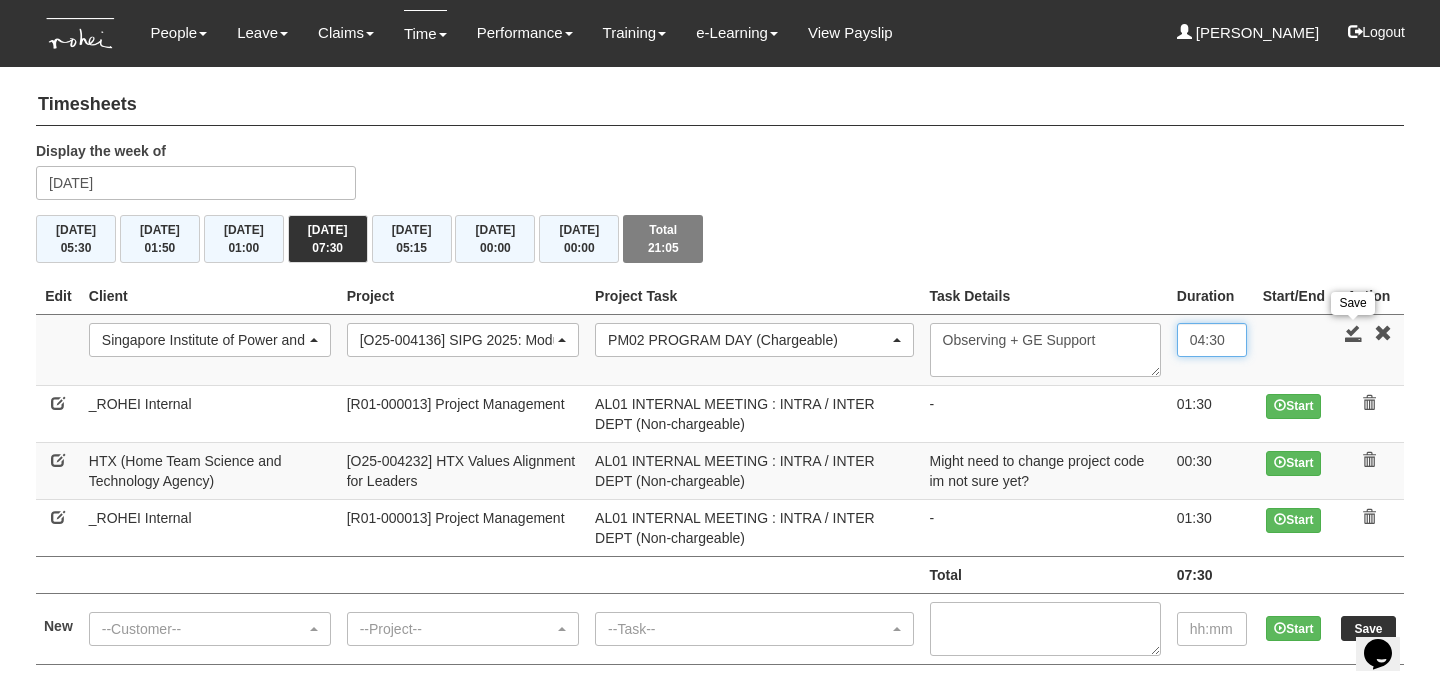 type on "04:30" 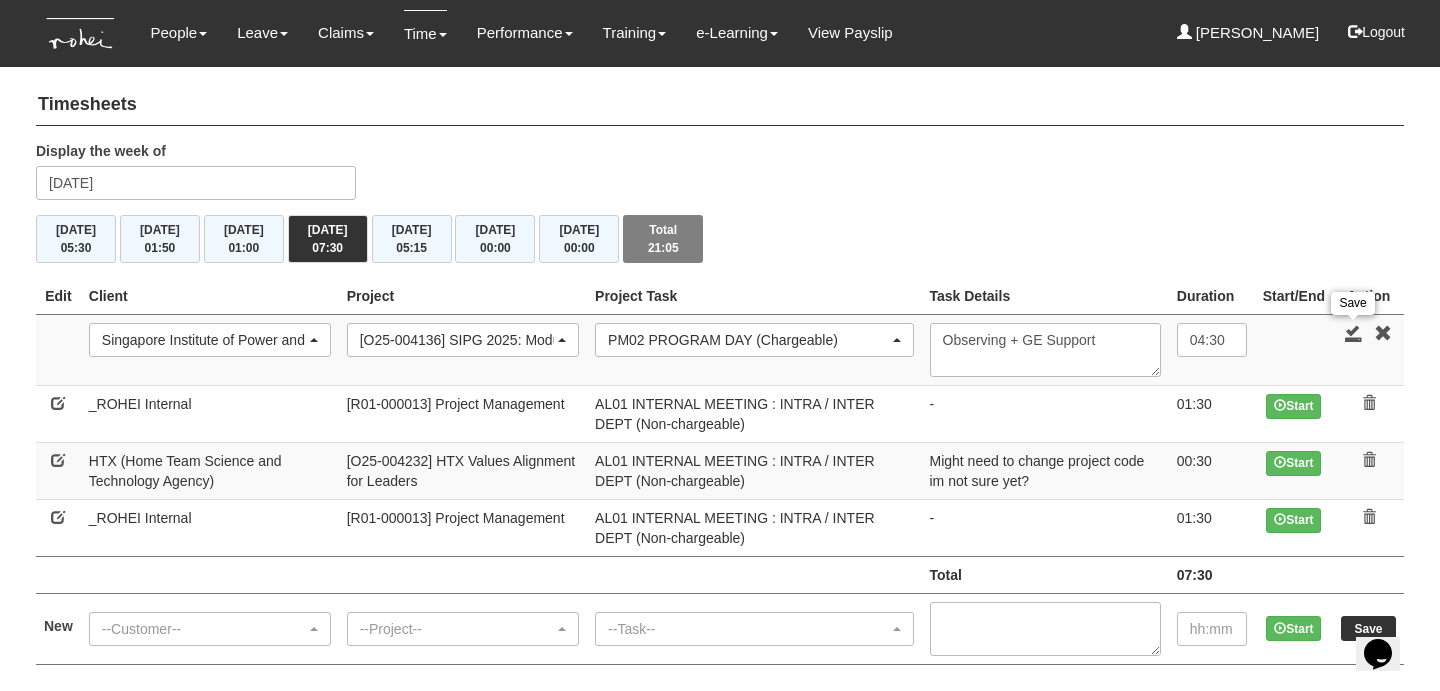 click at bounding box center (1354, 333) 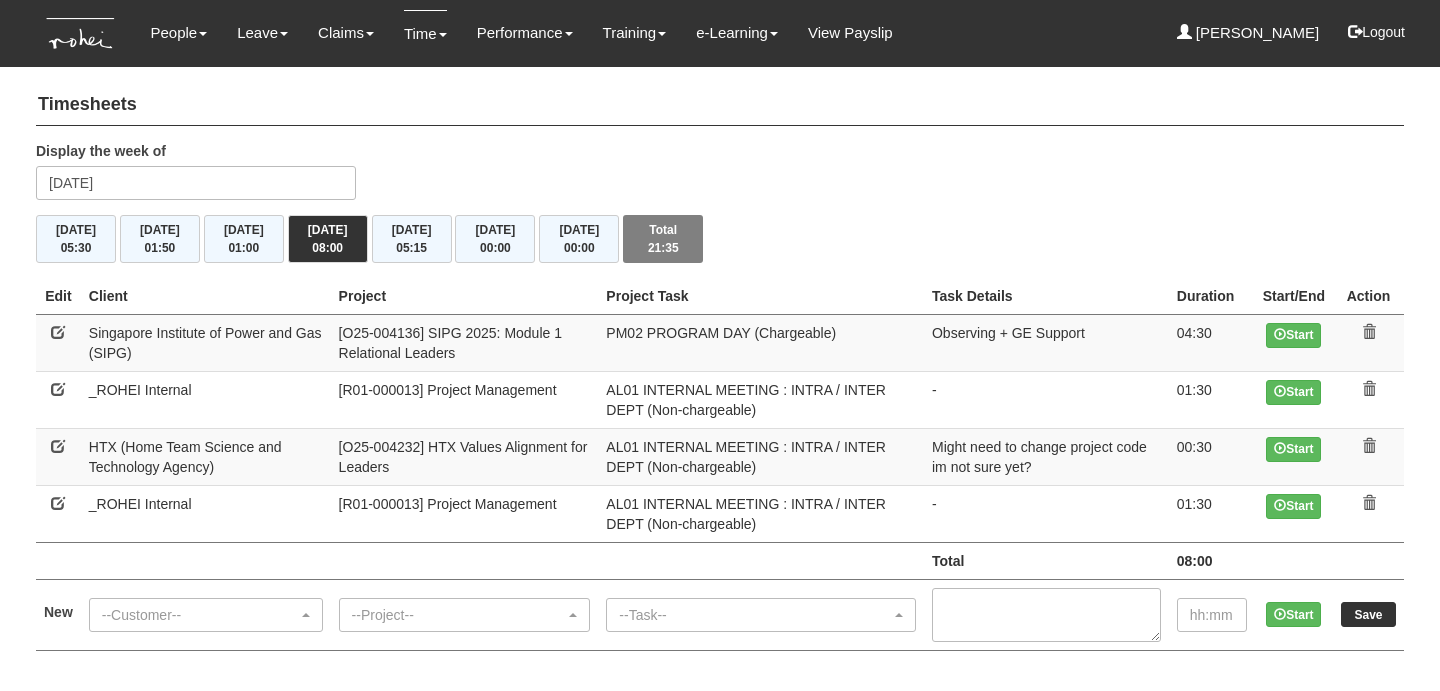 scroll, scrollTop: 0, scrollLeft: 0, axis: both 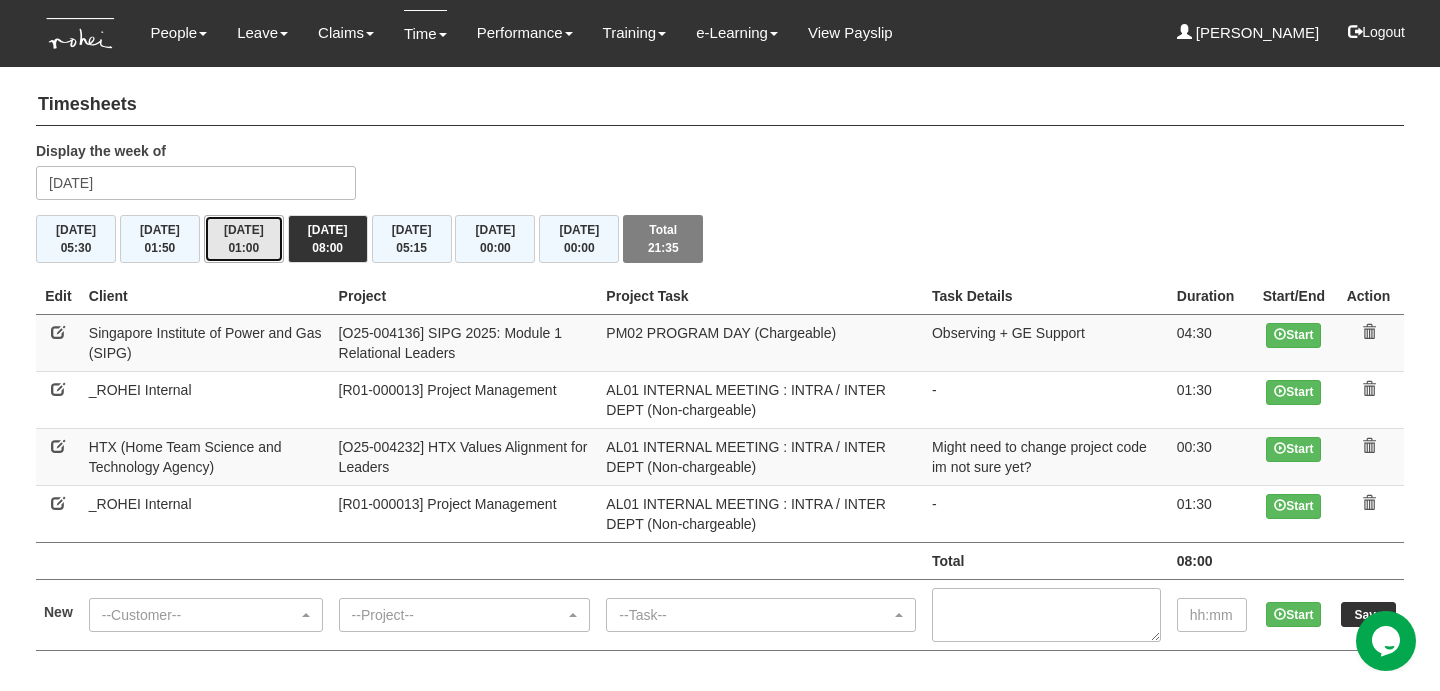 click on "01:00" at bounding box center [243, 248] 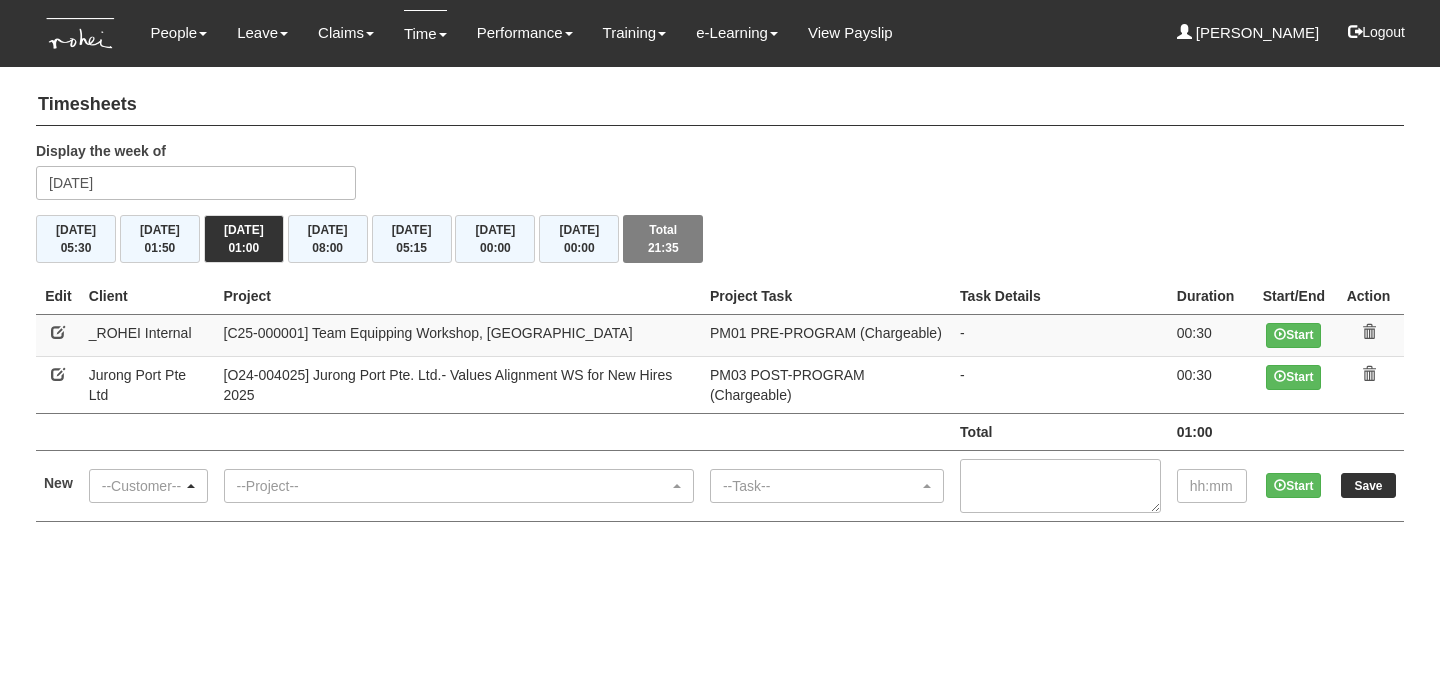 scroll, scrollTop: 0, scrollLeft: 0, axis: both 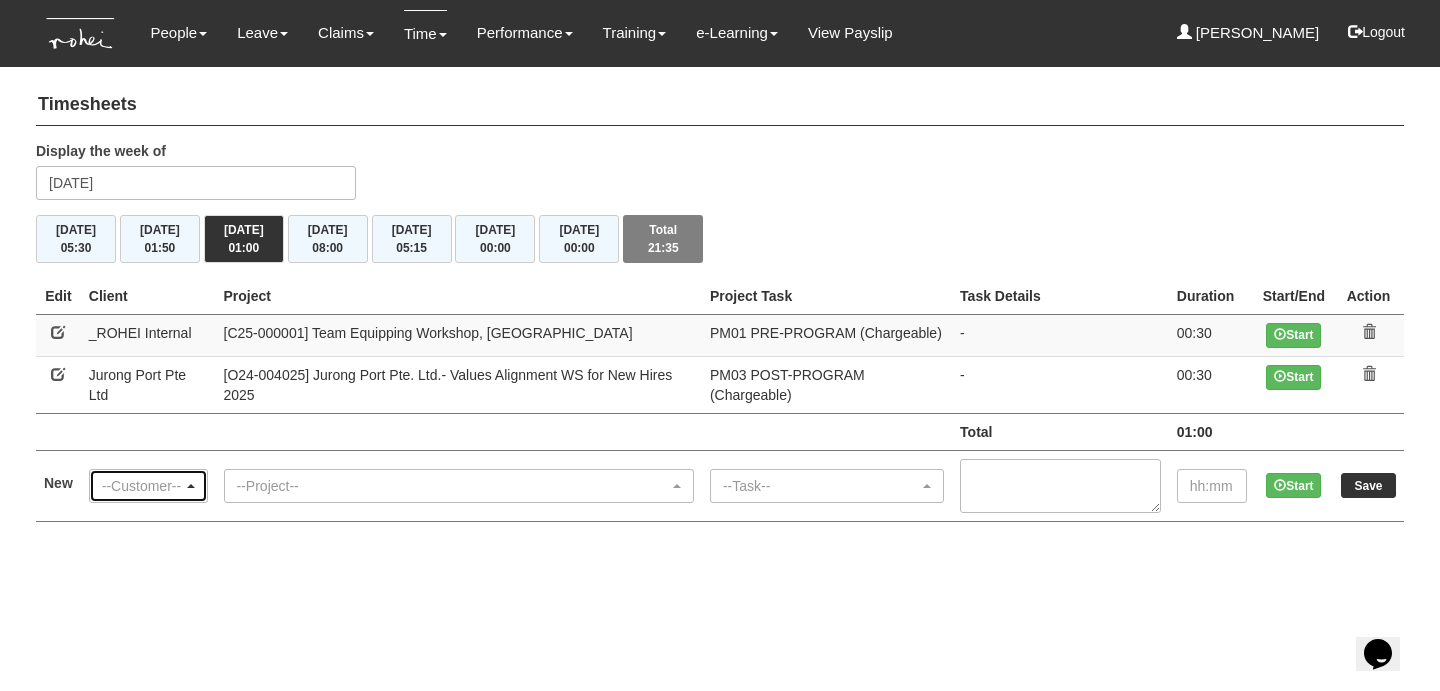click on "--Customer--" at bounding box center (148, 486) 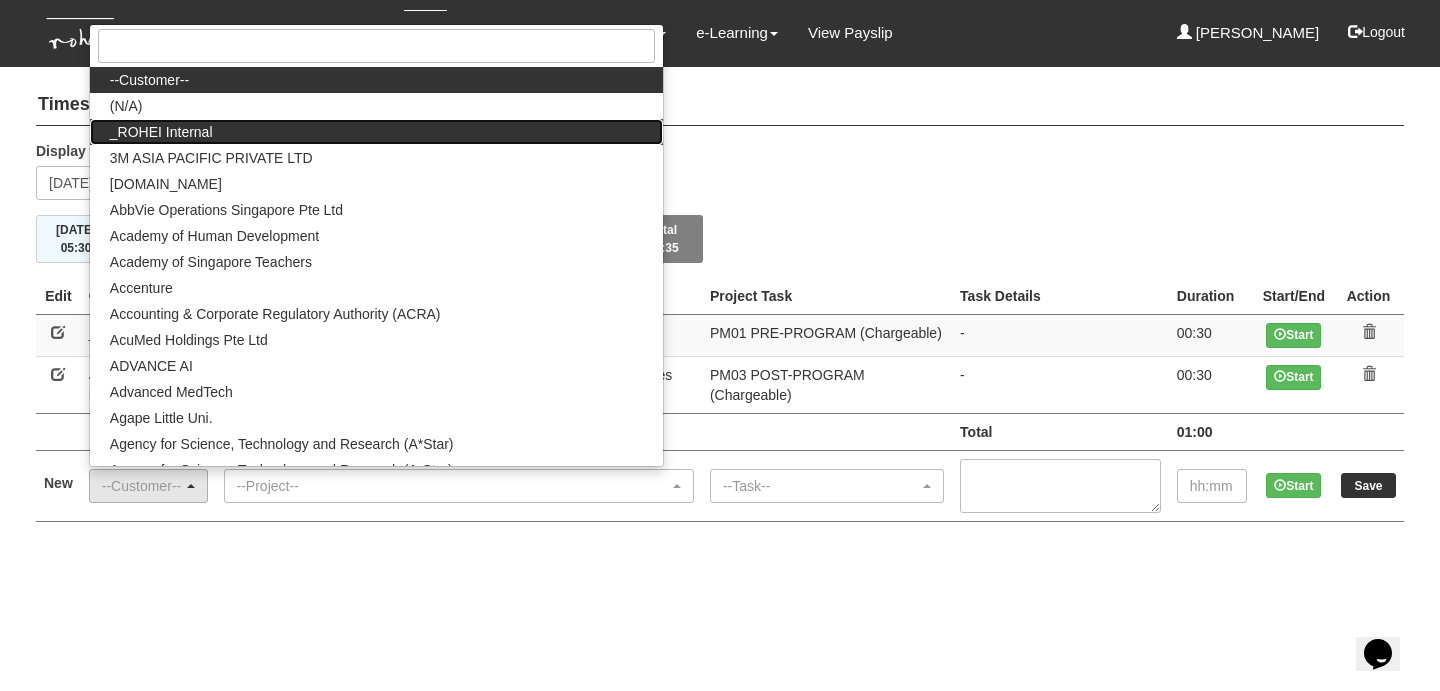 click on "_ROHEI Internal" at bounding box center (376, 132) 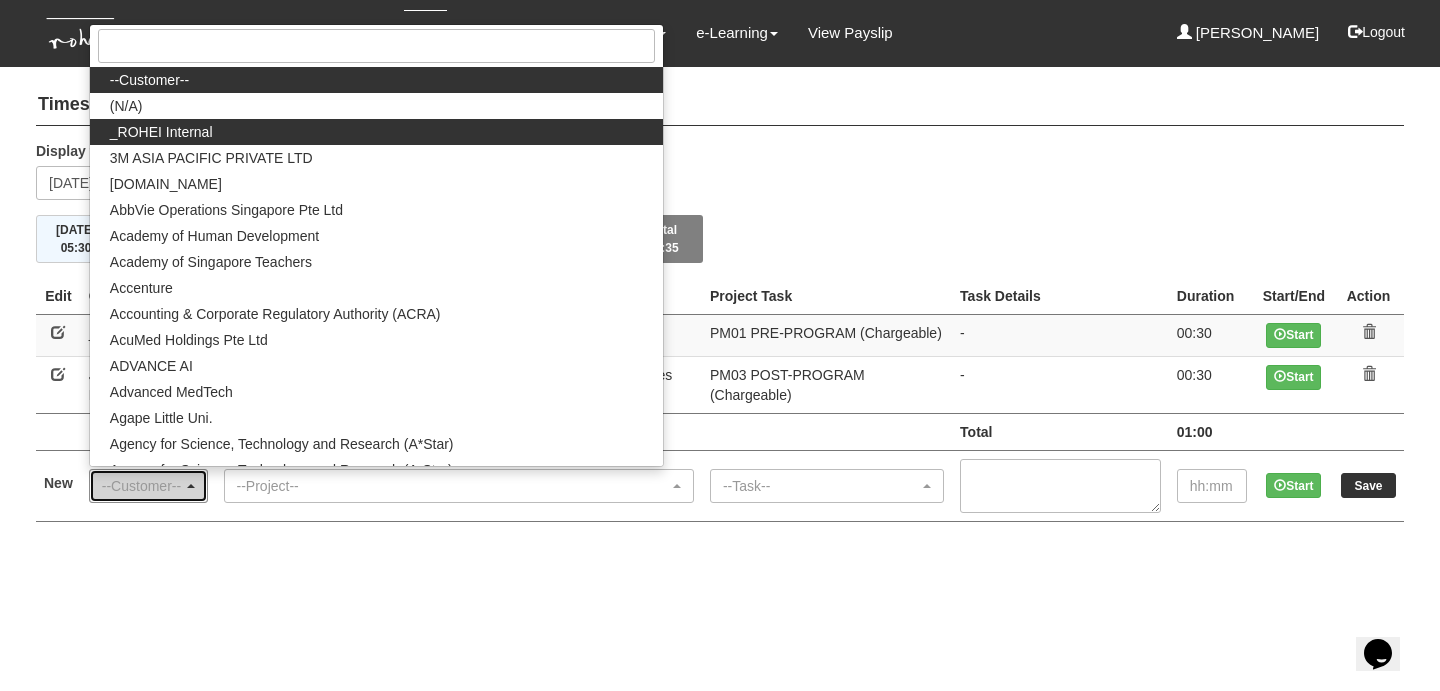 select on "397" 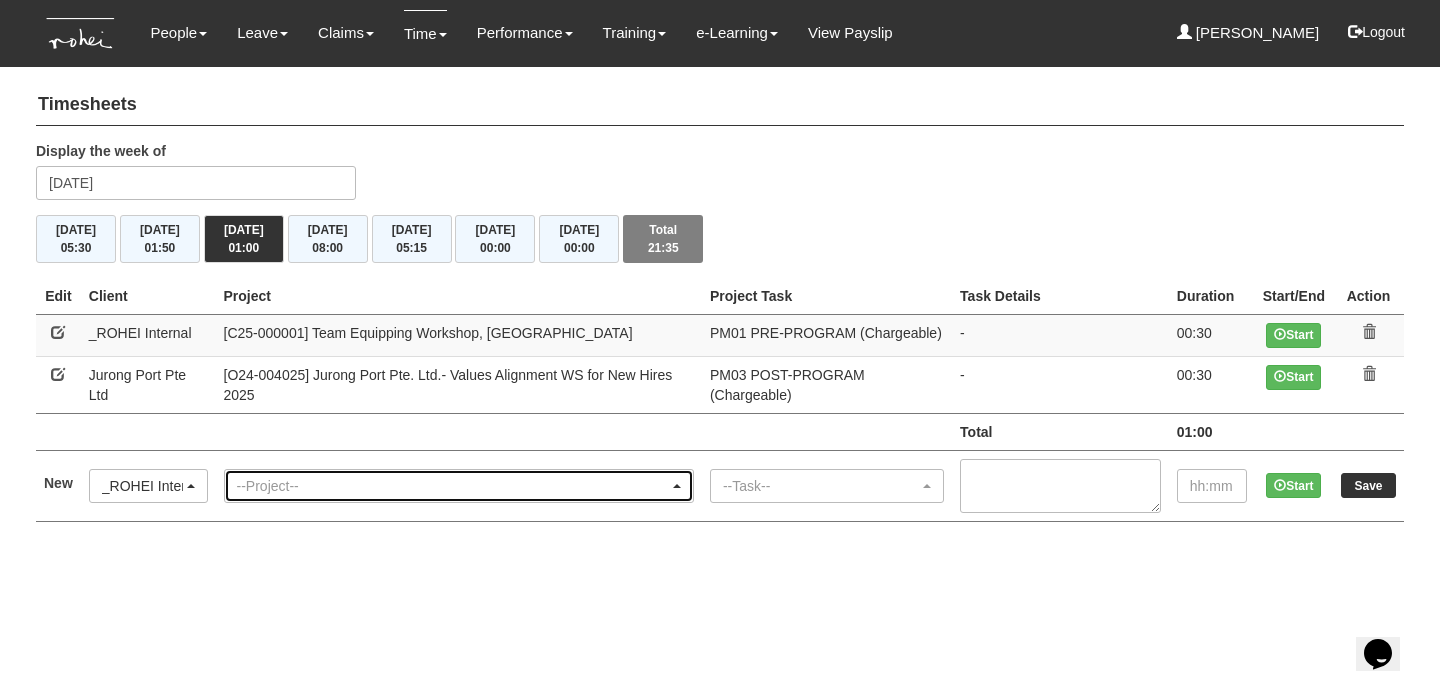 click on "--Project--" at bounding box center (453, 486) 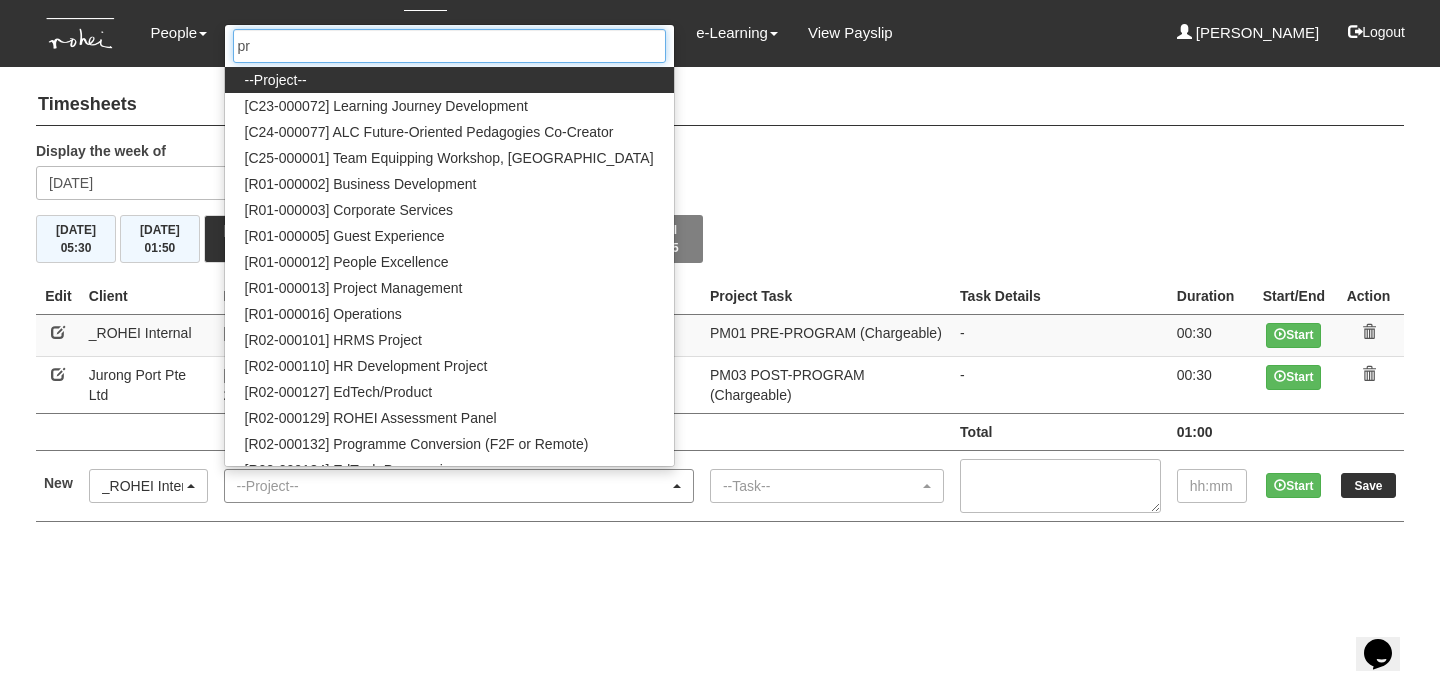 type on "pro" 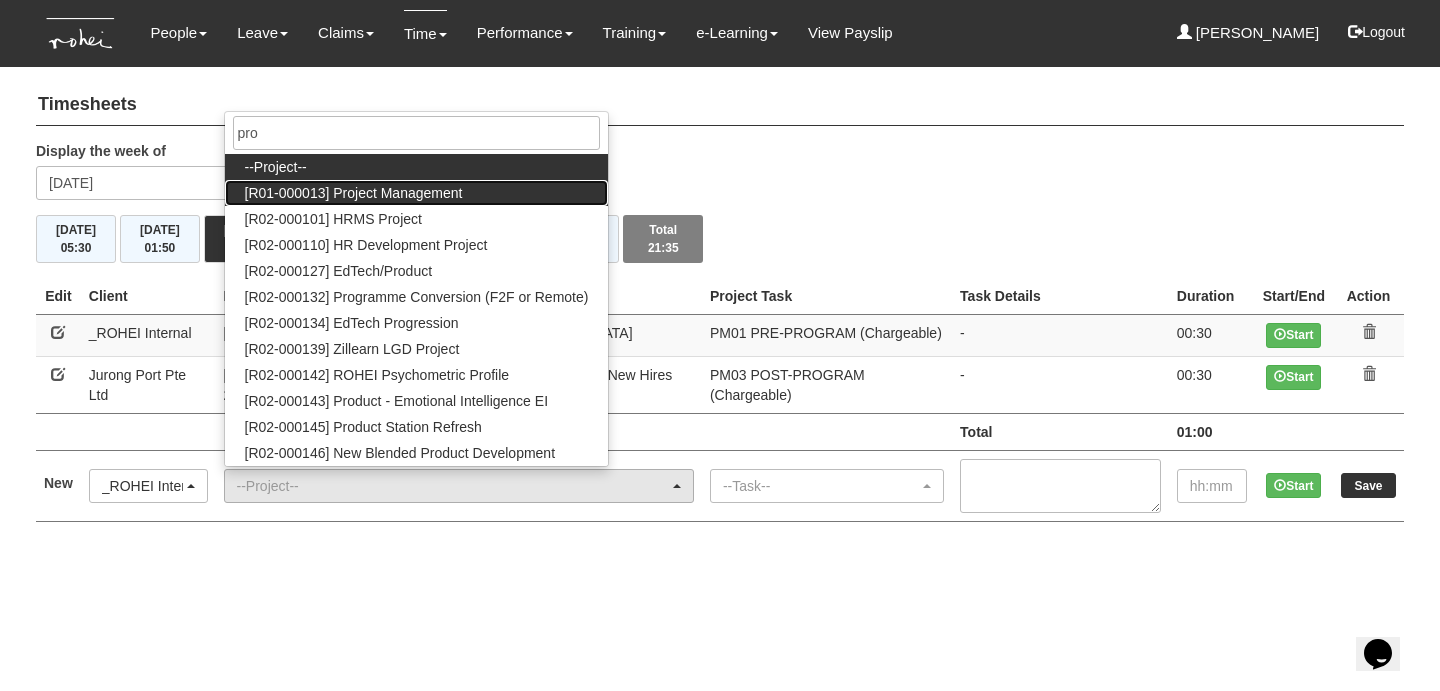 click on "[R01-000013] Project Management" at bounding box center (354, 193) 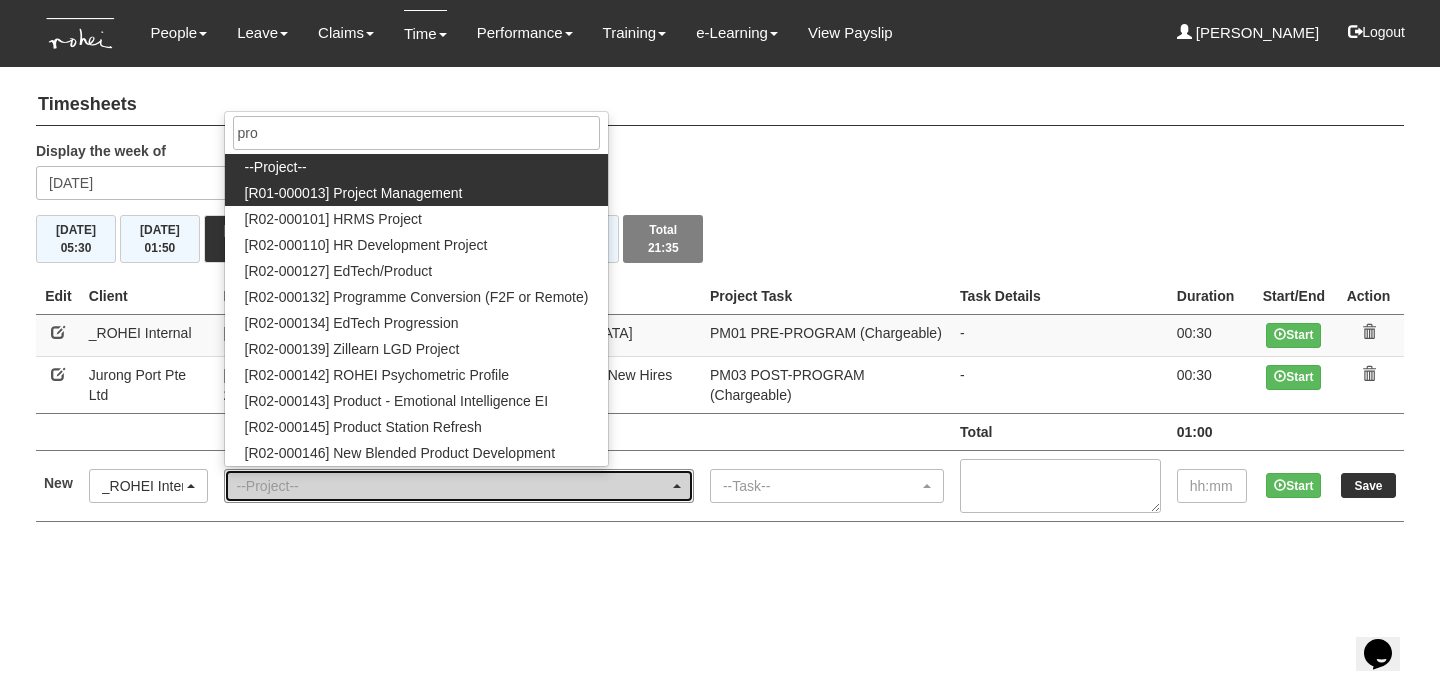 select on "1495" 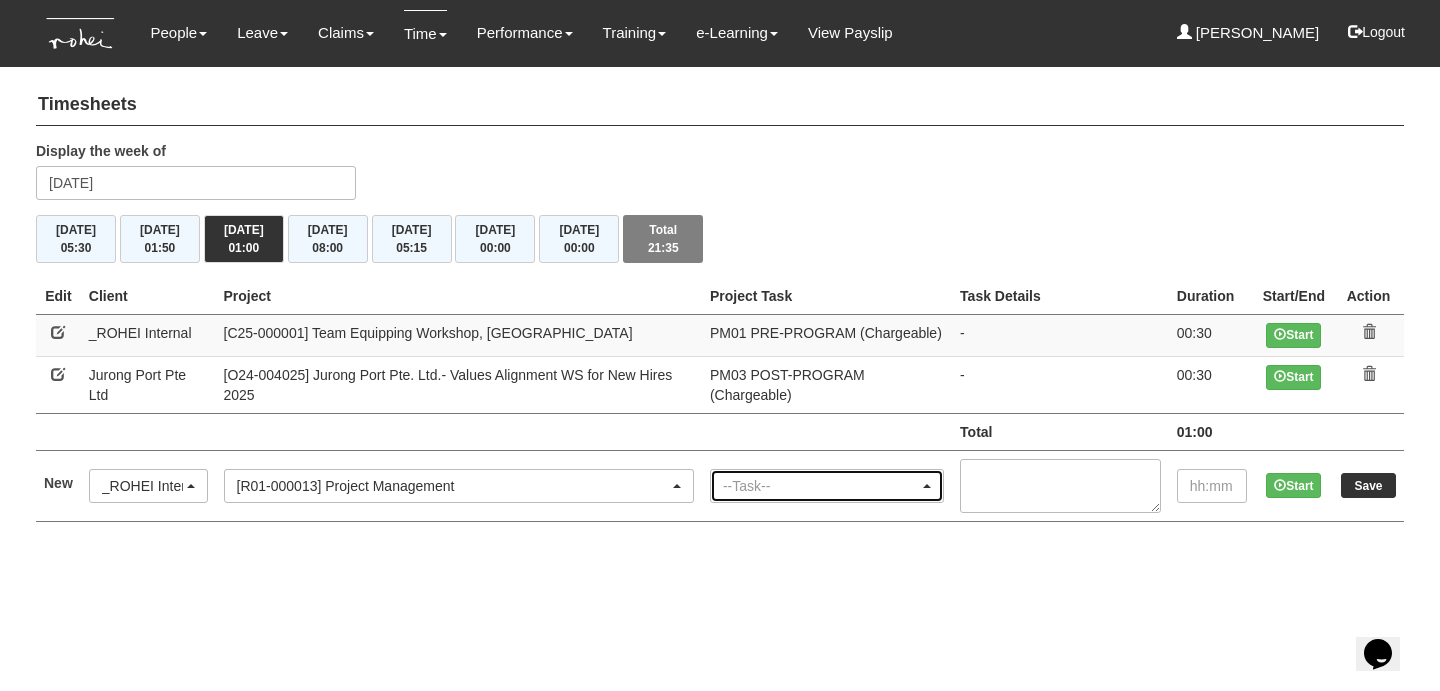 click on "--Task--" at bounding box center (821, 486) 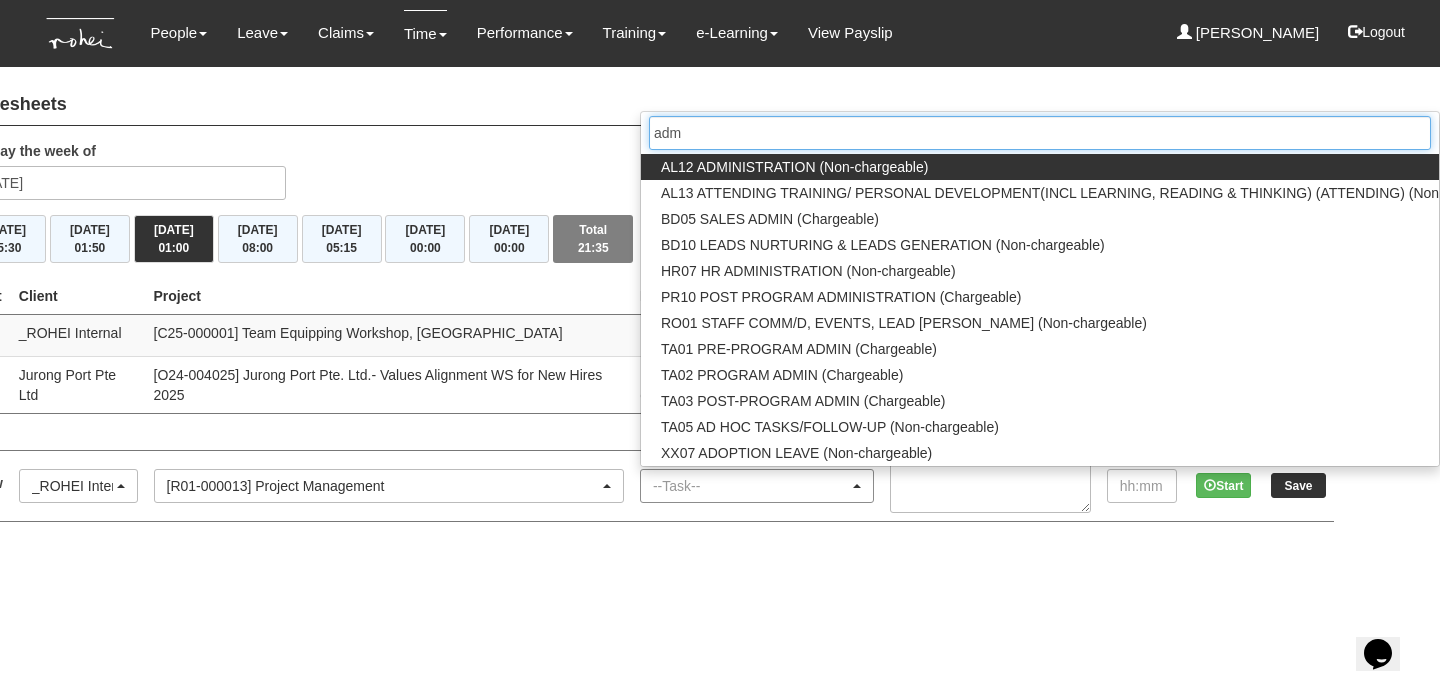 scroll, scrollTop: 0, scrollLeft: 0, axis: both 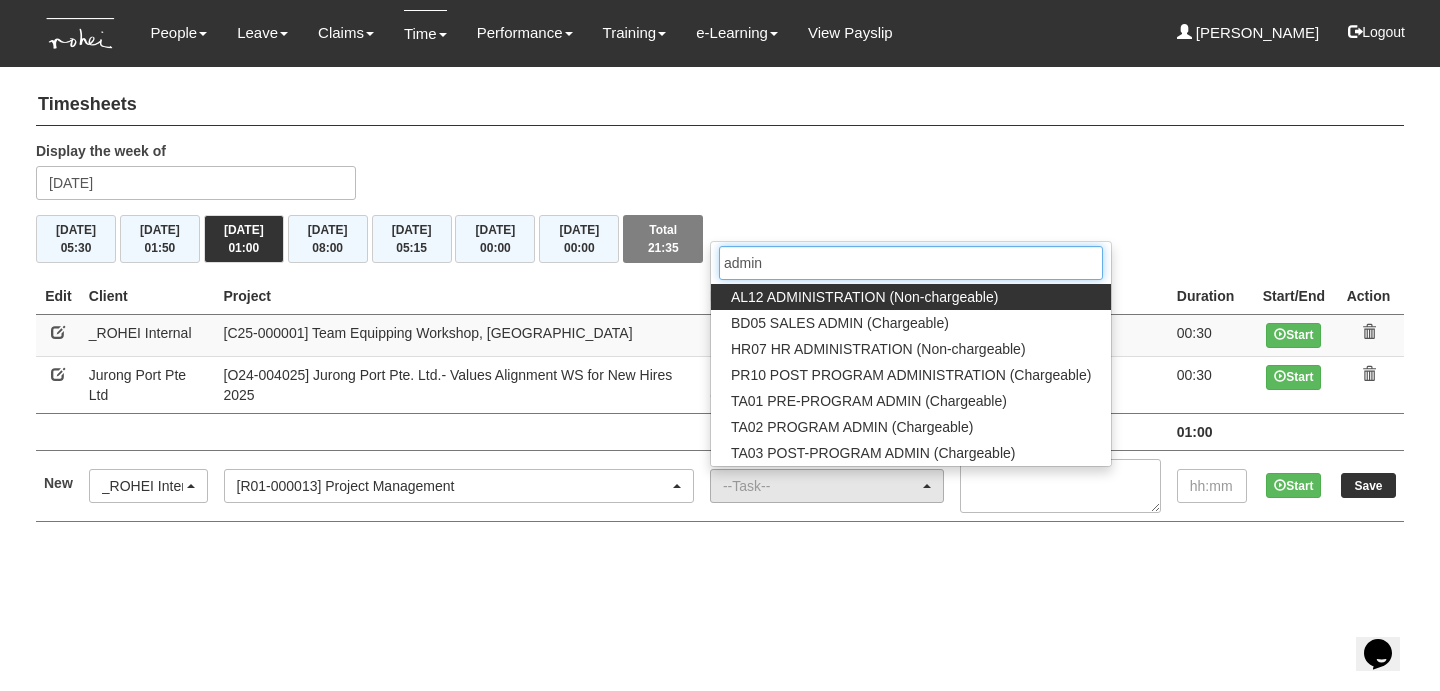 type on "admin" 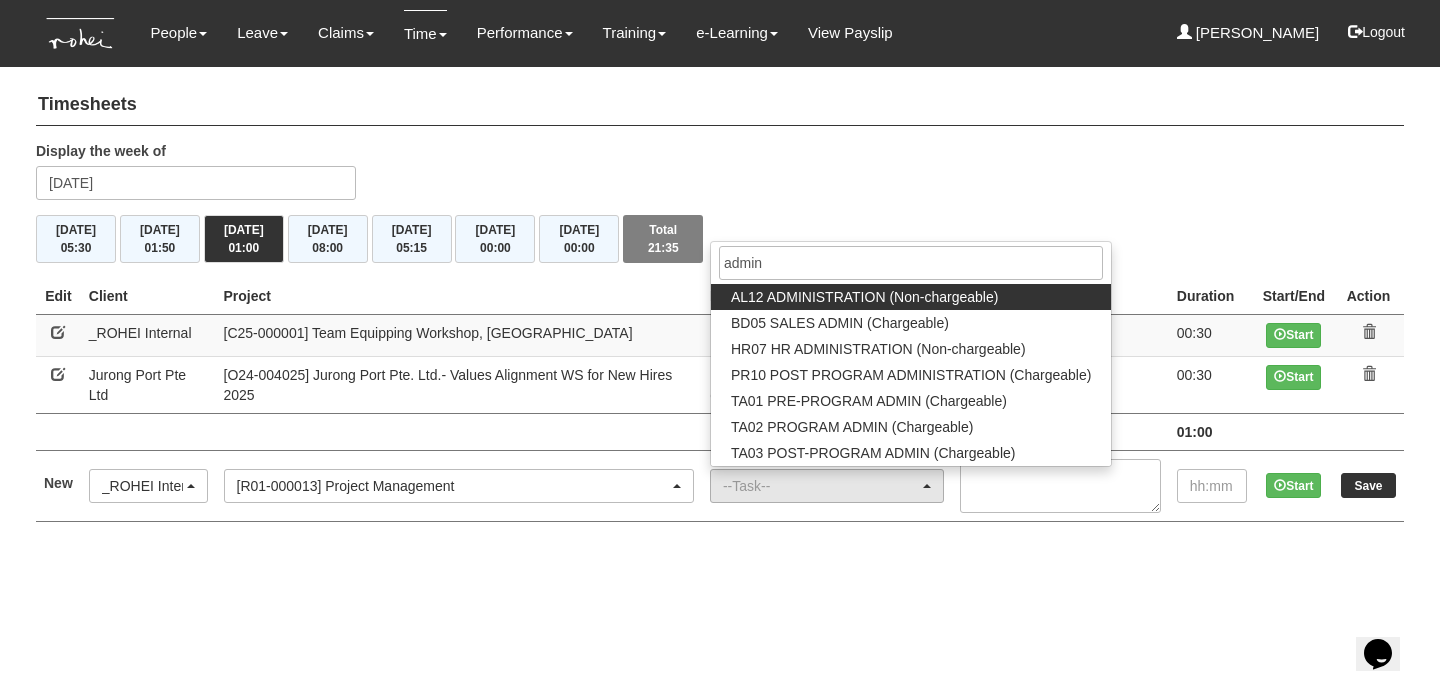 click on "AL12 ADMINISTRATION (Non-chargeable)" at bounding box center (864, 297) 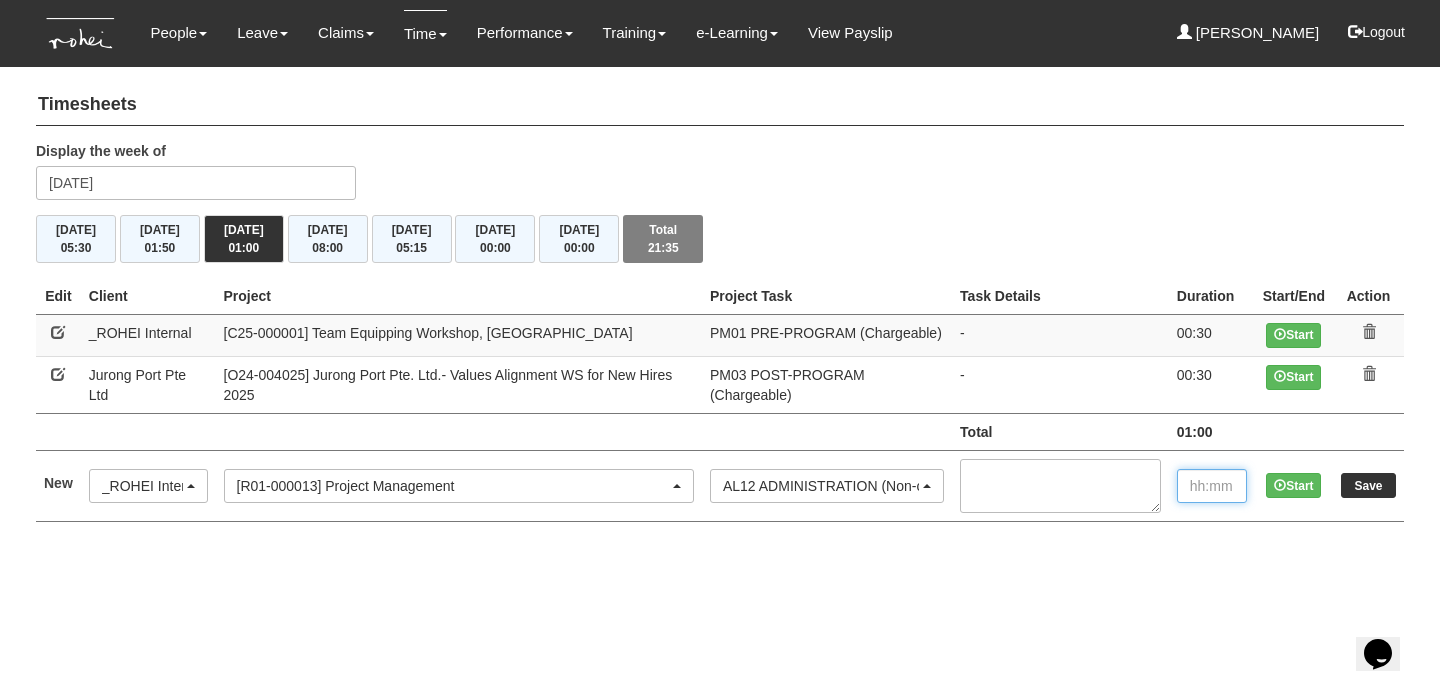 click at bounding box center (1212, 486) 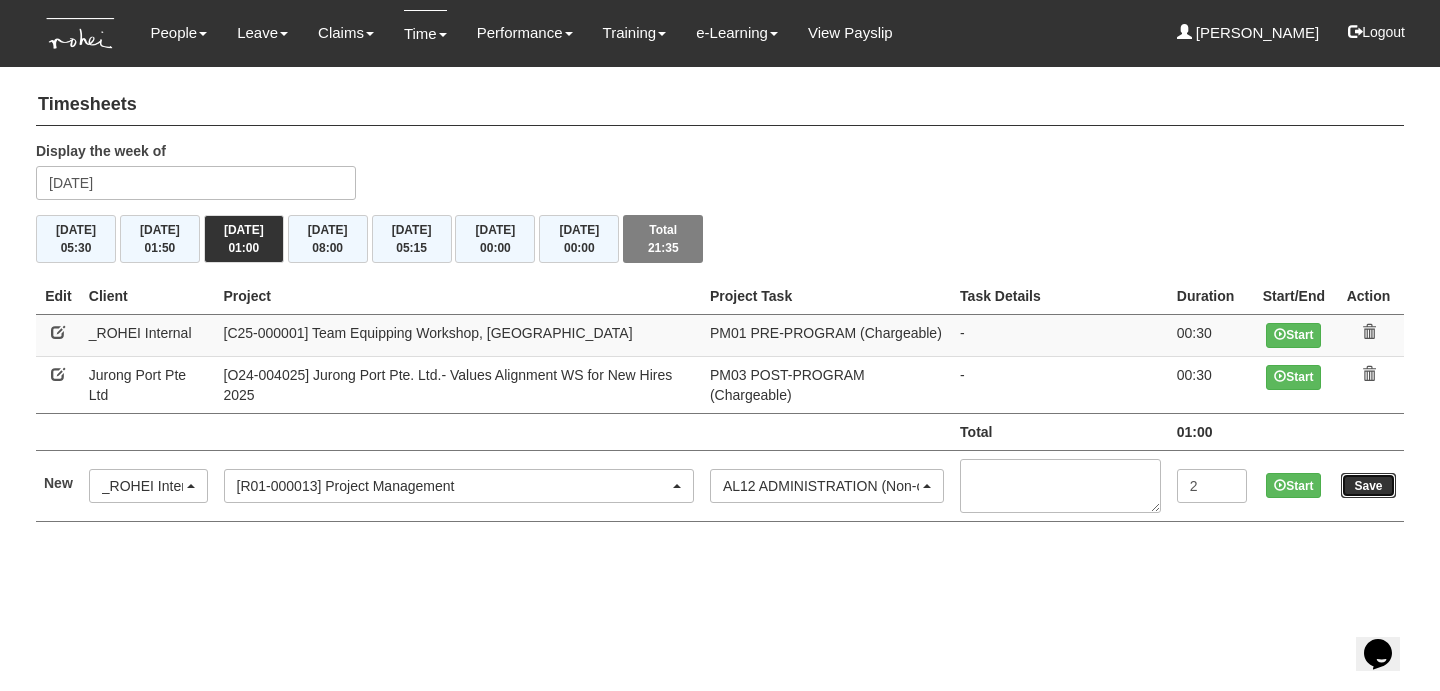 click on "Save" at bounding box center (1368, 485) 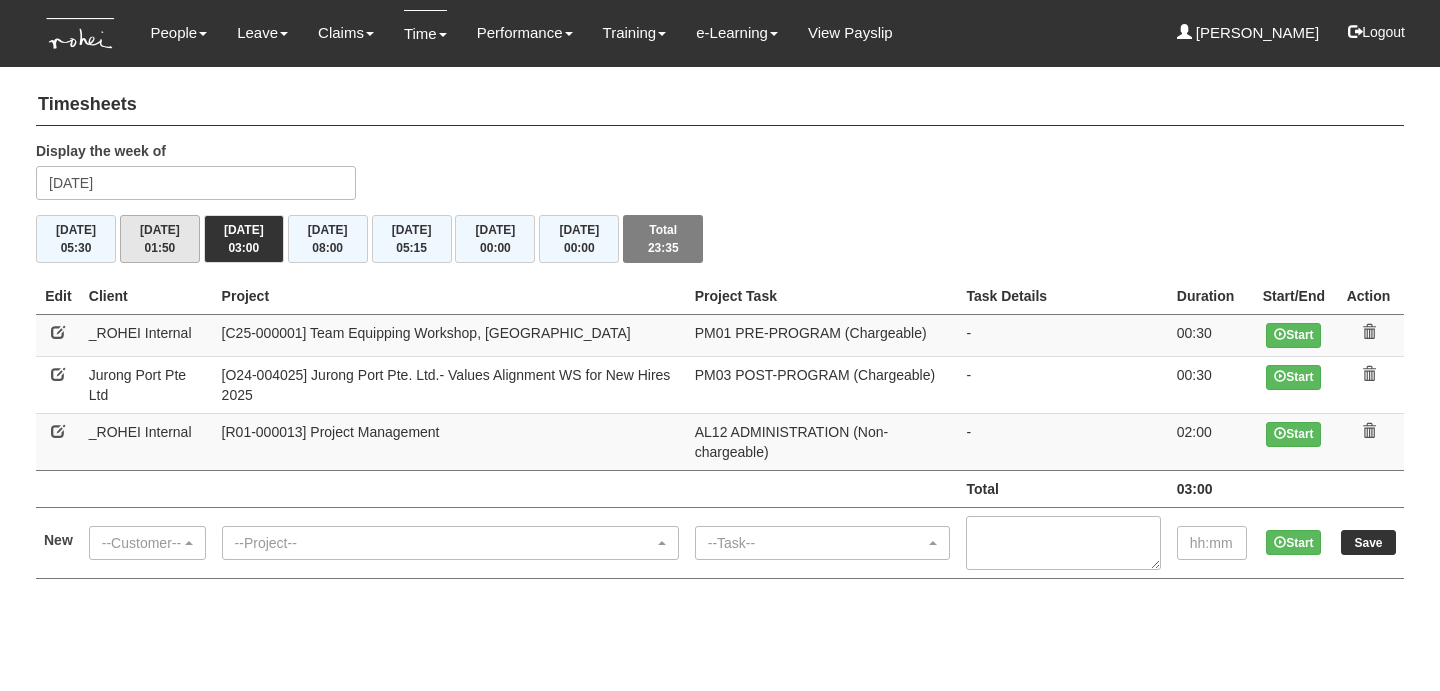 scroll, scrollTop: 0, scrollLeft: 0, axis: both 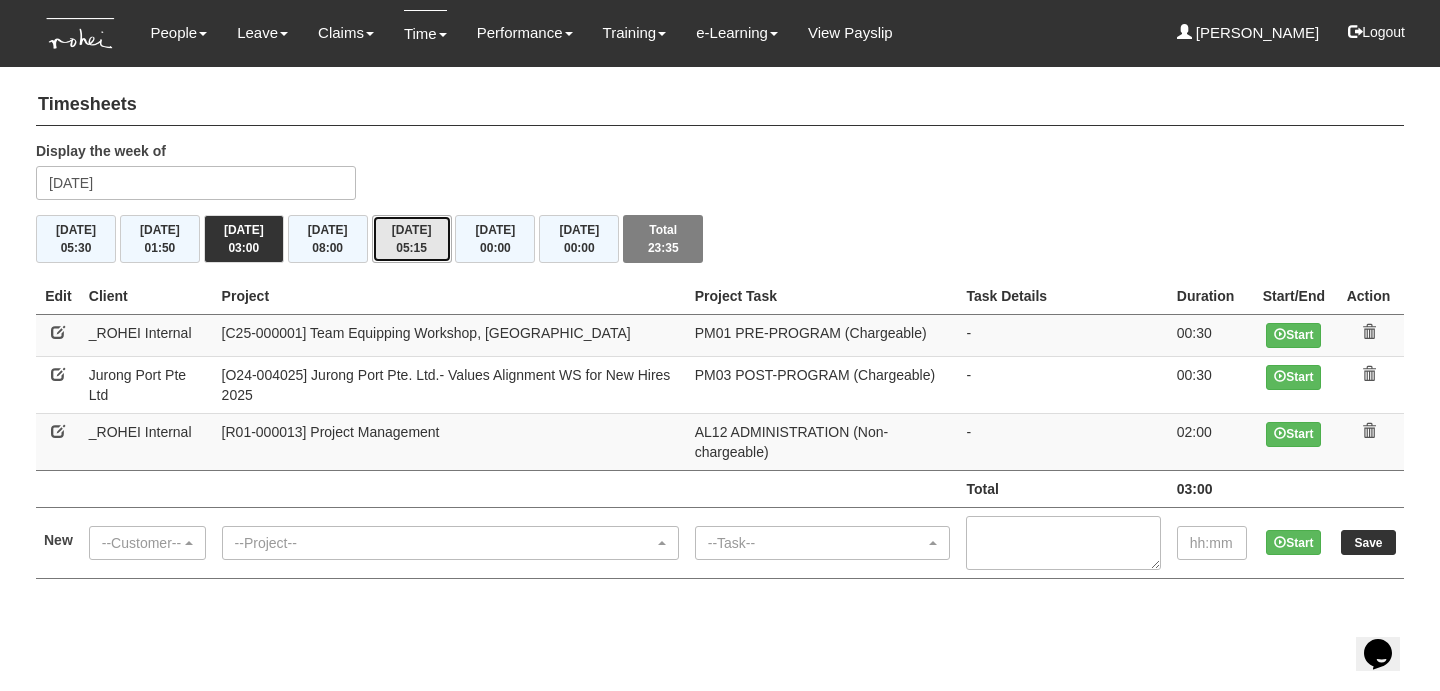click on "05:15" at bounding box center (411, 248) 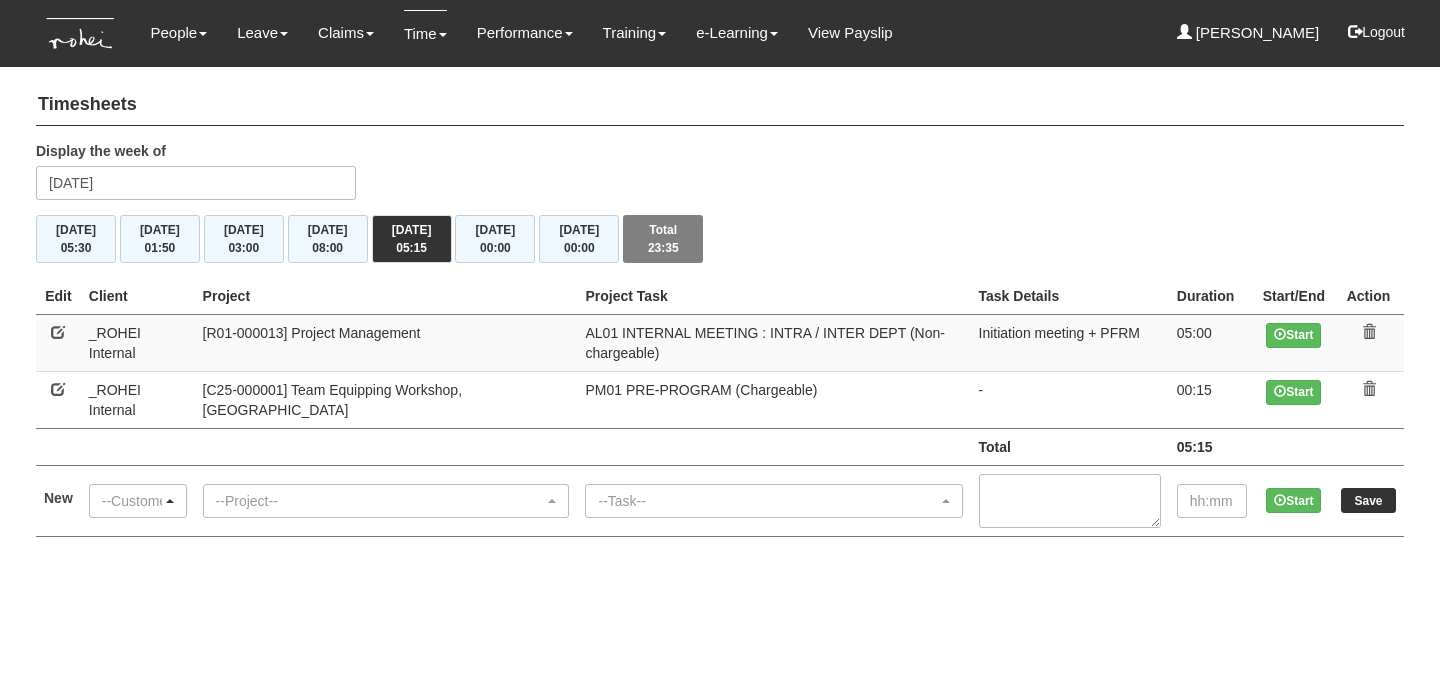 scroll, scrollTop: 0, scrollLeft: 0, axis: both 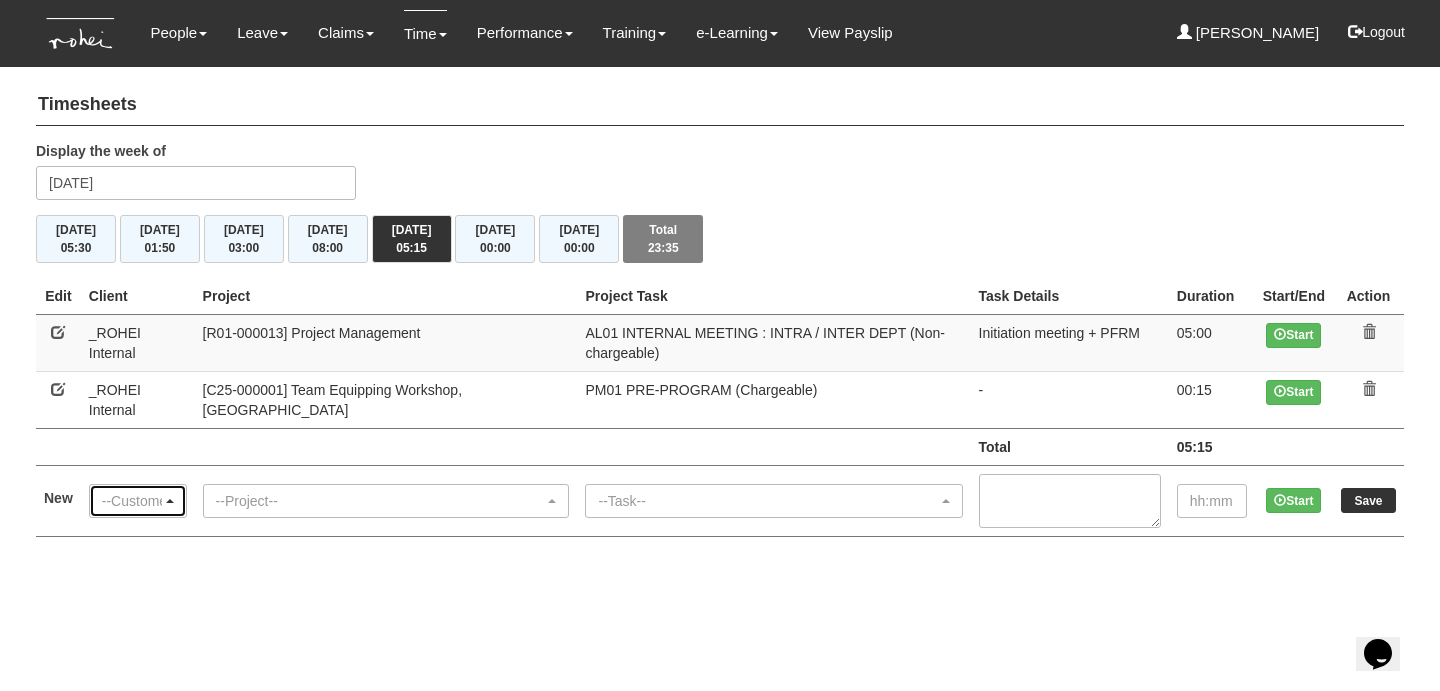 click on "--Customer--" at bounding box center (132, 501) 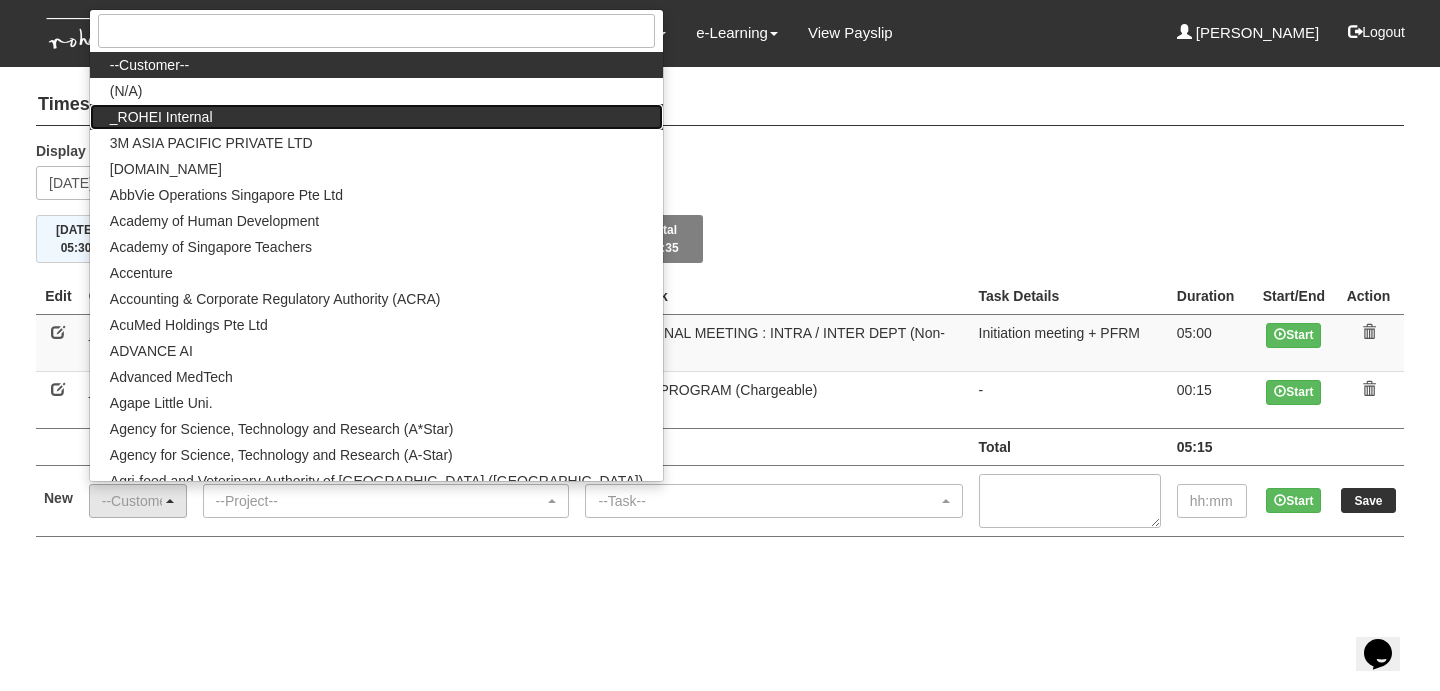 click on "_ROHEI Internal" at bounding box center [376, 117] 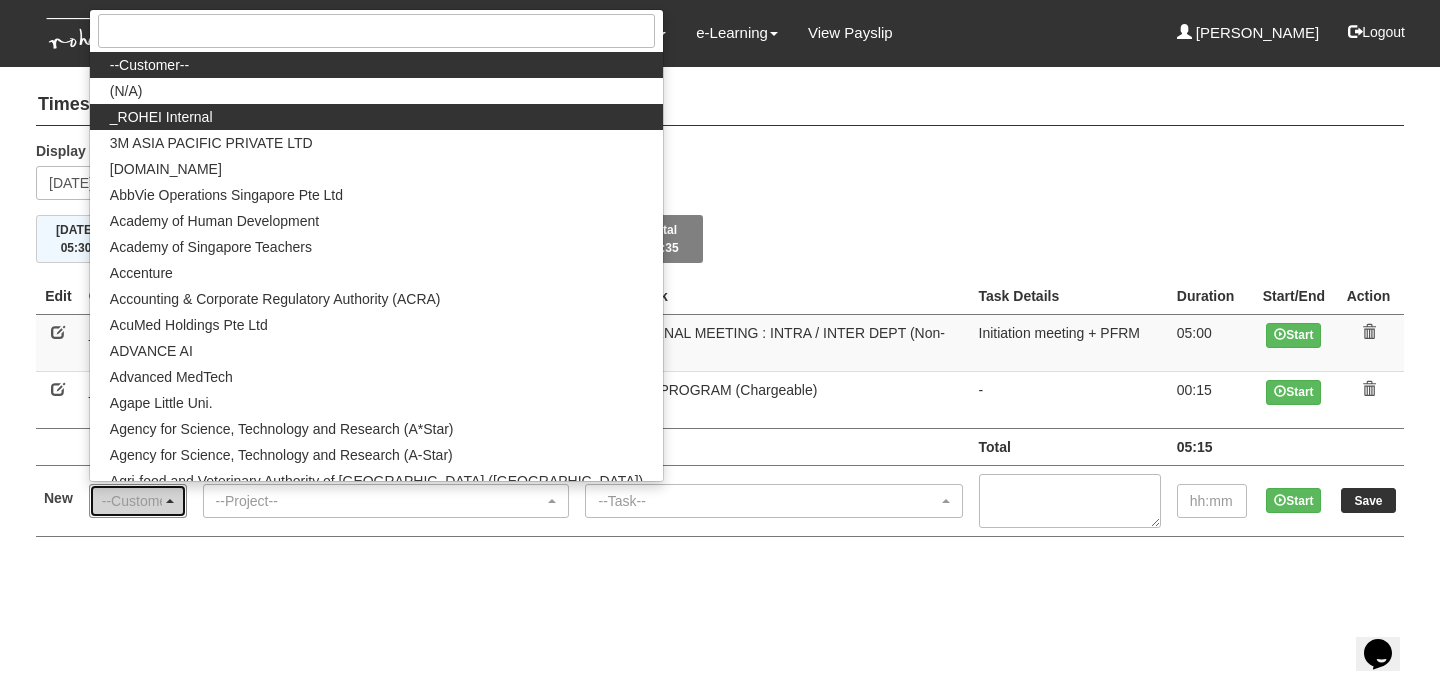 select on "397" 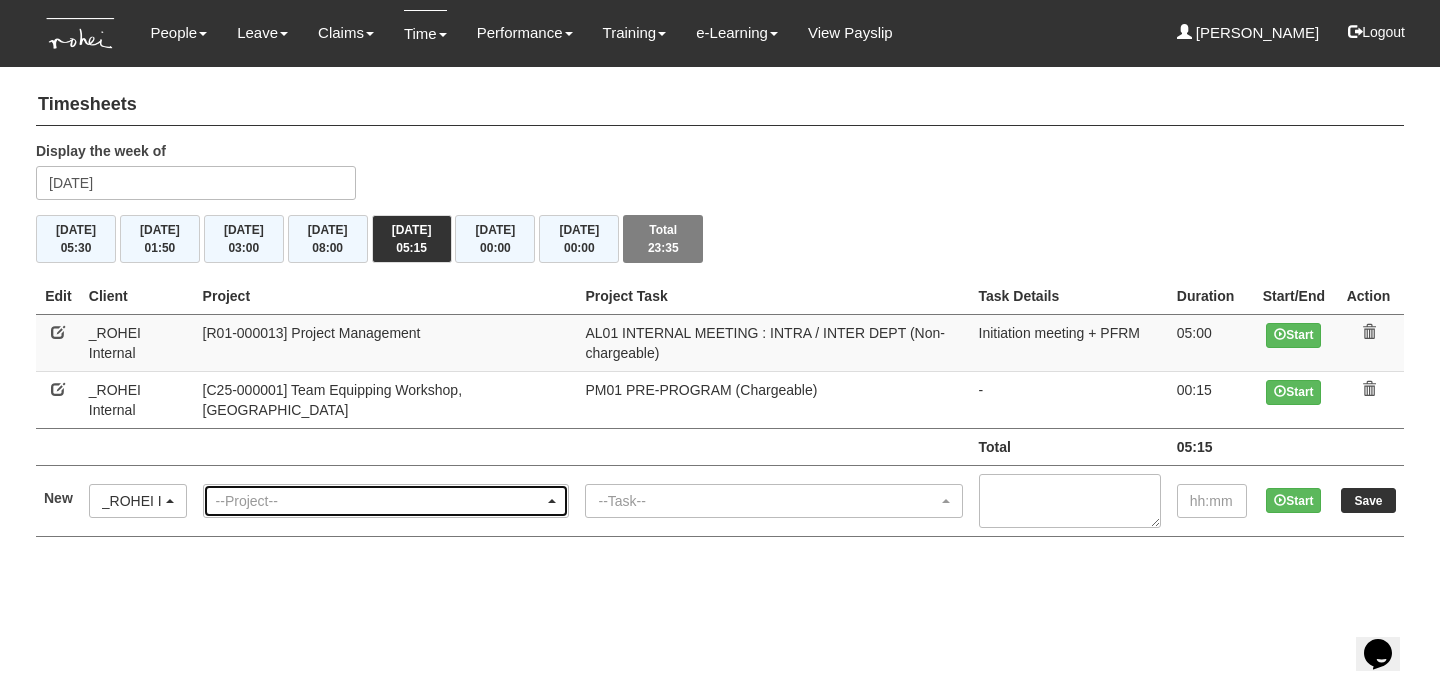 click on "--Project--" at bounding box center (380, 501) 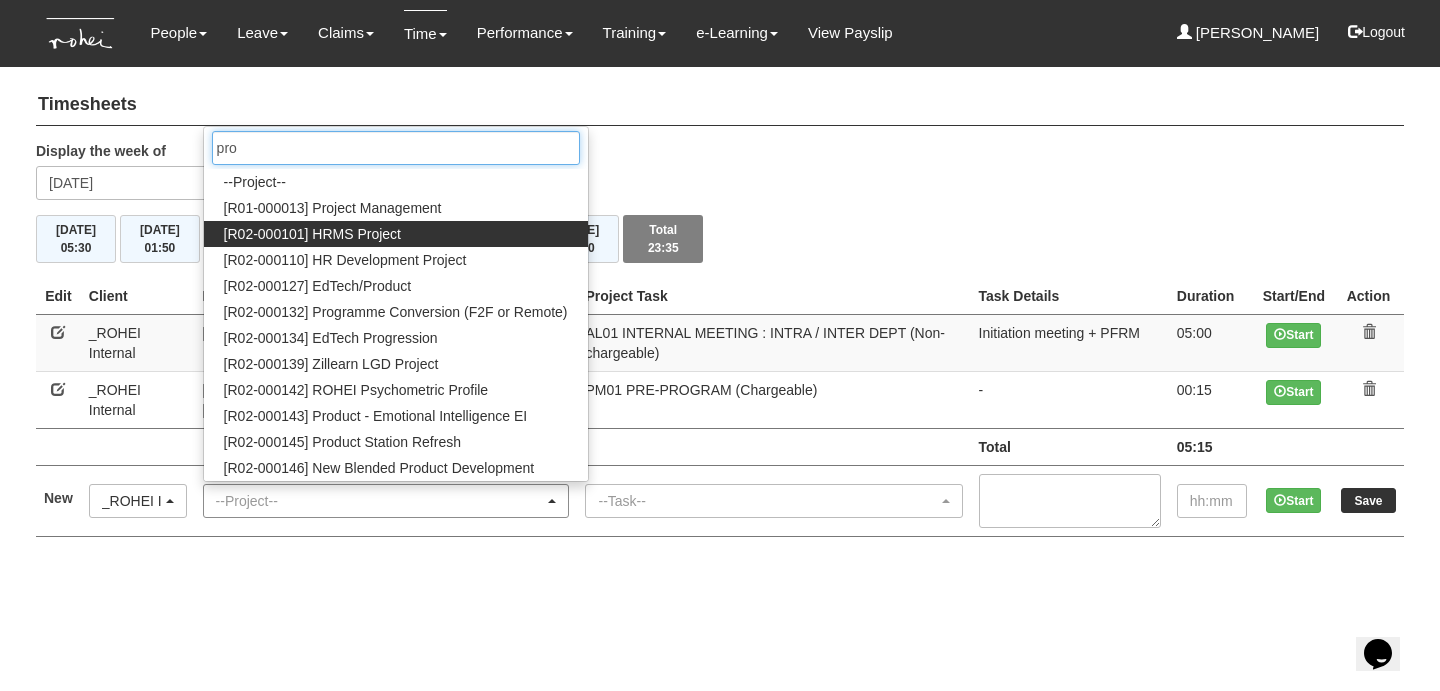 type on "pro" 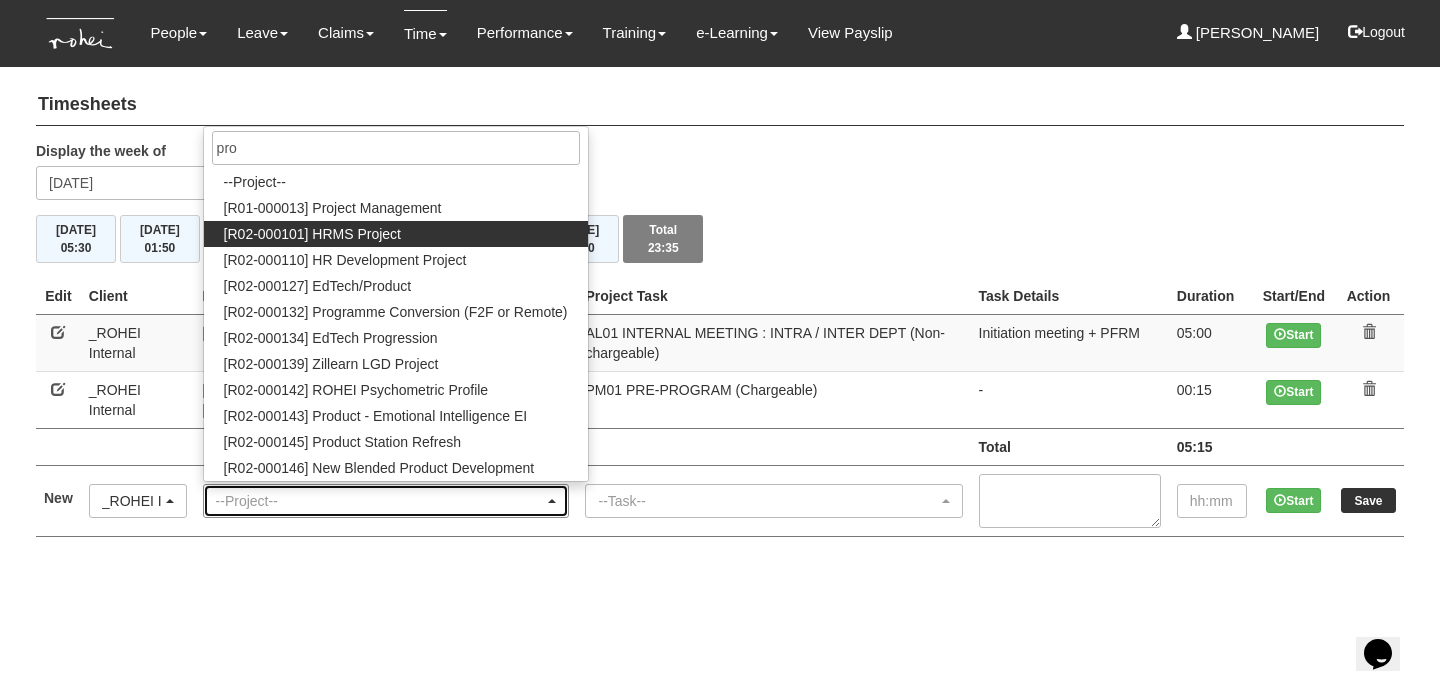 select on "1462" 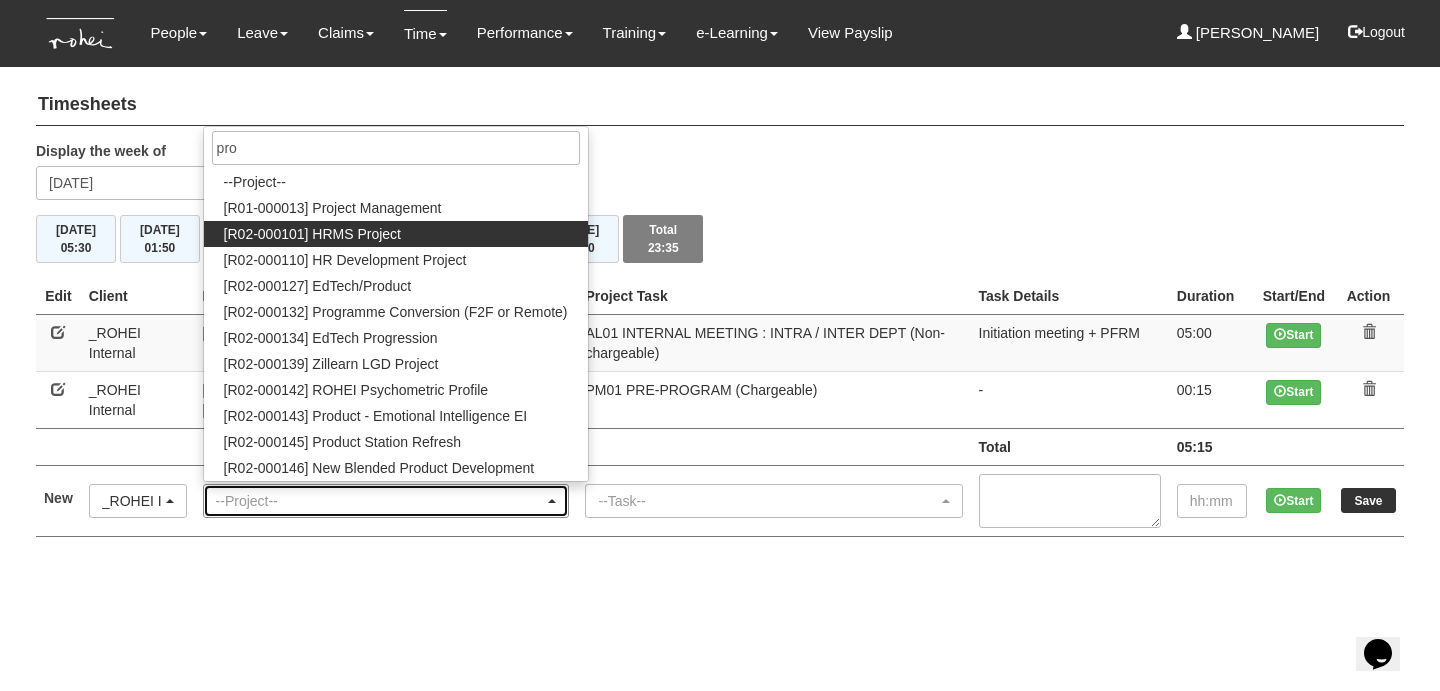 type 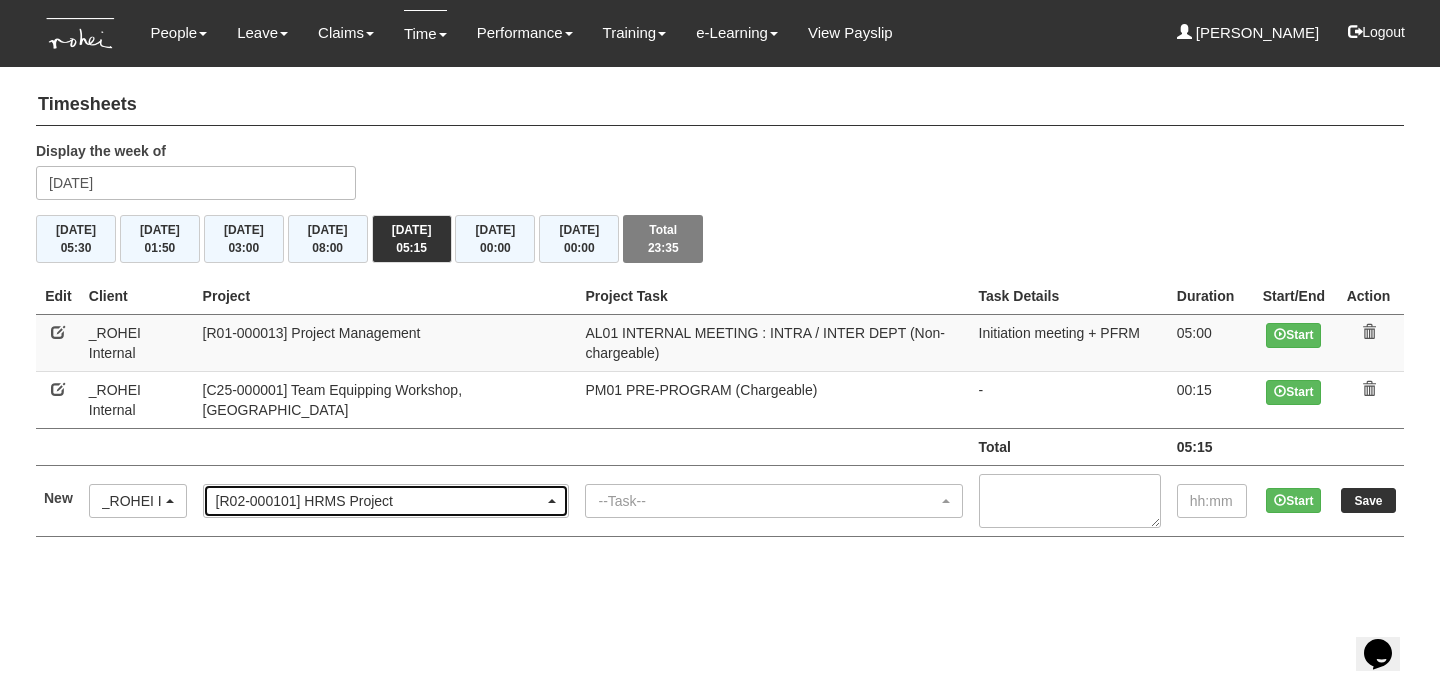 click on "[R02-000101] HRMS Project" at bounding box center (380, 501) 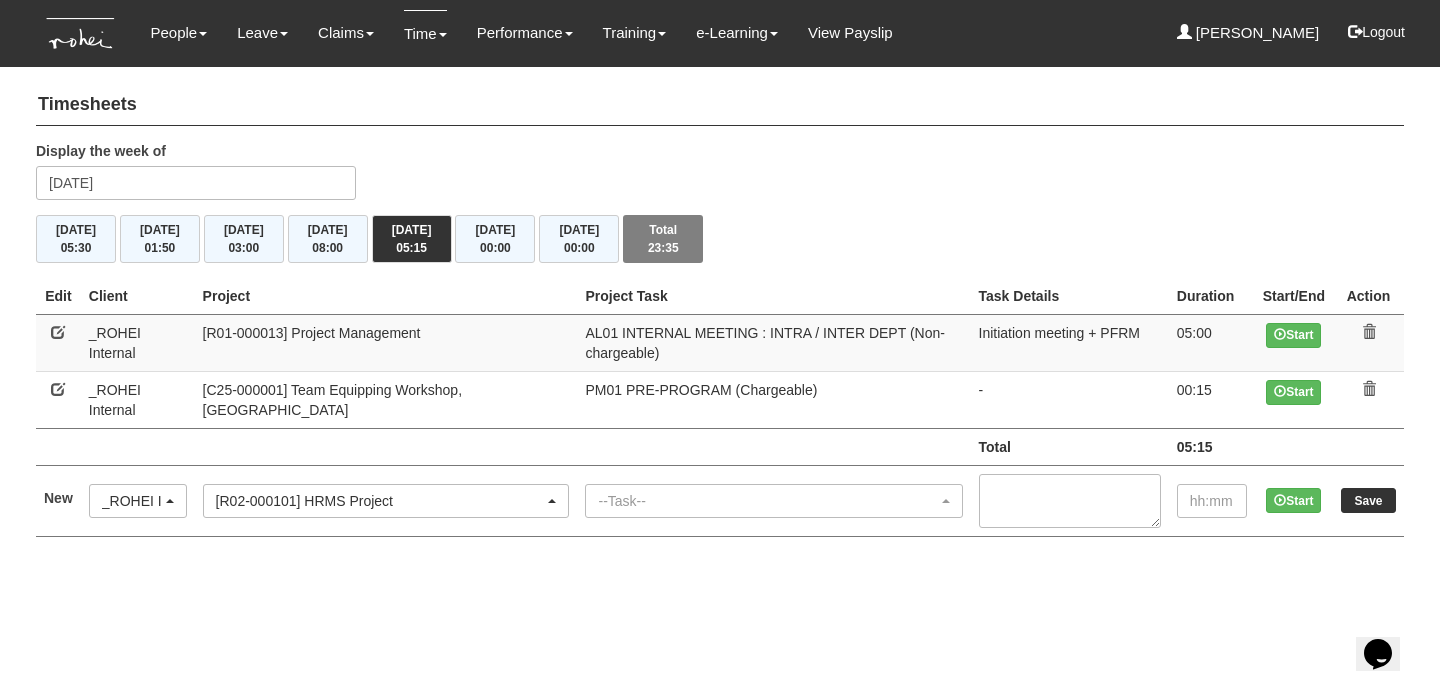 type 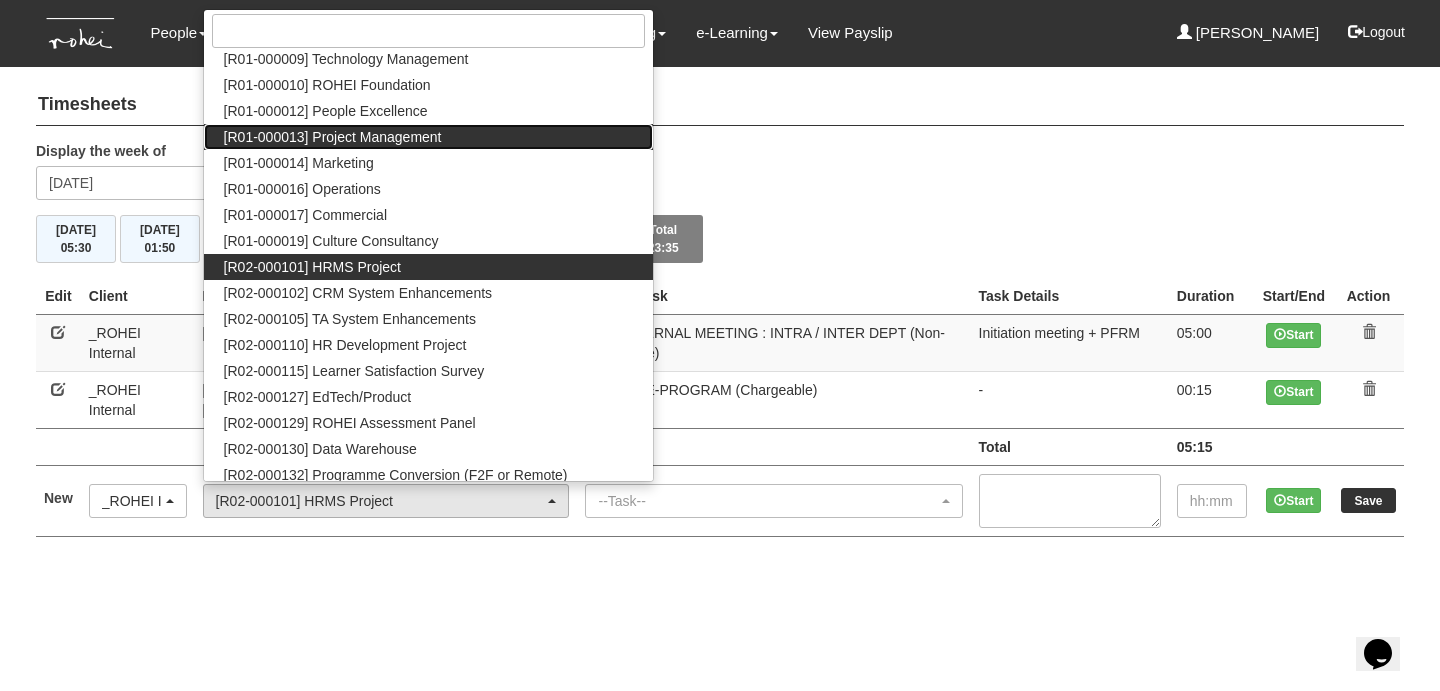 click on "[R01-000013] Project Management" at bounding box center (333, 137) 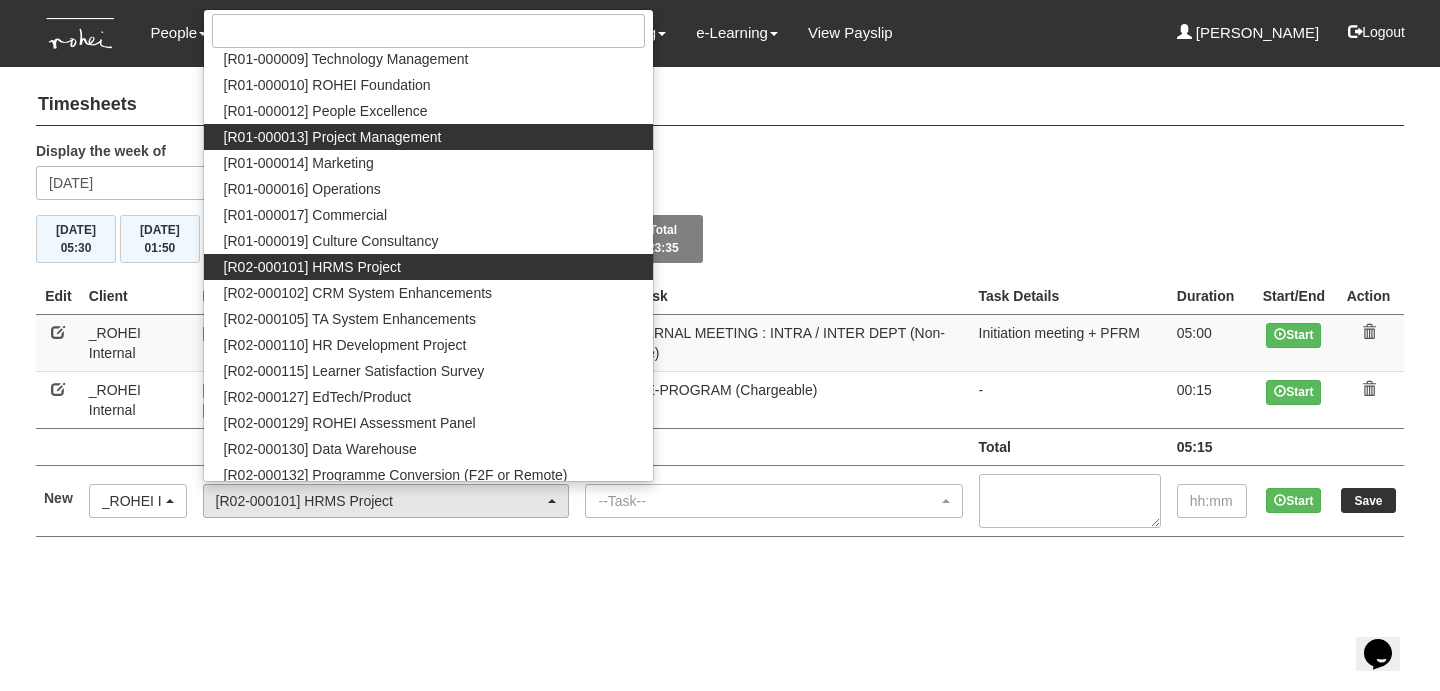 select on "1495" 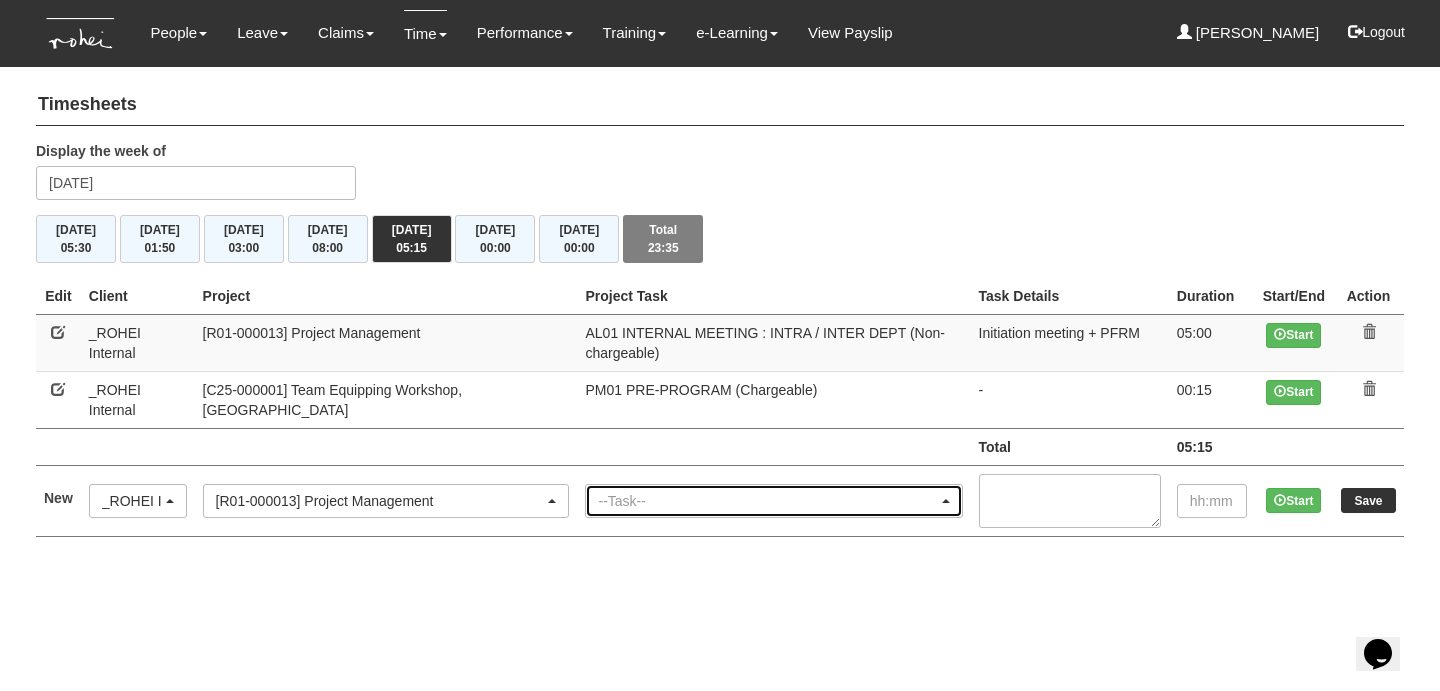 click on "--Task--" at bounding box center (767, 501) 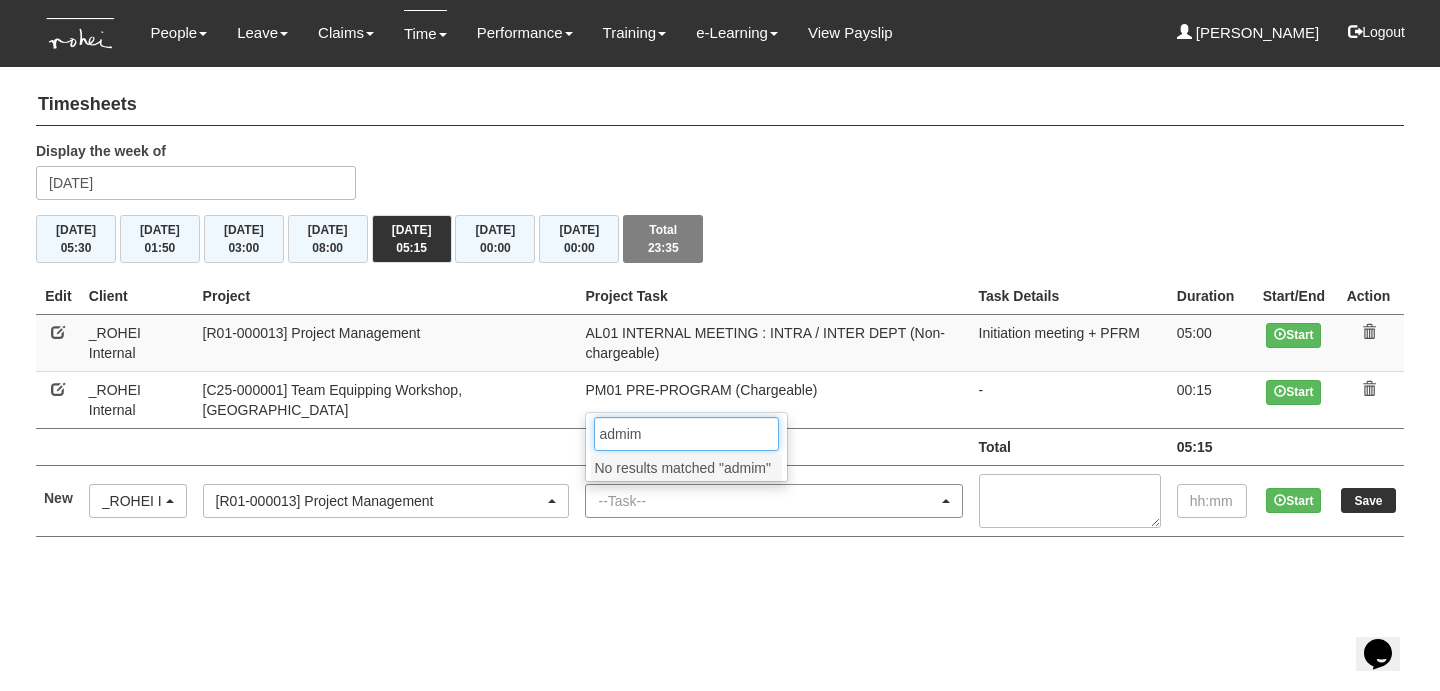 type on "admi" 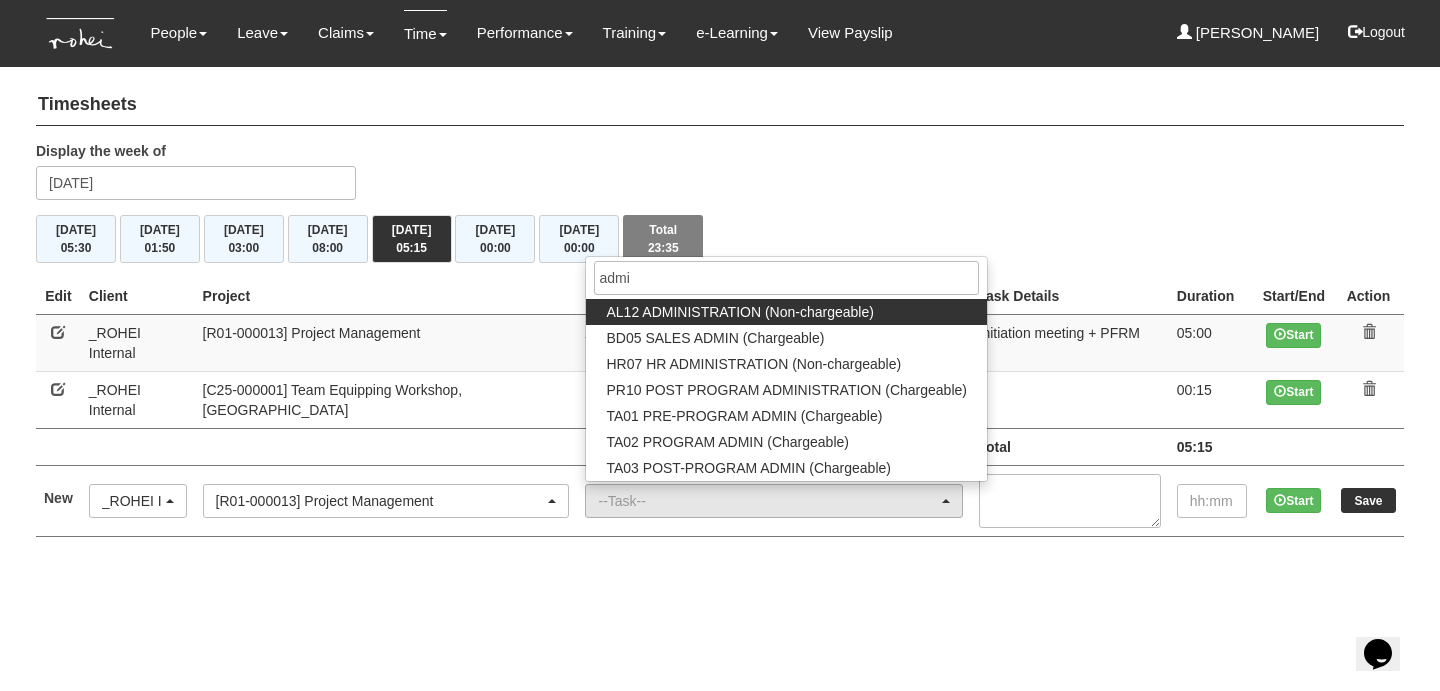 click on "AL12 ADMINISTRATION (Non-chargeable)" at bounding box center (739, 312) 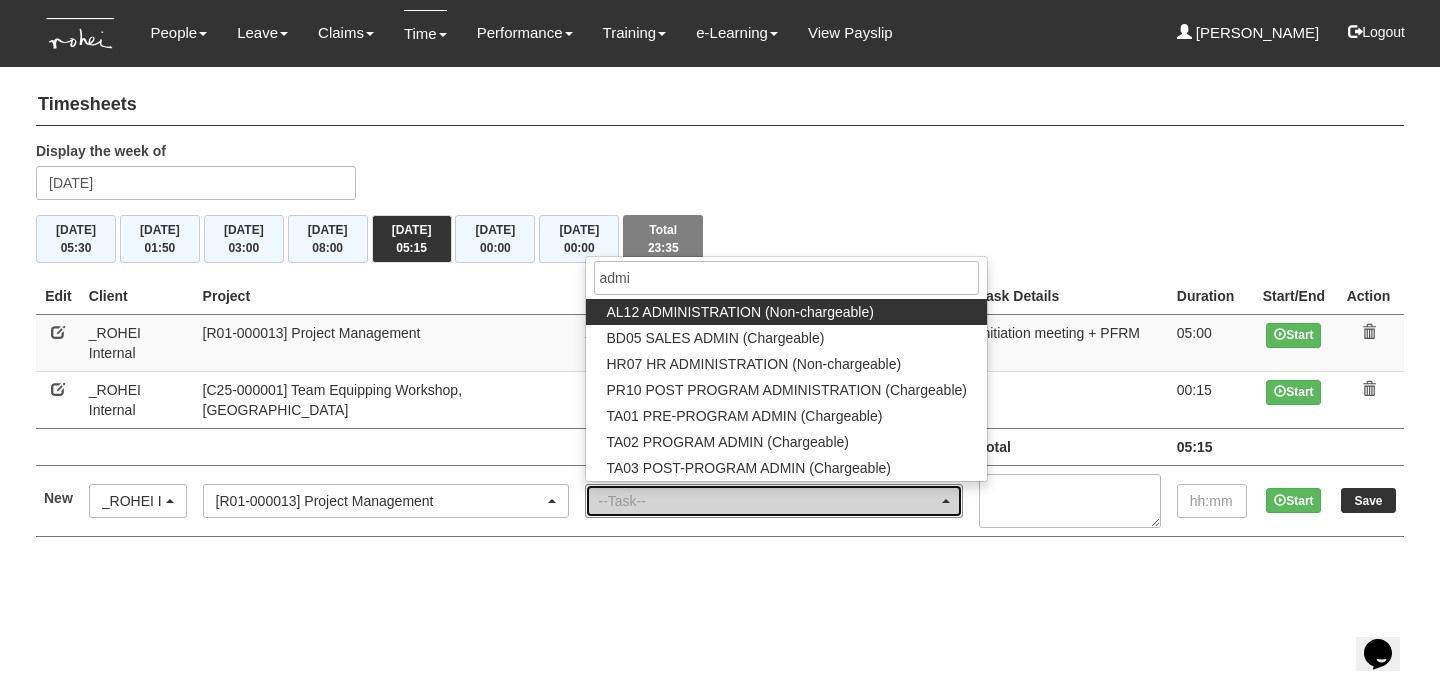 select on "51" 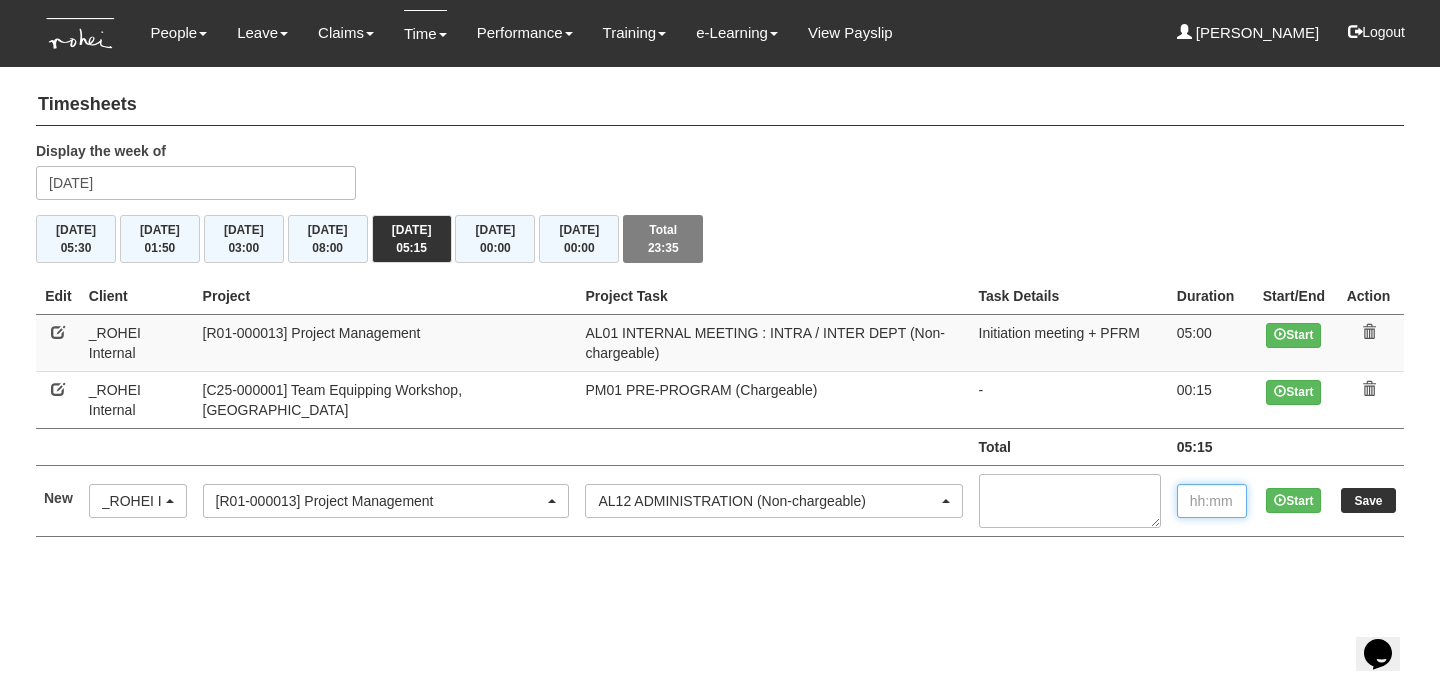 click at bounding box center [1212, 501] 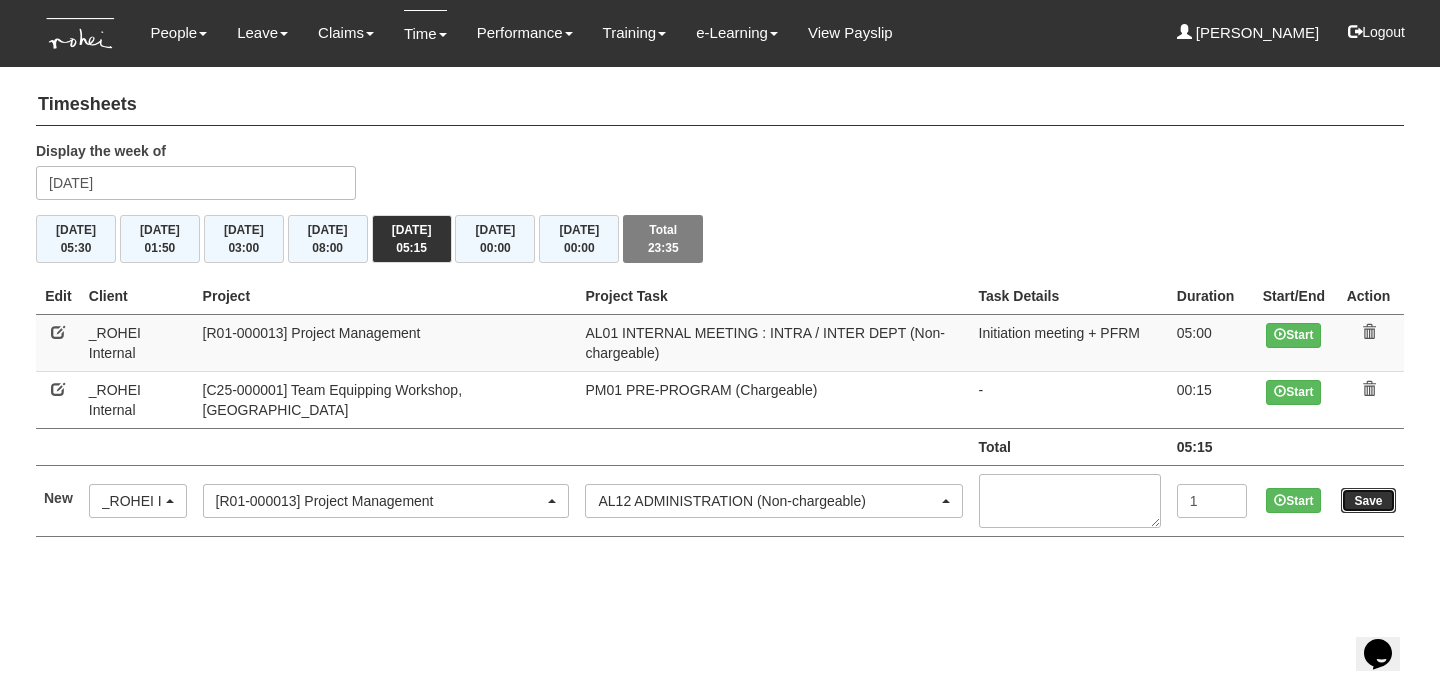 click on "Save" at bounding box center (1368, 500) 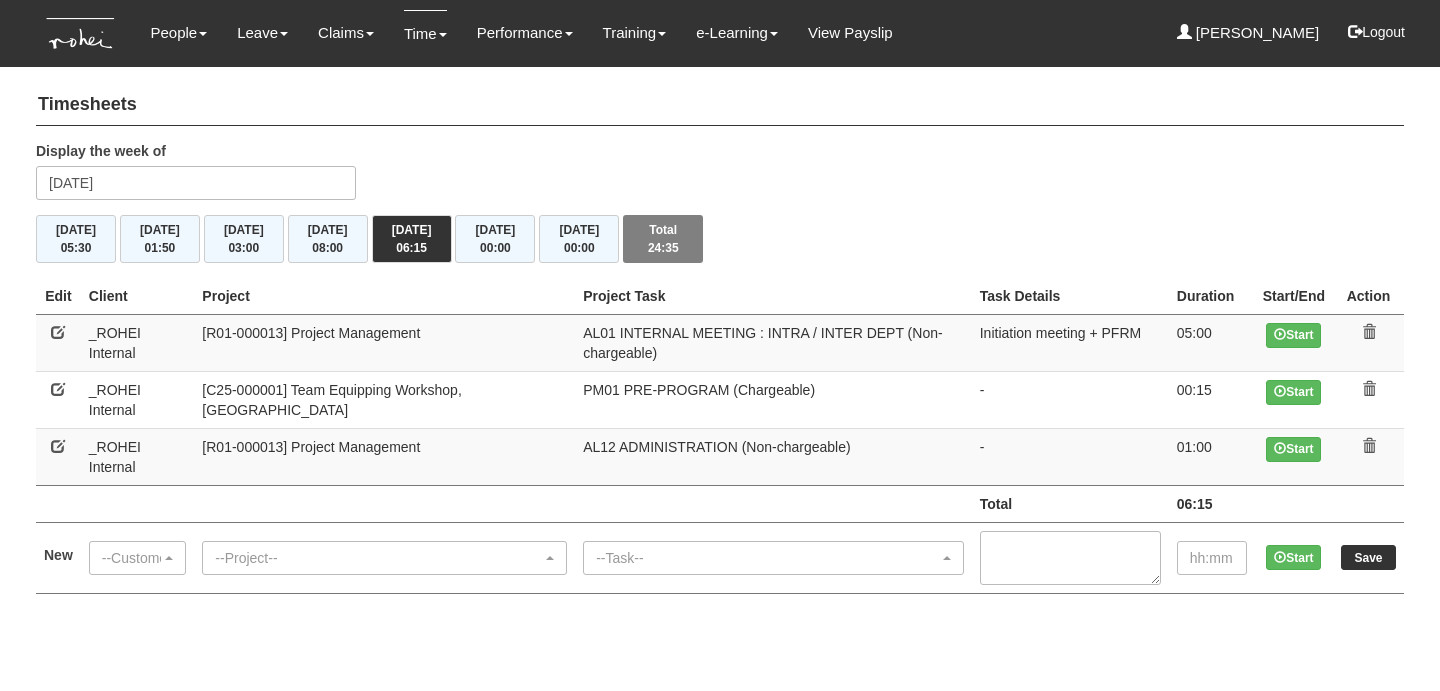 scroll, scrollTop: 0, scrollLeft: 0, axis: both 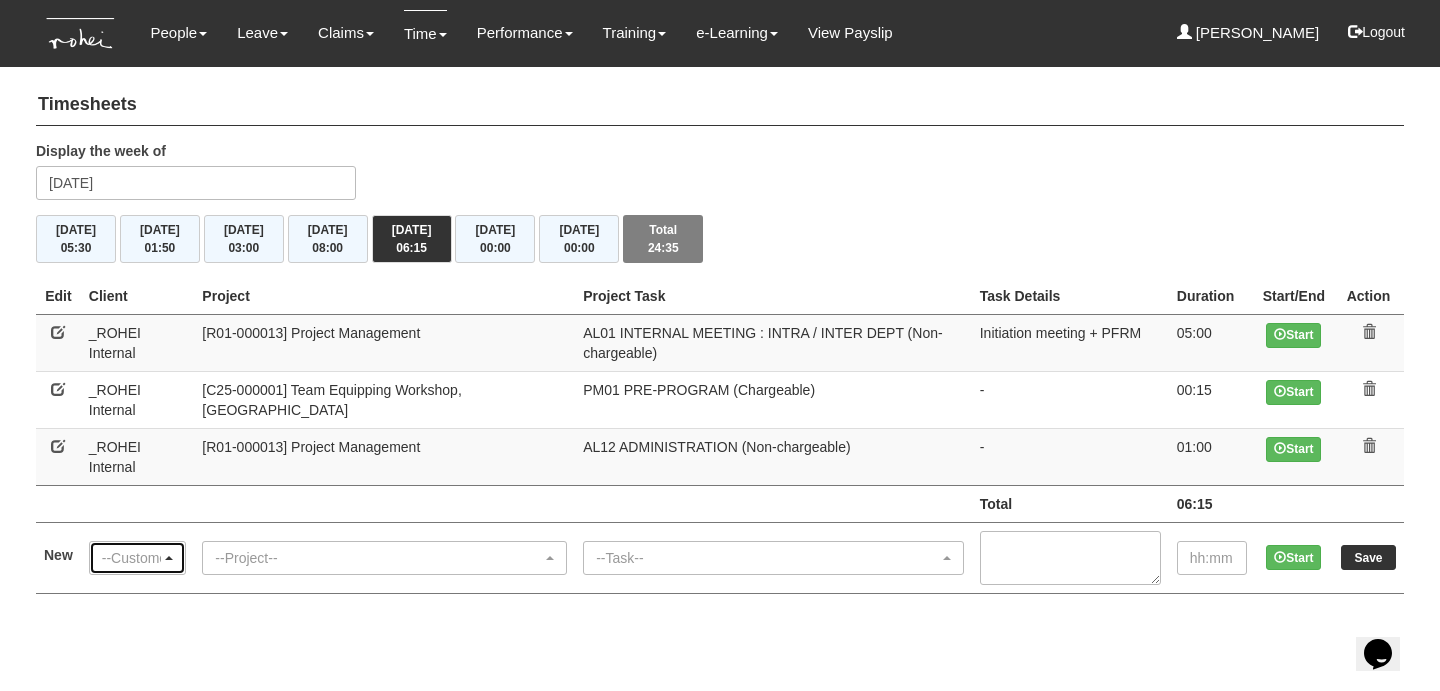click on "--Customer--" at bounding box center [132, 558] 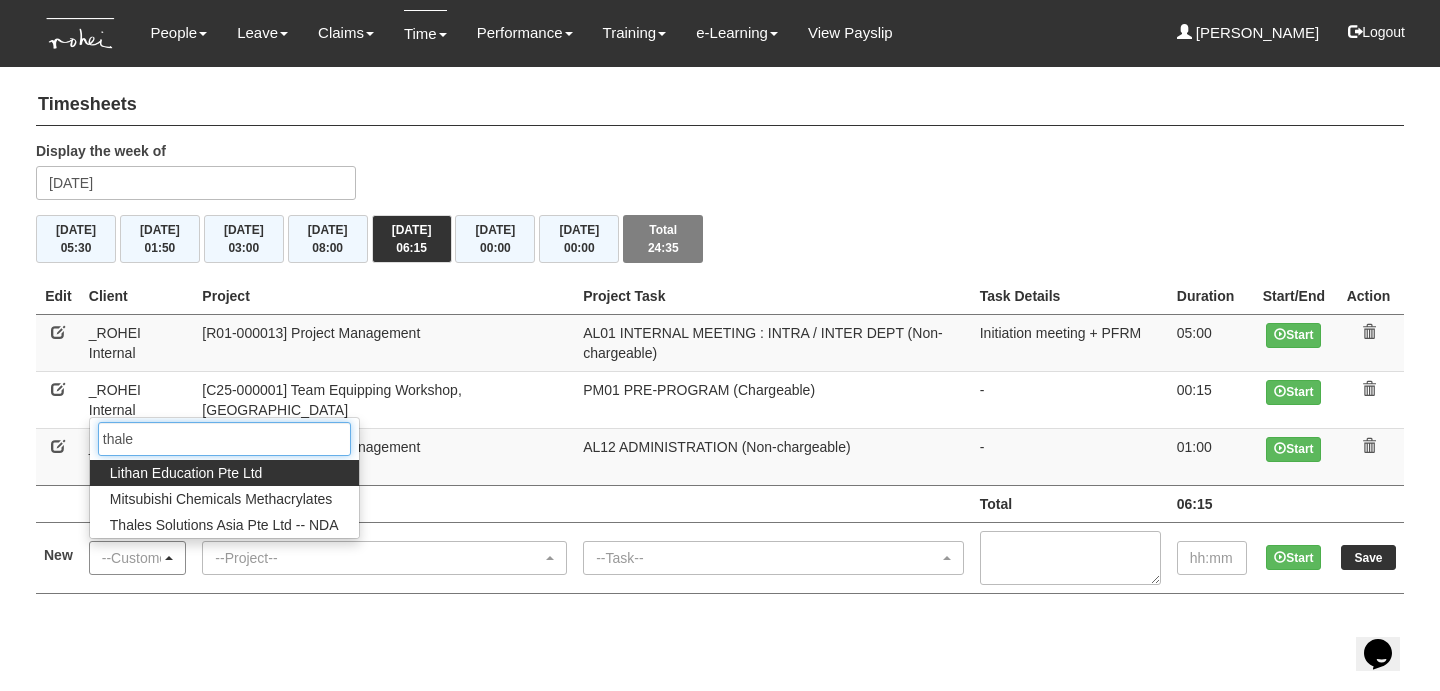 type on "thales" 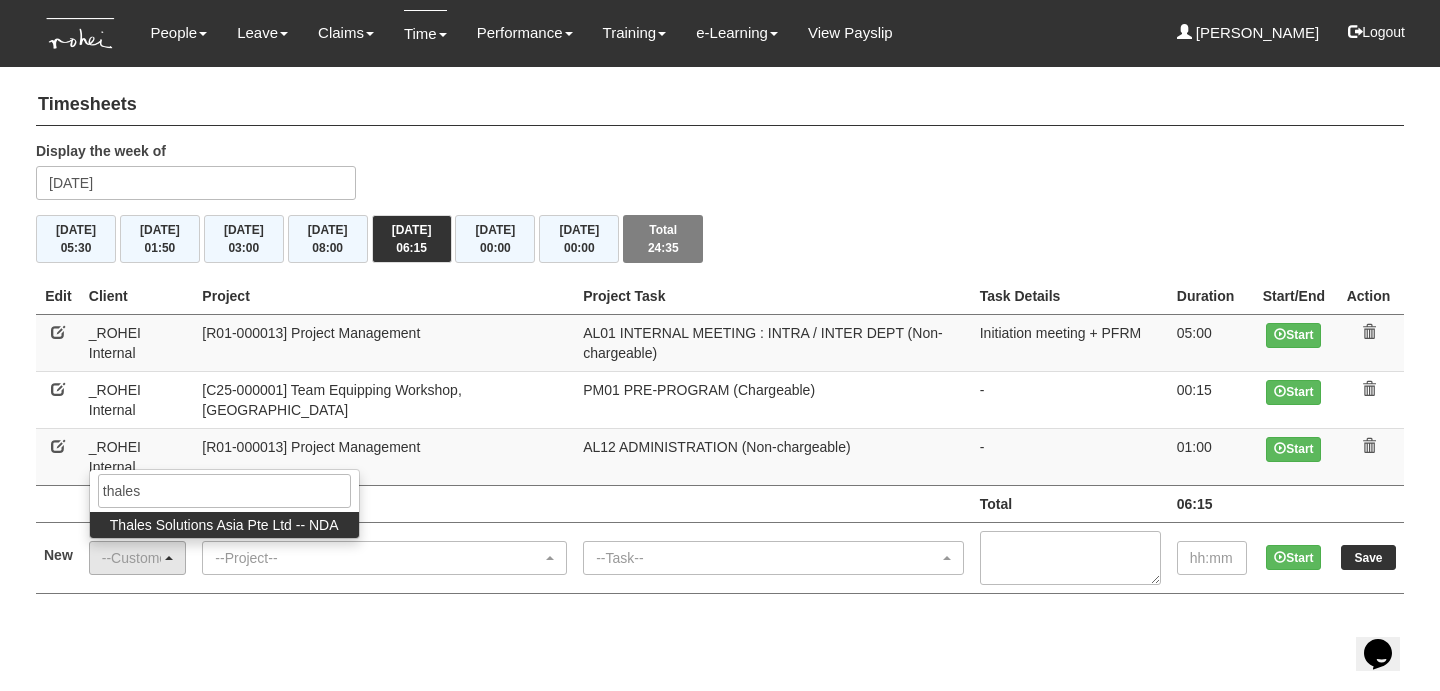 click on "Thales Solutions Asia Pte Ltd -- NDA" at bounding box center (224, 525) 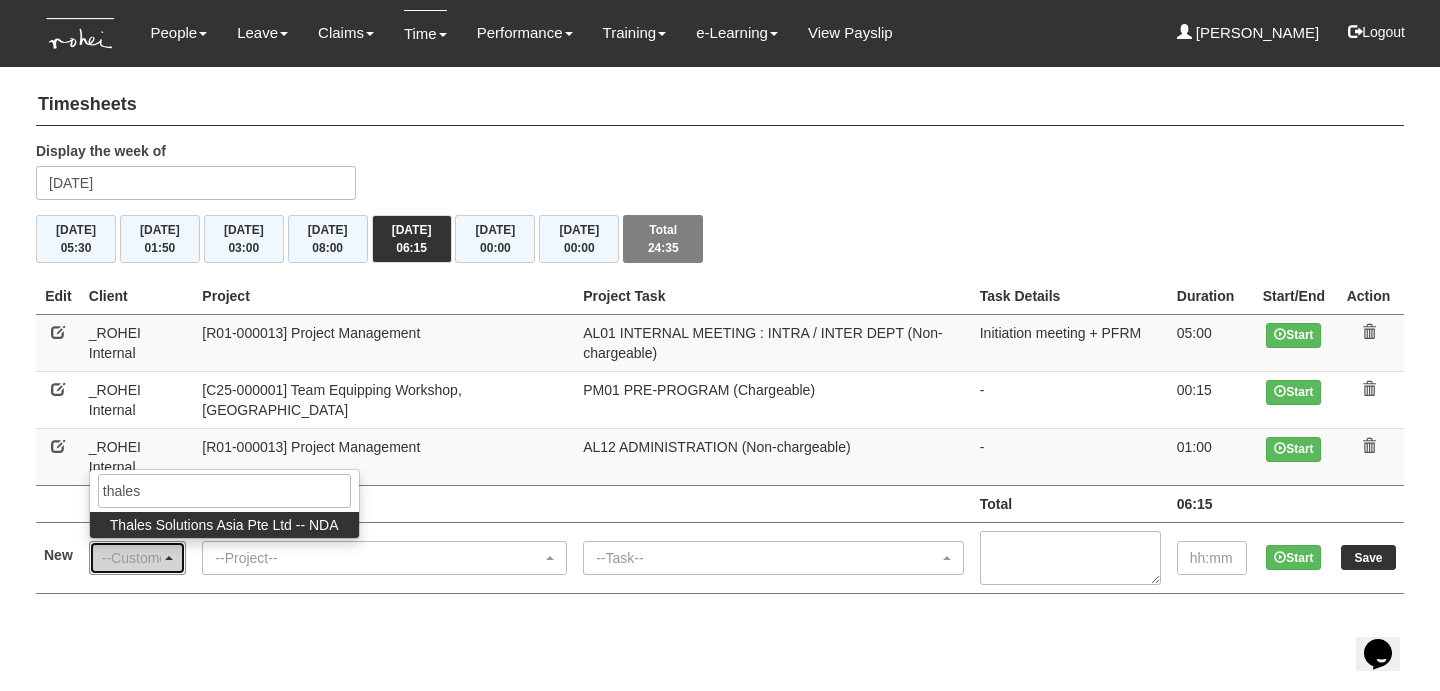 select on "66" 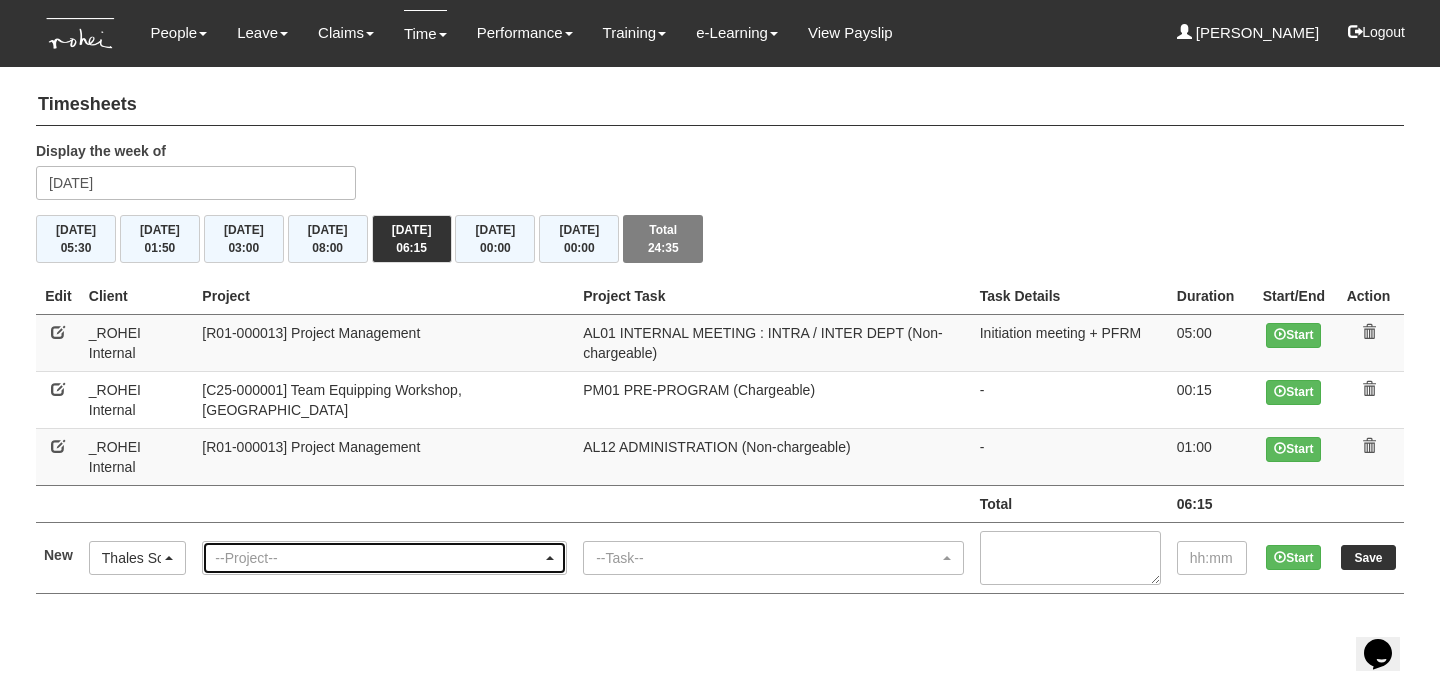 click on "--Project--" at bounding box center (378, 558) 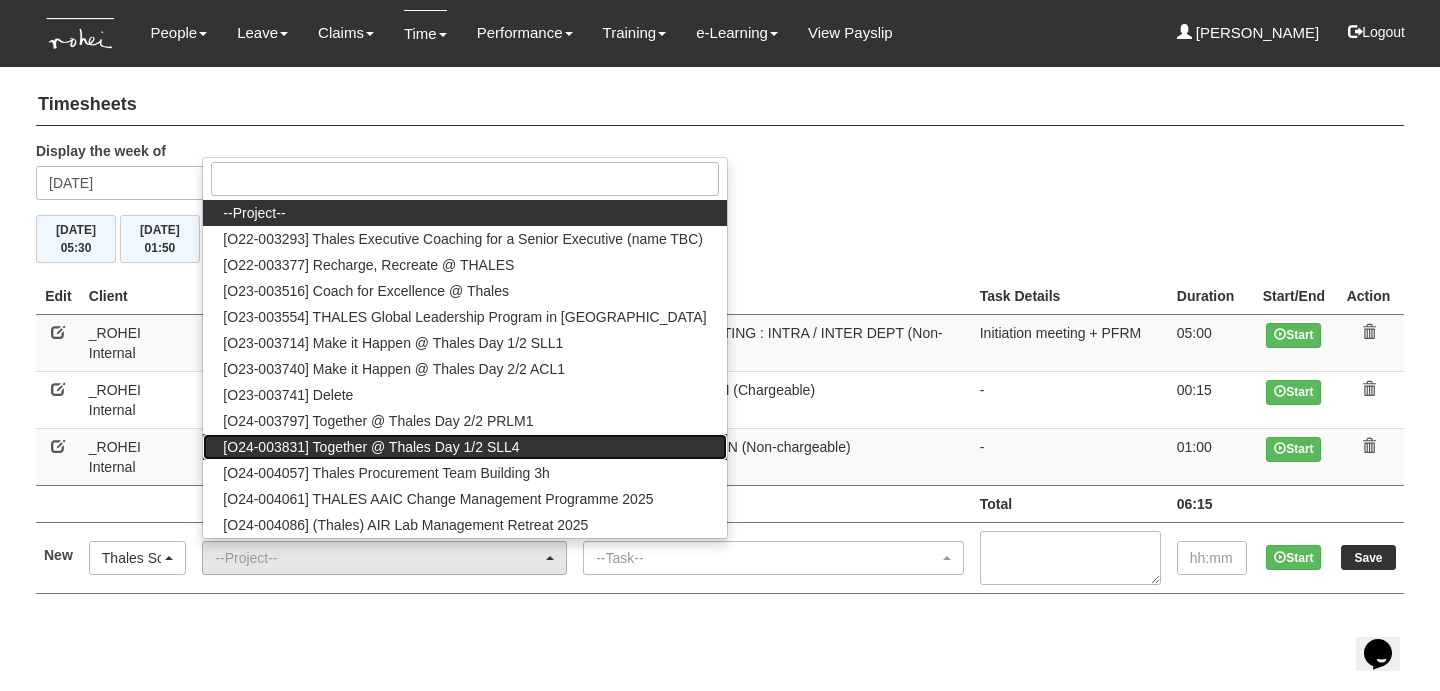 click on "[O24-003831] Together @ Thales Day 1/2 SLL4" at bounding box center (464, 447) 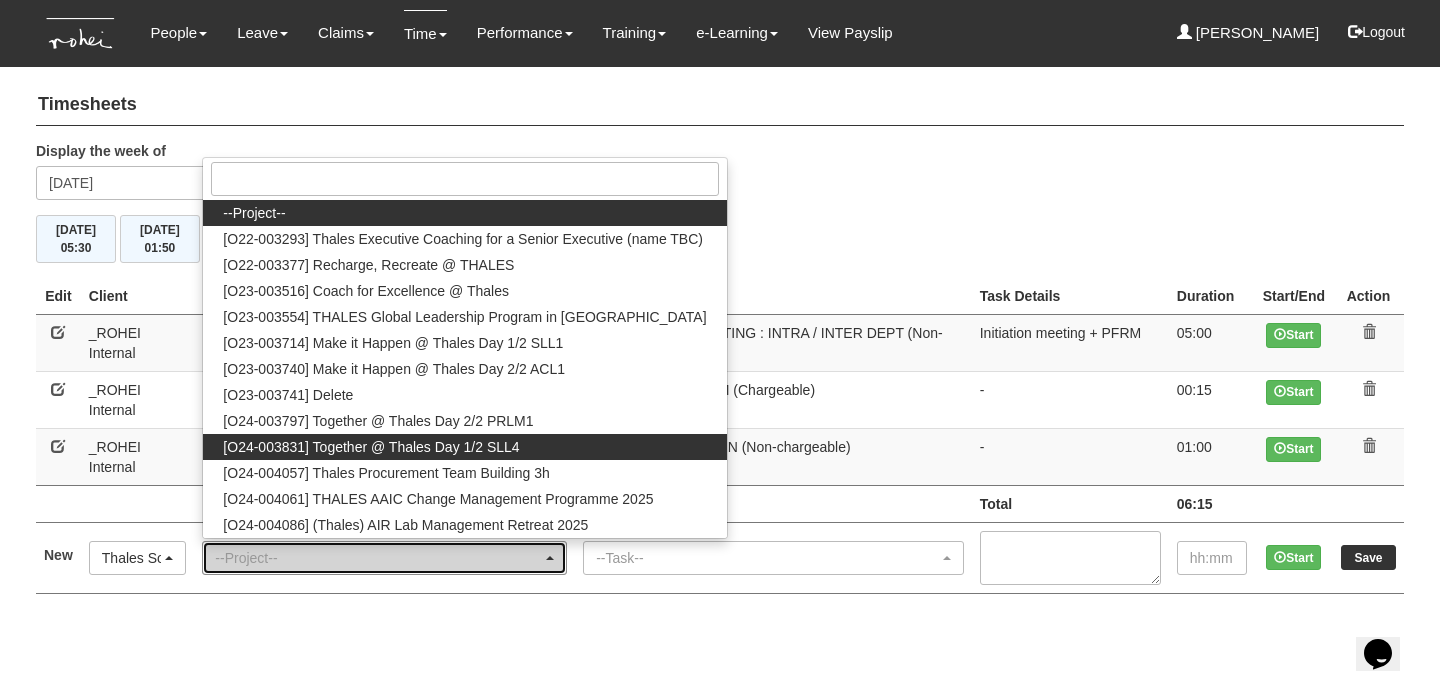 select on "2499" 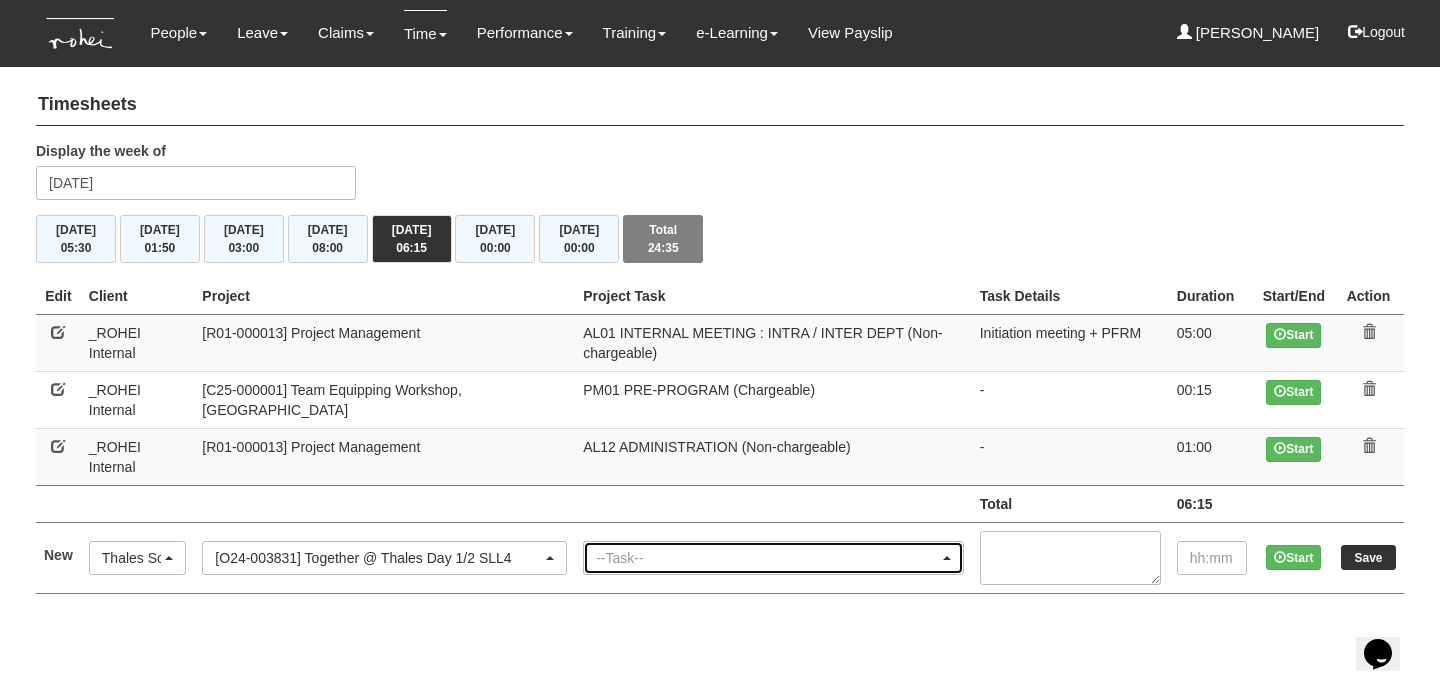 click on "--Task--" at bounding box center (767, 558) 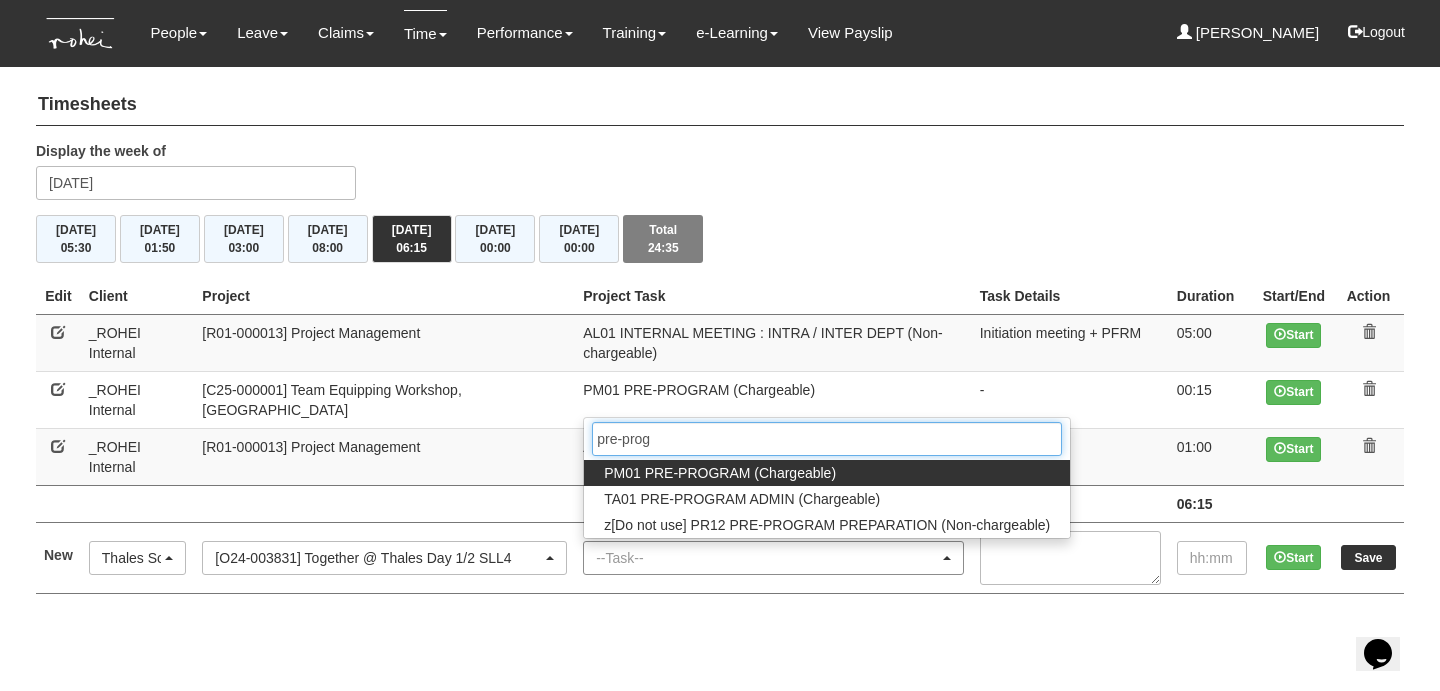 type on "pre-progr" 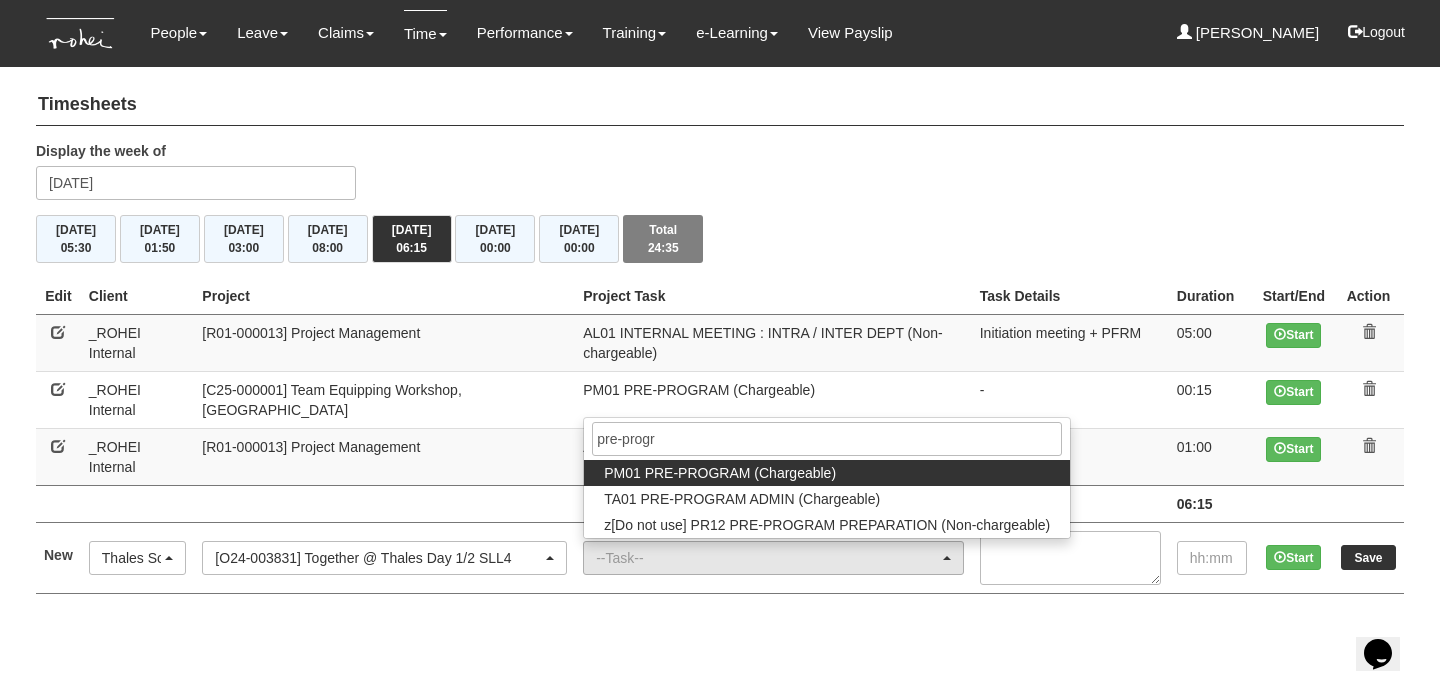 click on "PM01 PRE-PROGRAM (Chargeable)" at bounding box center [720, 473] 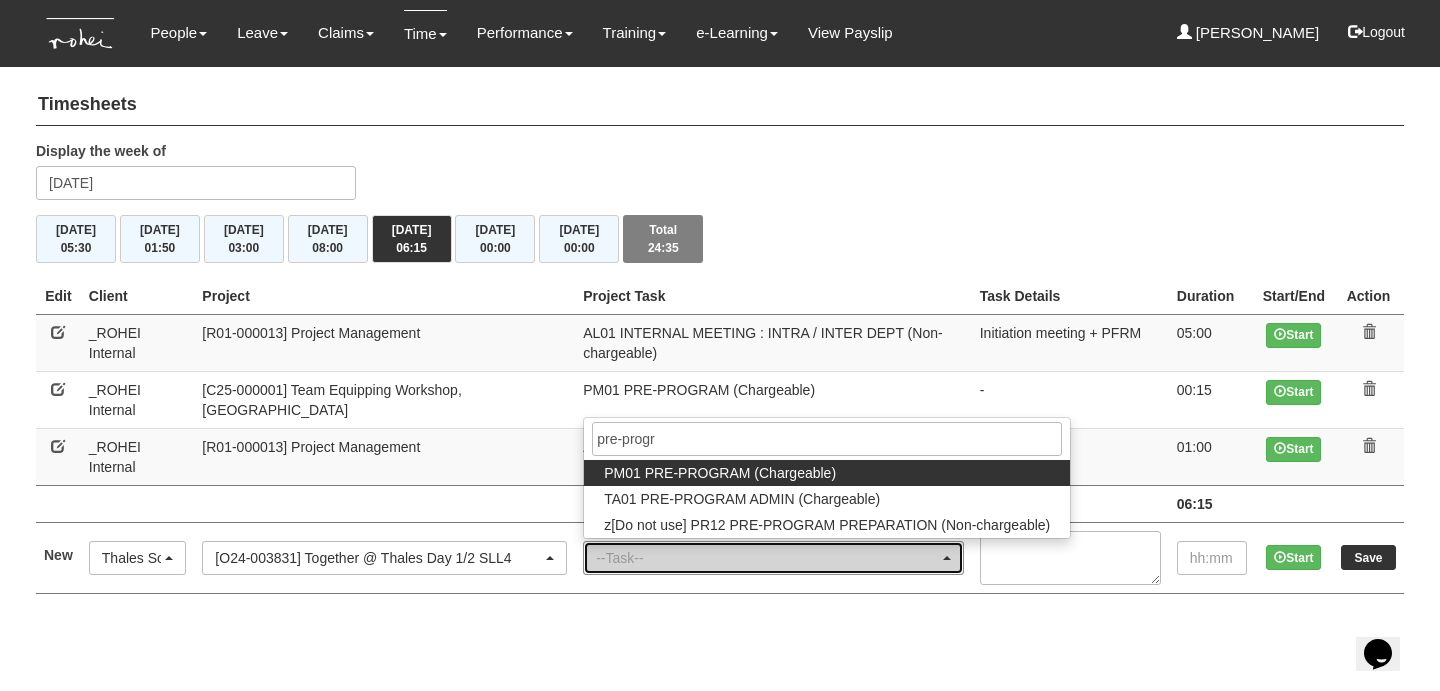 select on "162" 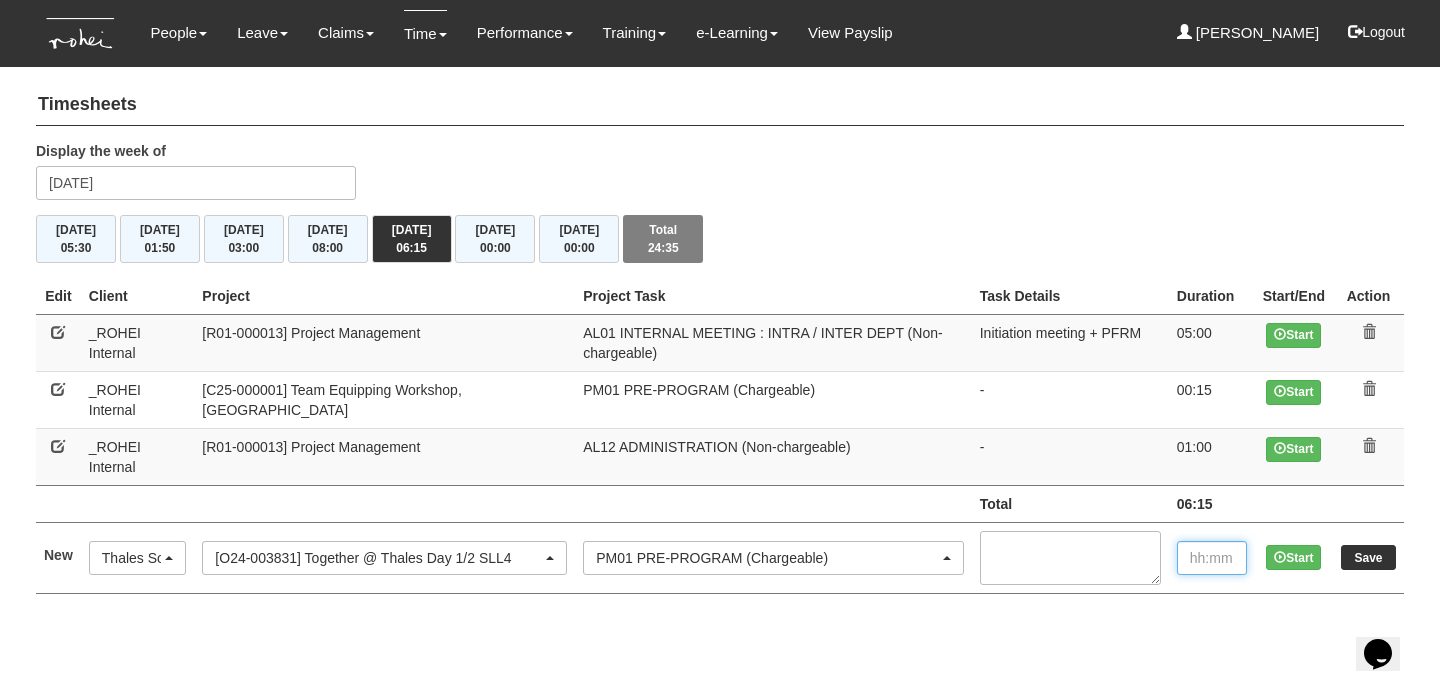 click at bounding box center [1212, 558] 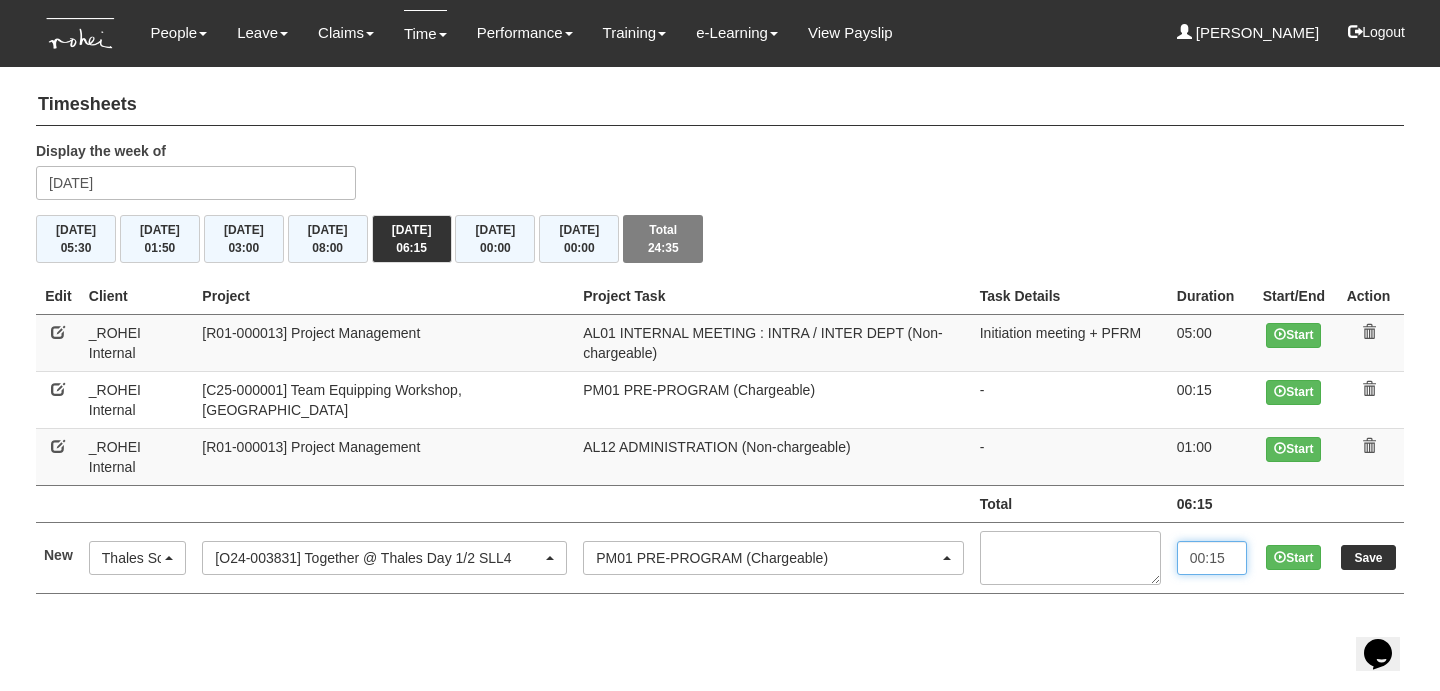 type on "00:15" 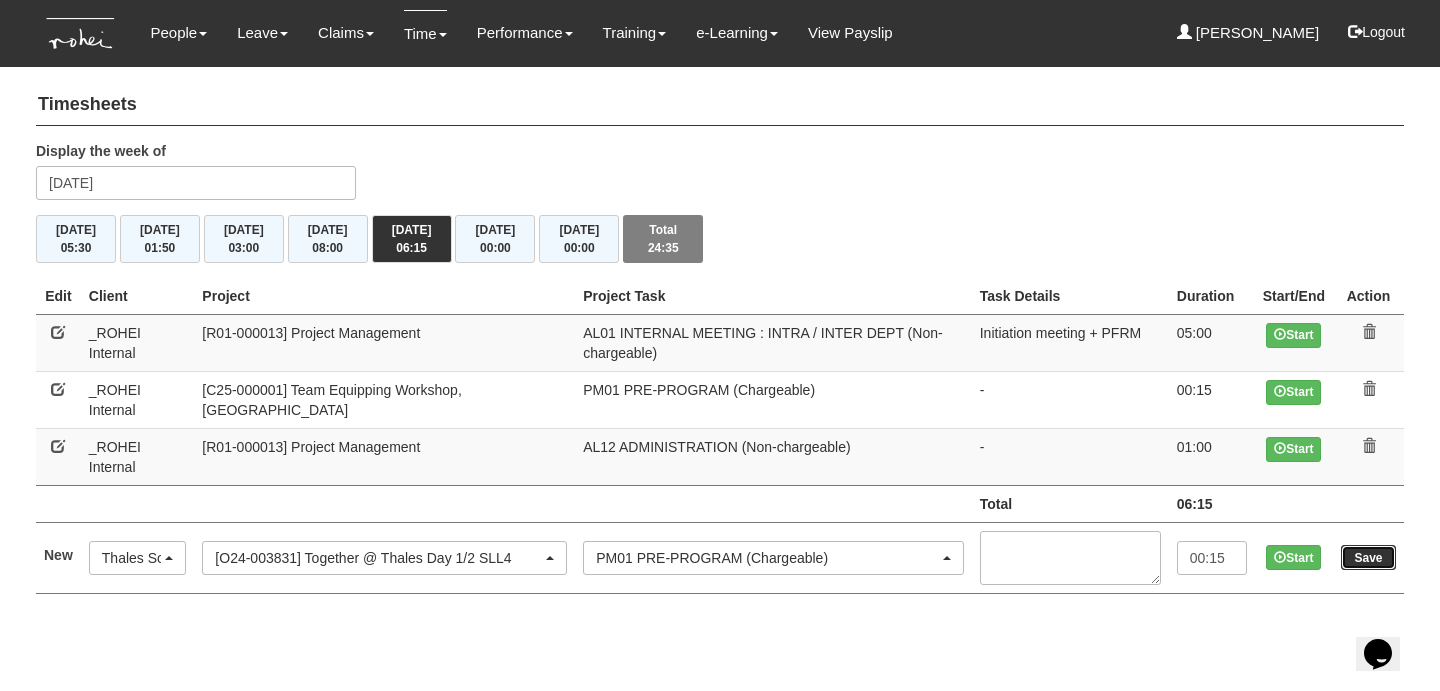 click on "Save" at bounding box center [1368, 557] 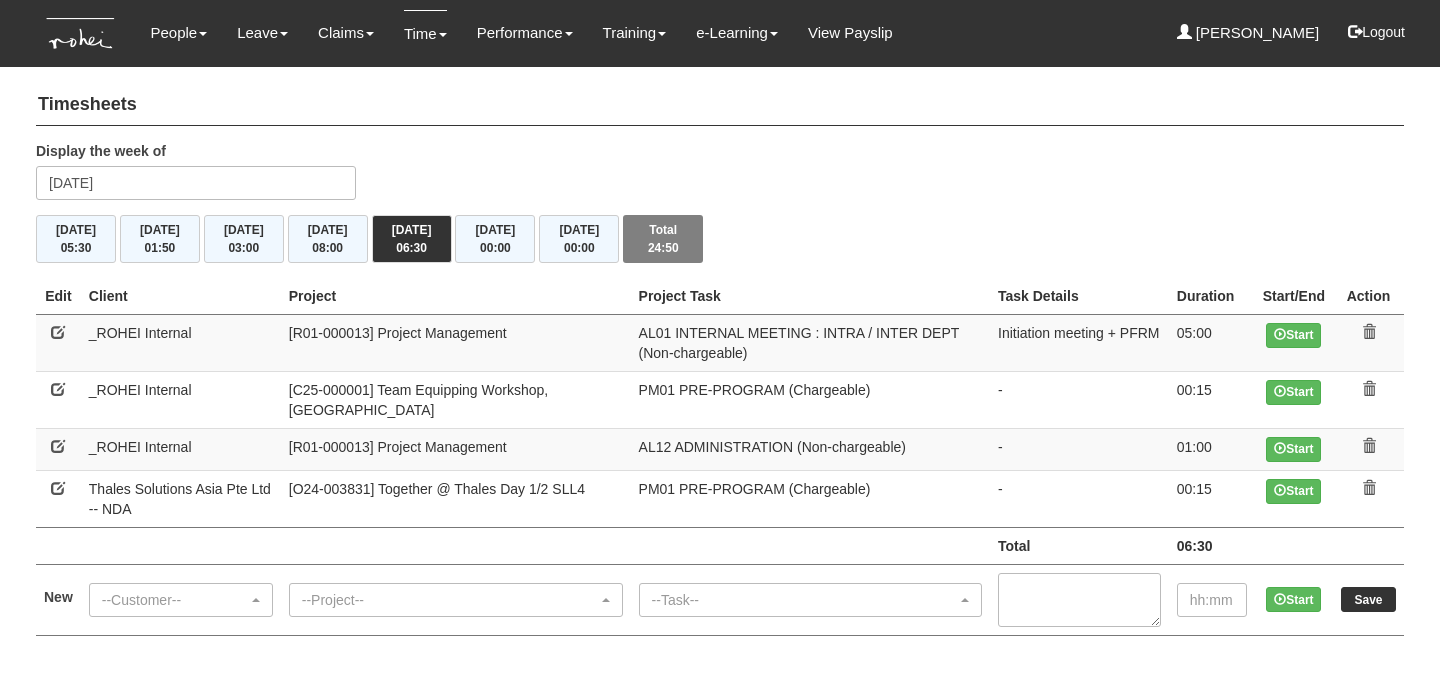 scroll, scrollTop: 0, scrollLeft: 0, axis: both 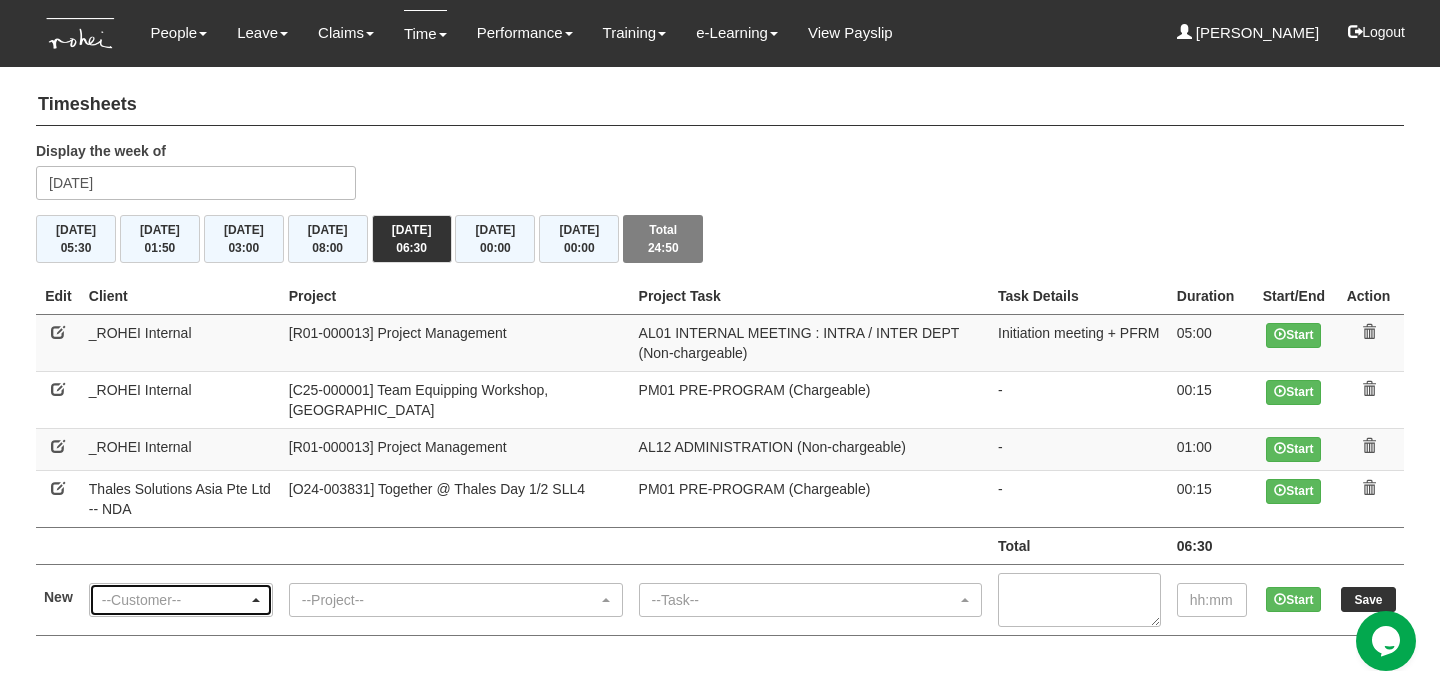 click on "--Customer--" at bounding box center [175, 600] 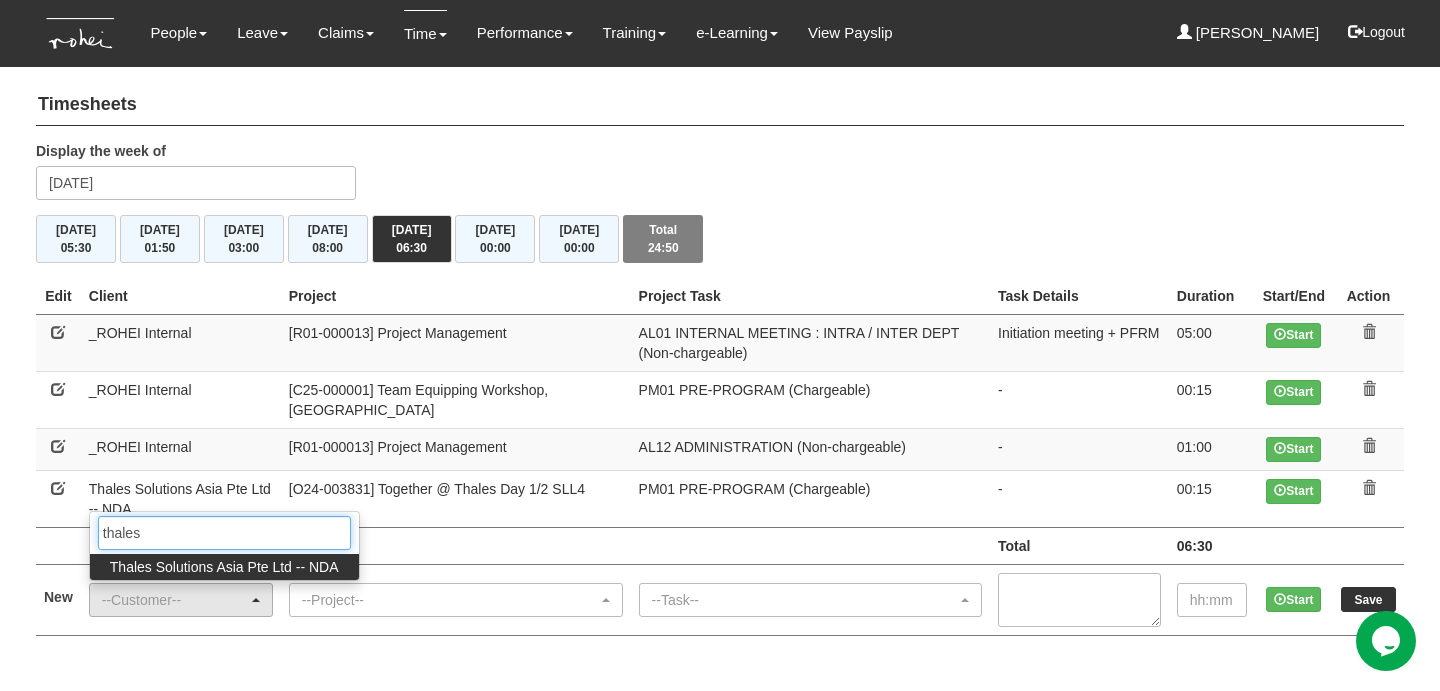 type on "thales" 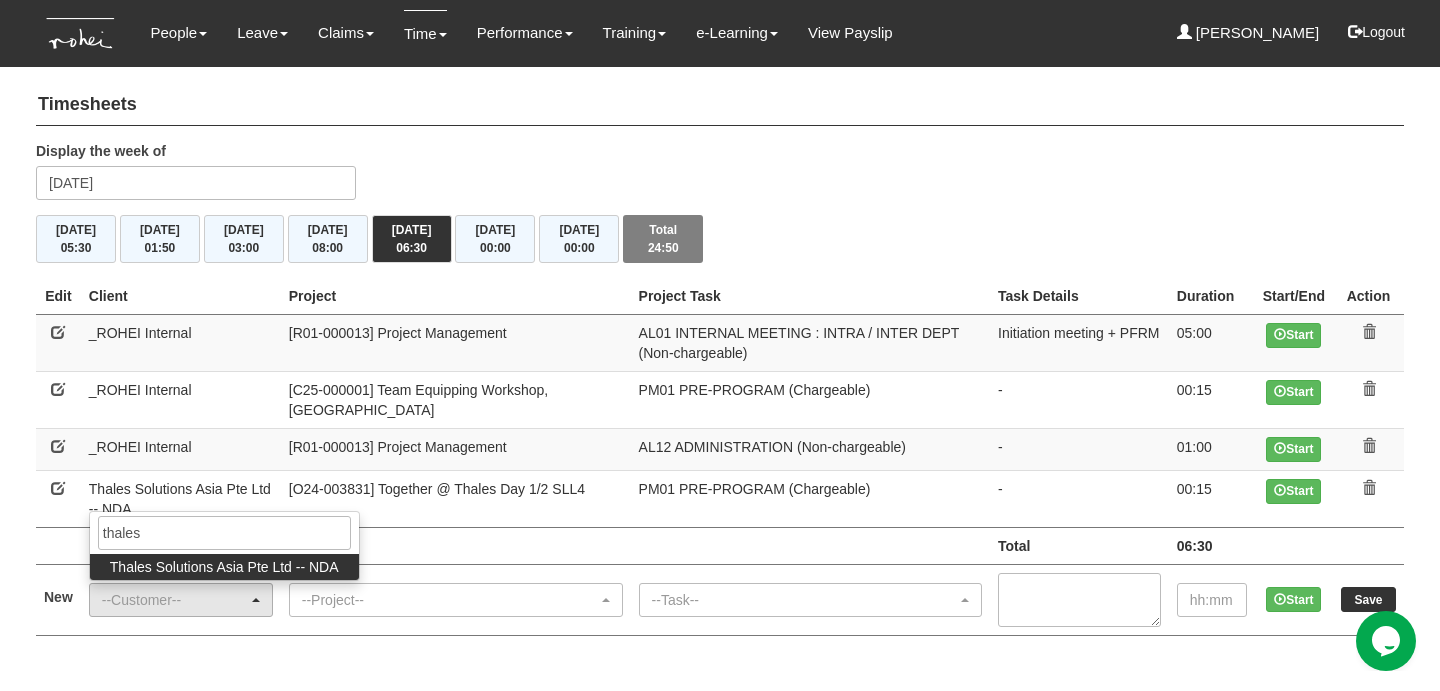 click on "Thales Solutions Asia Pte Ltd -- NDA" at bounding box center (224, 567) 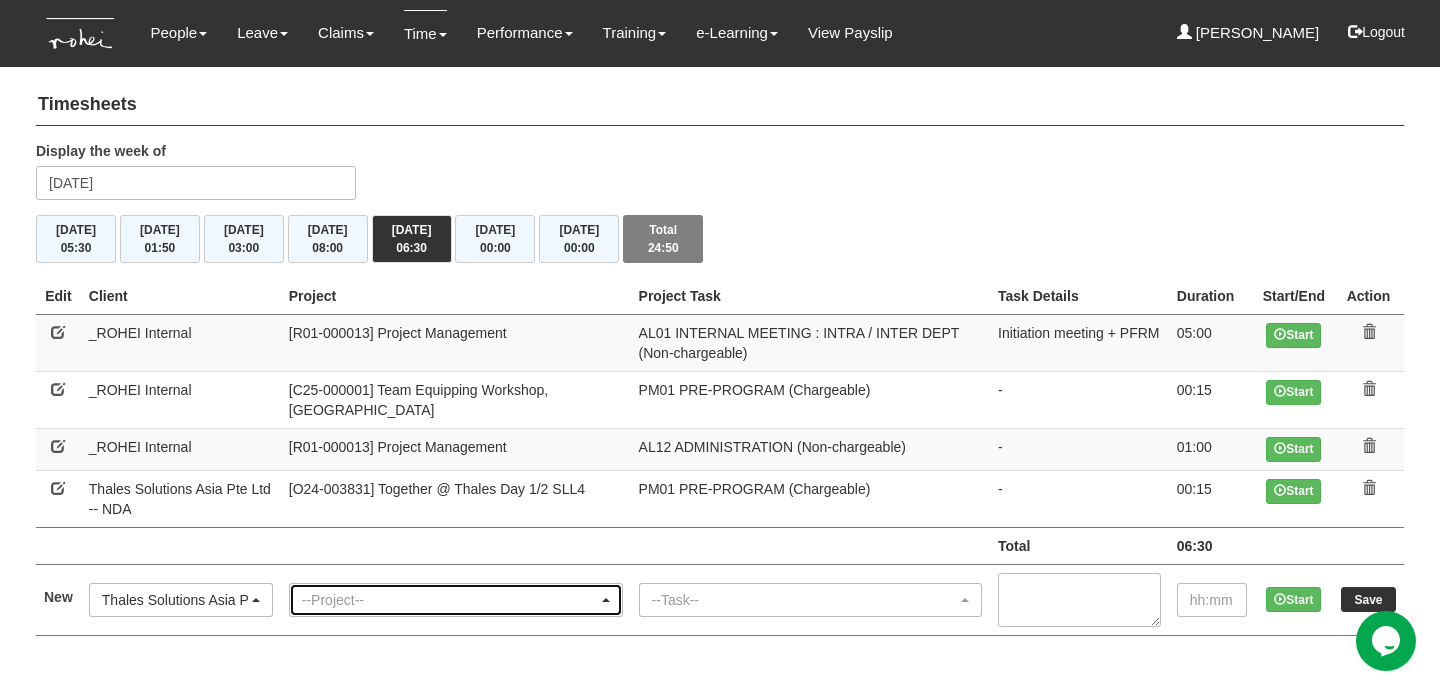 click on "--Project--" at bounding box center [456, 600] 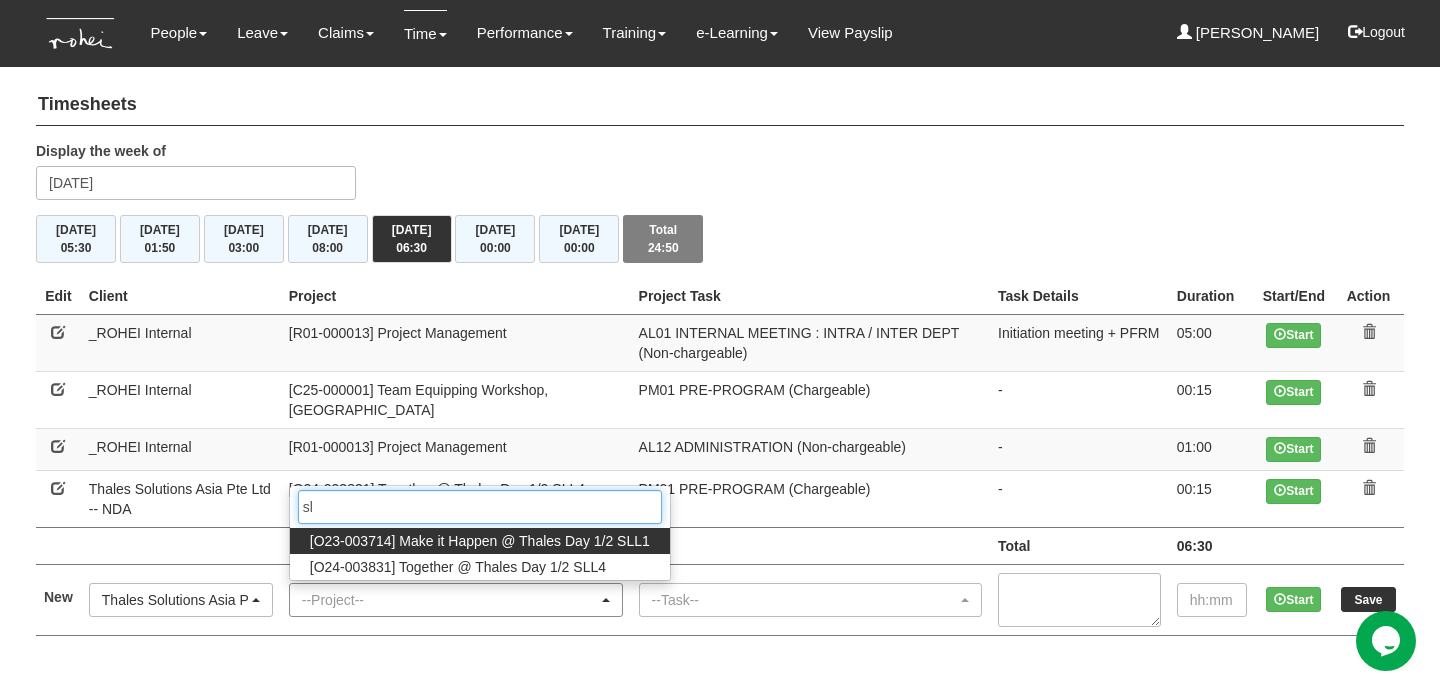 type on "s" 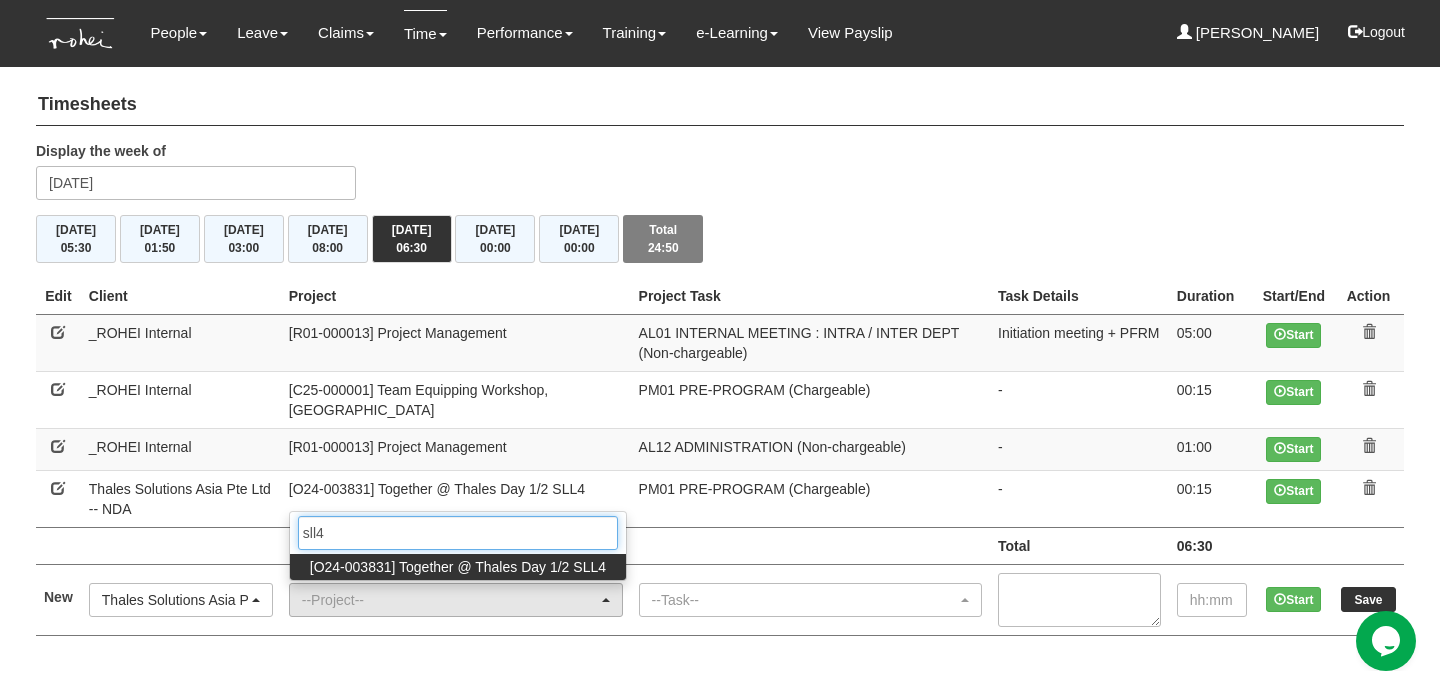 type on "sll4" 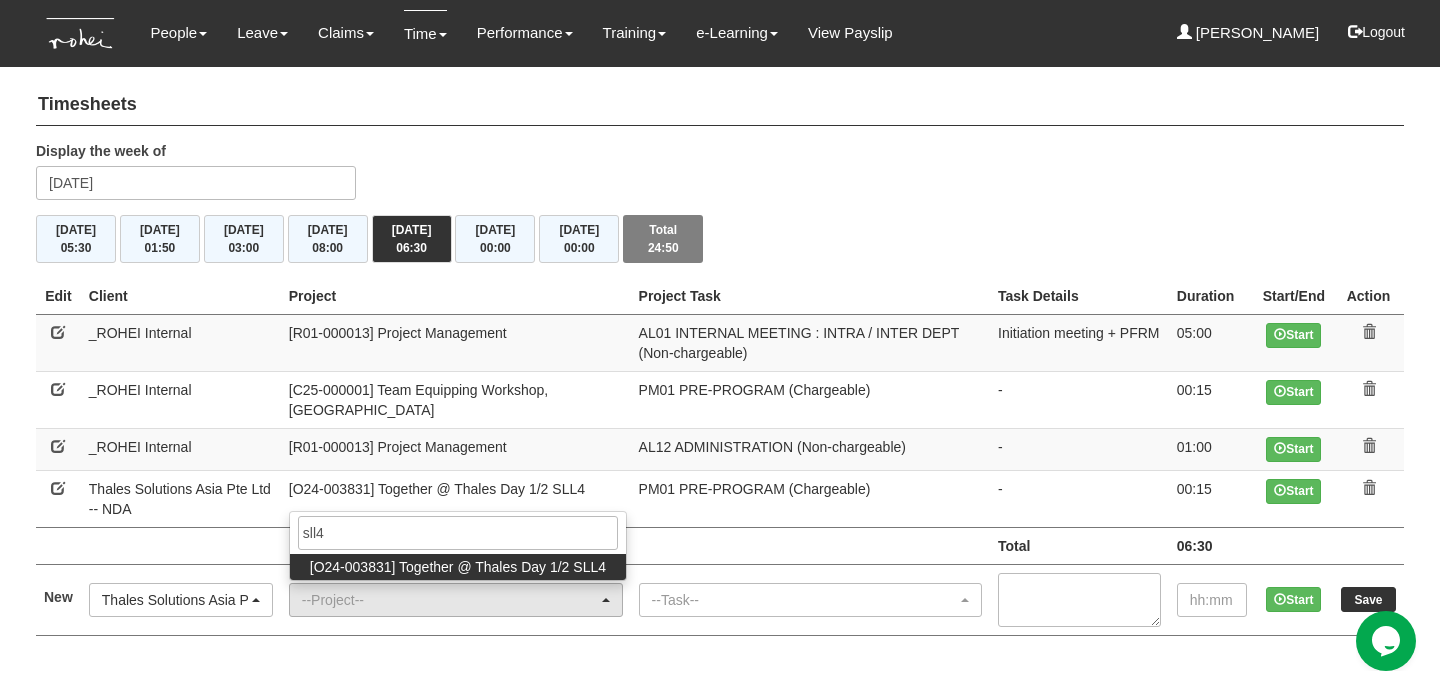 click on "[O24-003831] Together @ Thales Day 1/2 SLL4" at bounding box center [458, 567] 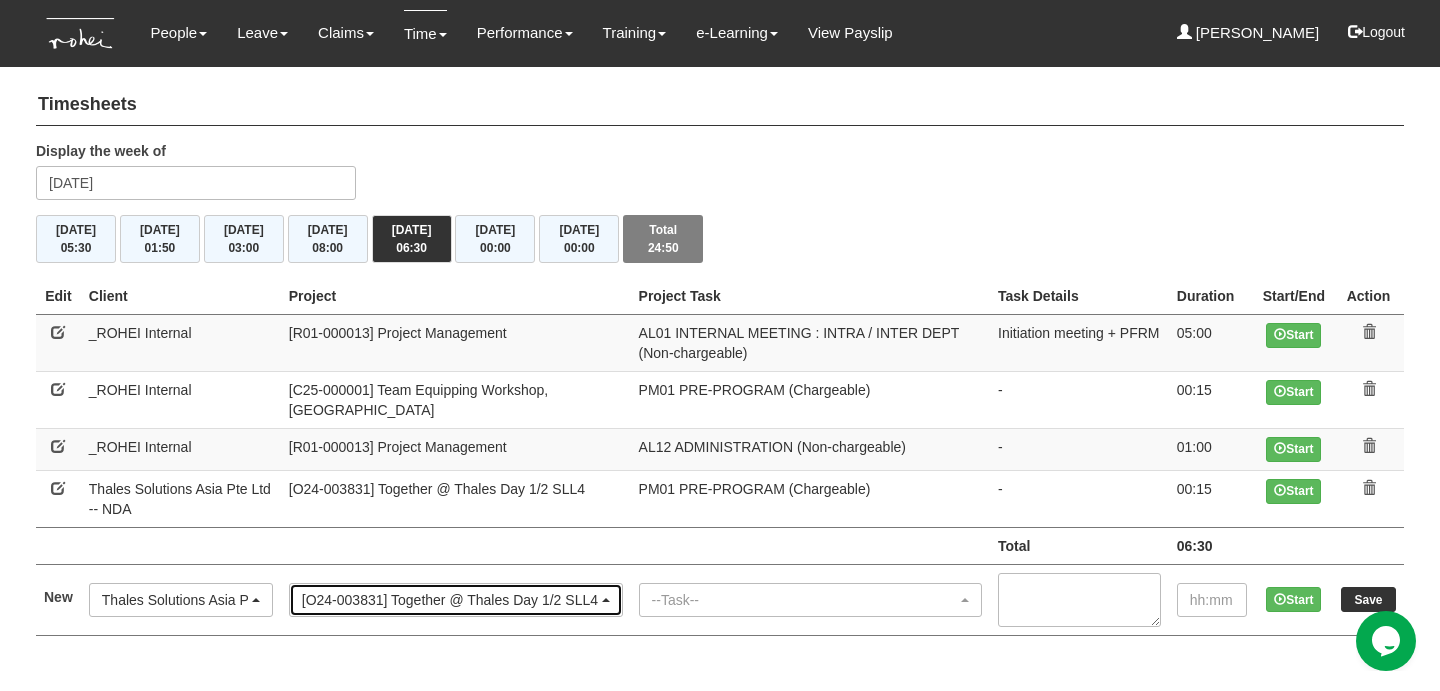 click on "[O24-003831] Together @ Thales Day 1/2 SLL4" at bounding box center (450, 600) 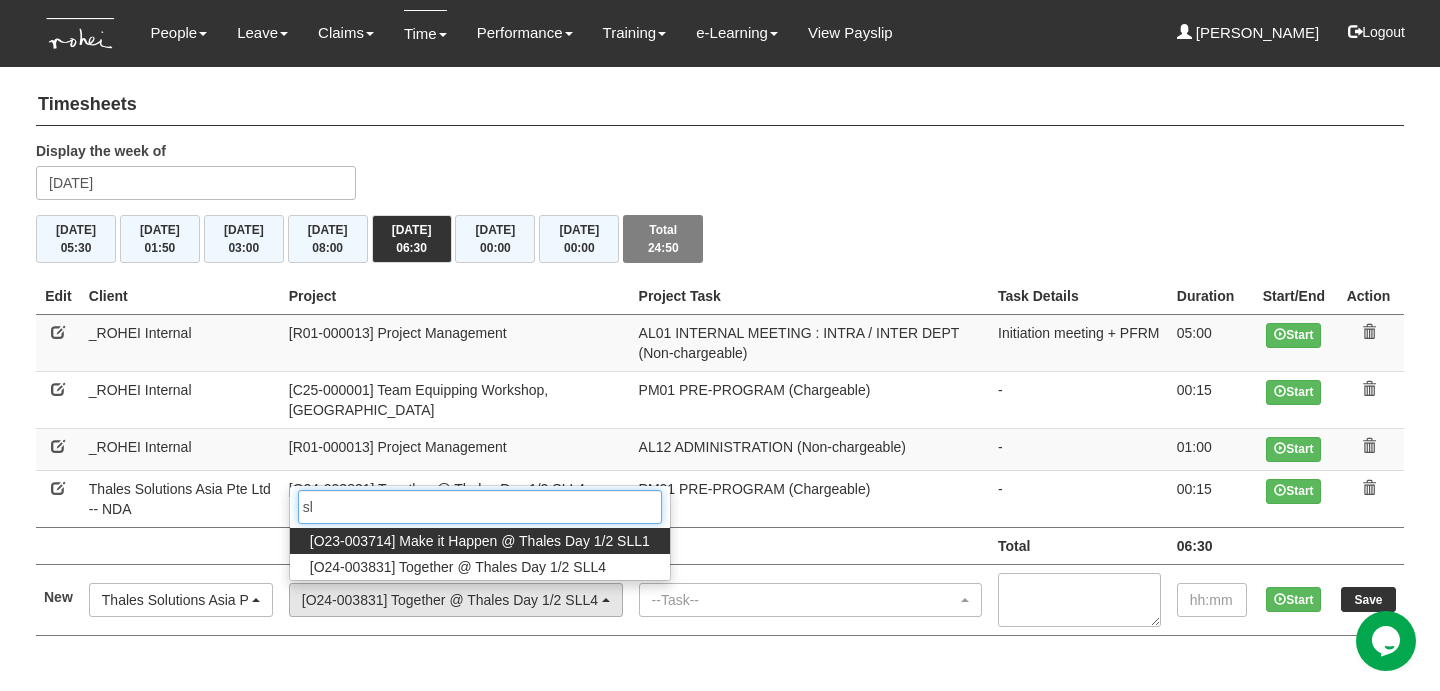 type on "s" 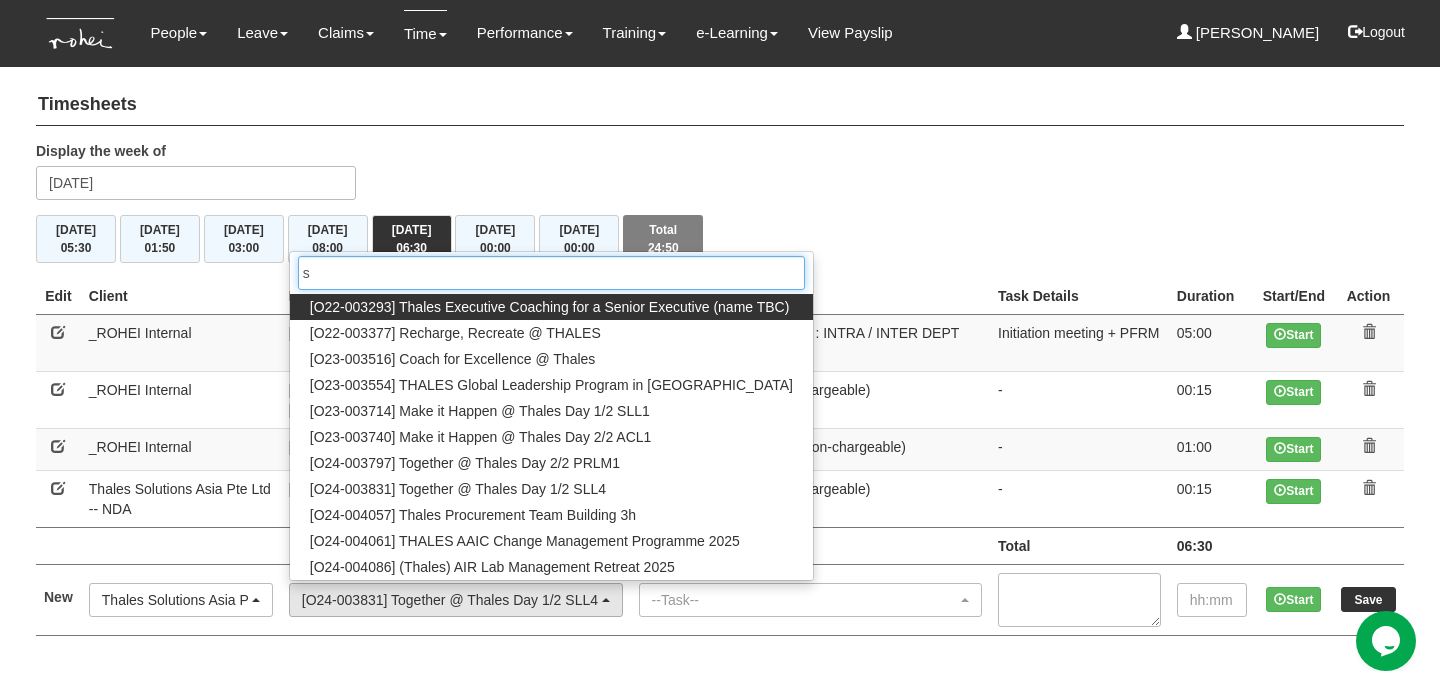 type 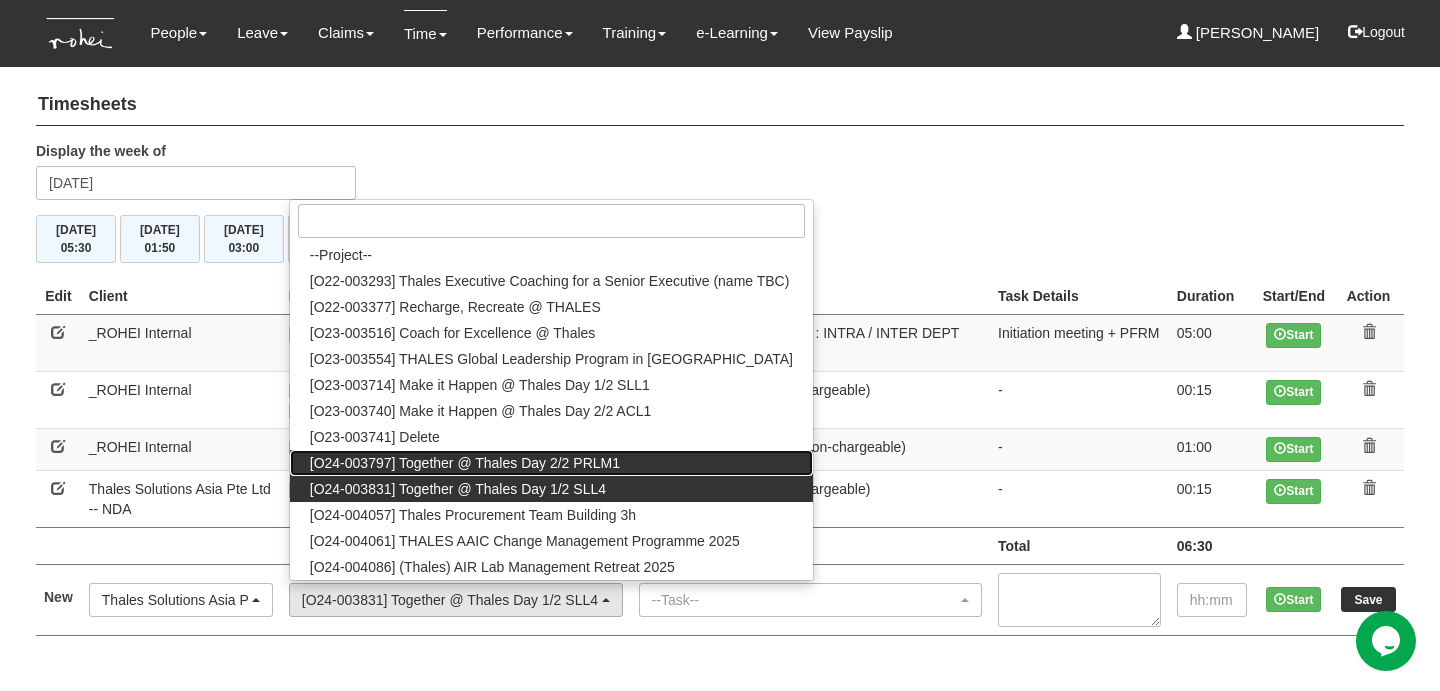 click on "[O24-003797] Together @ Thales Day 2/2 PRLM1" at bounding box center (465, 463) 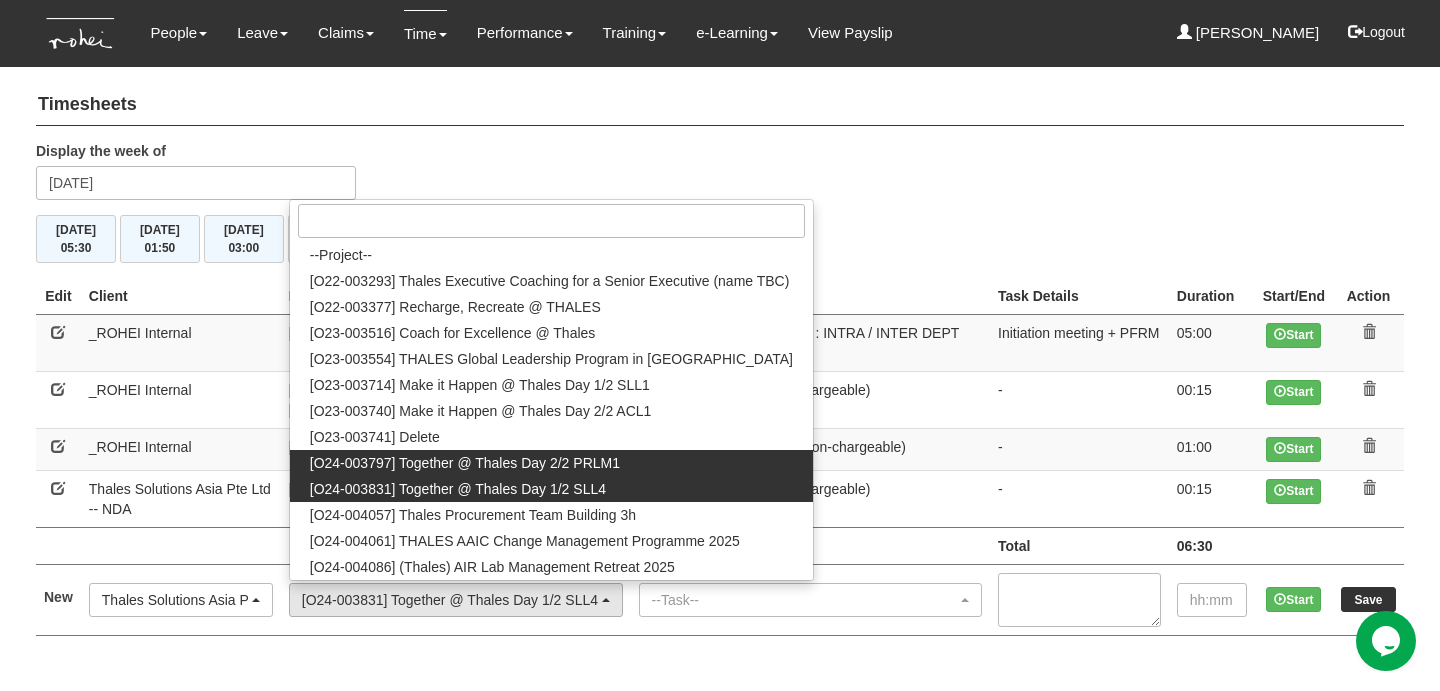 select on "2467" 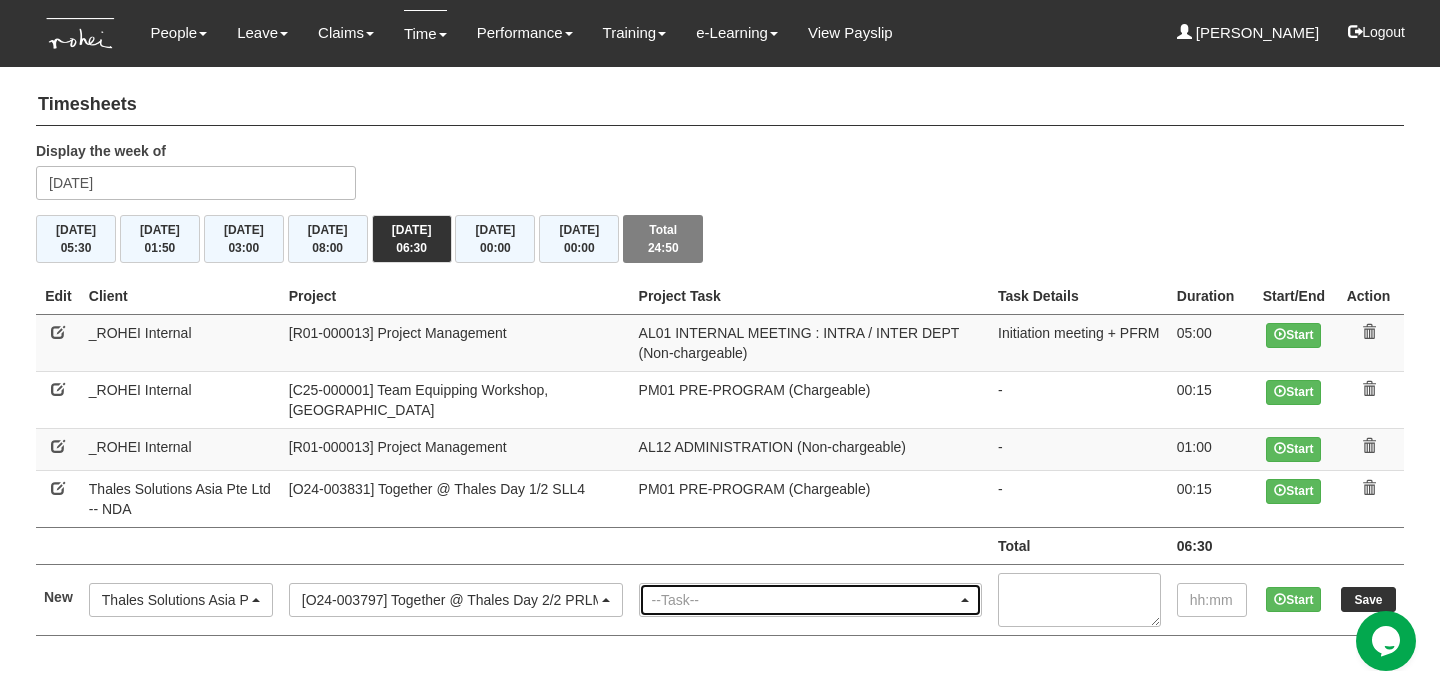 click on "--Task--" at bounding box center [804, 600] 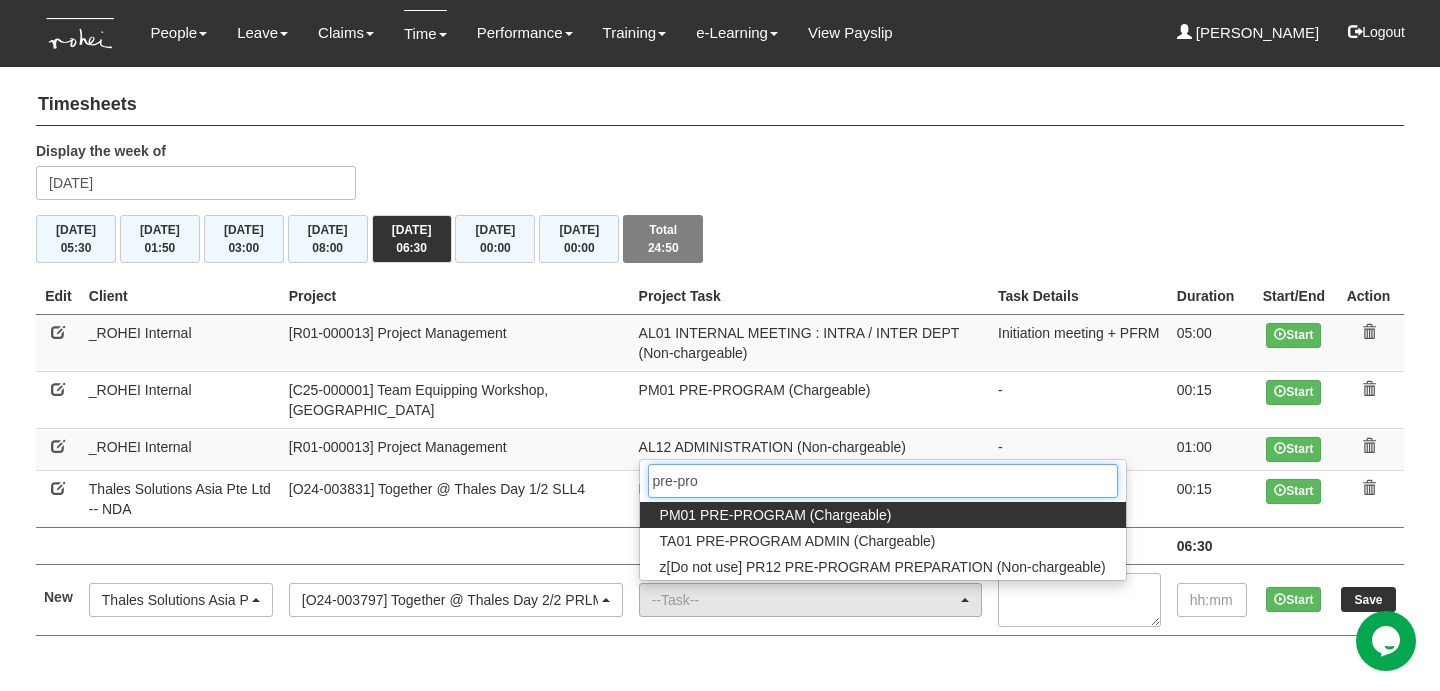 type on "pre-pro" 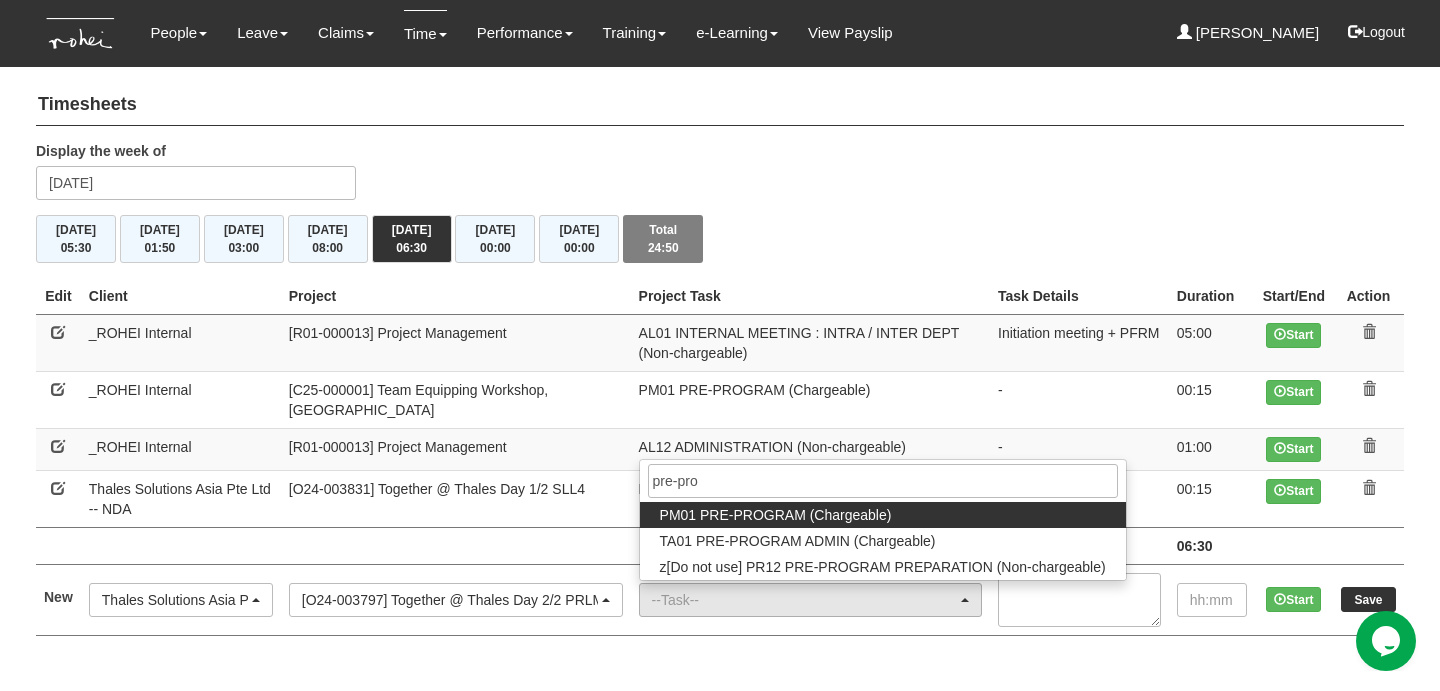 click on "PM01 PRE-PROGRAM (Chargeable)" at bounding box center (776, 515) 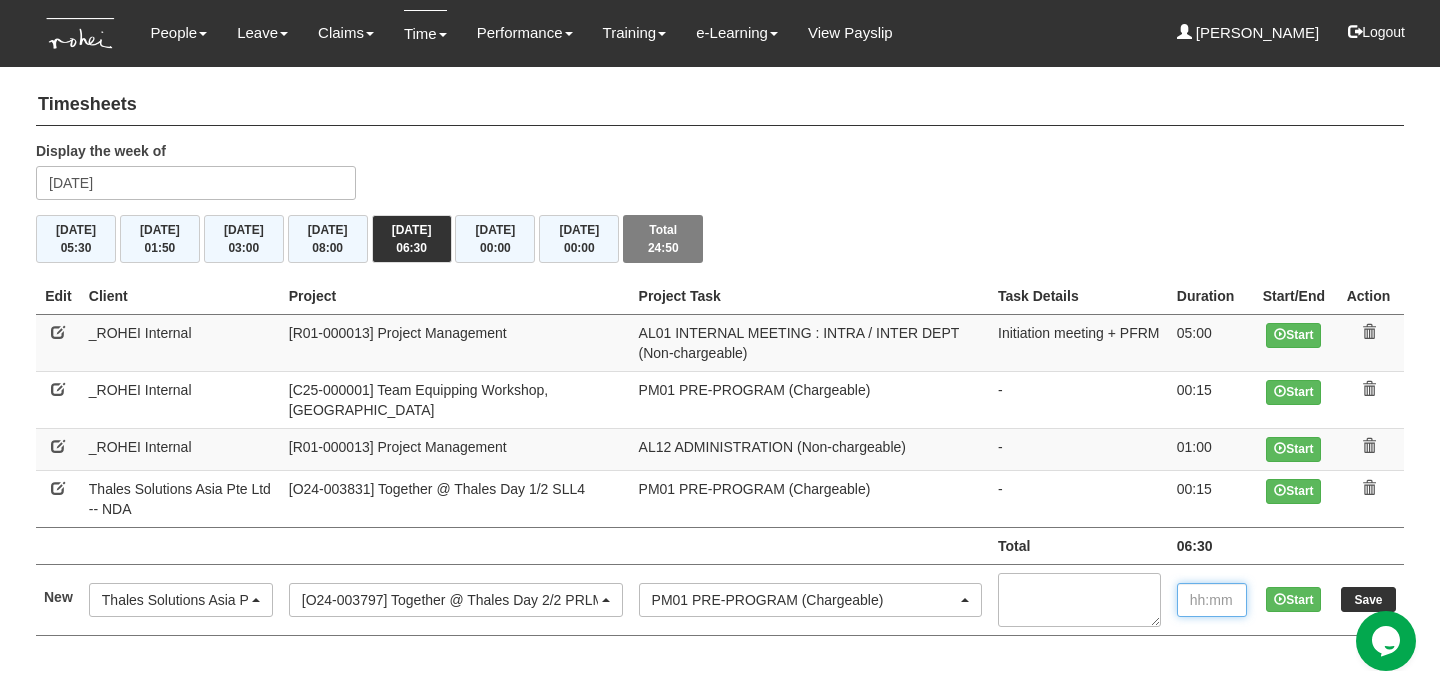 click at bounding box center [1212, 600] 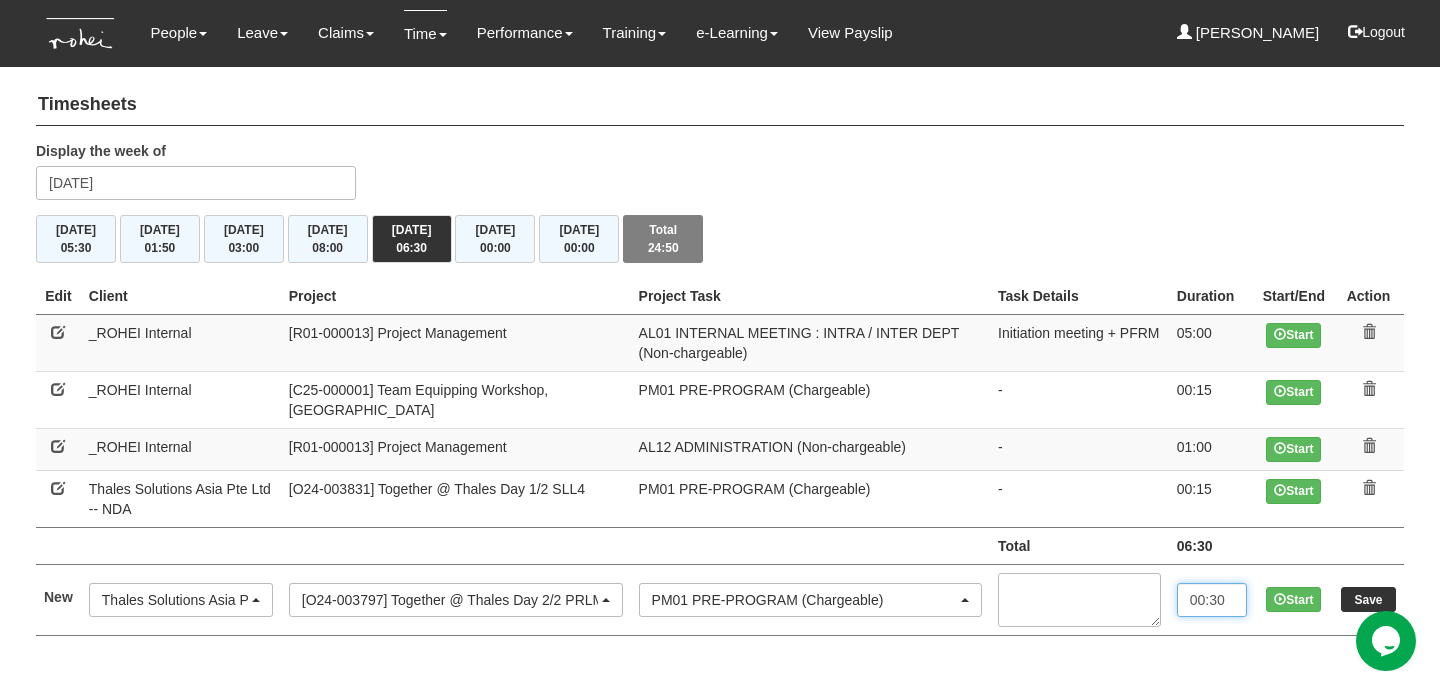 type on "00:30" 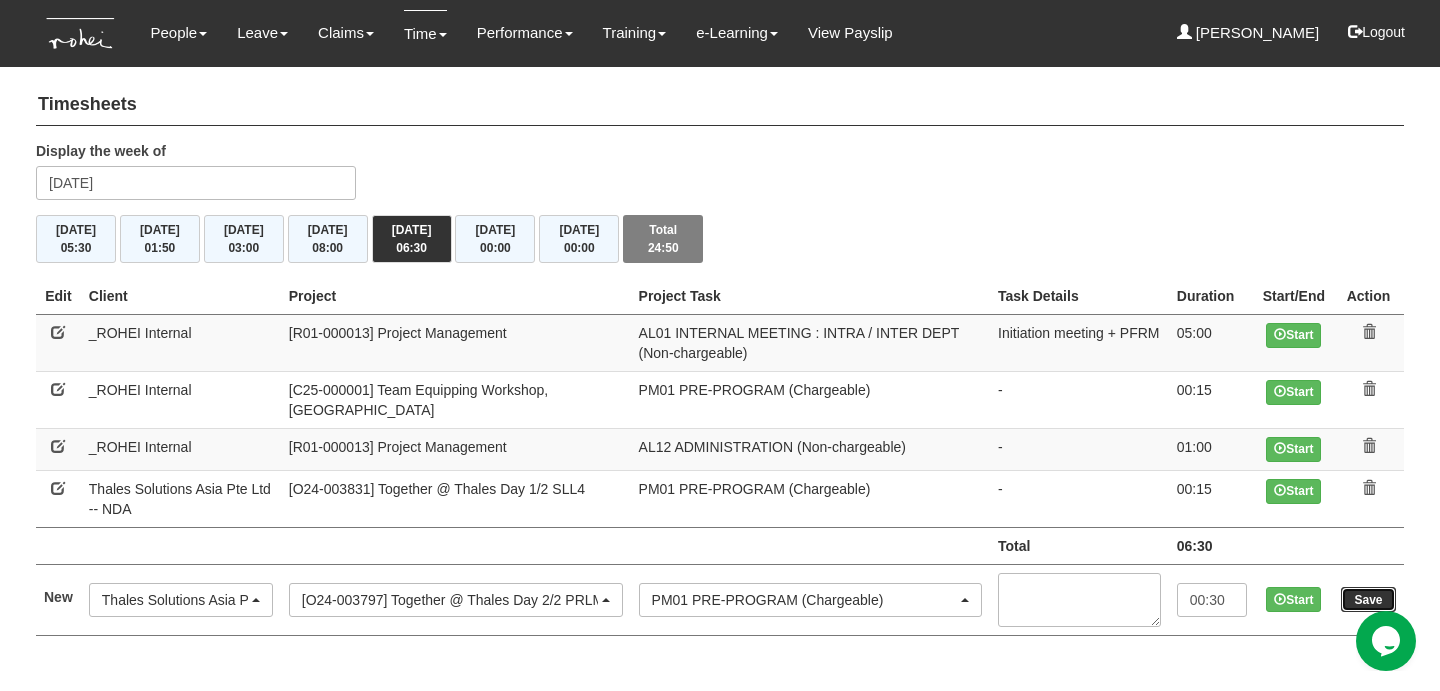 click on "Save" at bounding box center [1368, 599] 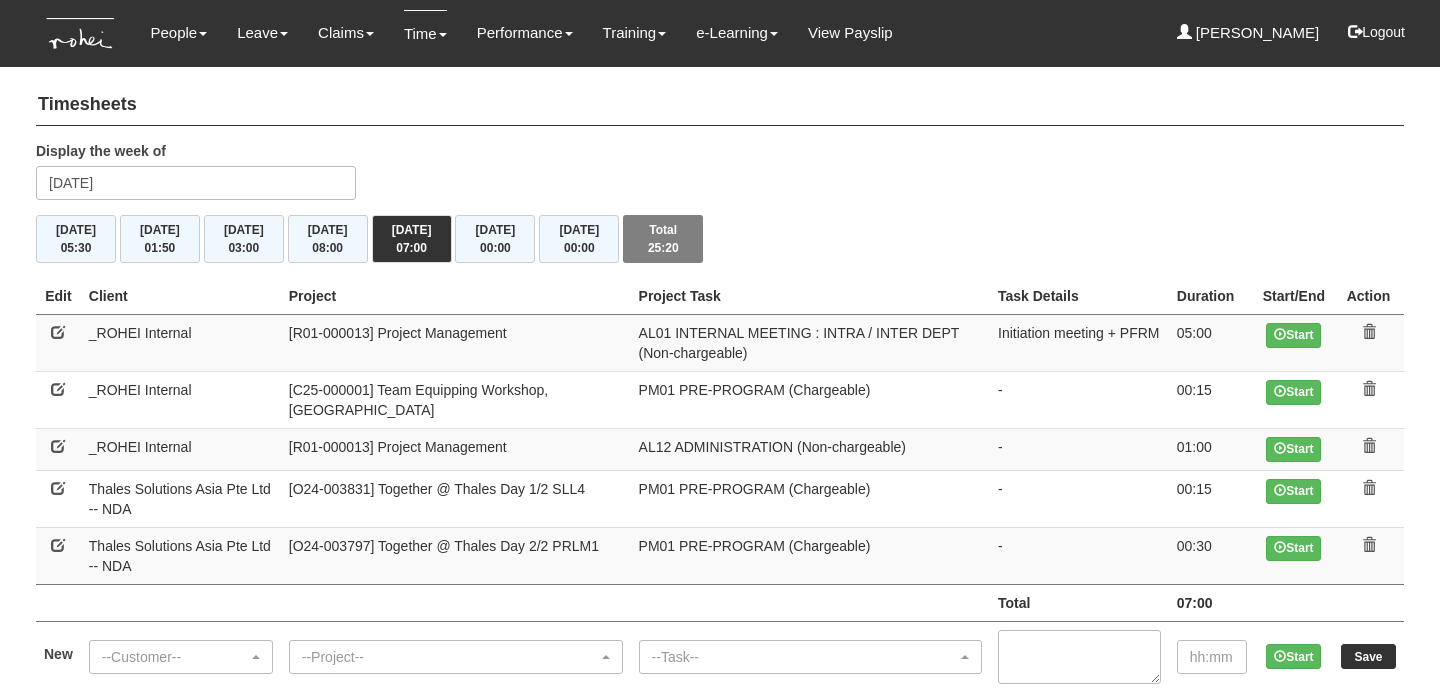 scroll, scrollTop: 0, scrollLeft: 0, axis: both 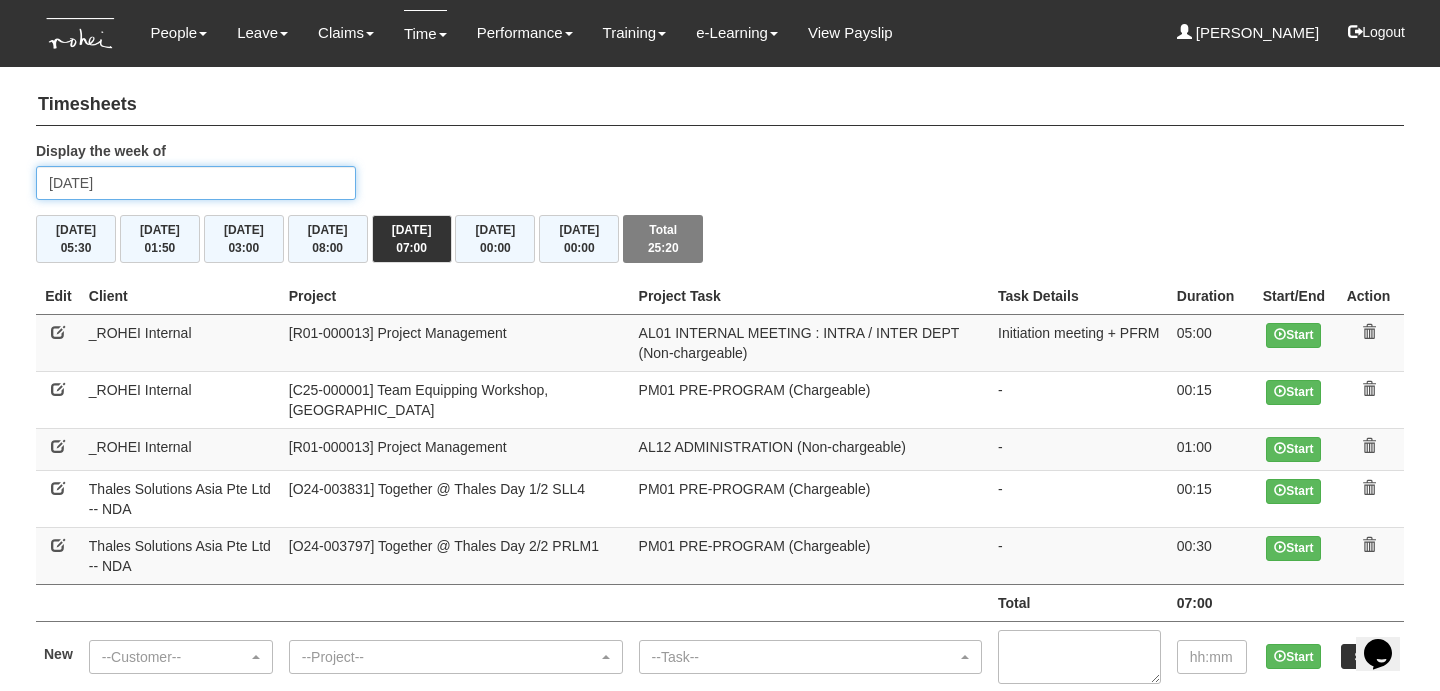 click on "[DATE]" at bounding box center [196, 183] 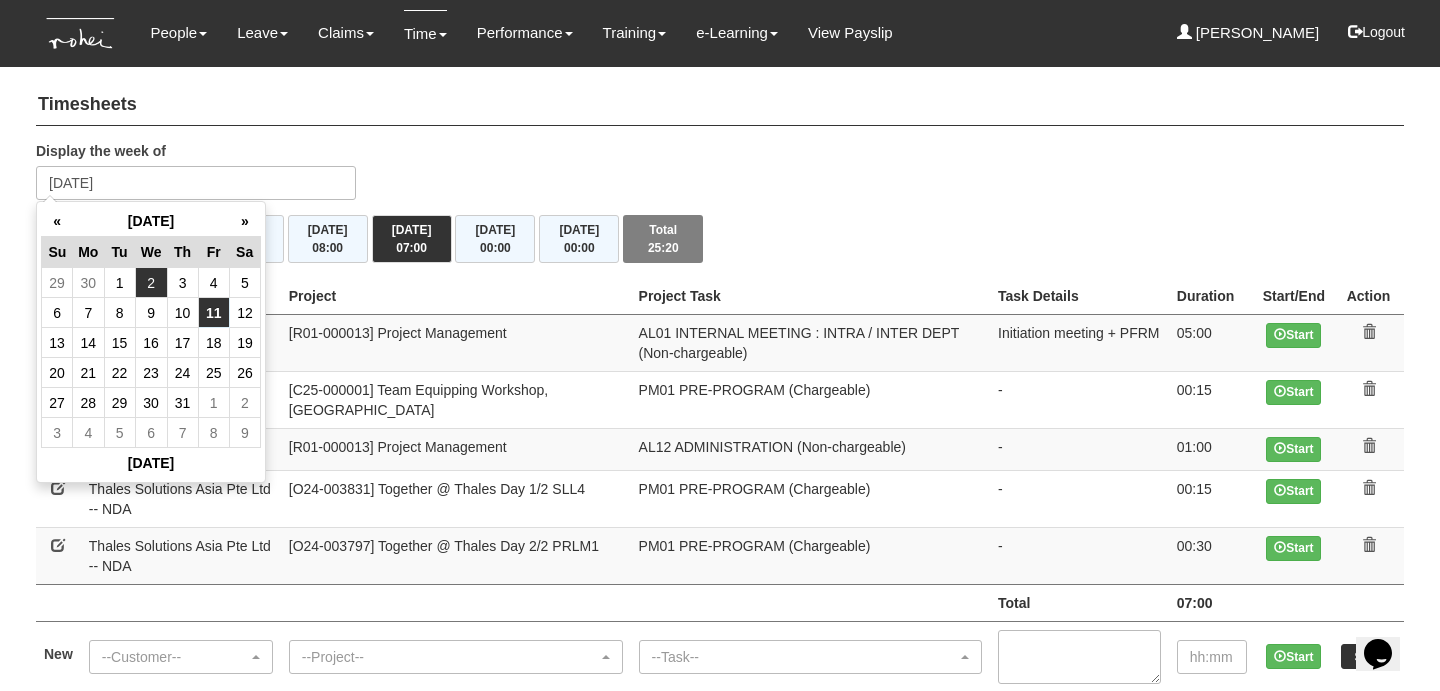 click on "2" at bounding box center [151, 283] 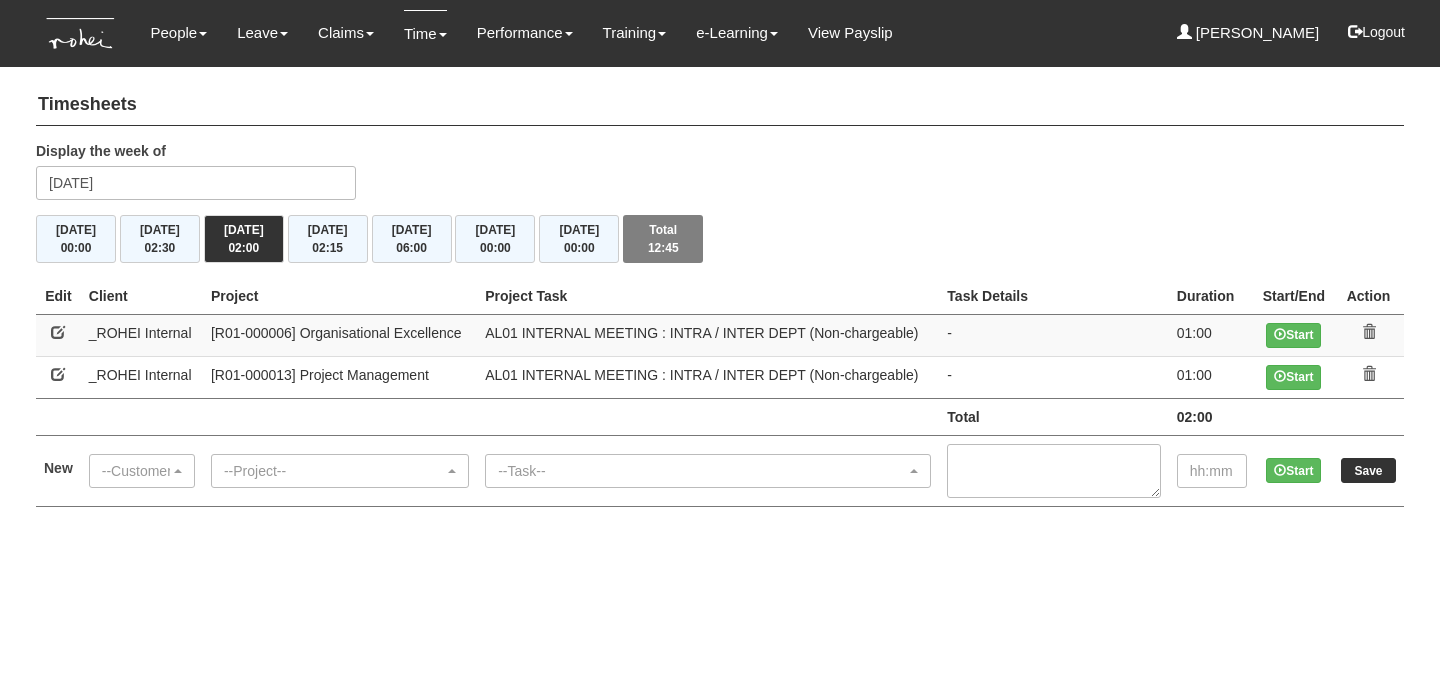 scroll, scrollTop: 0, scrollLeft: 0, axis: both 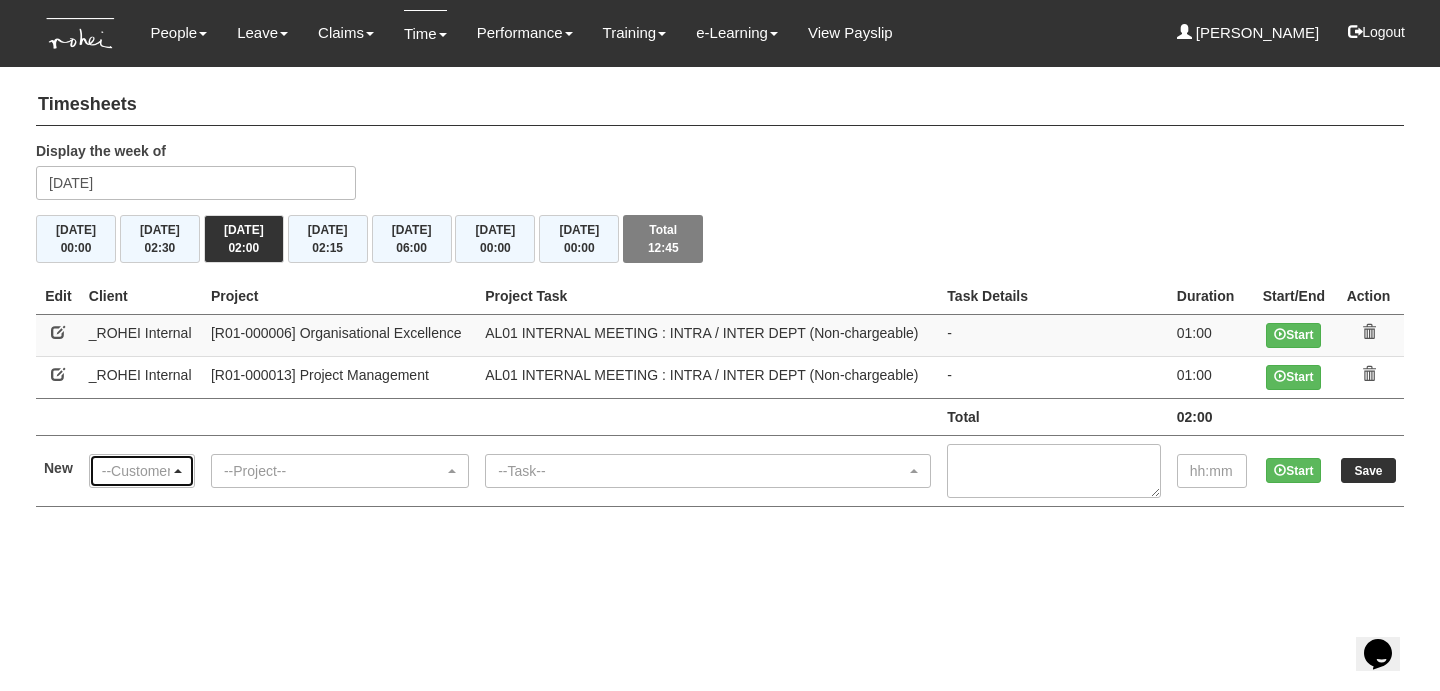 click on "--Customer--" at bounding box center (136, 471) 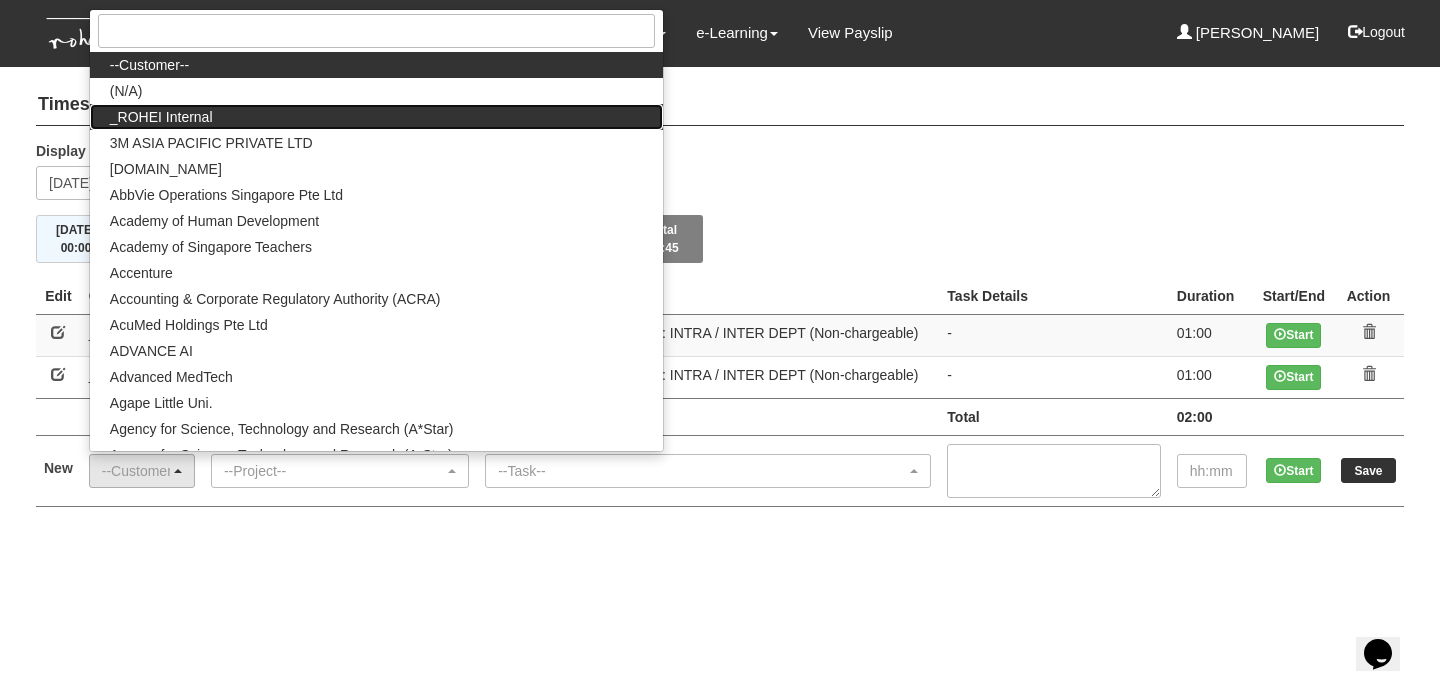 click on "_ROHEI Internal" at bounding box center [376, 117] 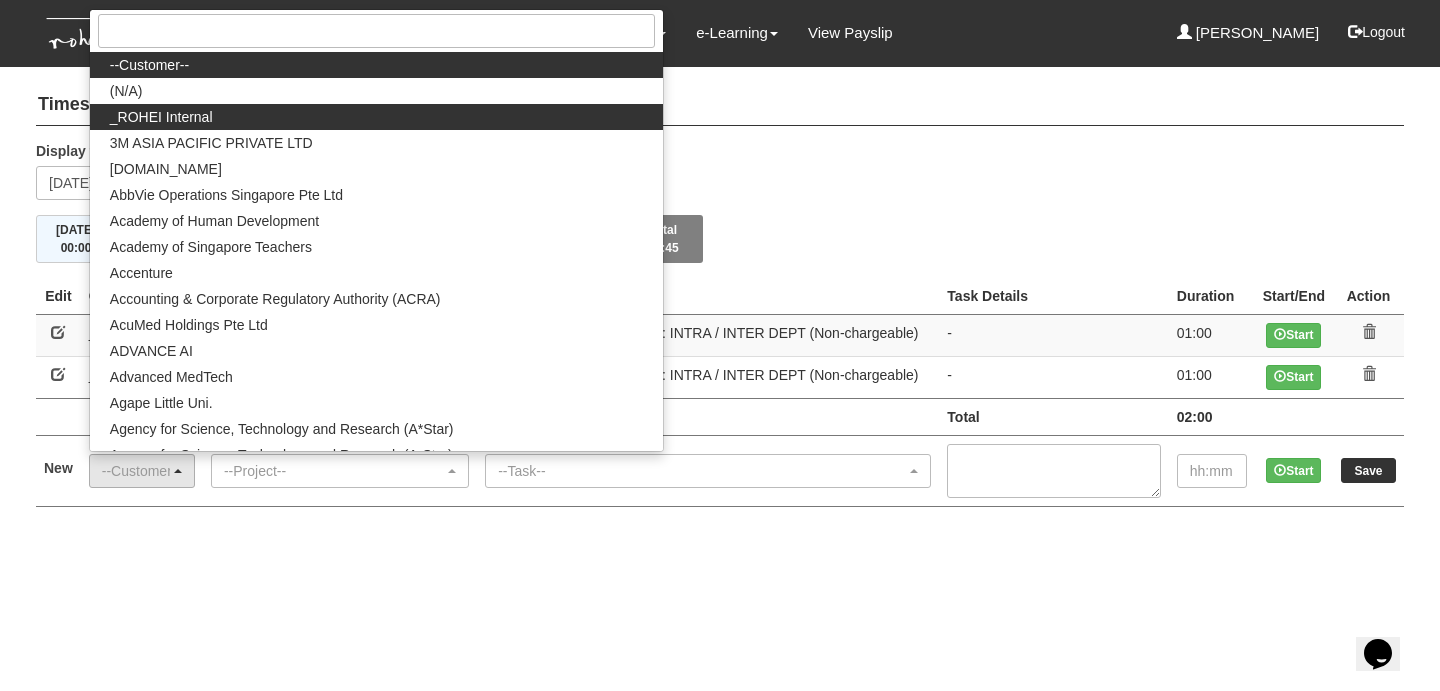 select on "397" 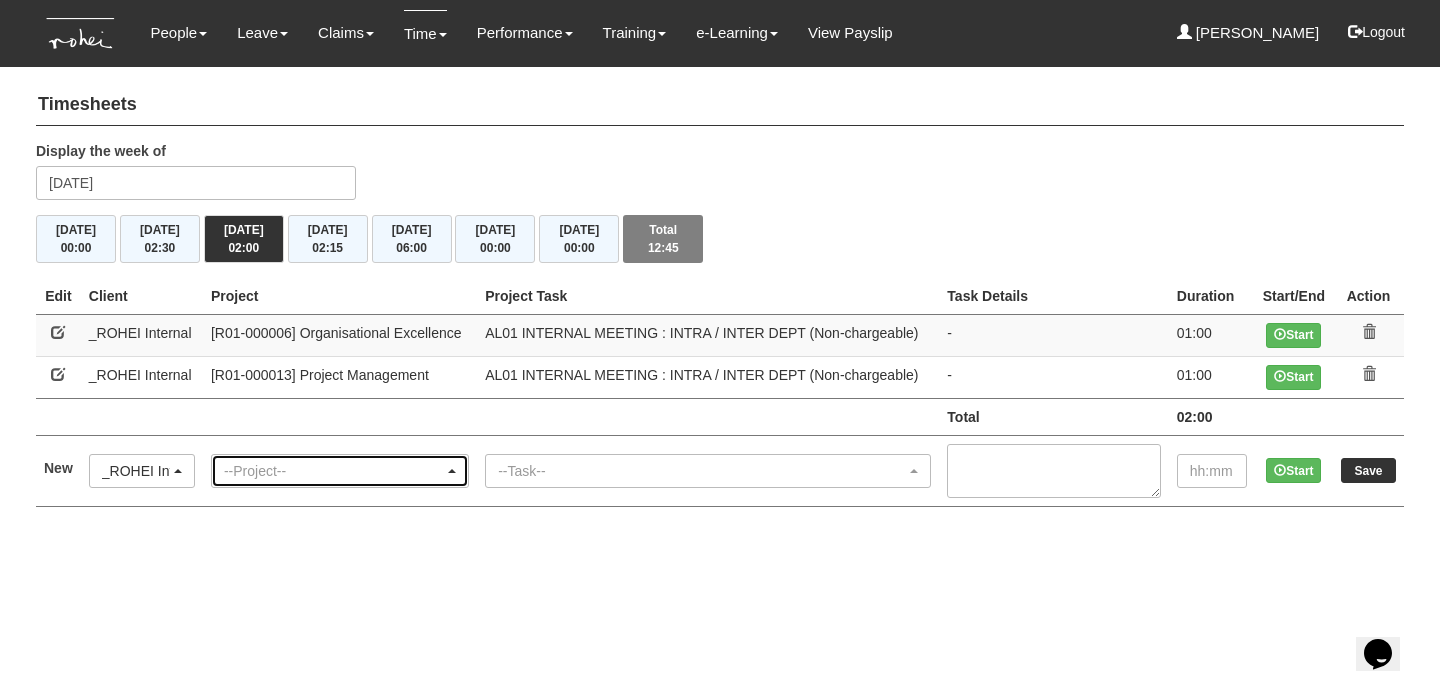 click on "--Project--" at bounding box center [334, 471] 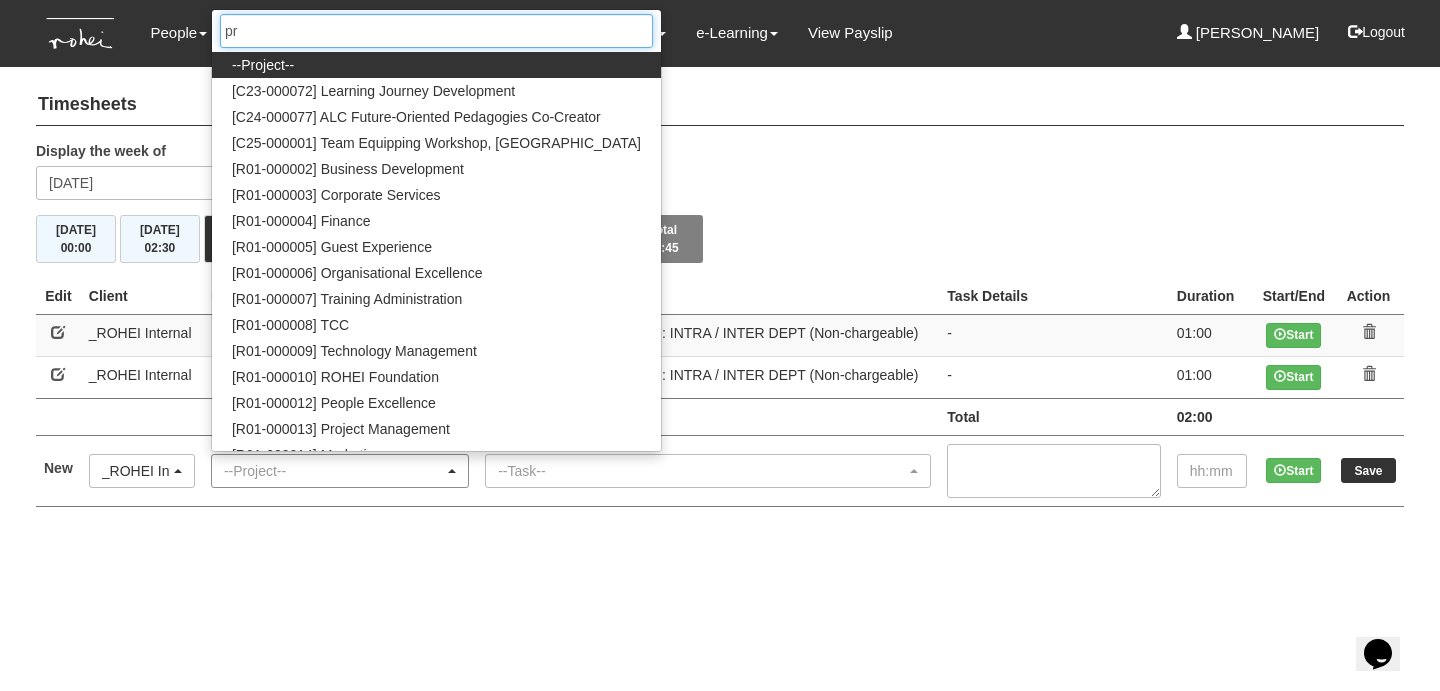 type on "pro" 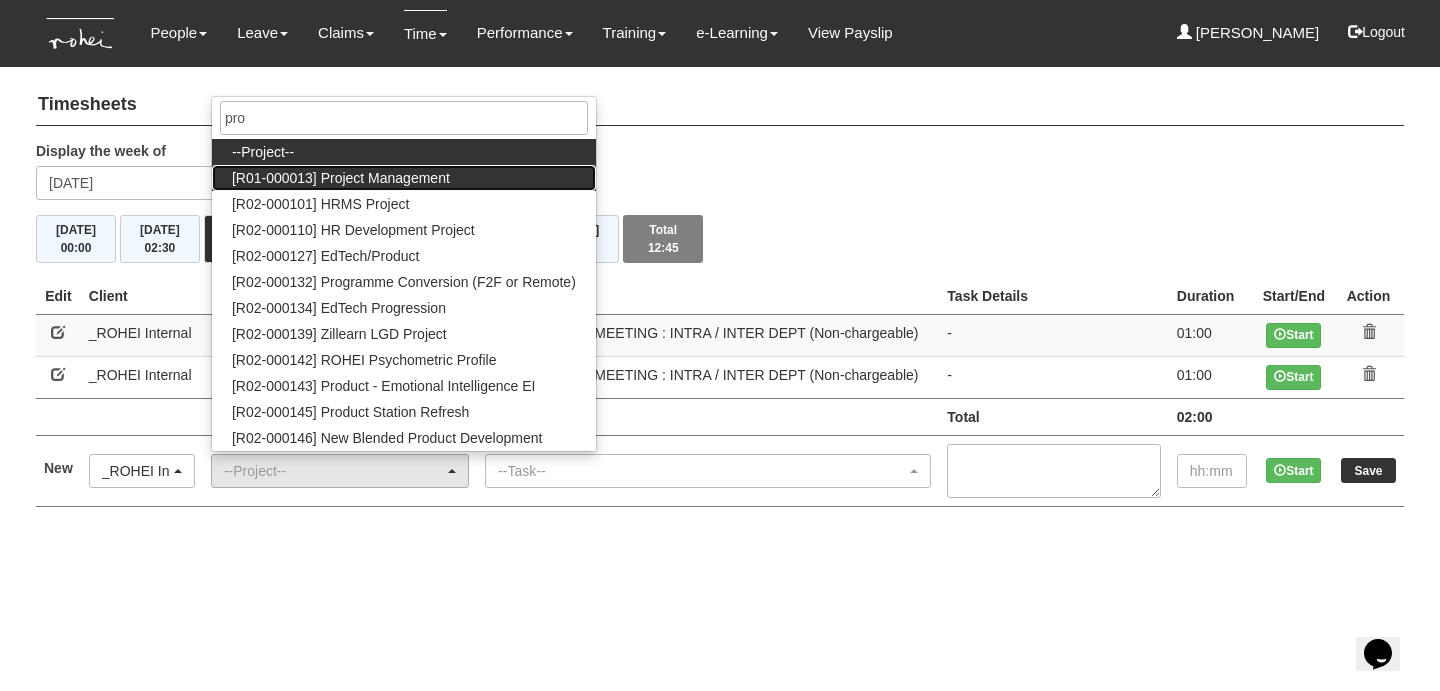click on "[R01-000013] Project Management" at bounding box center [341, 178] 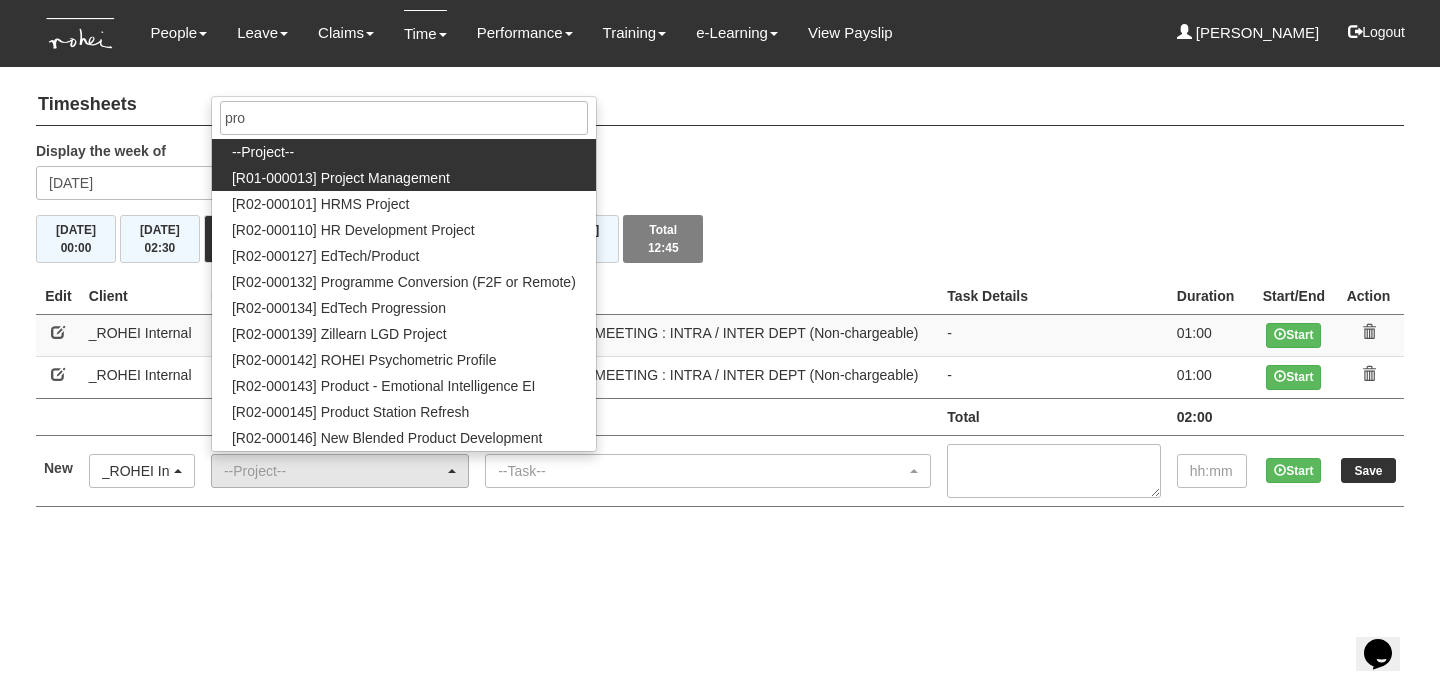 select on "1495" 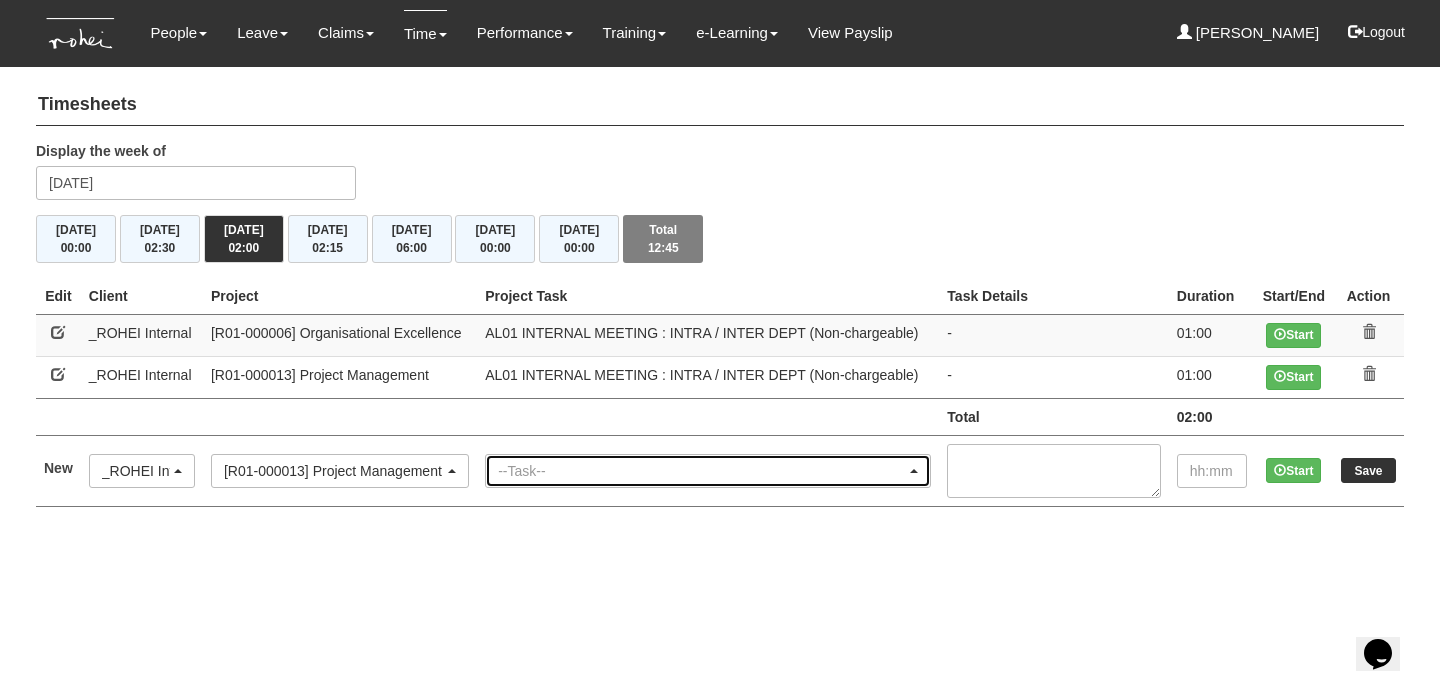 click on "--Task--" at bounding box center [702, 471] 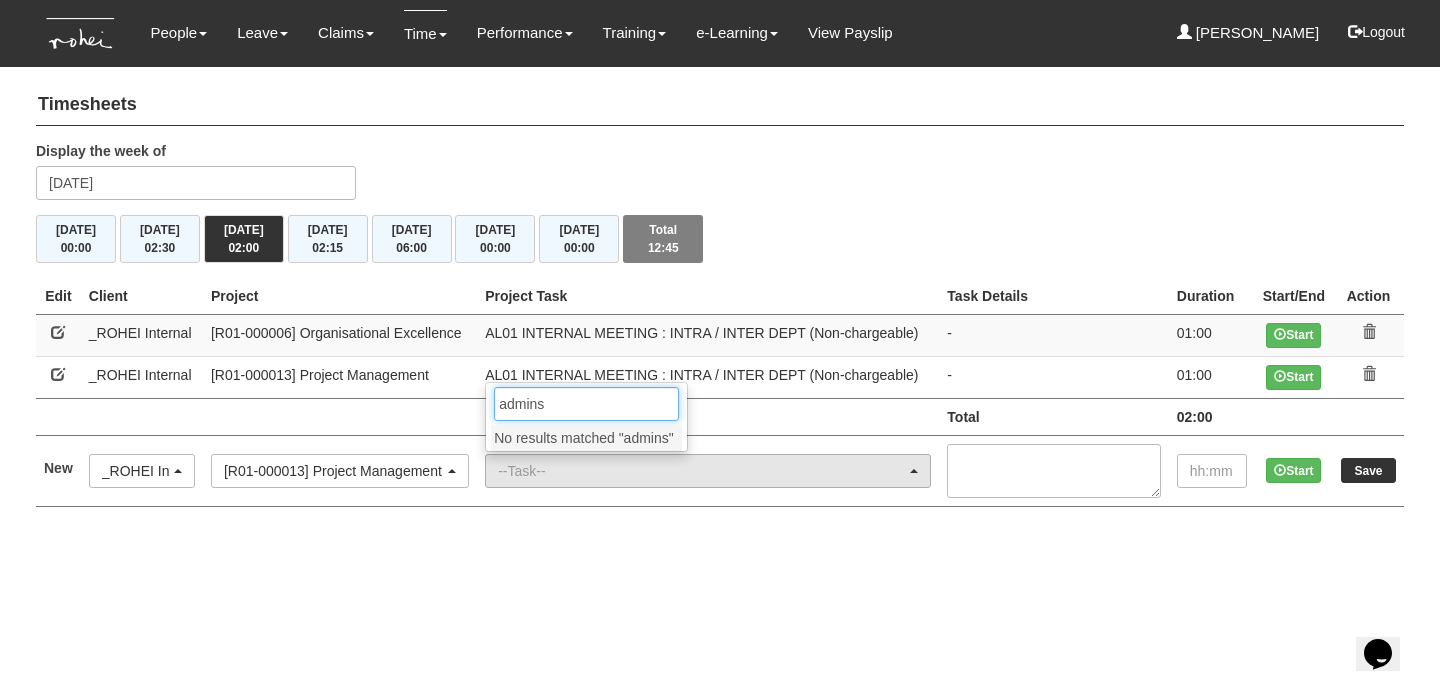 type on "admin" 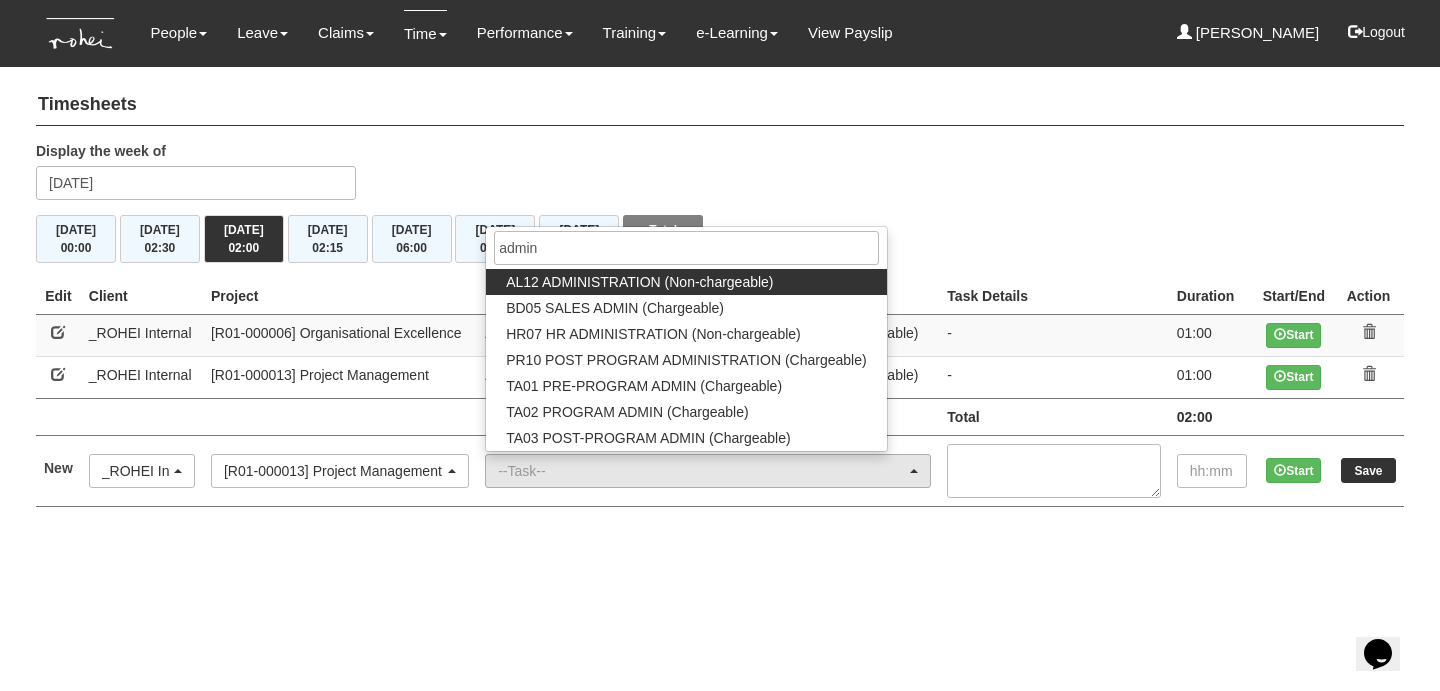 click on "AL12 ADMINISTRATION (Non-chargeable)" at bounding box center (639, 282) 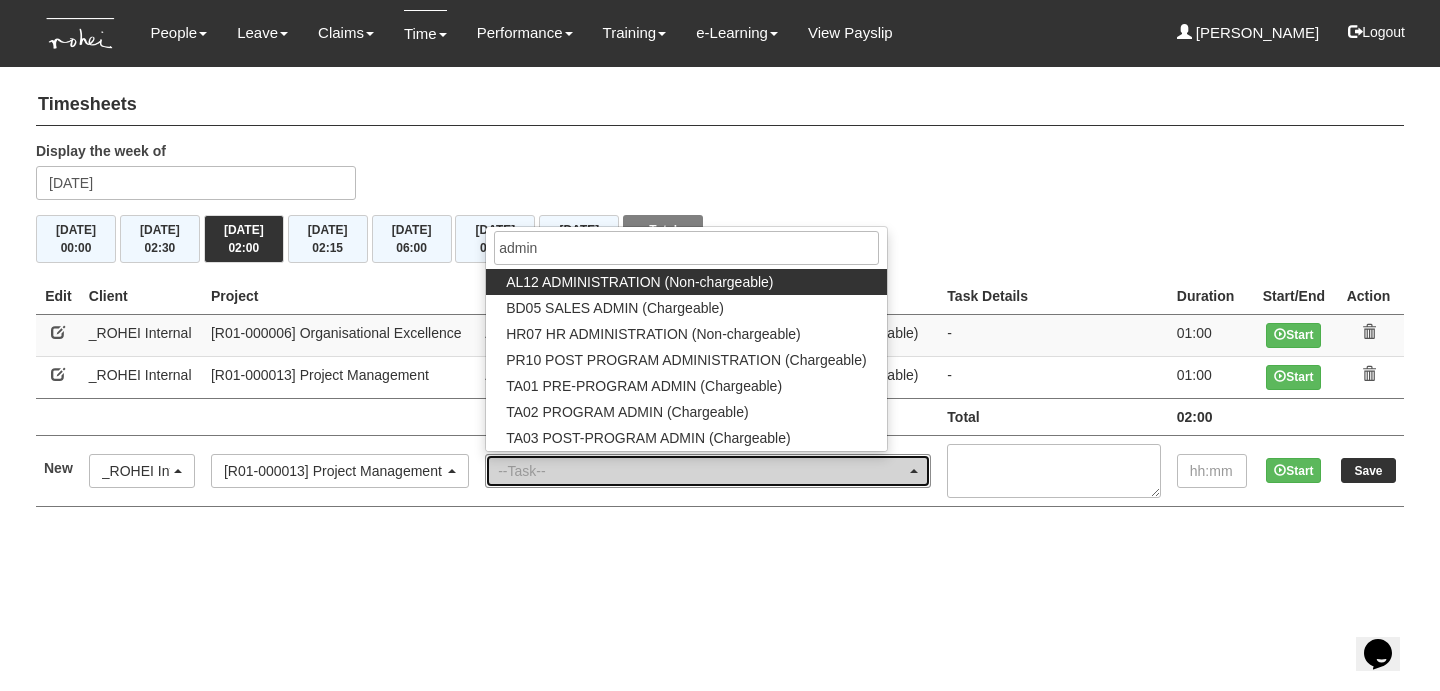 select on "51" 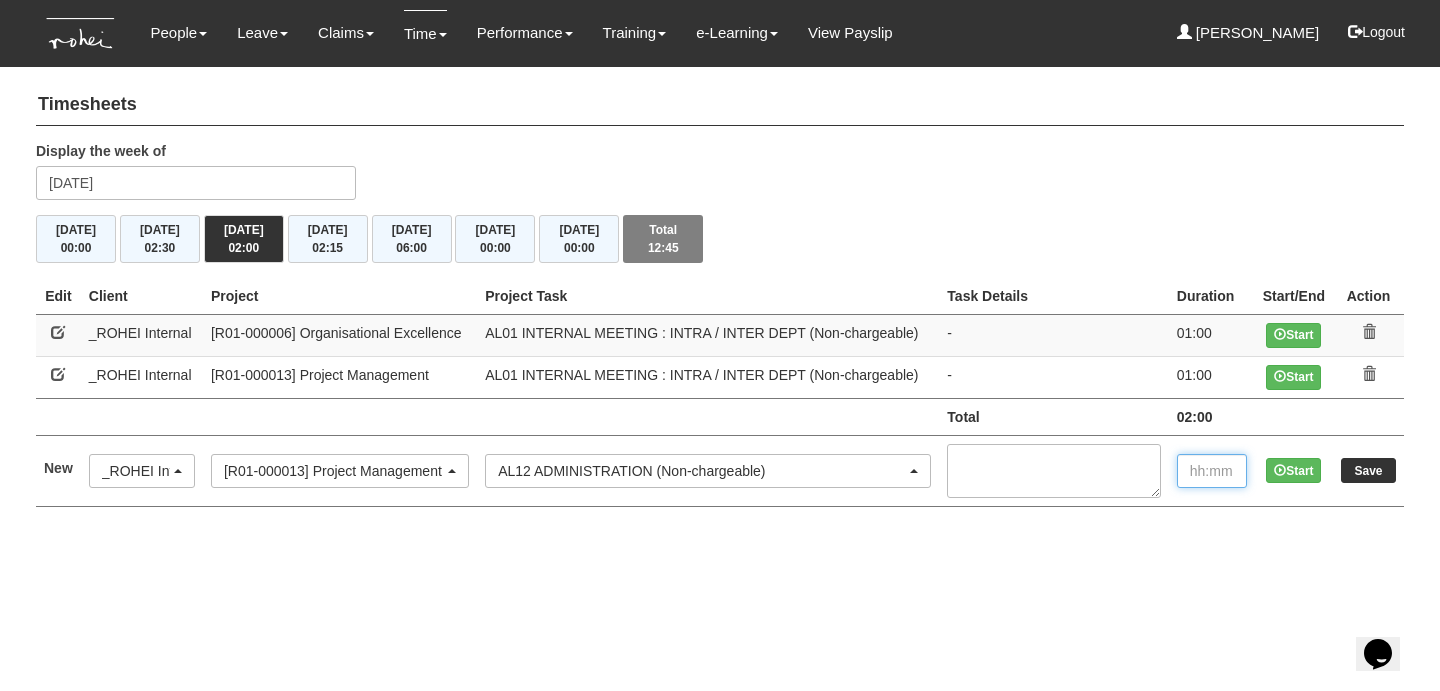 click at bounding box center (1212, 471) 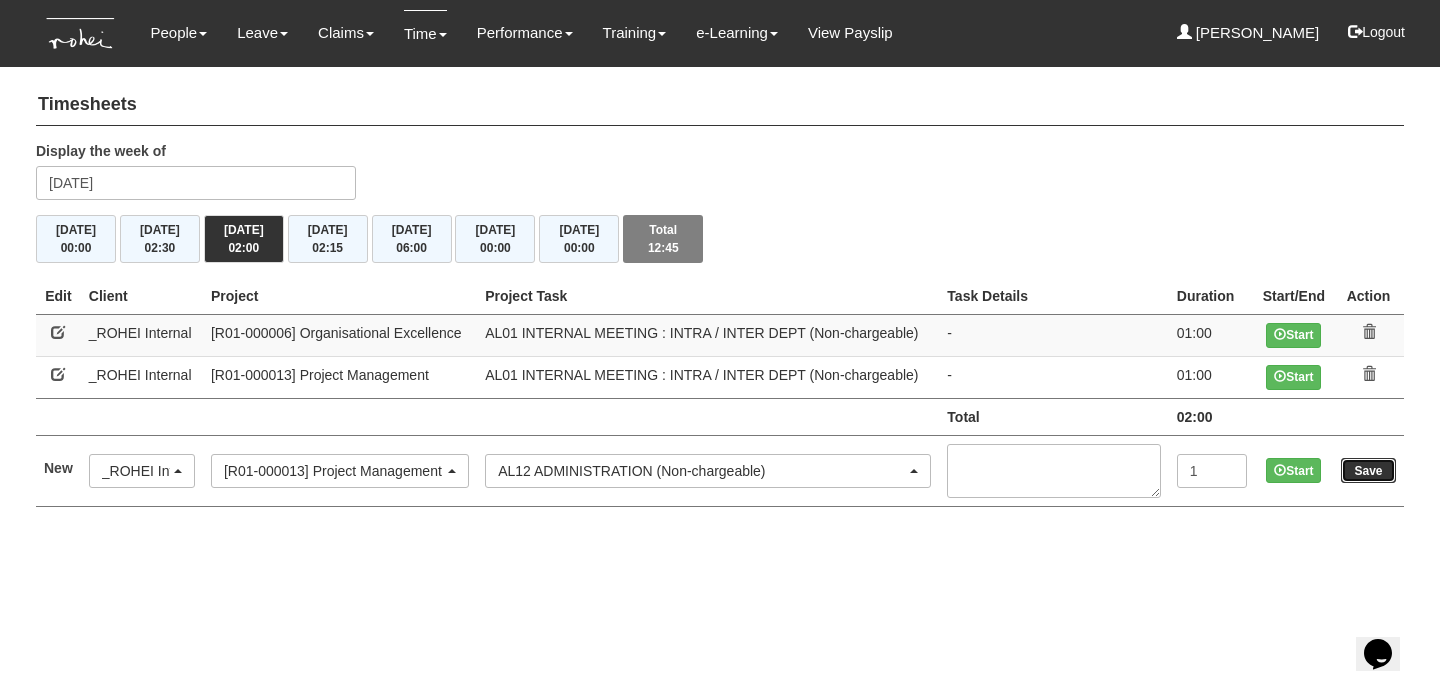 click on "Save" at bounding box center (1368, 470) 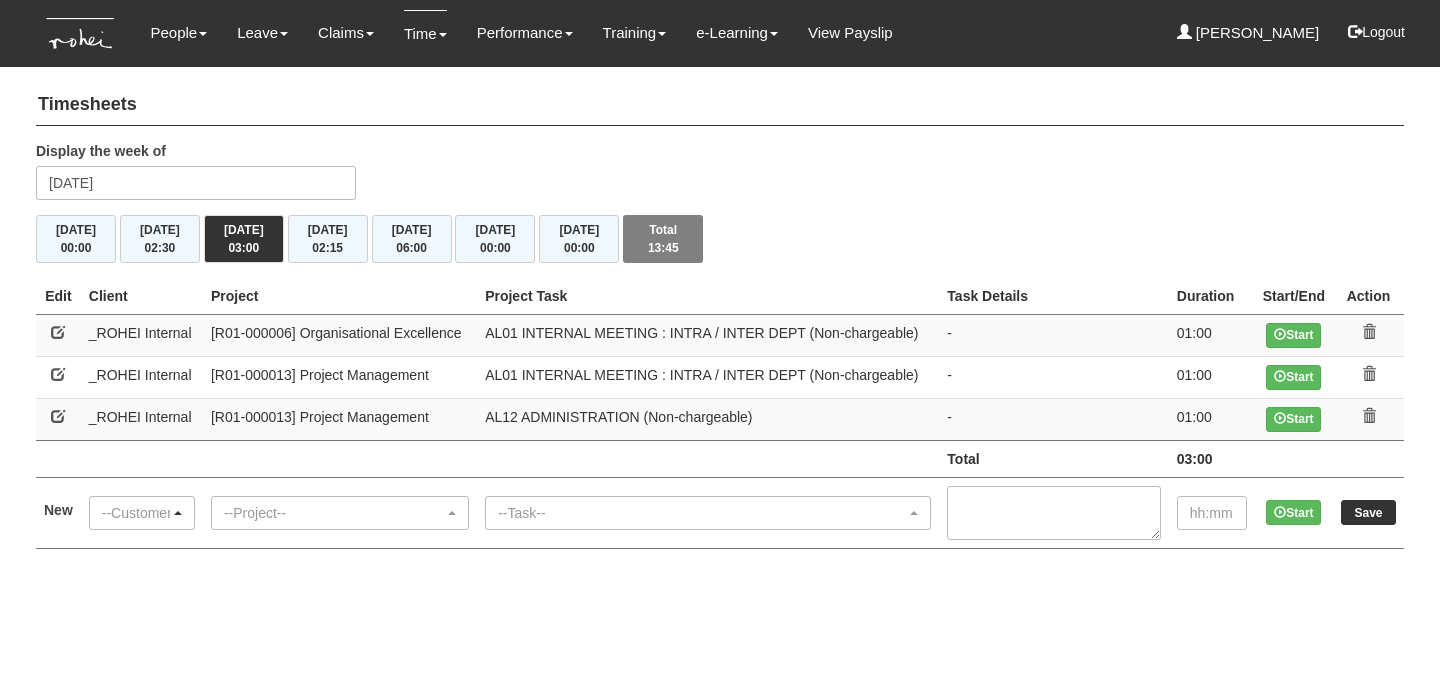 scroll, scrollTop: 0, scrollLeft: 0, axis: both 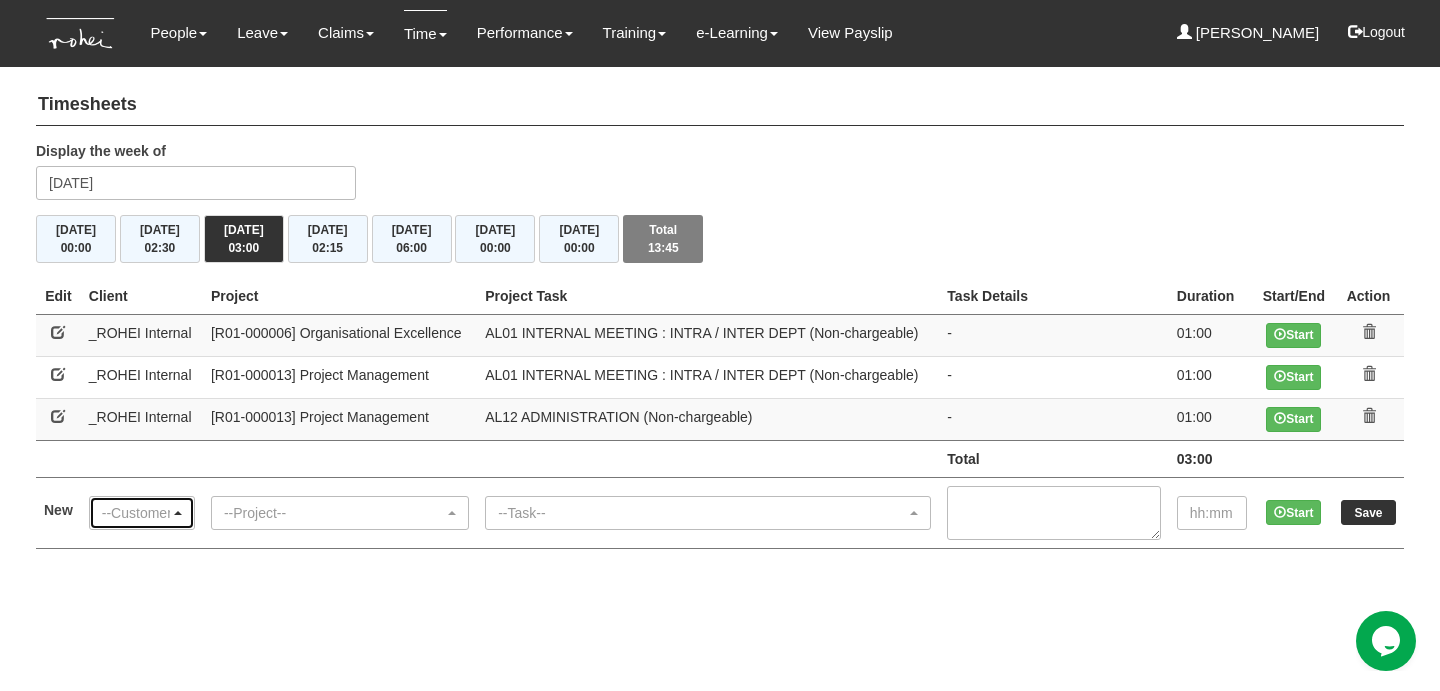 click on "--Customer--" at bounding box center (142, 513) 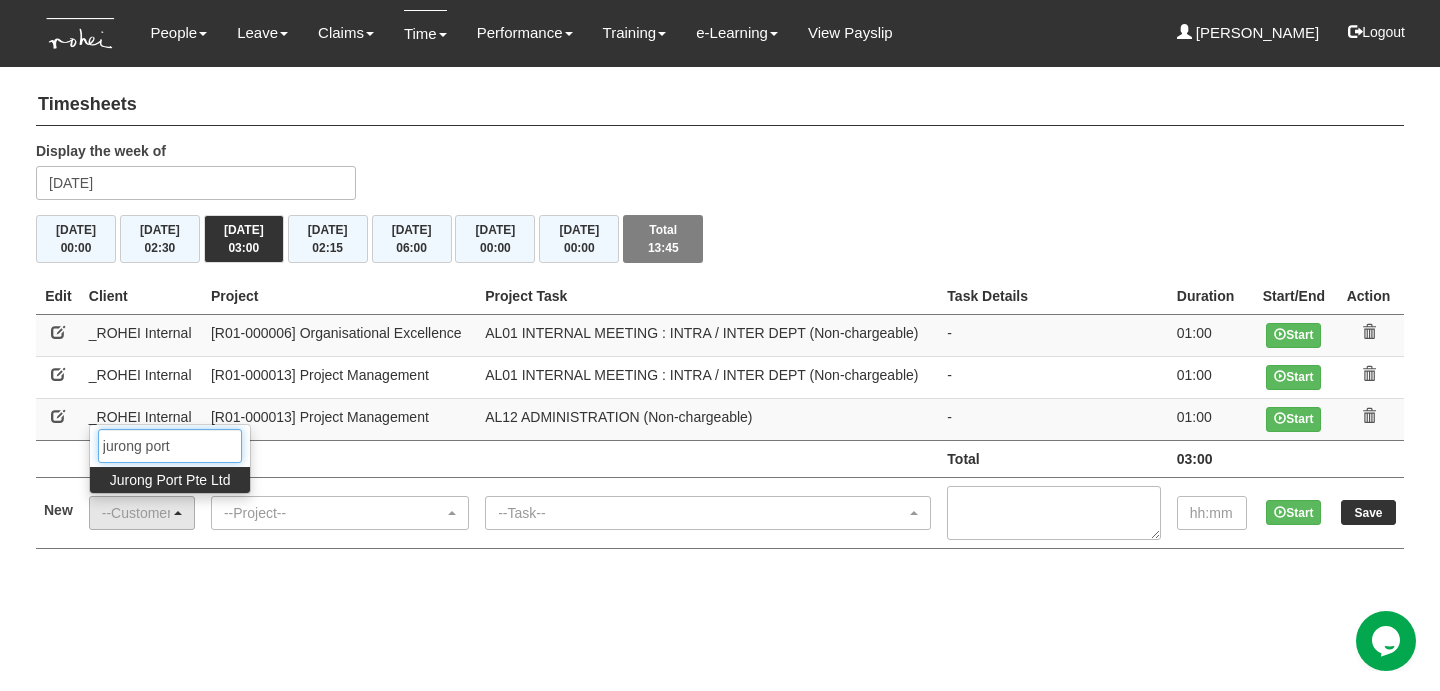 type on "jurong port" 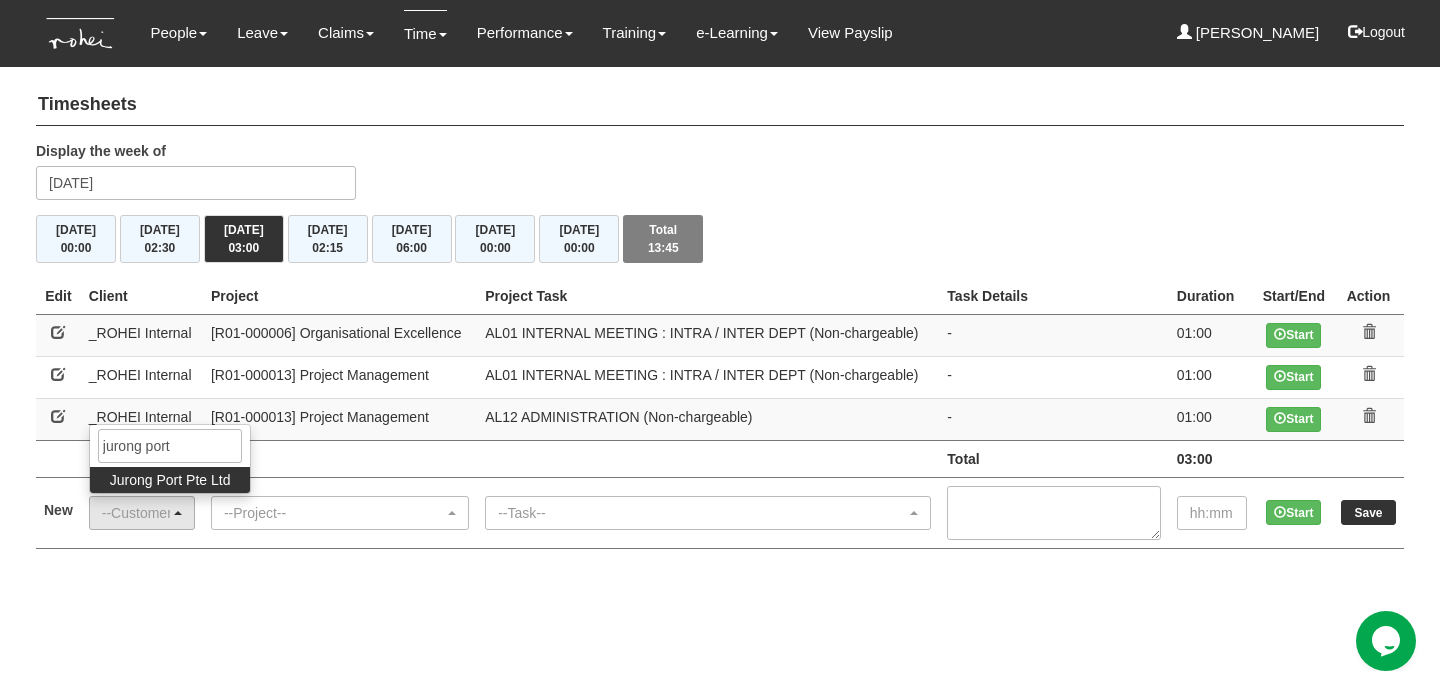 click on "Jurong Port Pte Ltd" at bounding box center [170, 480] 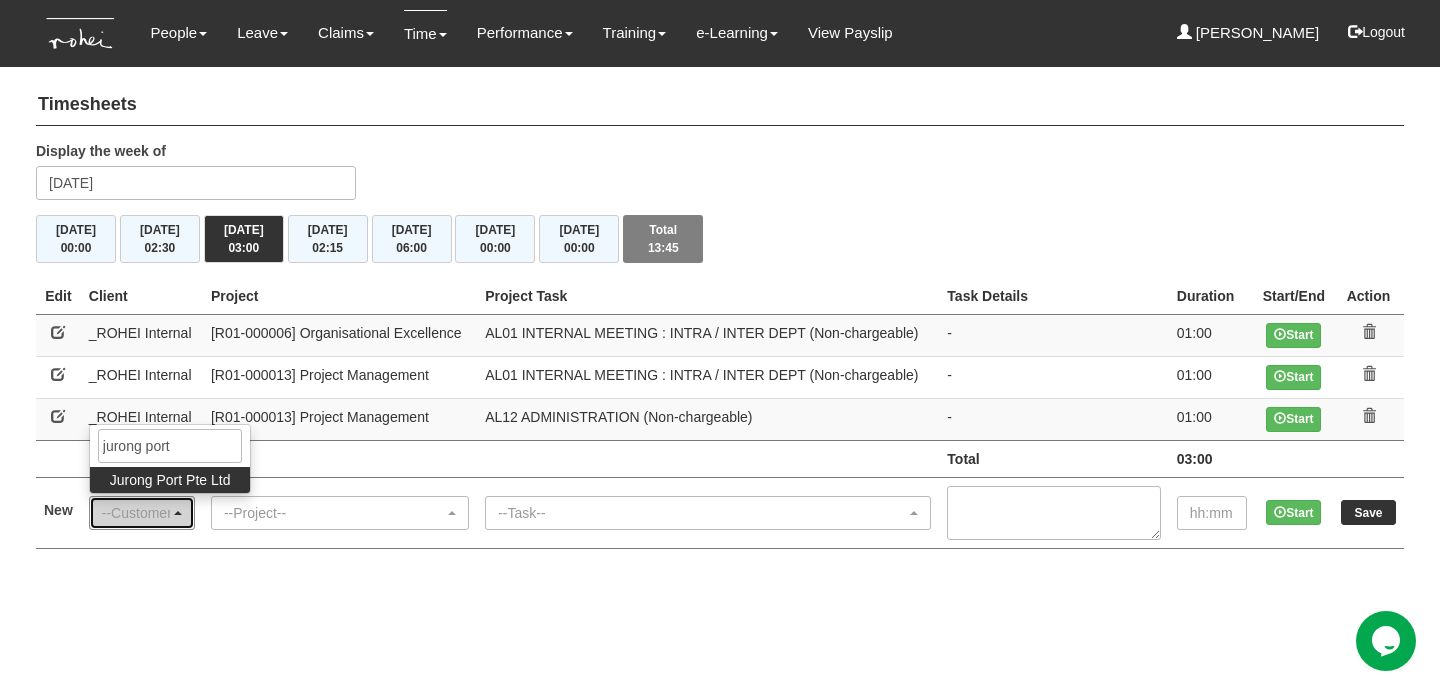 select on "260" 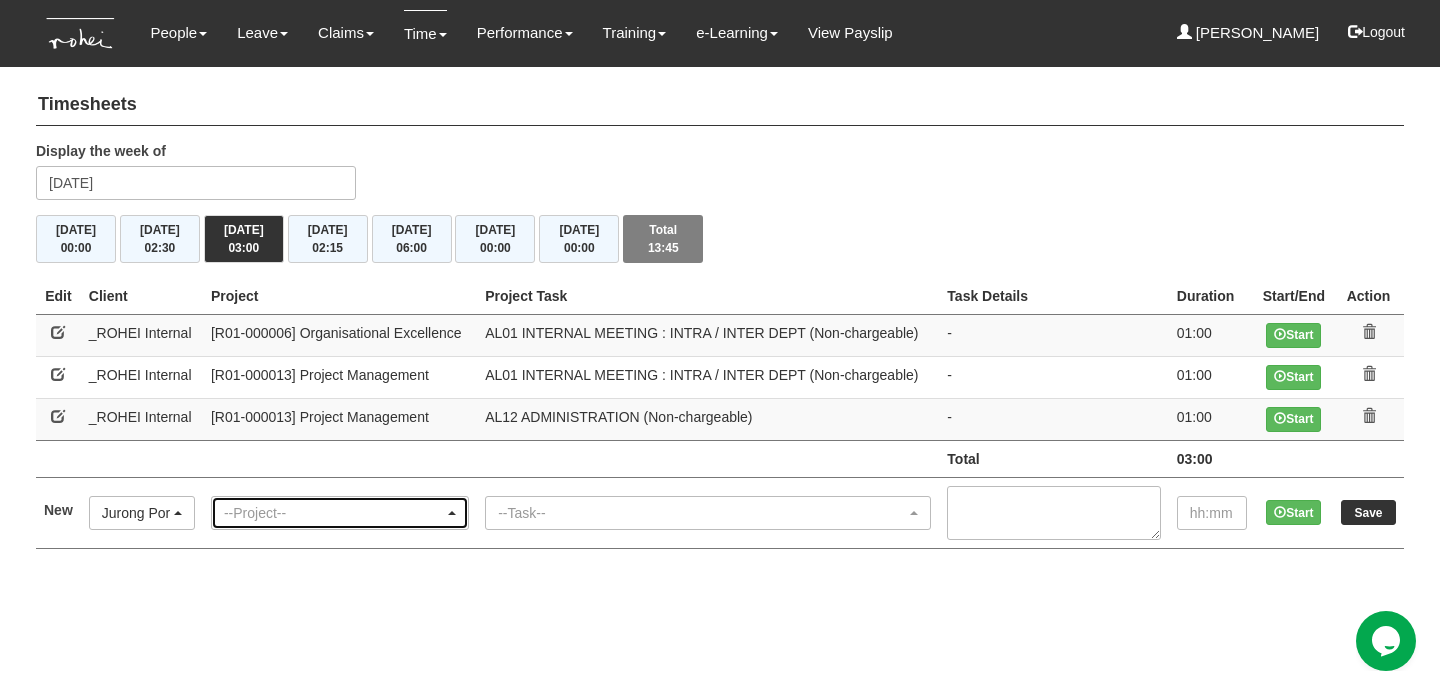 click on "--Project--" at bounding box center [334, 513] 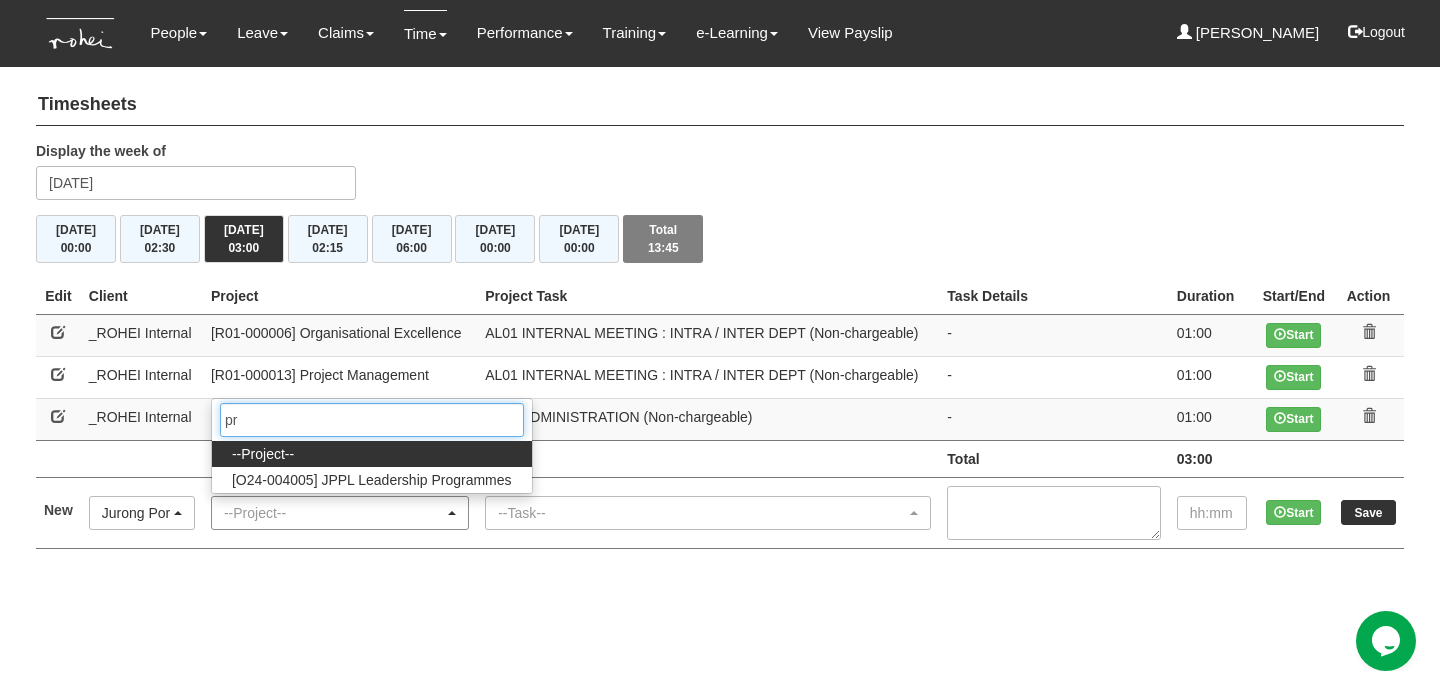 type on "p" 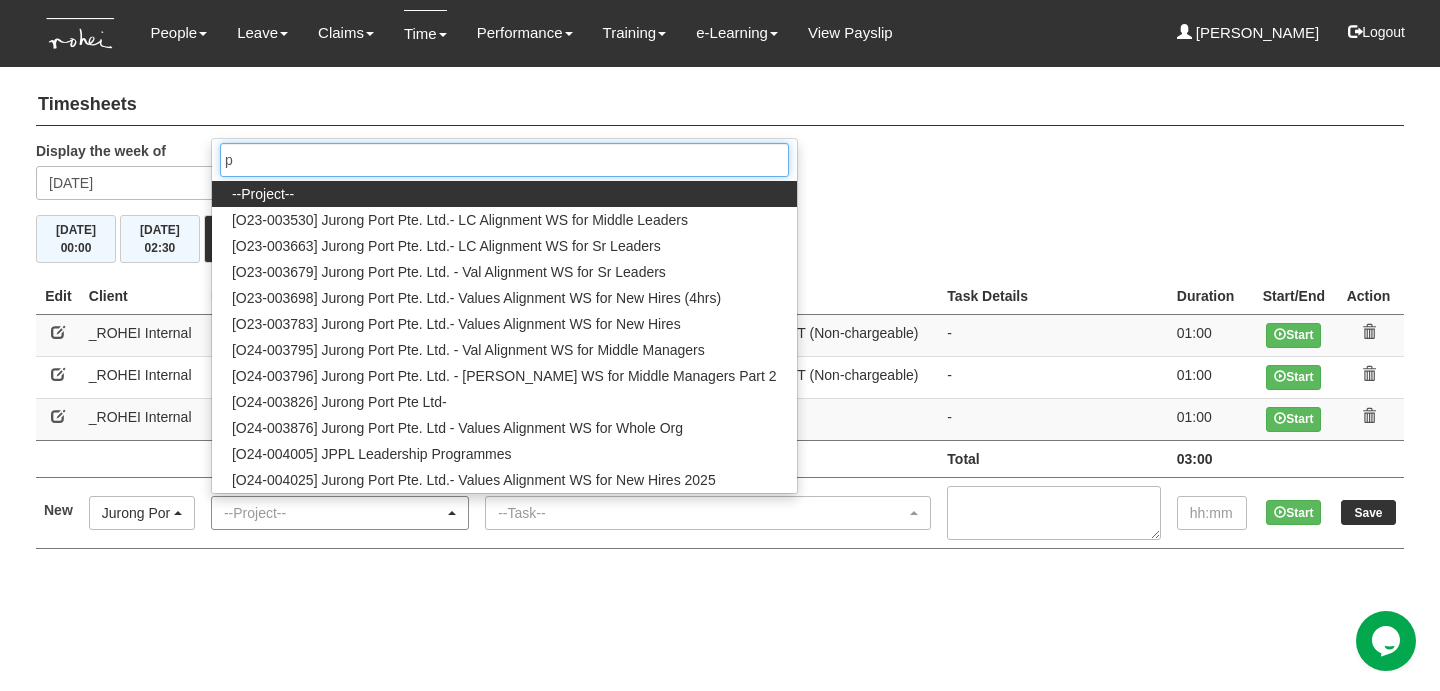 type 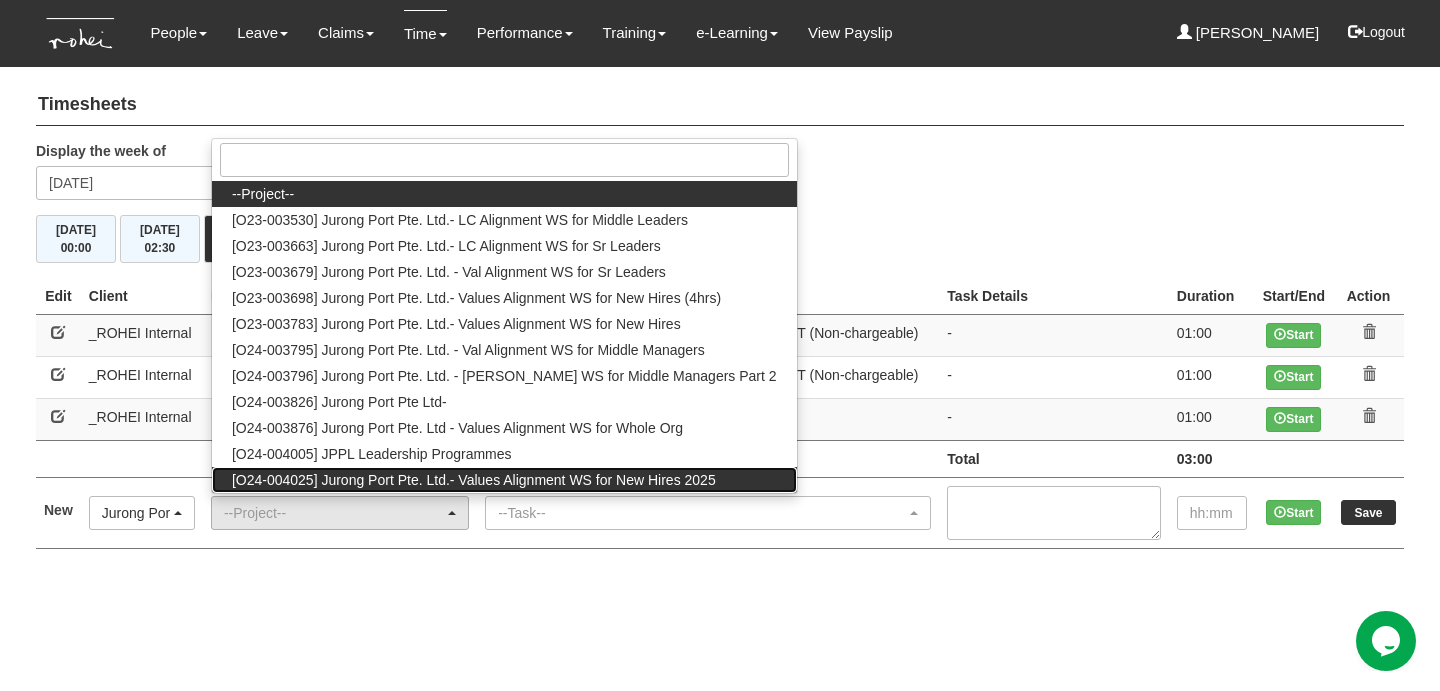 click on "[O24-004025] Jurong Port Pte. Ltd.- Values Alignment WS for New Hires 2025" at bounding box center [474, 480] 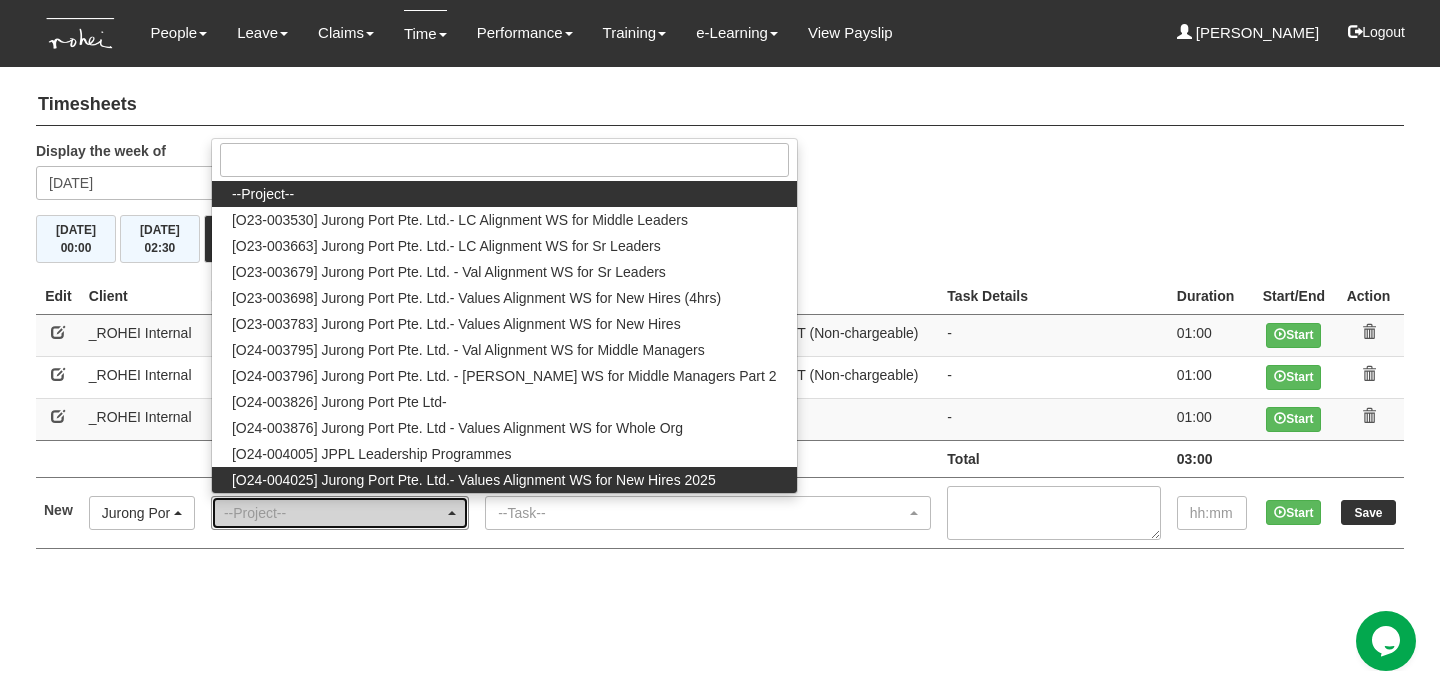 select on "2650" 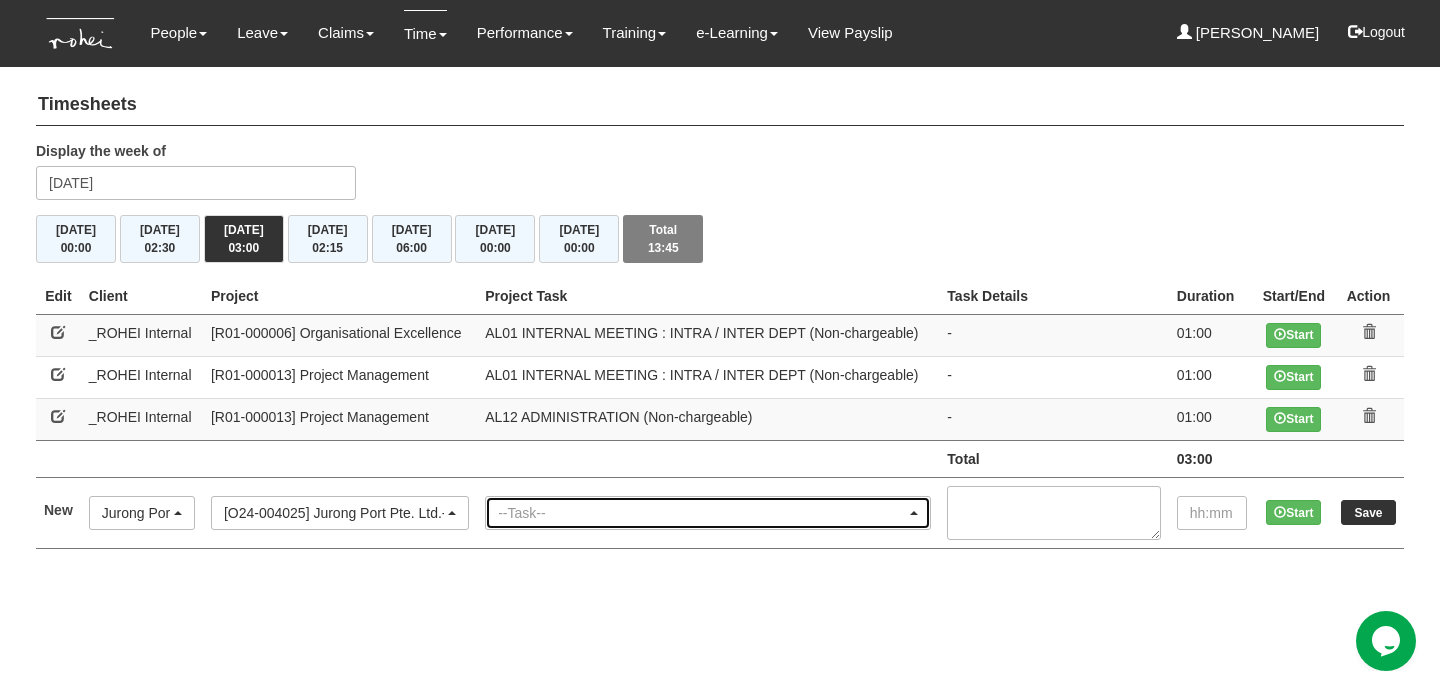 click on "--Task--" at bounding box center (708, 513) 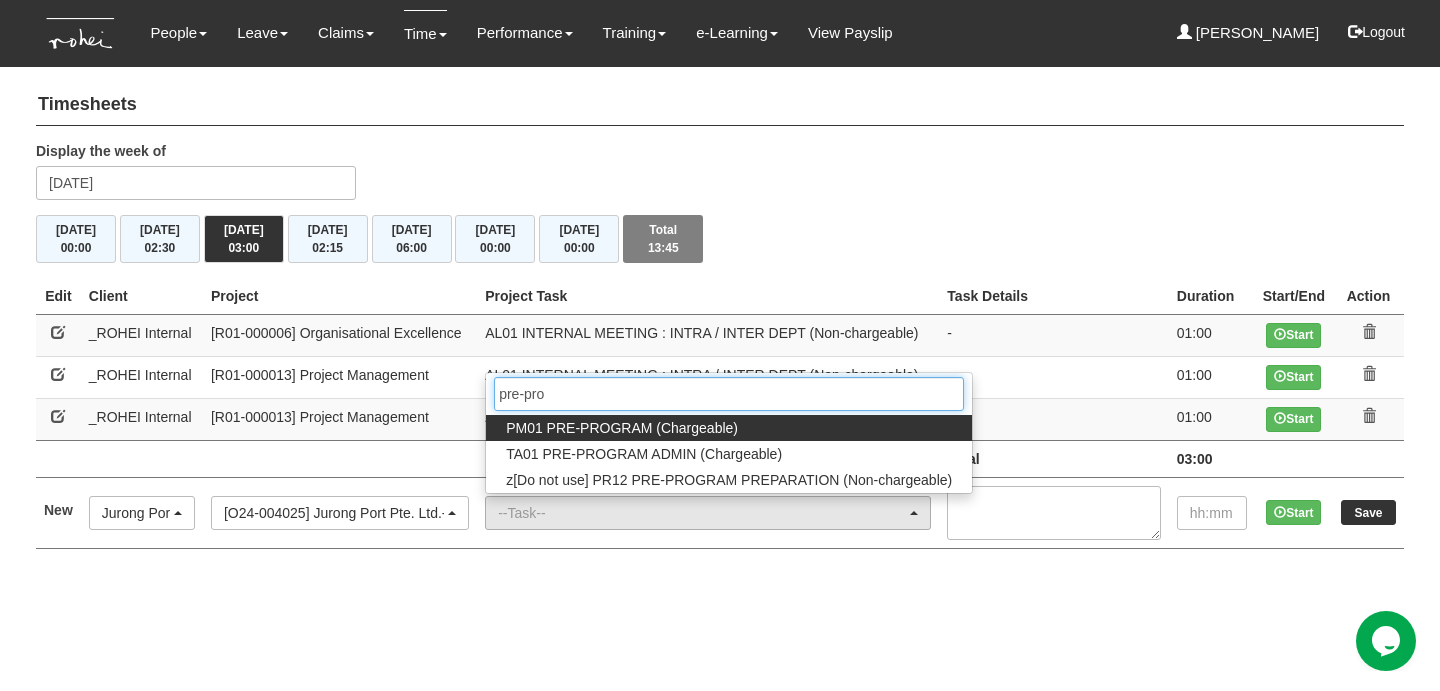 type on "pre-pro" 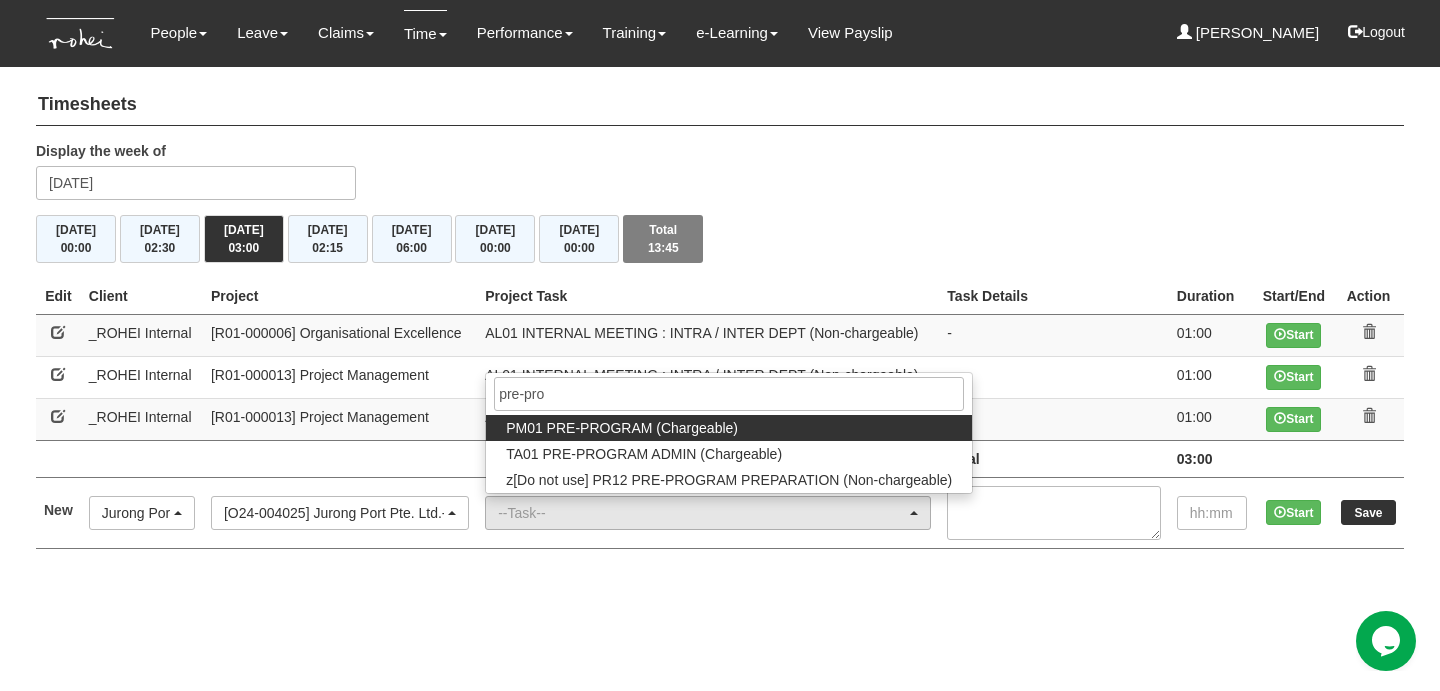 click on "PM01 PRE-PROGRAM (Chargeable)" at bounding box center [622, 428] 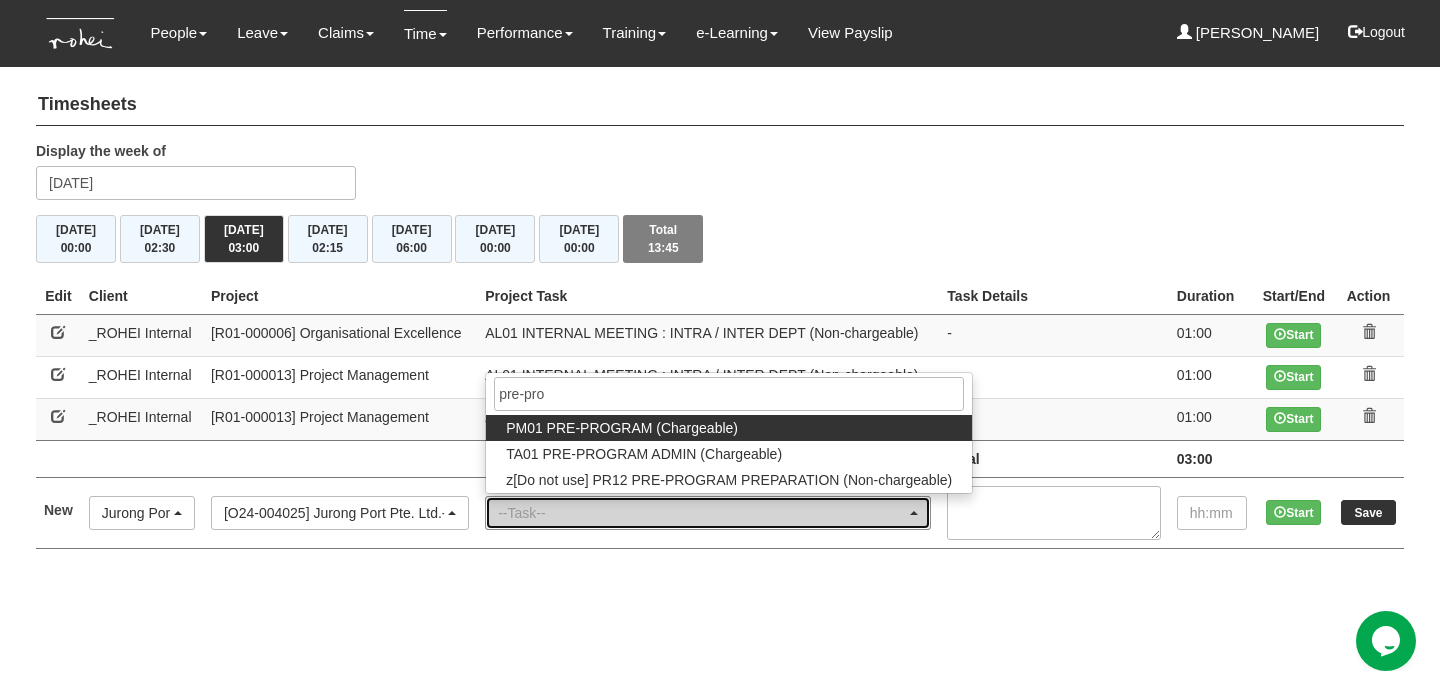 select on "162" 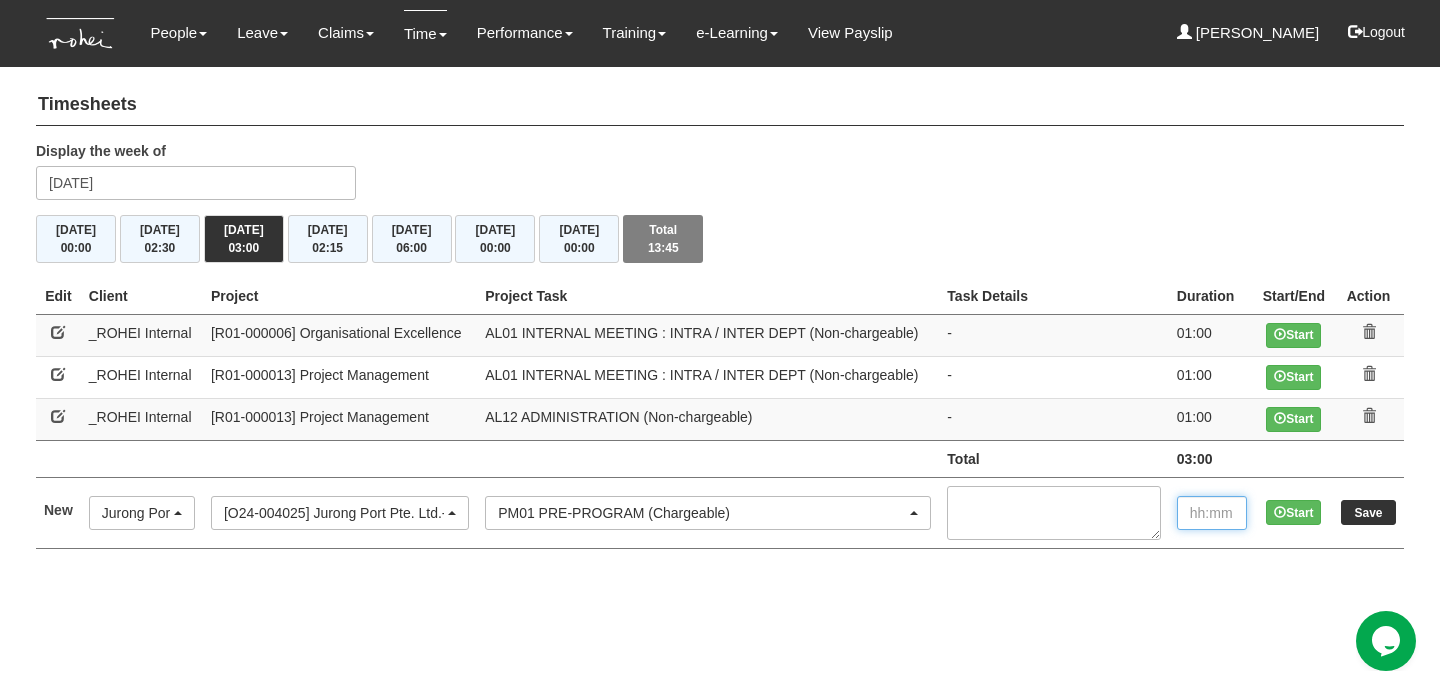 click at bounding box center [1212, 513] 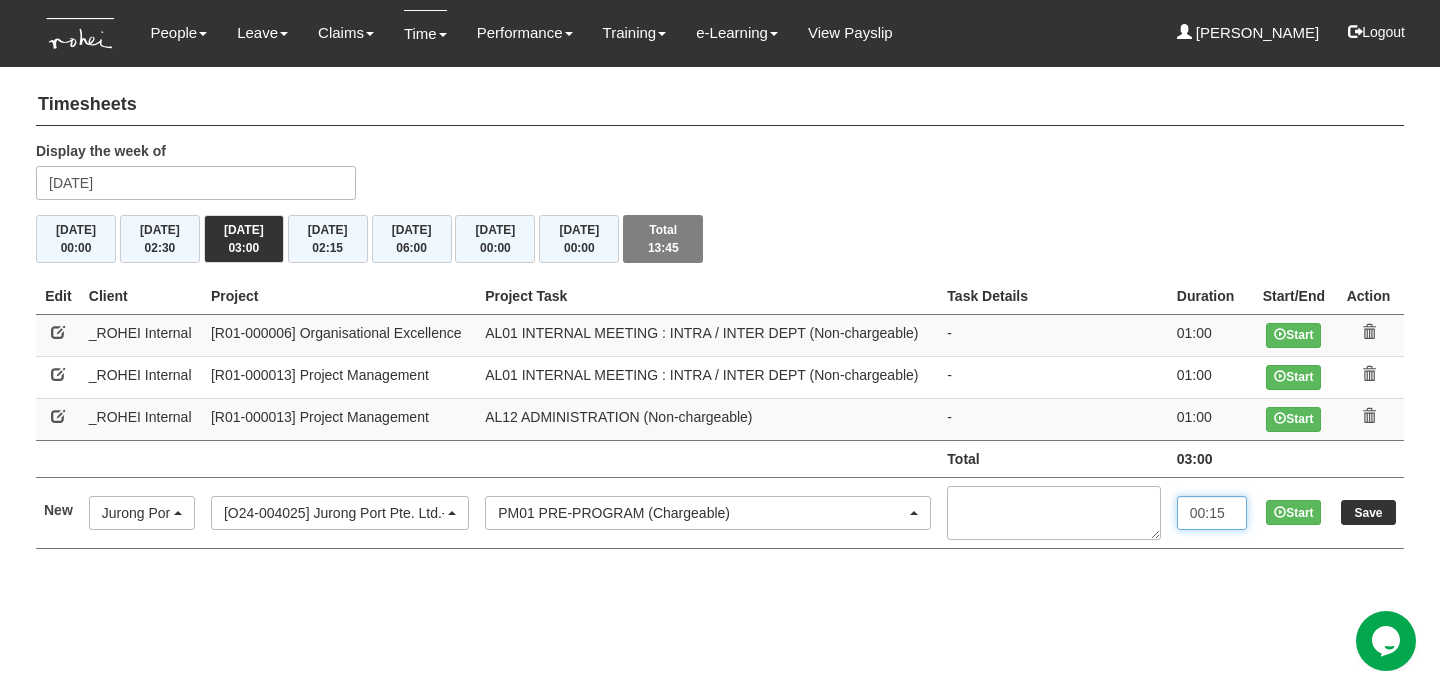 type on "00:15" 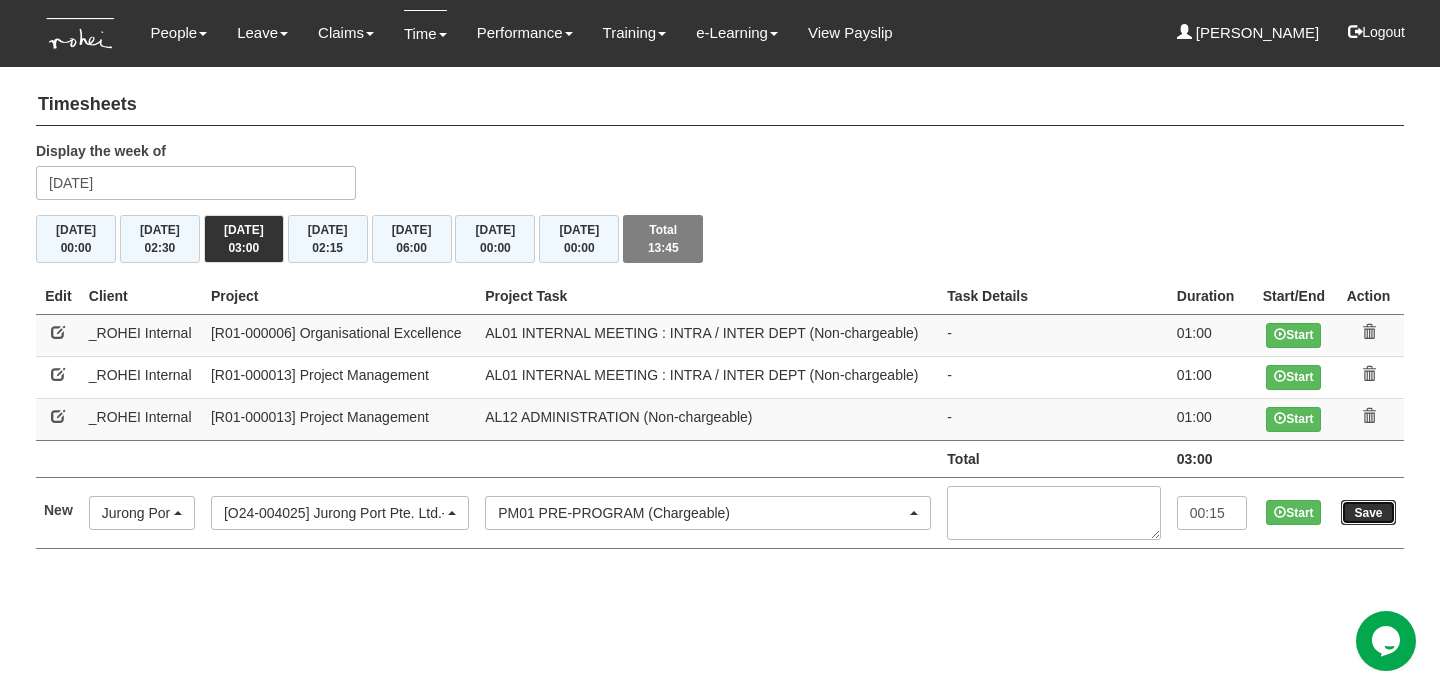 click on "Save" at bounding box center [1368, 512] 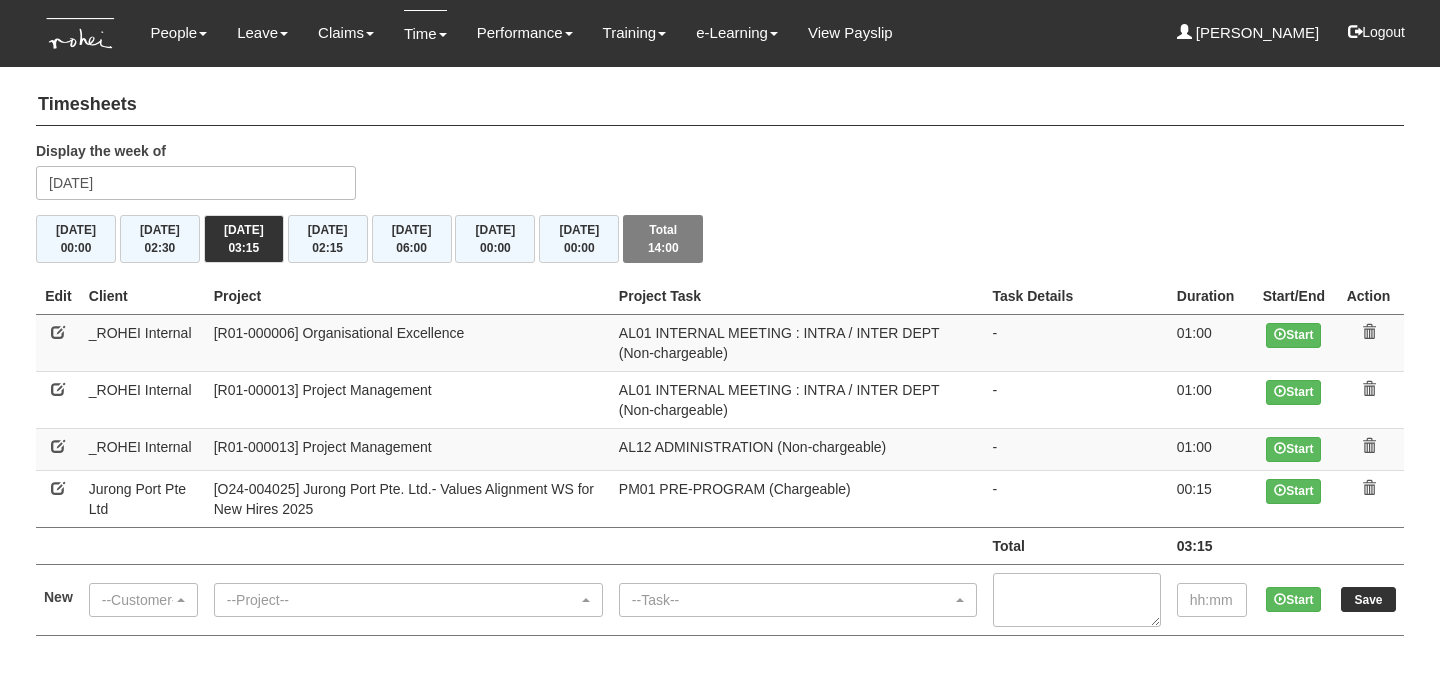scroll, scrollTop: 0, scrollLeft: 0, axis: both 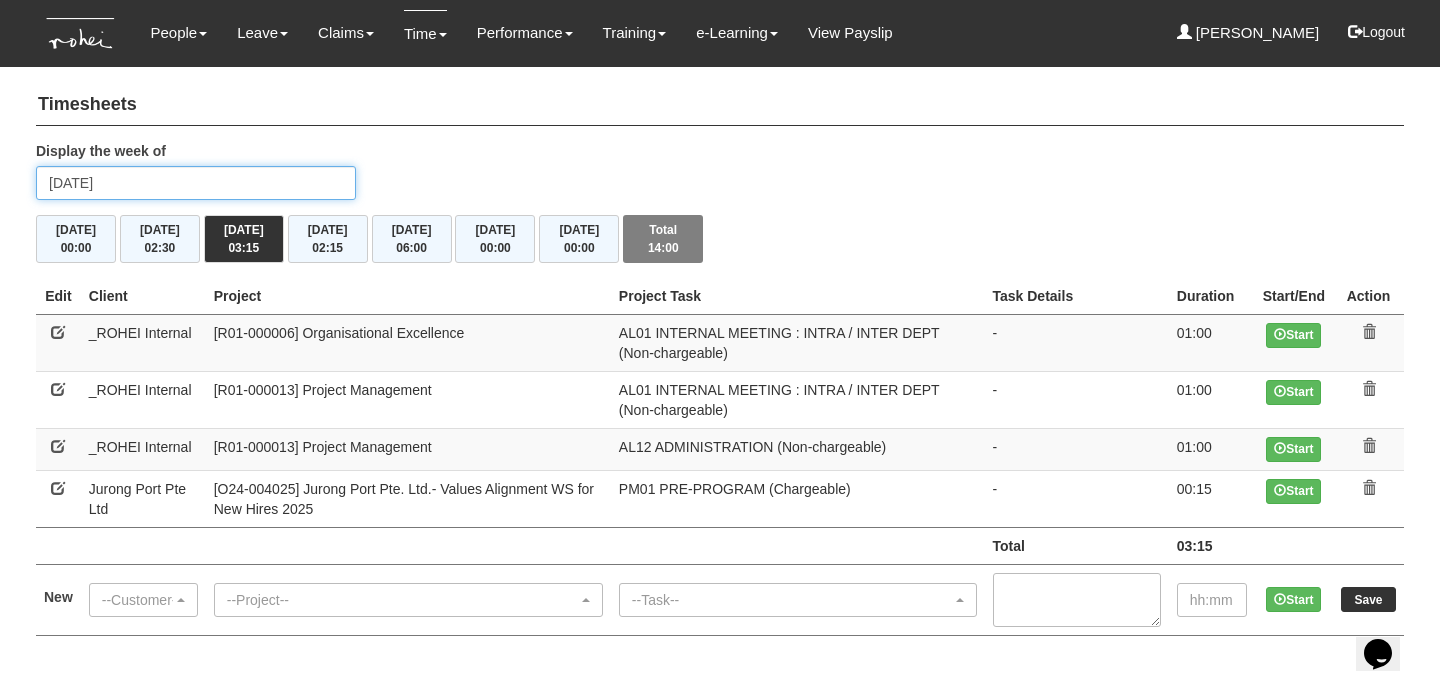 click on "[DATE]" at bounding box center (196, 183) 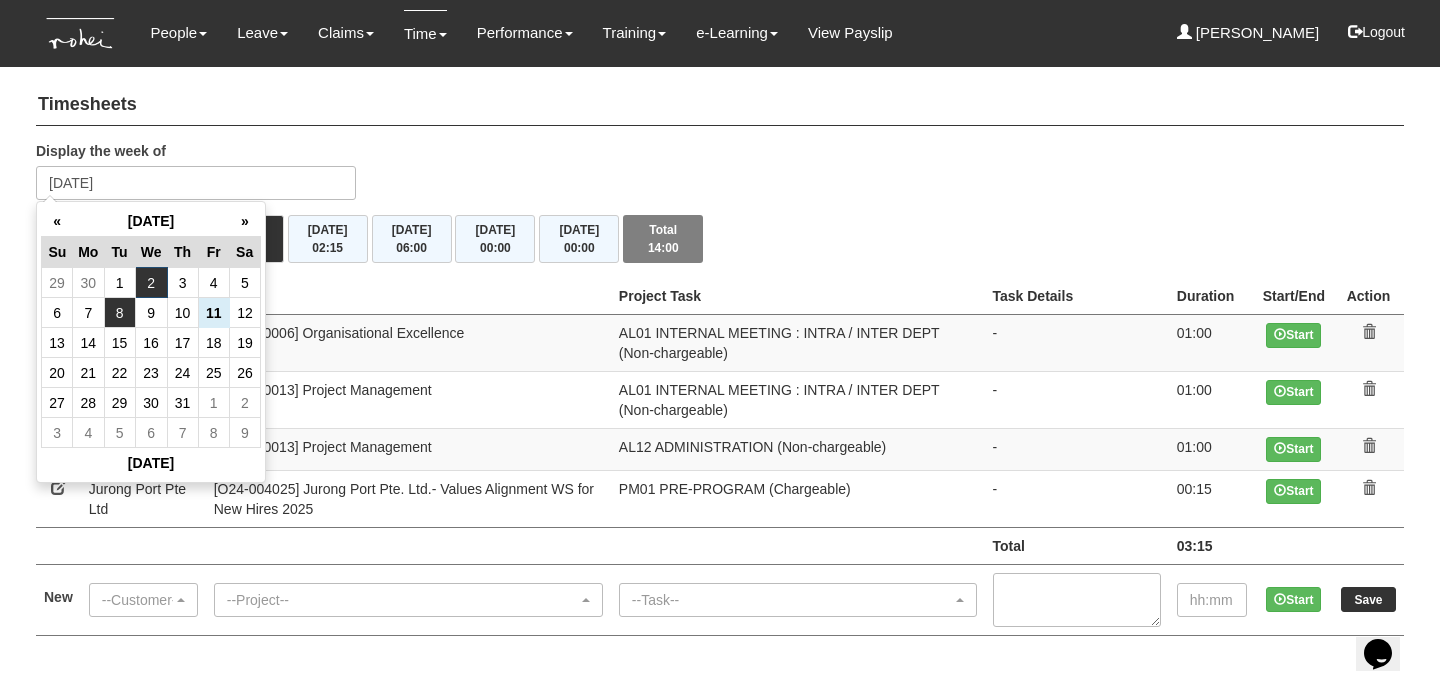 click on "8" at bounding box center (119, 313) 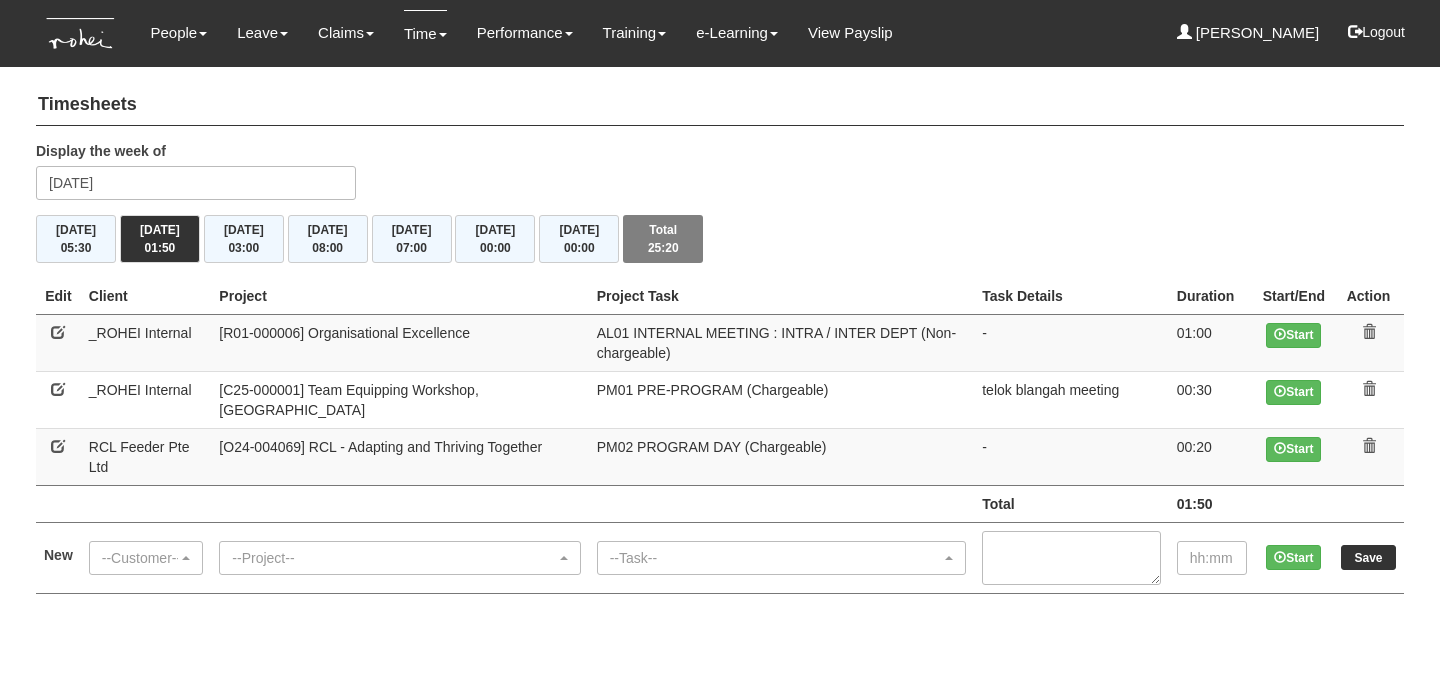scroll, scrollTop: 0, scrollLeft: 0, axis: both 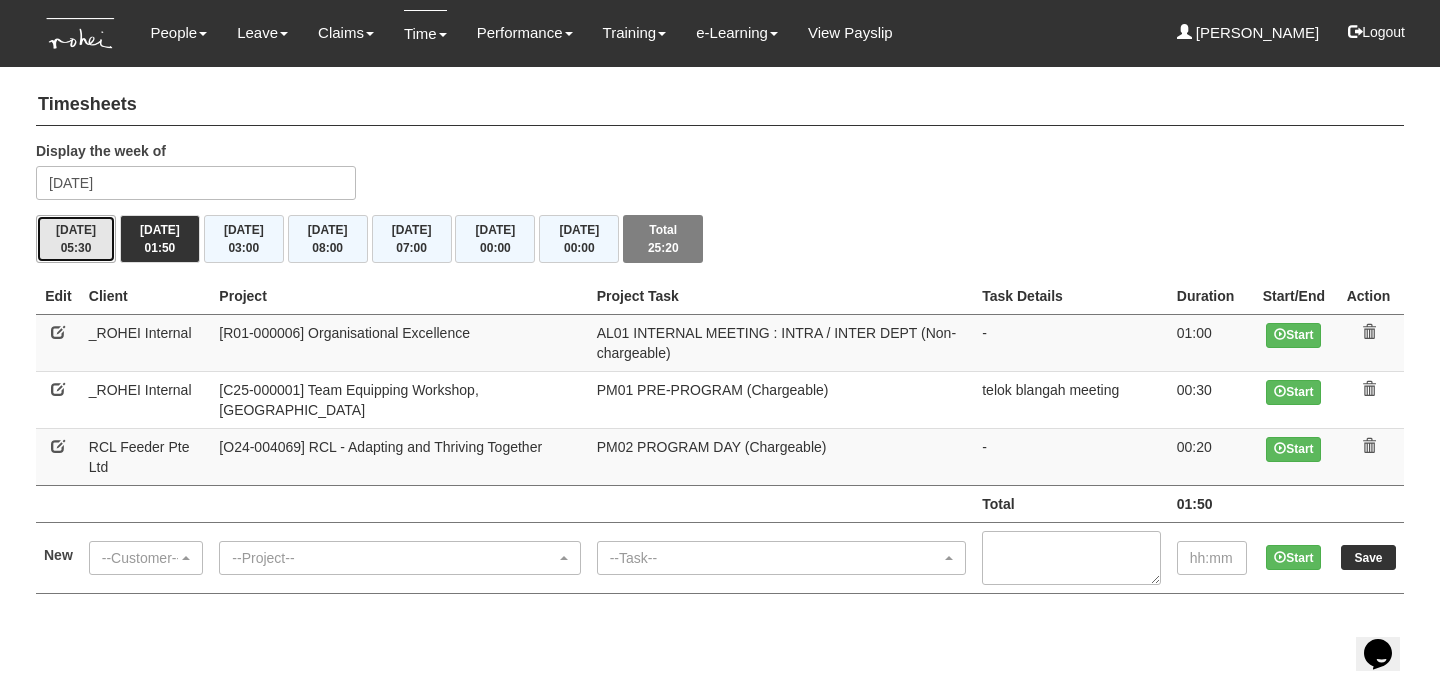 click on "[DATE] 05:30" at bounding box center [76, 239] 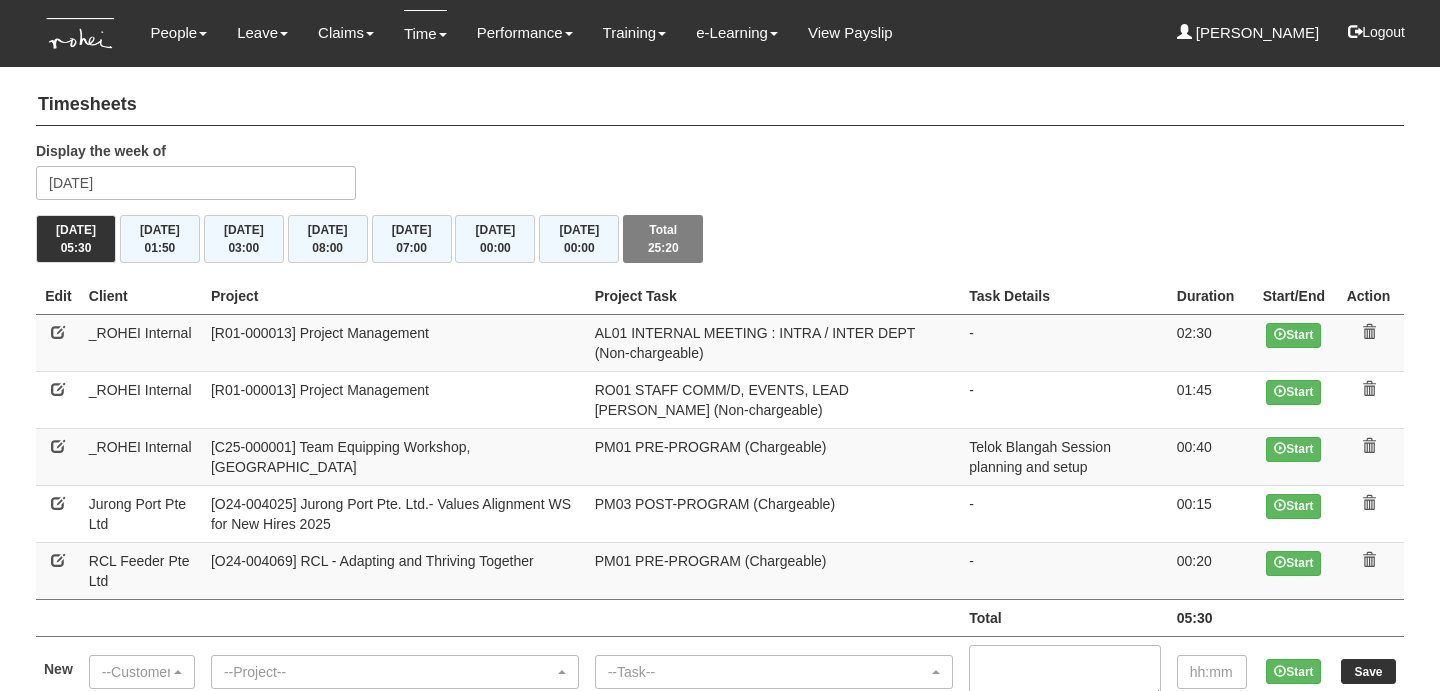 scroll, scrollTop: 0, scrollLeft: 0, axis: both 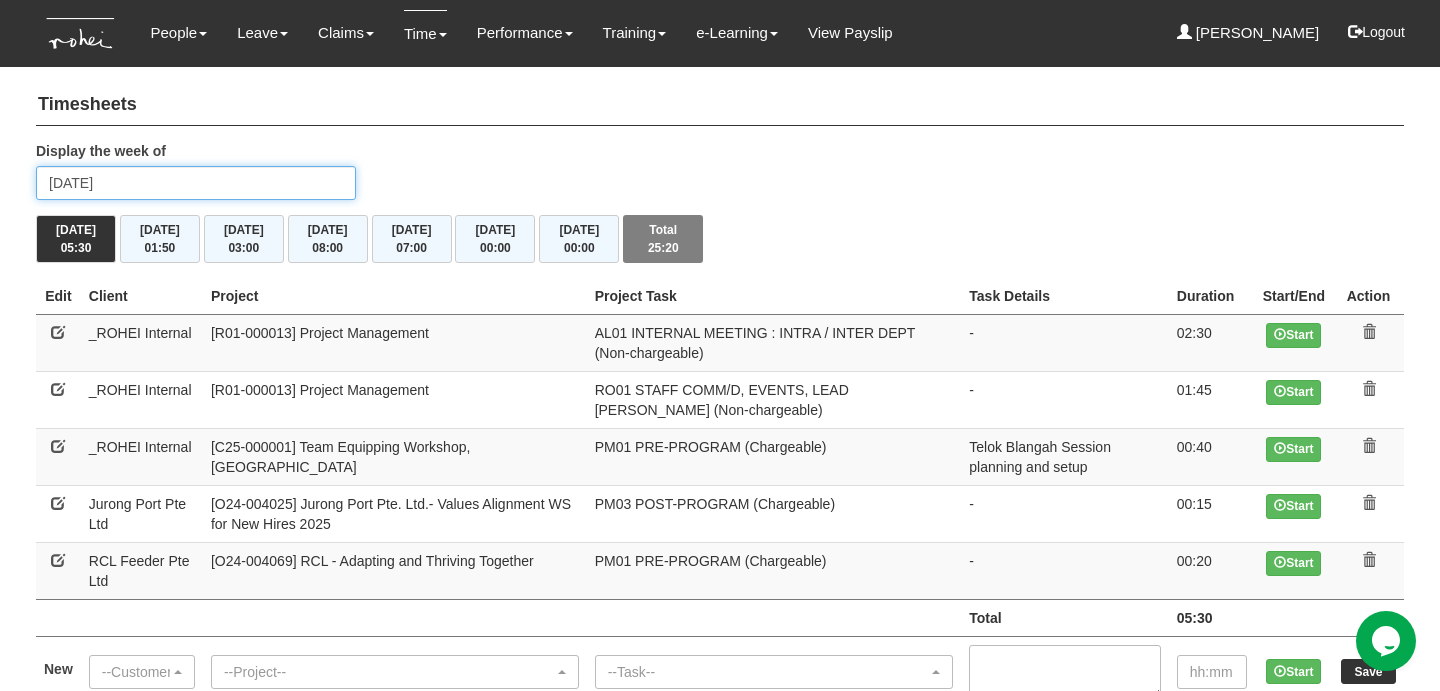 click on "[DATE]" at bounding box center [196, 183] 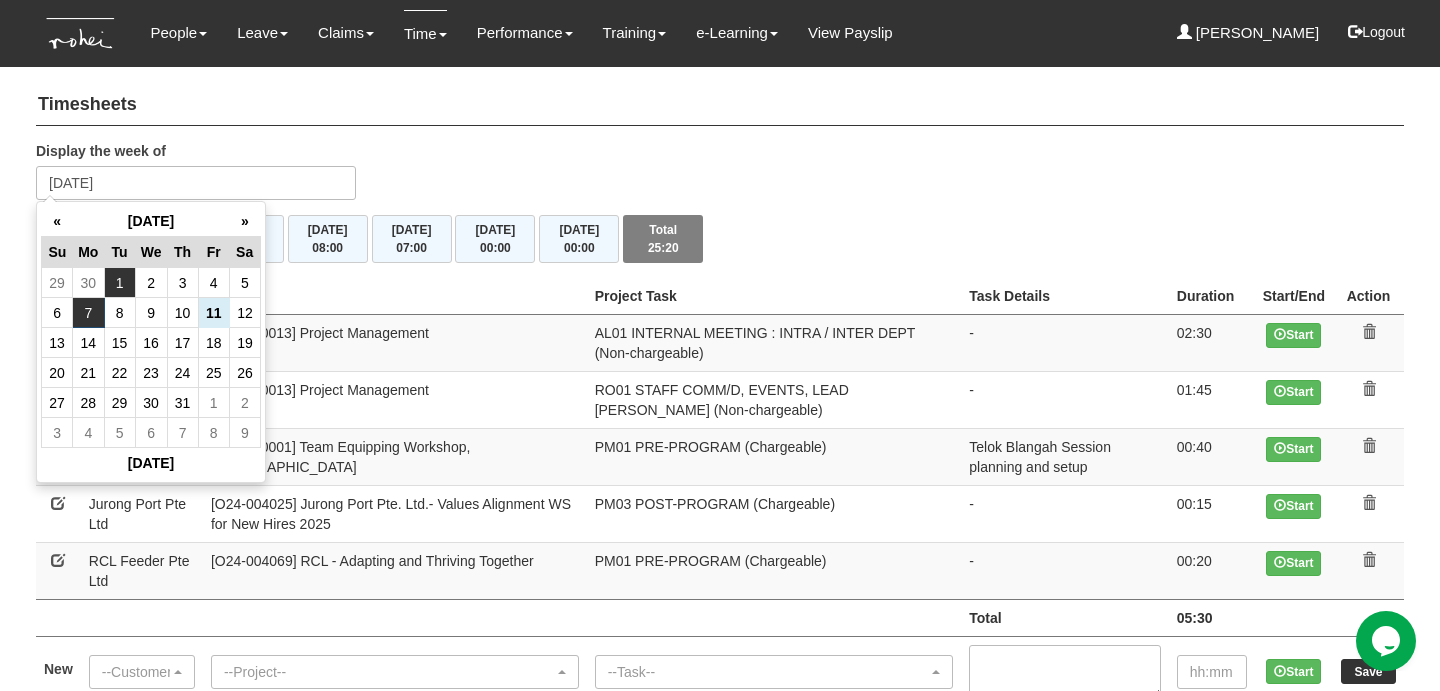 click on "1" at bounding box center (119, 283) 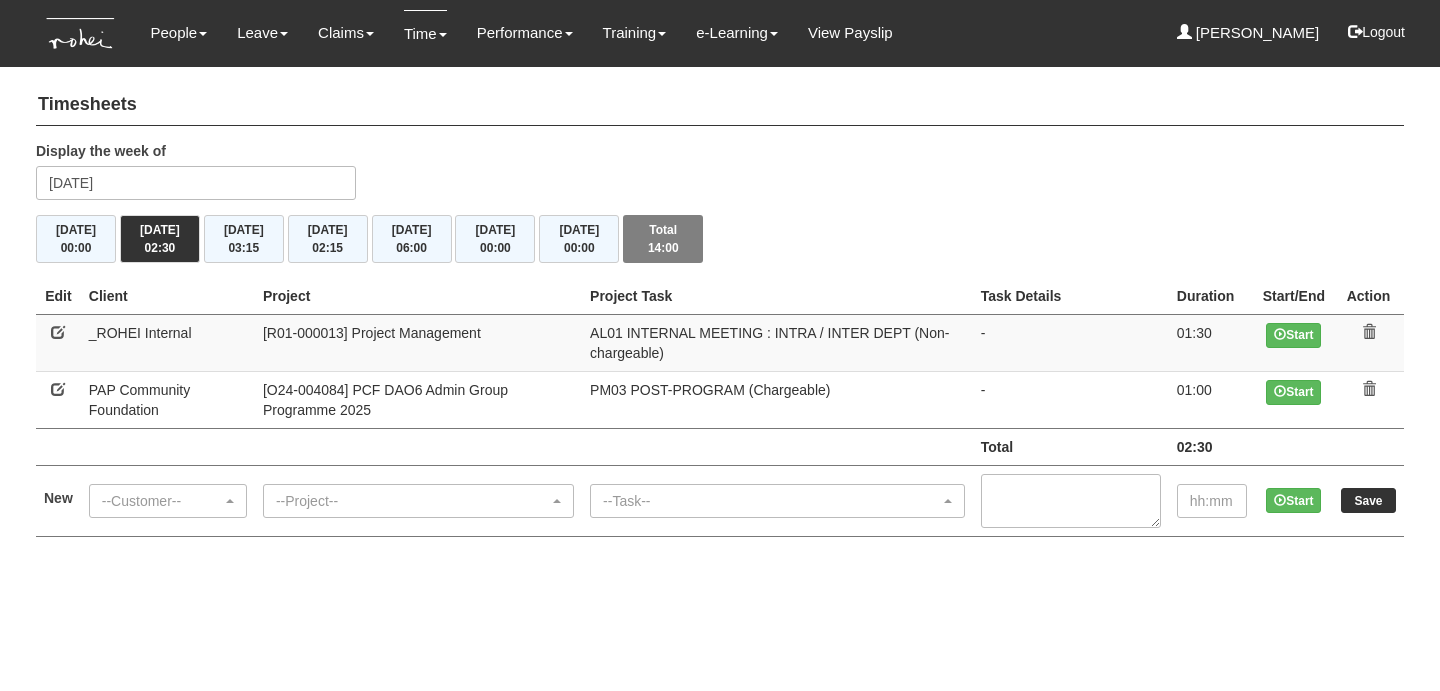 scroll, scrollTop: 0, scrollLeft: 0, axis: both 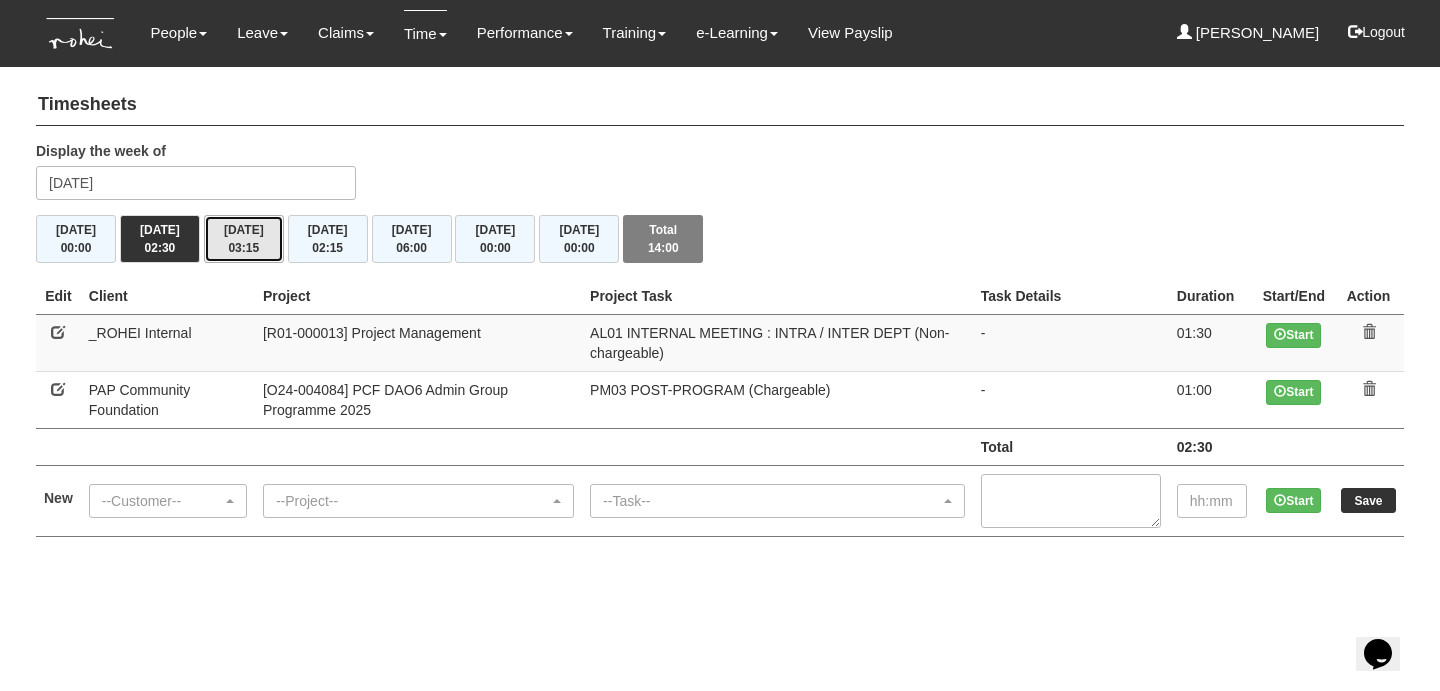 click on "Wed 2/7 03:15" at bounding box center [244, 239] 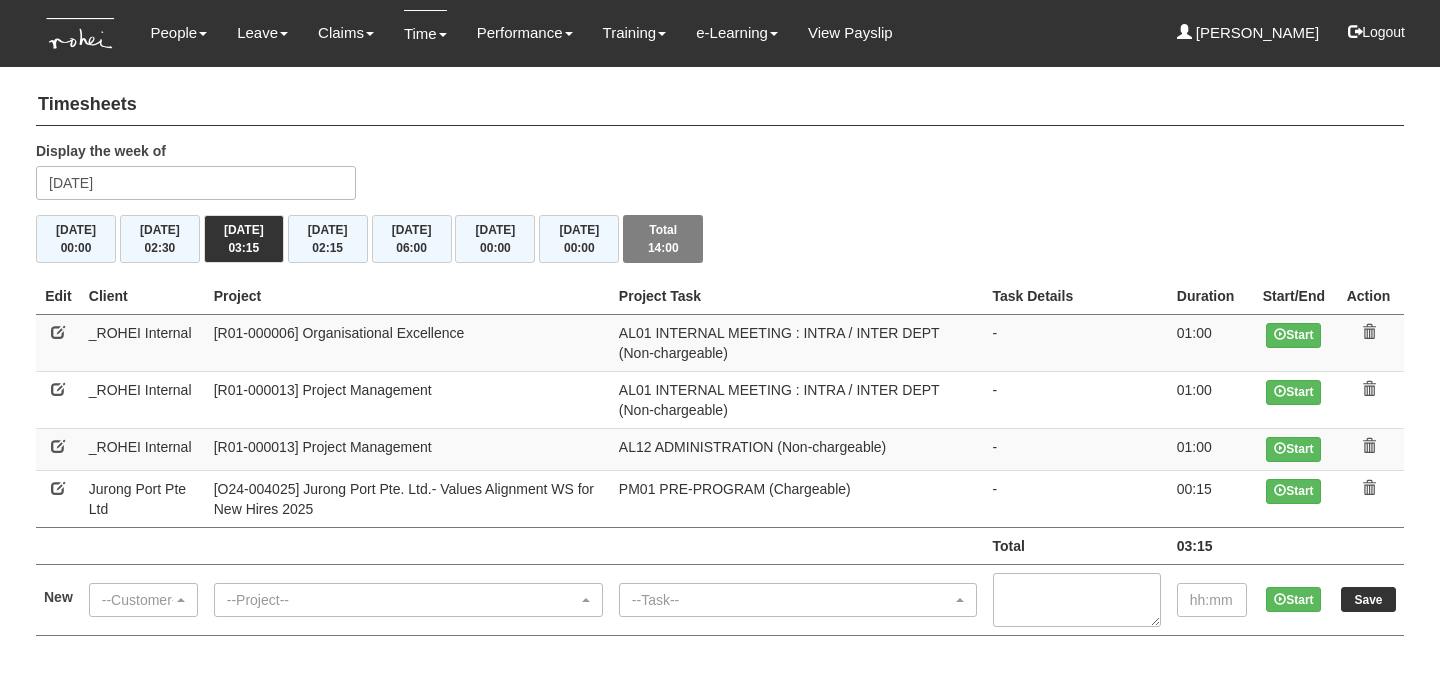 scroll, scrollTop: 0, scrollLeft: 0, axis: both 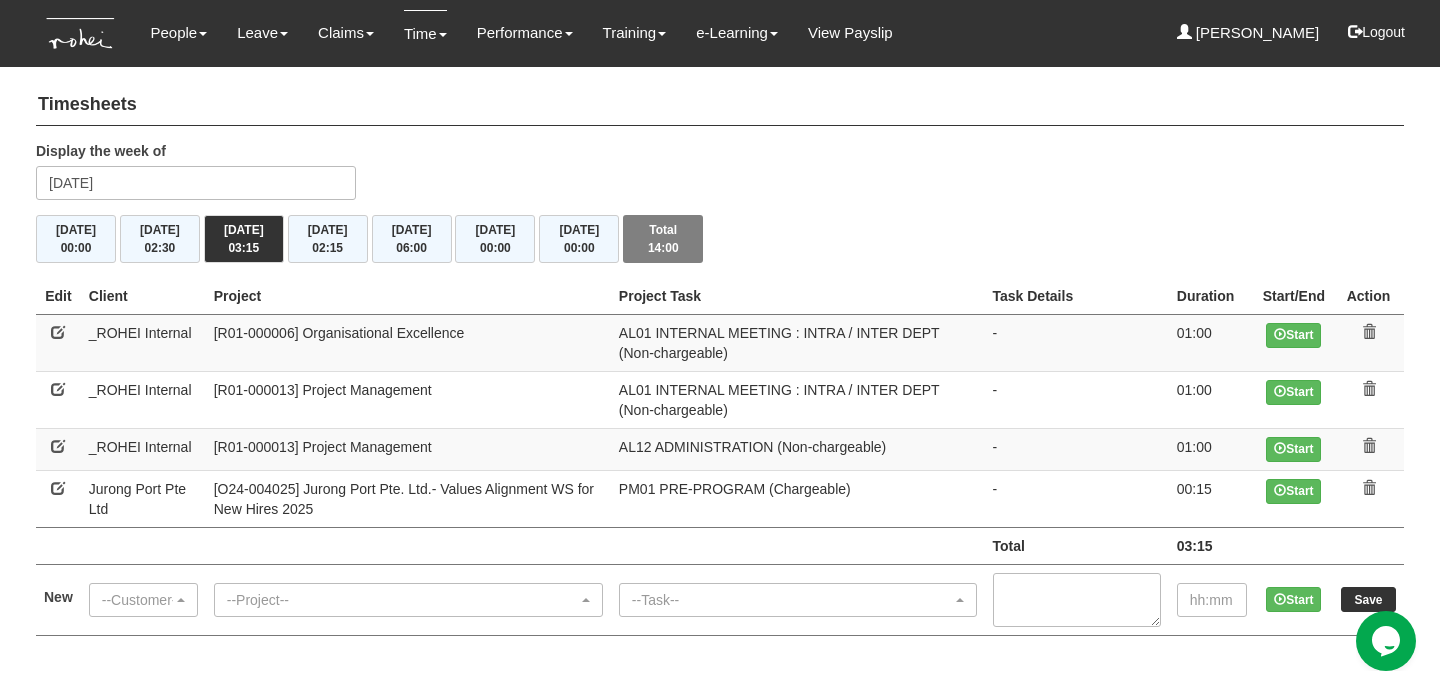 click at bounding box center (58, 389) 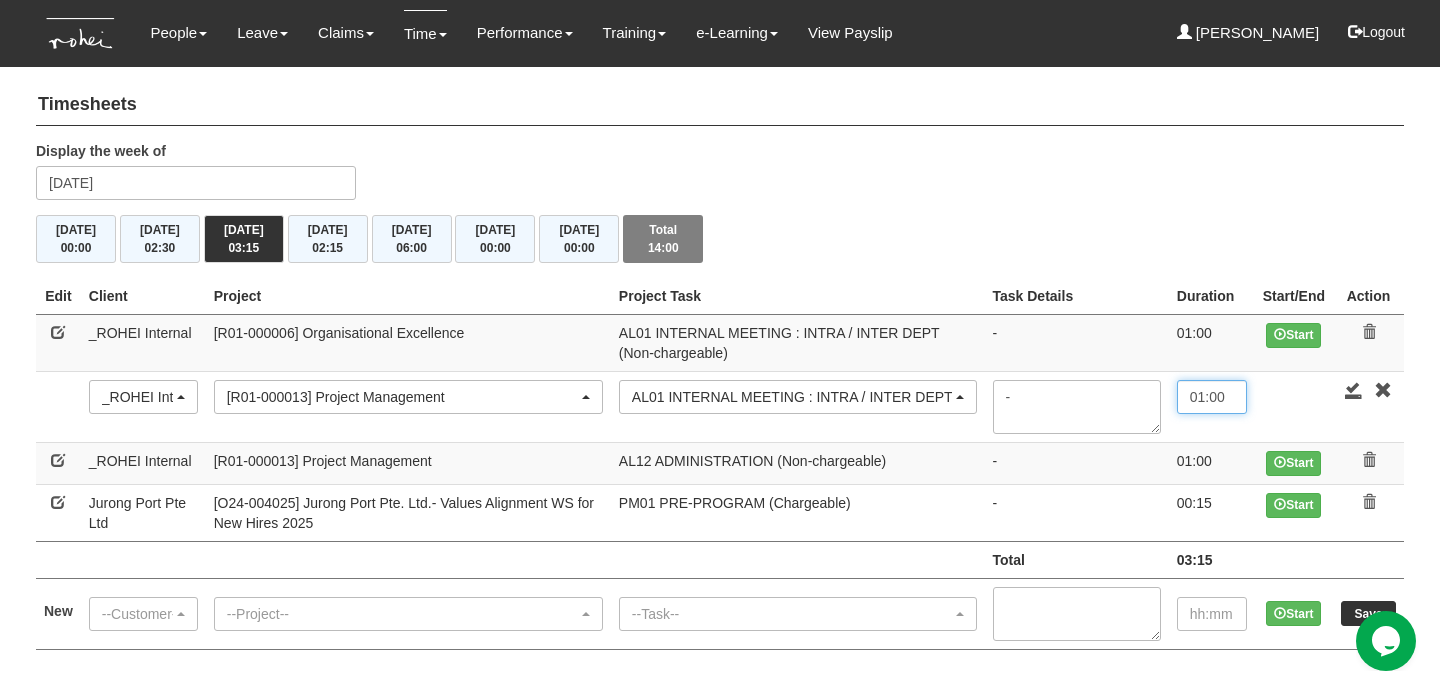 click on "01:00" at bounding box center [1212, 397] 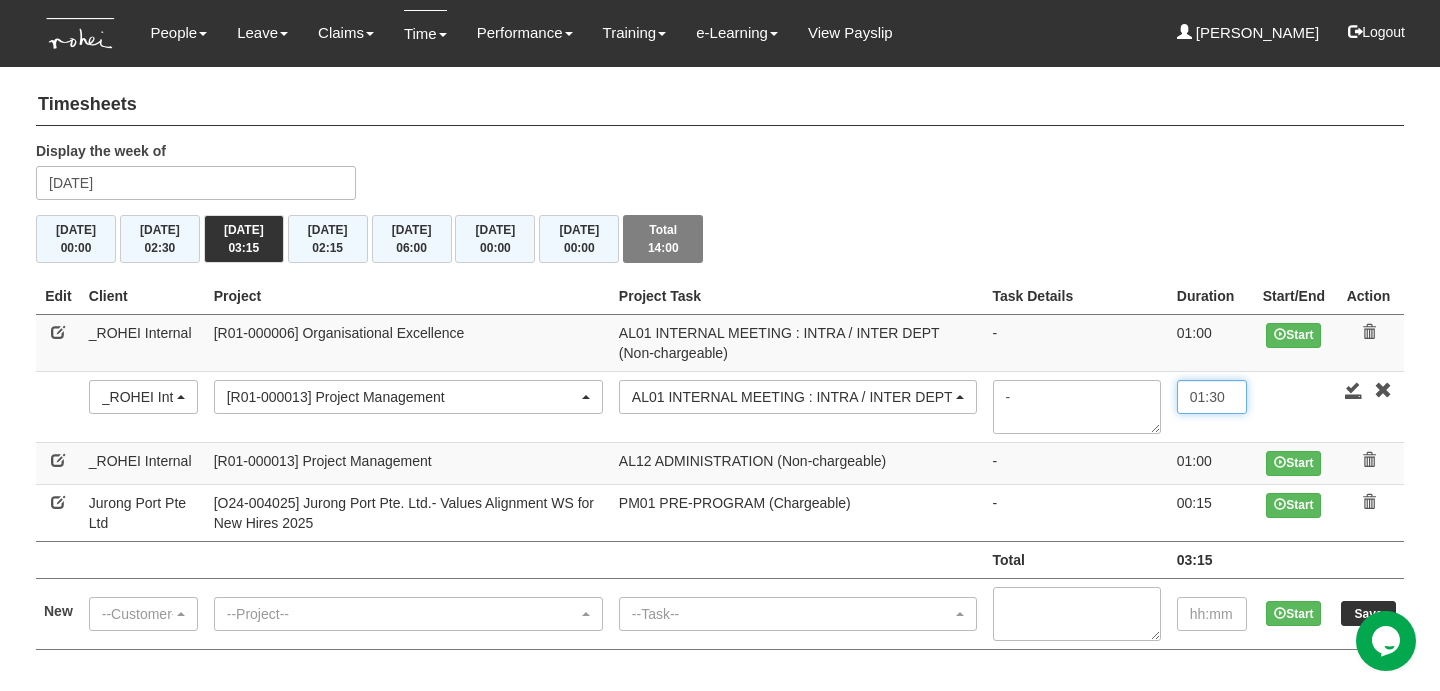 type on "01:30" 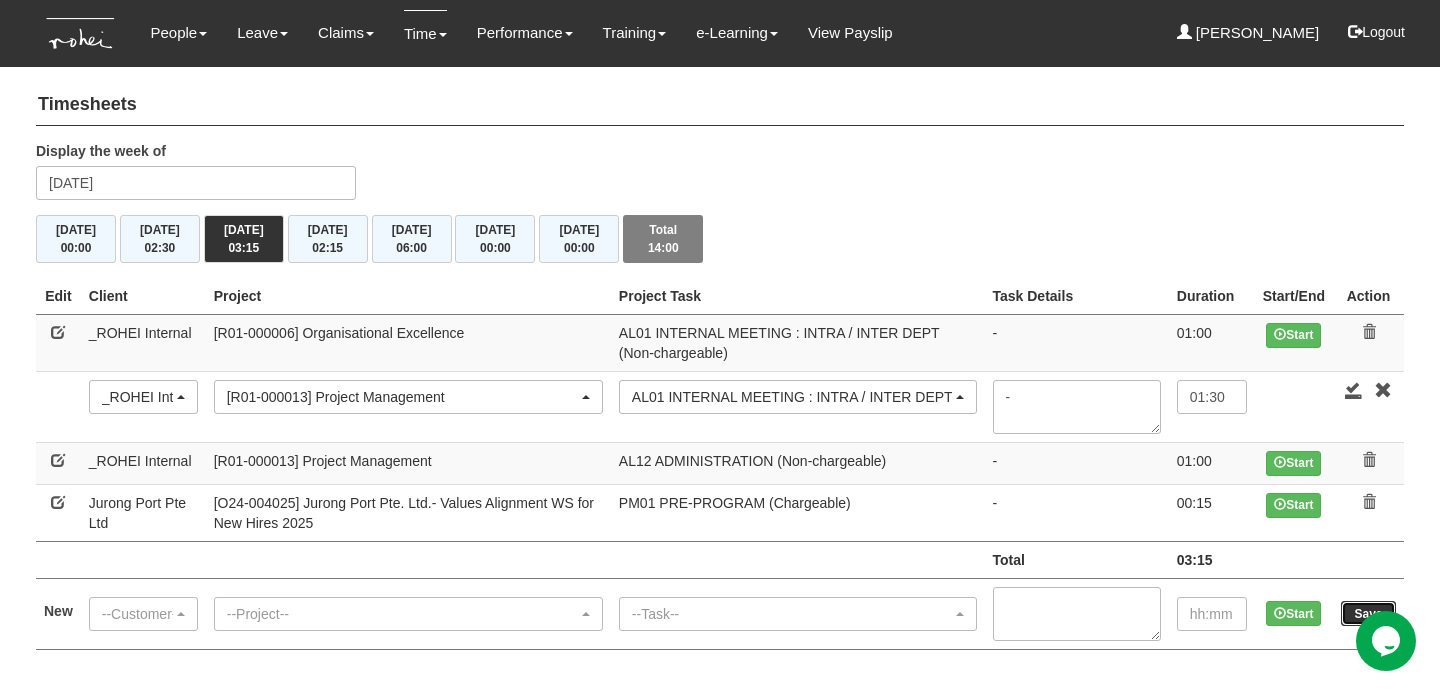 click on "Save" at bounding box center [1368, 613] 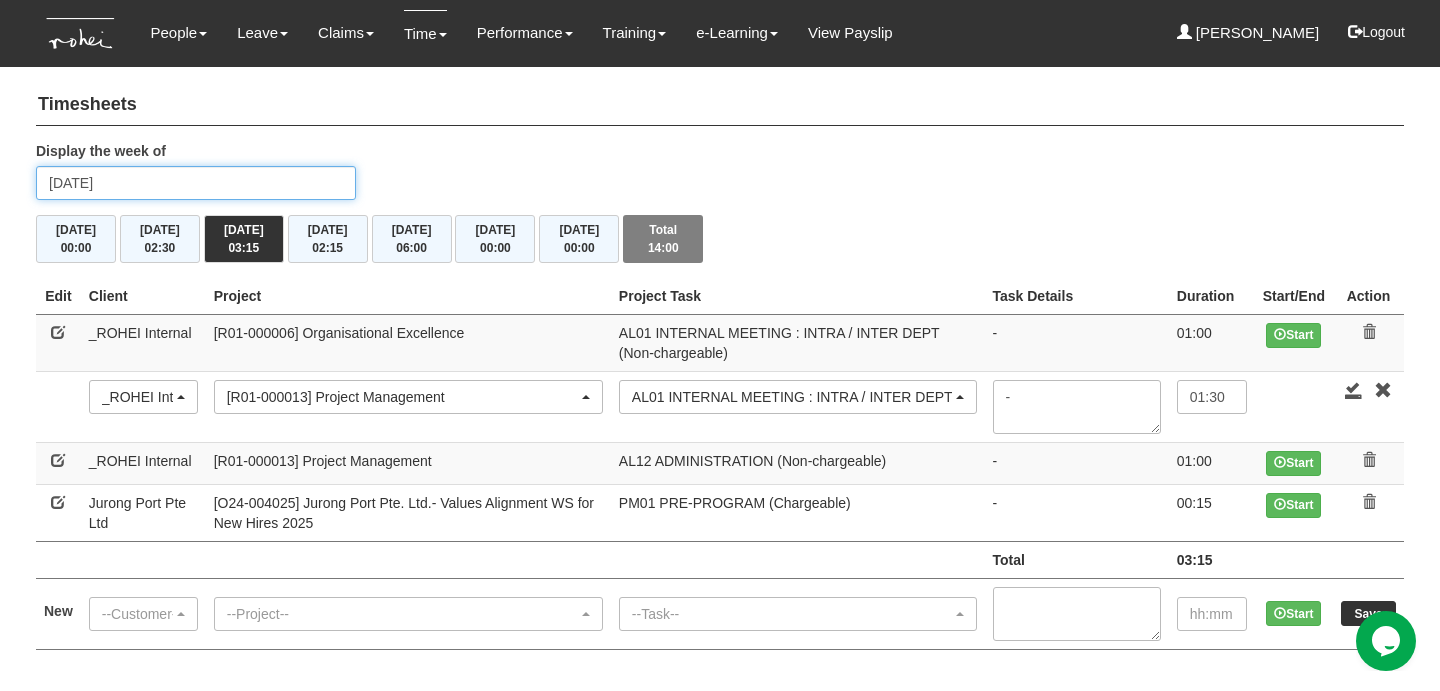 click on "Wednesday 2 July 2025" at bounding box center (196, 183) 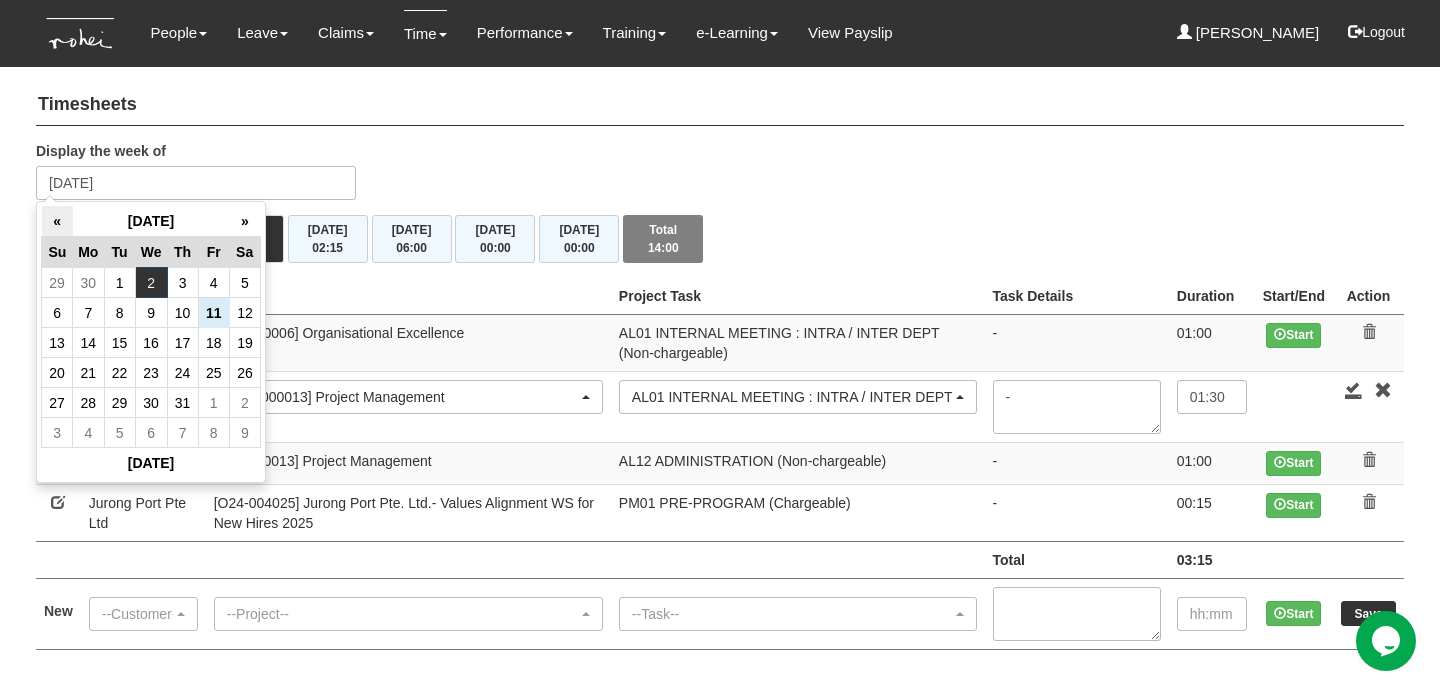 click on "«" at bounding box center (57, 221) 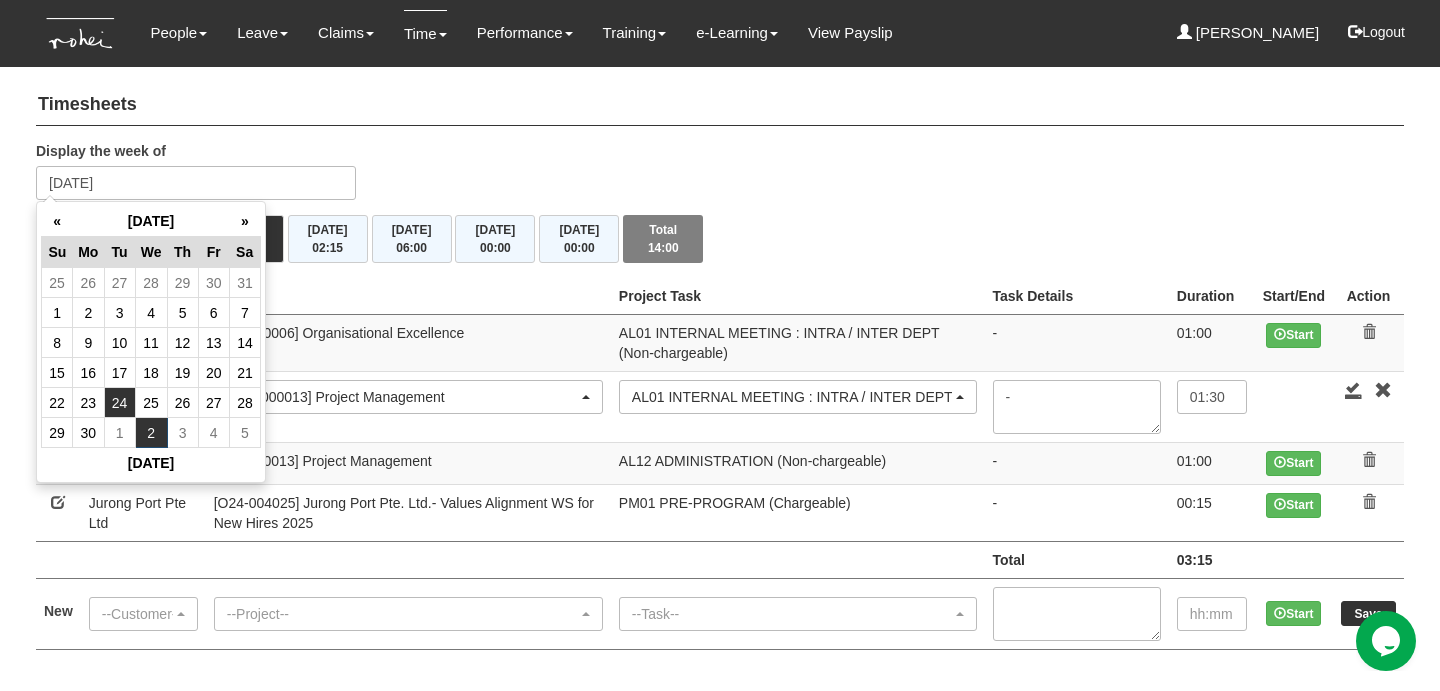 click on "24" at bounding box center (119, 403) 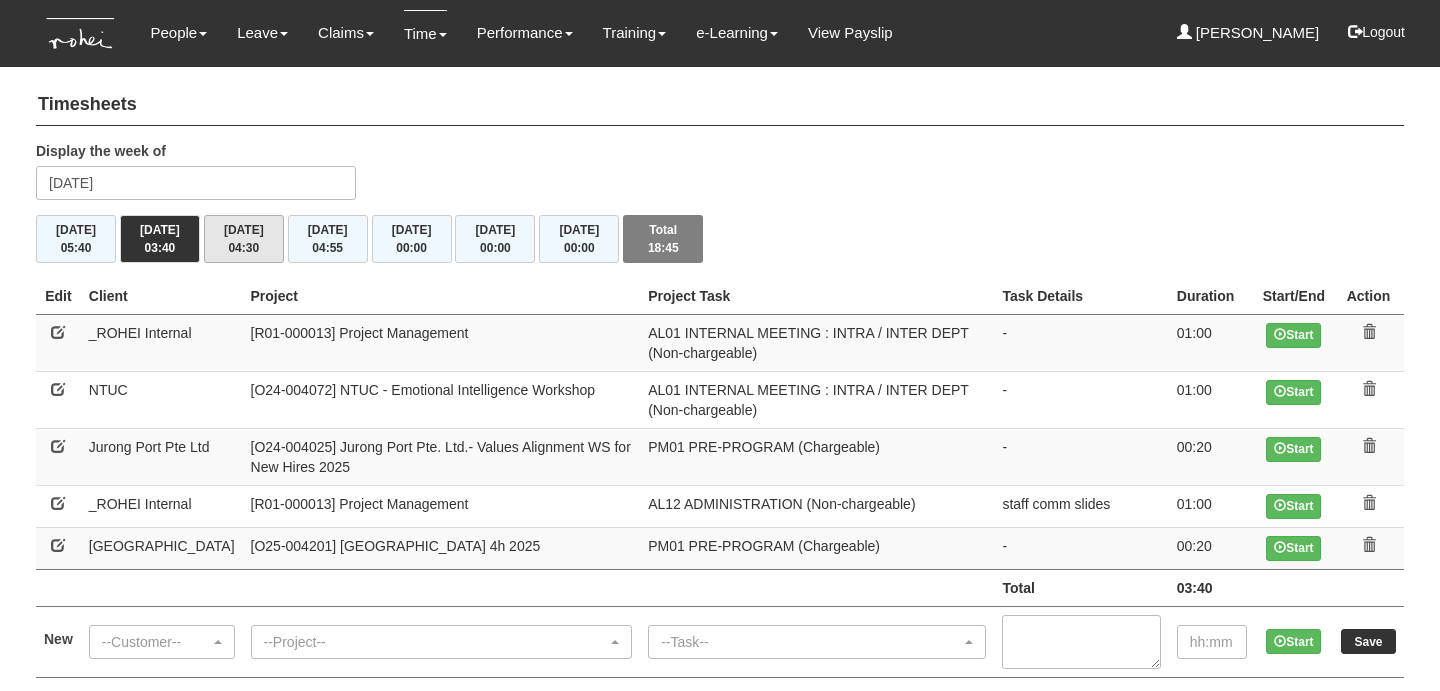 scroll, scrollTop: 0, scrollLeft: 0, axis: both 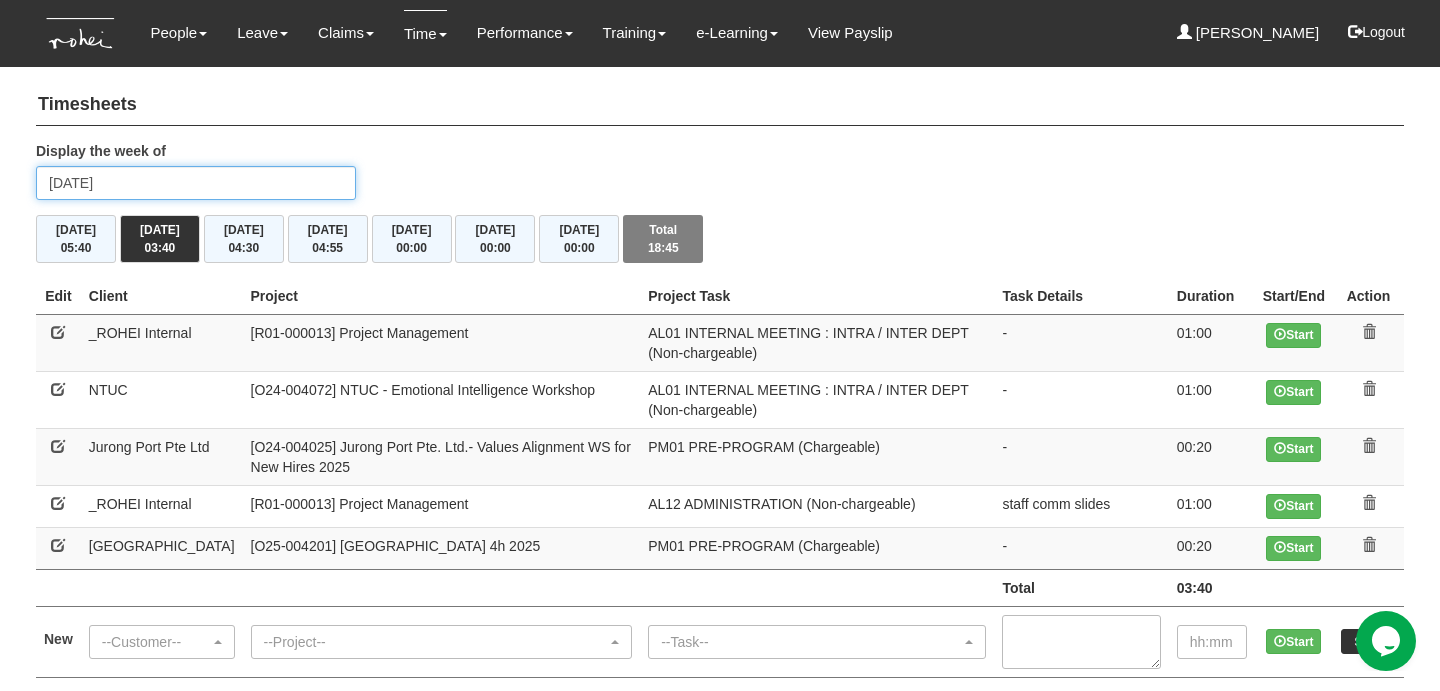 click on "[DATE]" at bounding box center [196, 183] 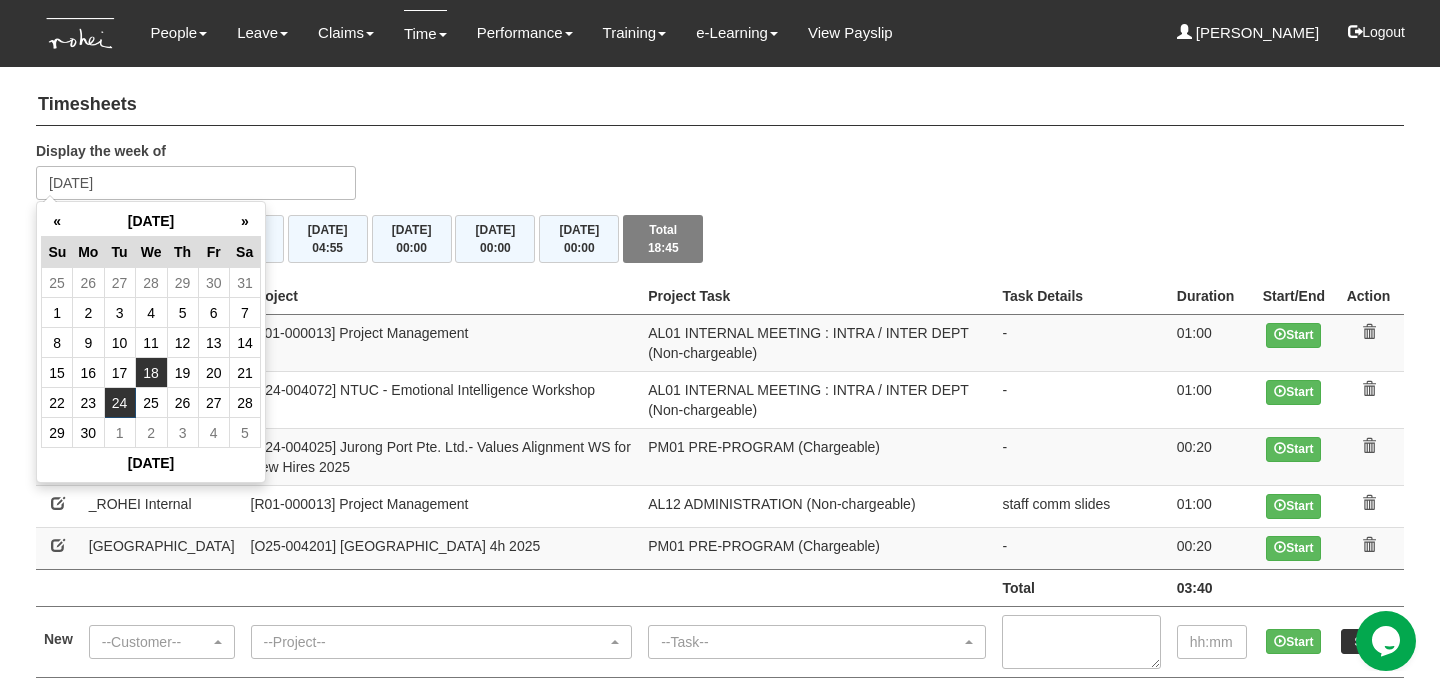 click on "18" at bounding box center [151, 373] 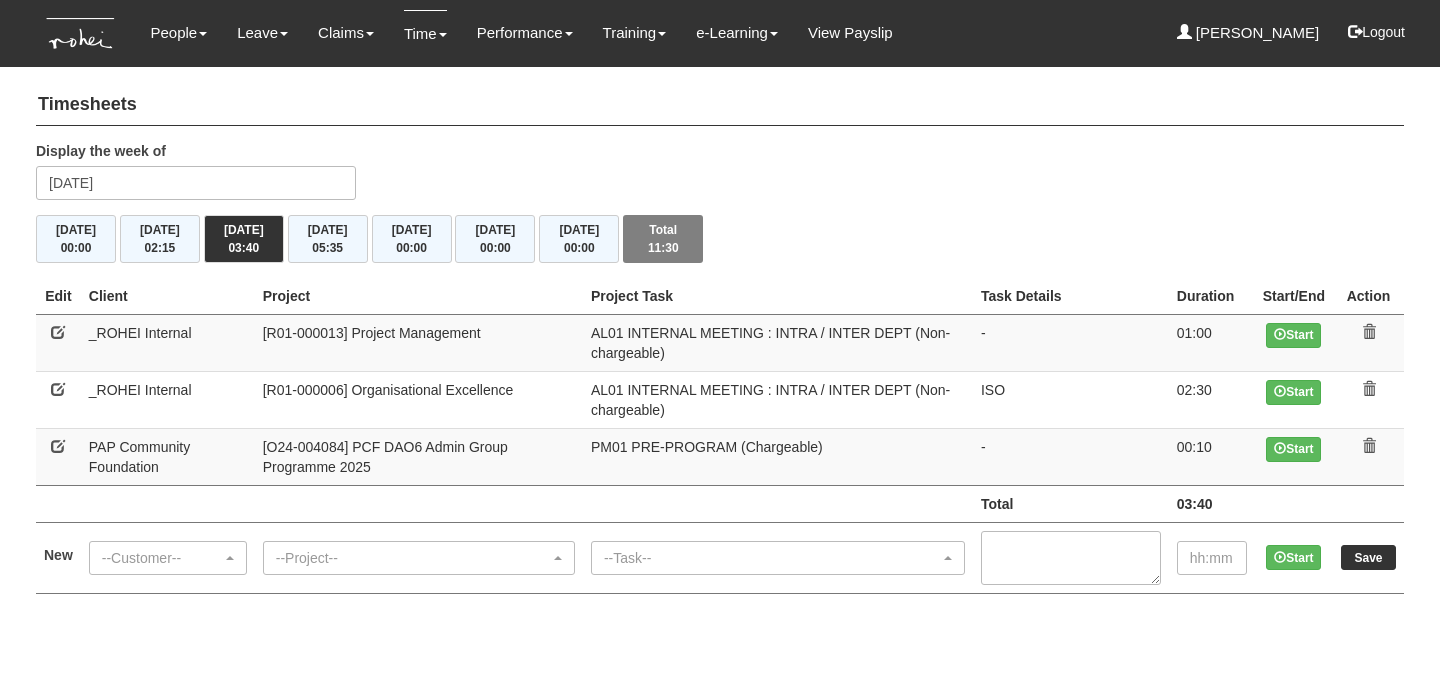 scroll, scrollTop: 0, scrollLeft: 0, axis: both 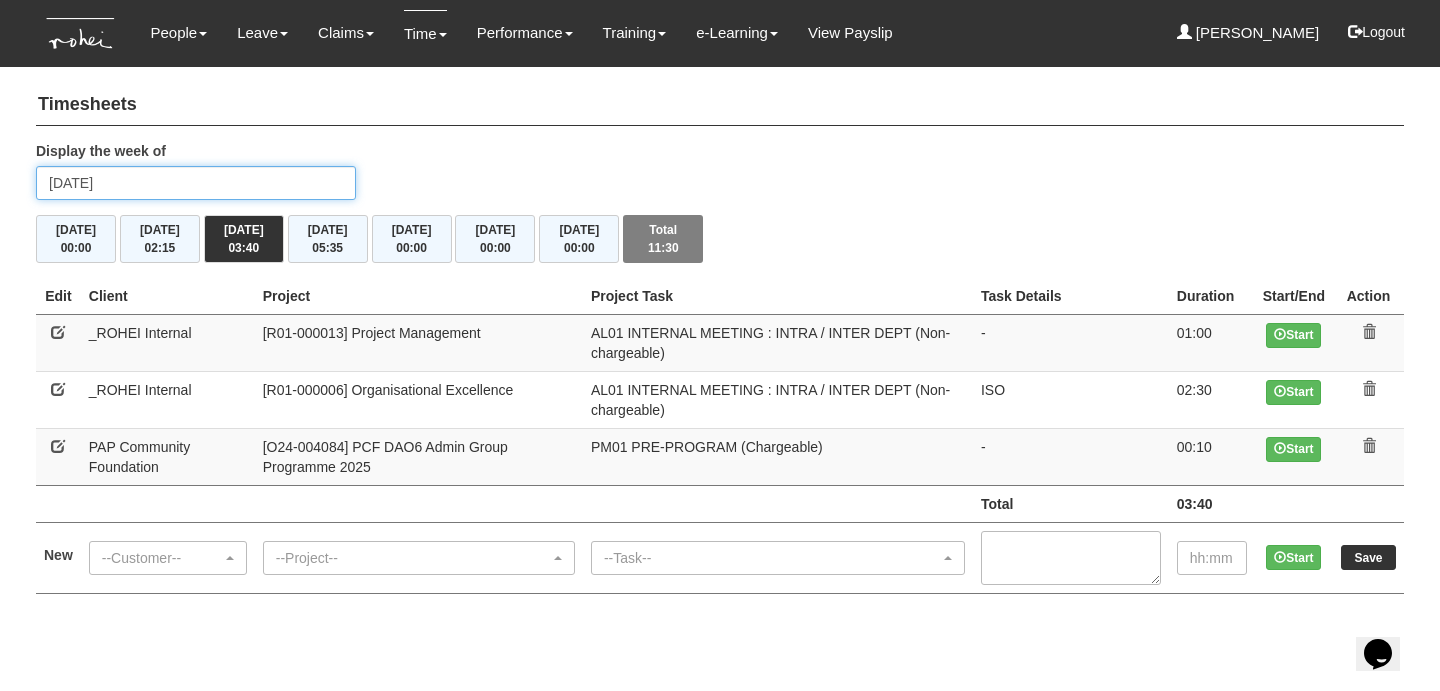 click on "Wednesday 18 June 2025" at bounding box center (196, 183) 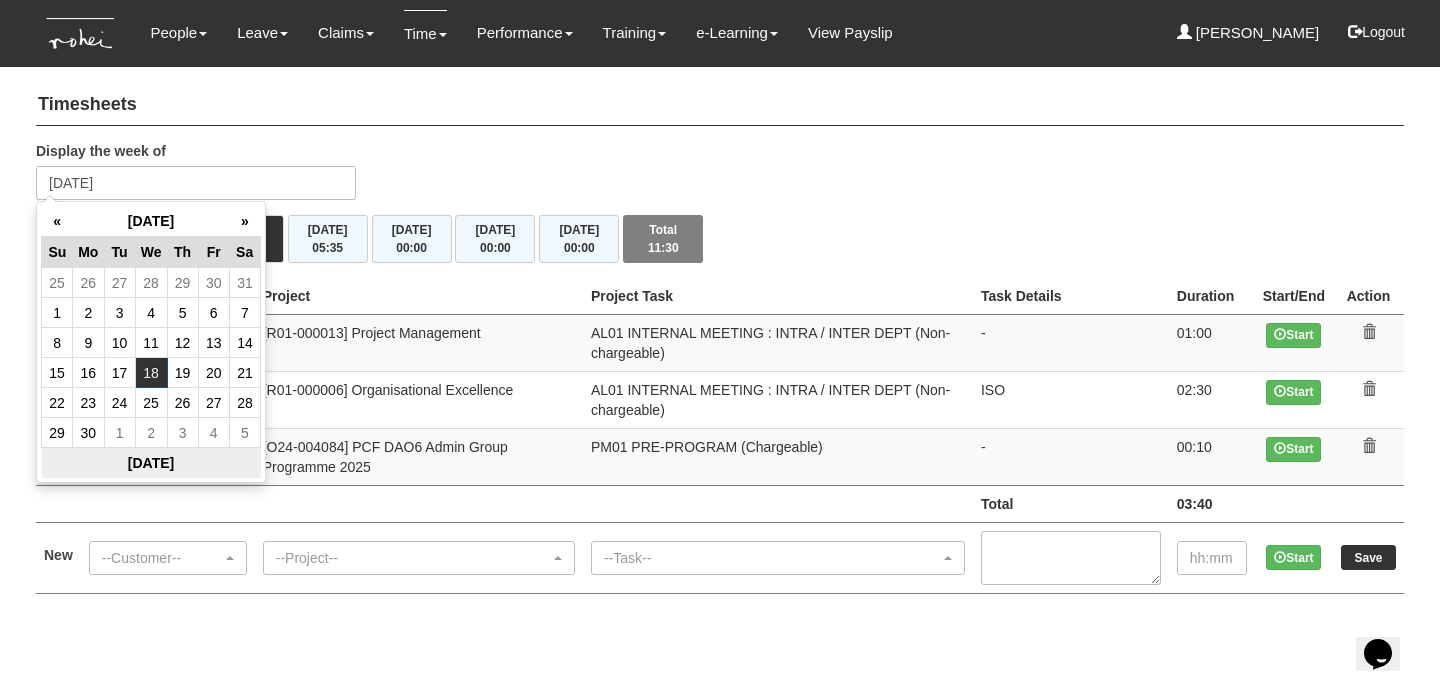 click on "Today" at bounding box center [151, 463] 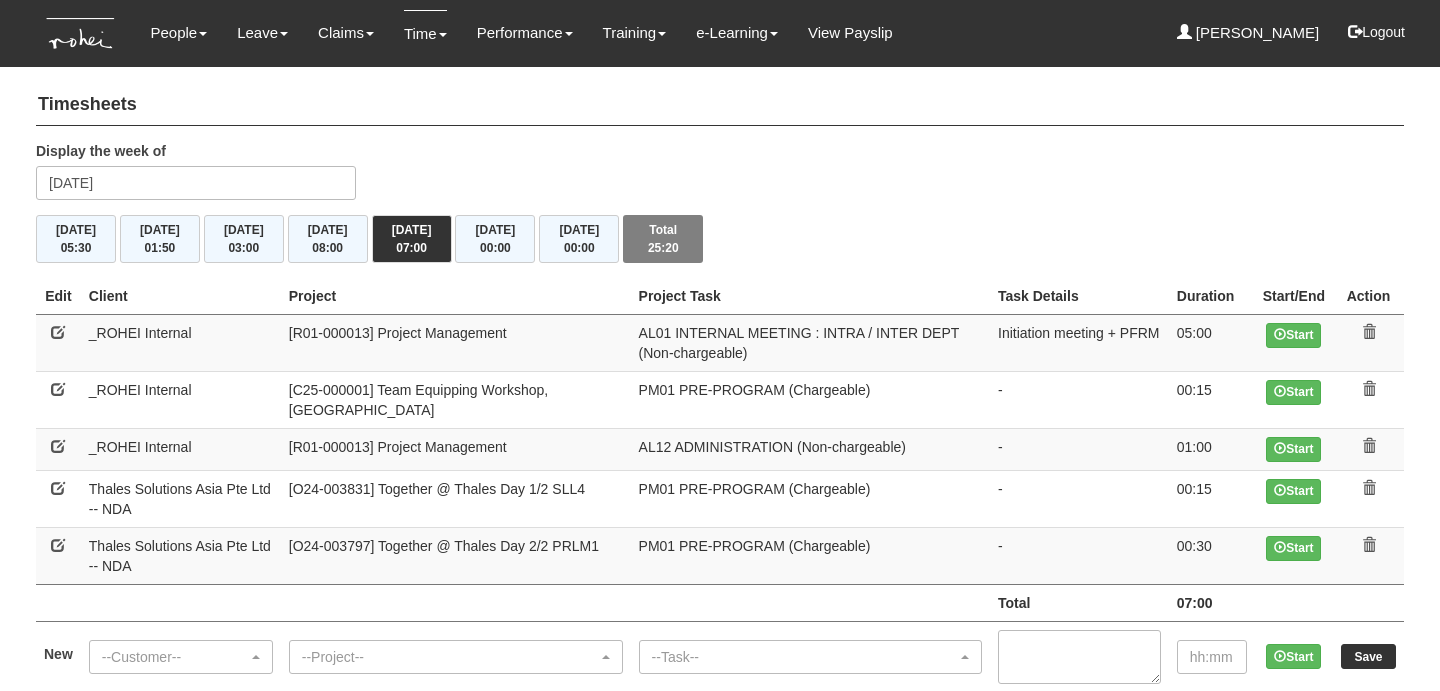 scroll, scrollTop: 0, scrollLeft: 0, axis: both 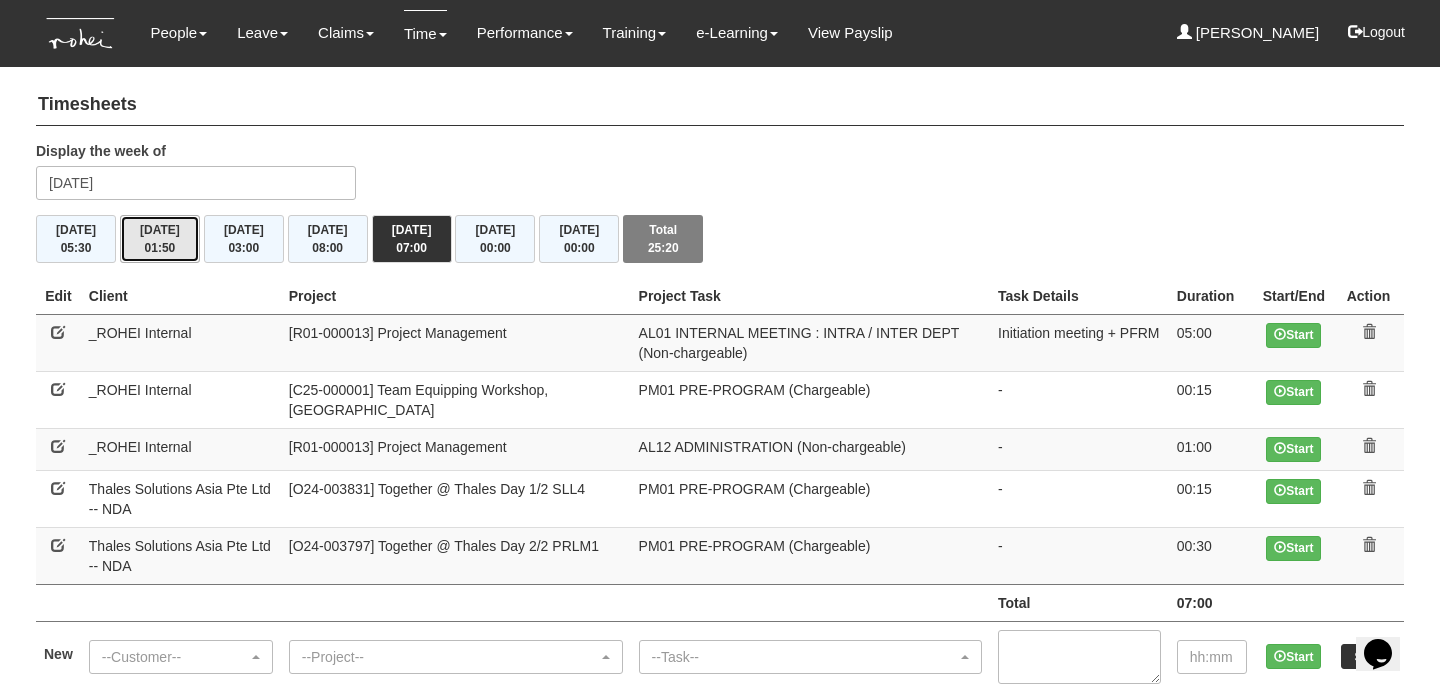 click on "Tue 8/7 01:50" at bounding box center (160, 239) 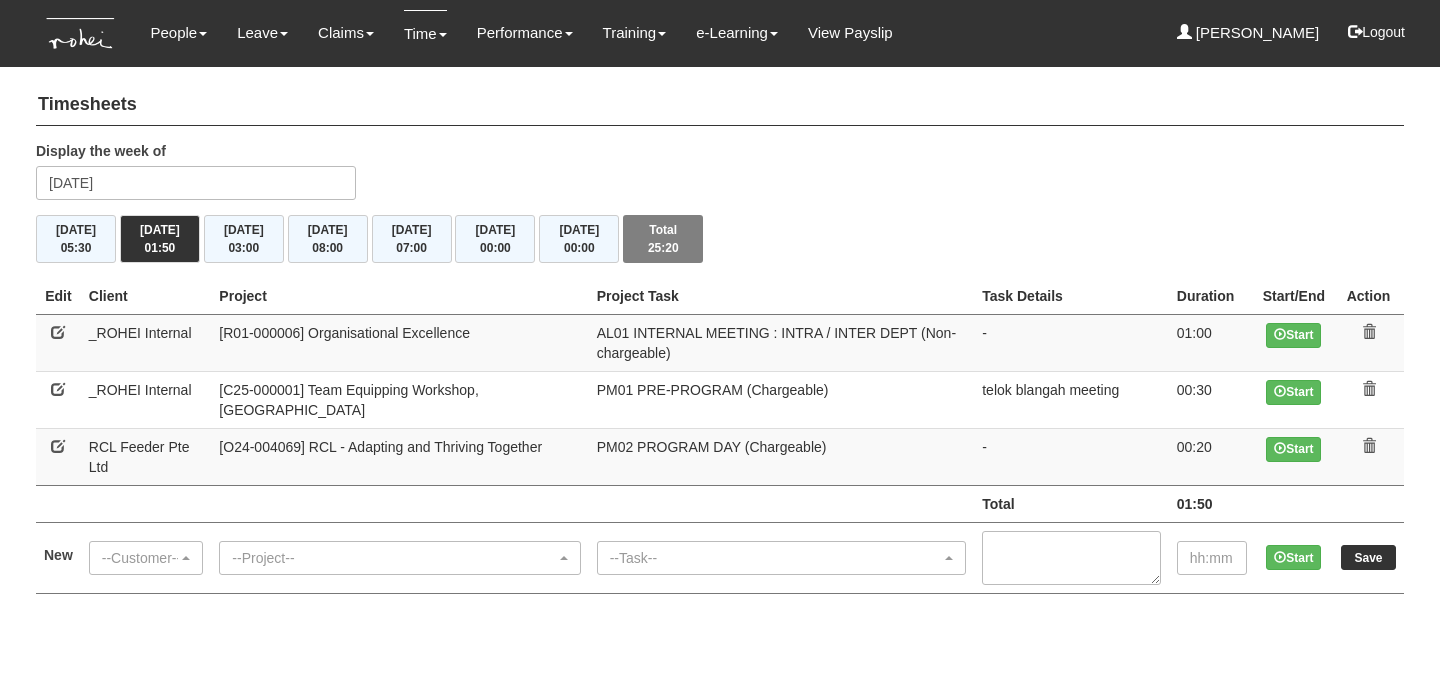 scroll, scrollTop: 0, scrollLeft: 0, axis: both 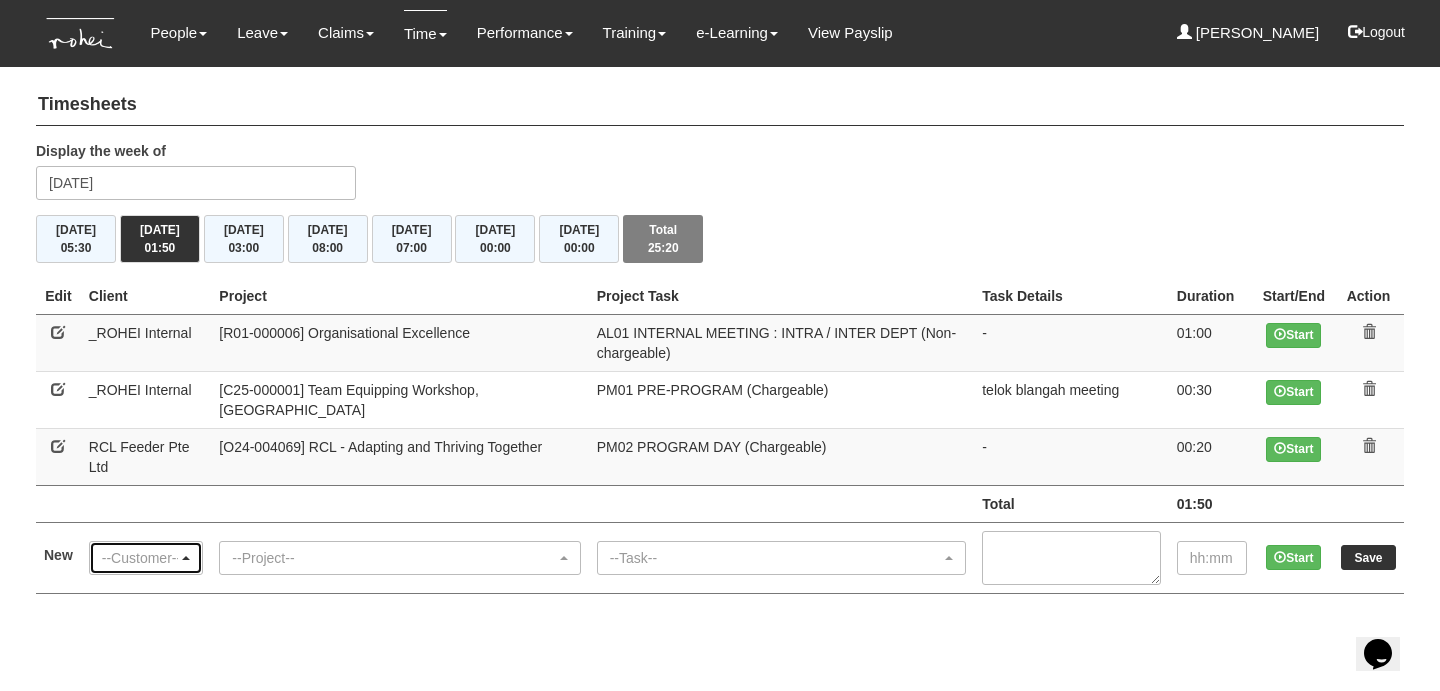 click on "--Customer--" at bounding box center [140, 558] 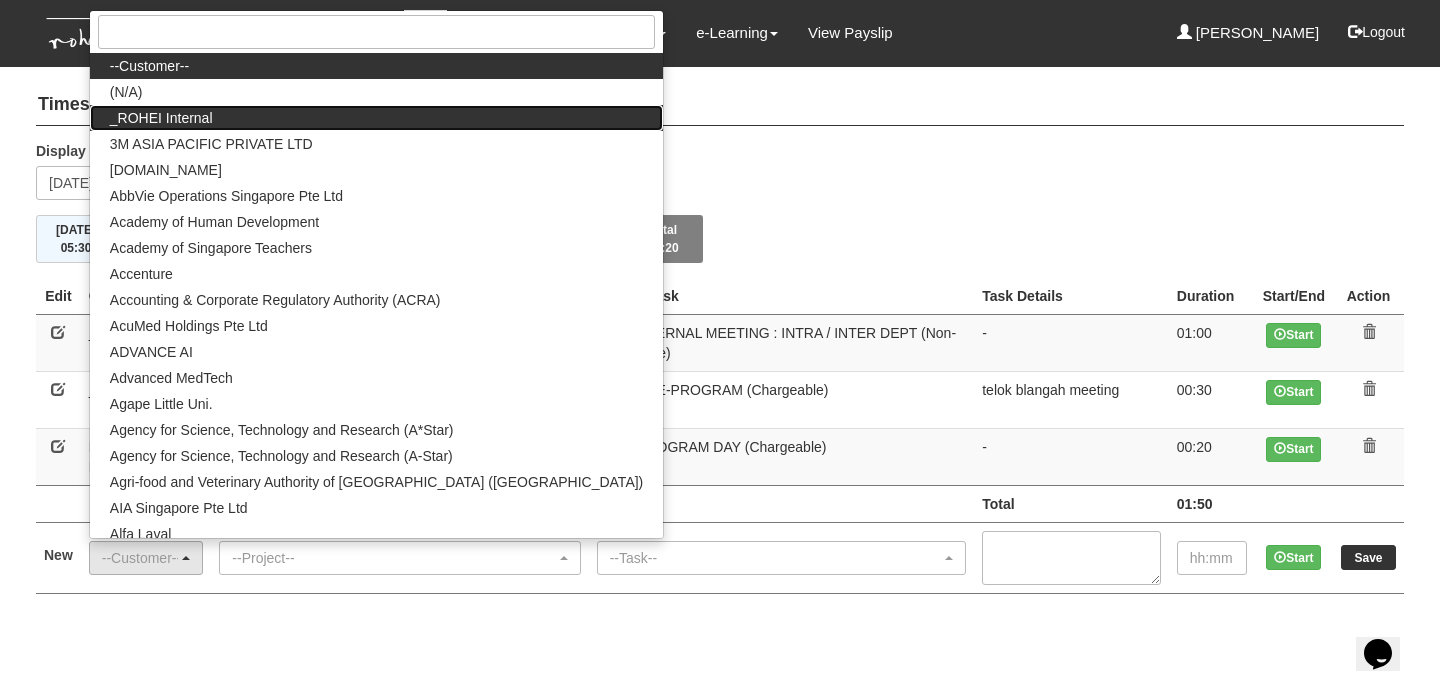 click on "_ROHEI Internal" at bounding box center [161, 118] 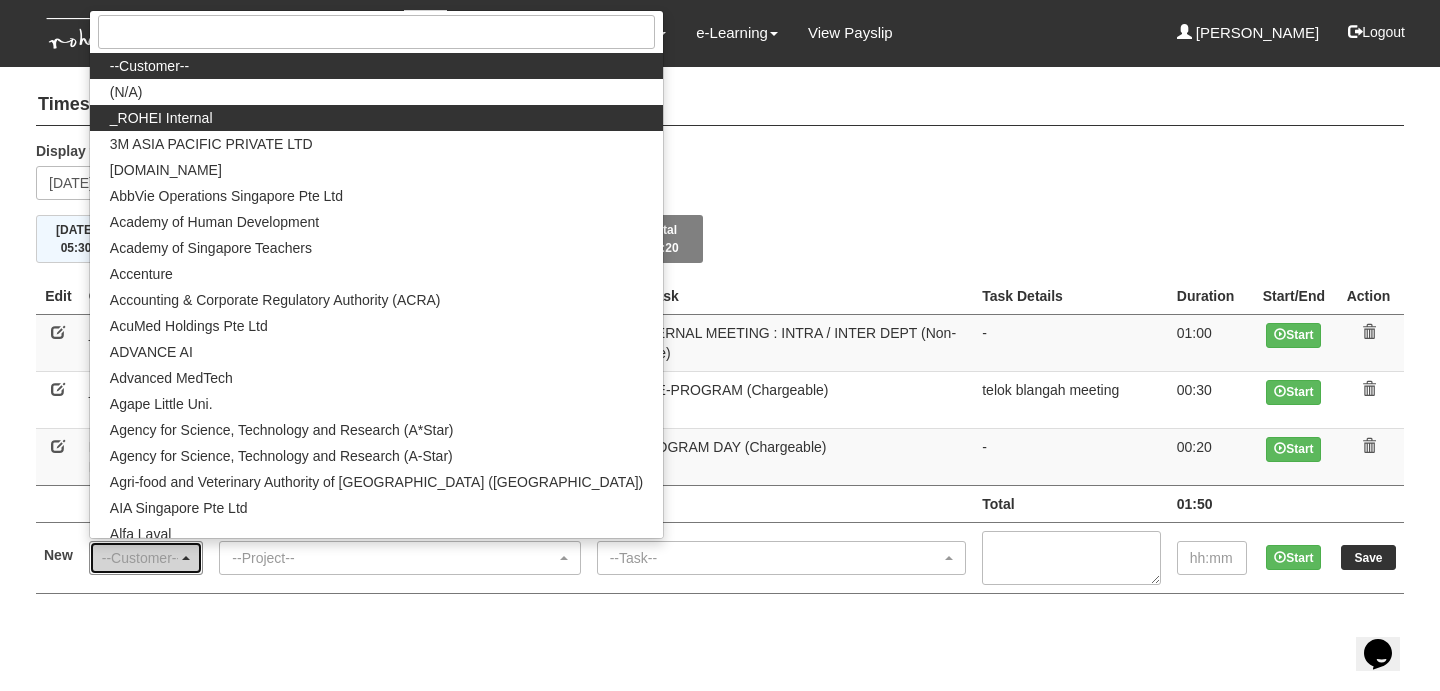 select on "397" 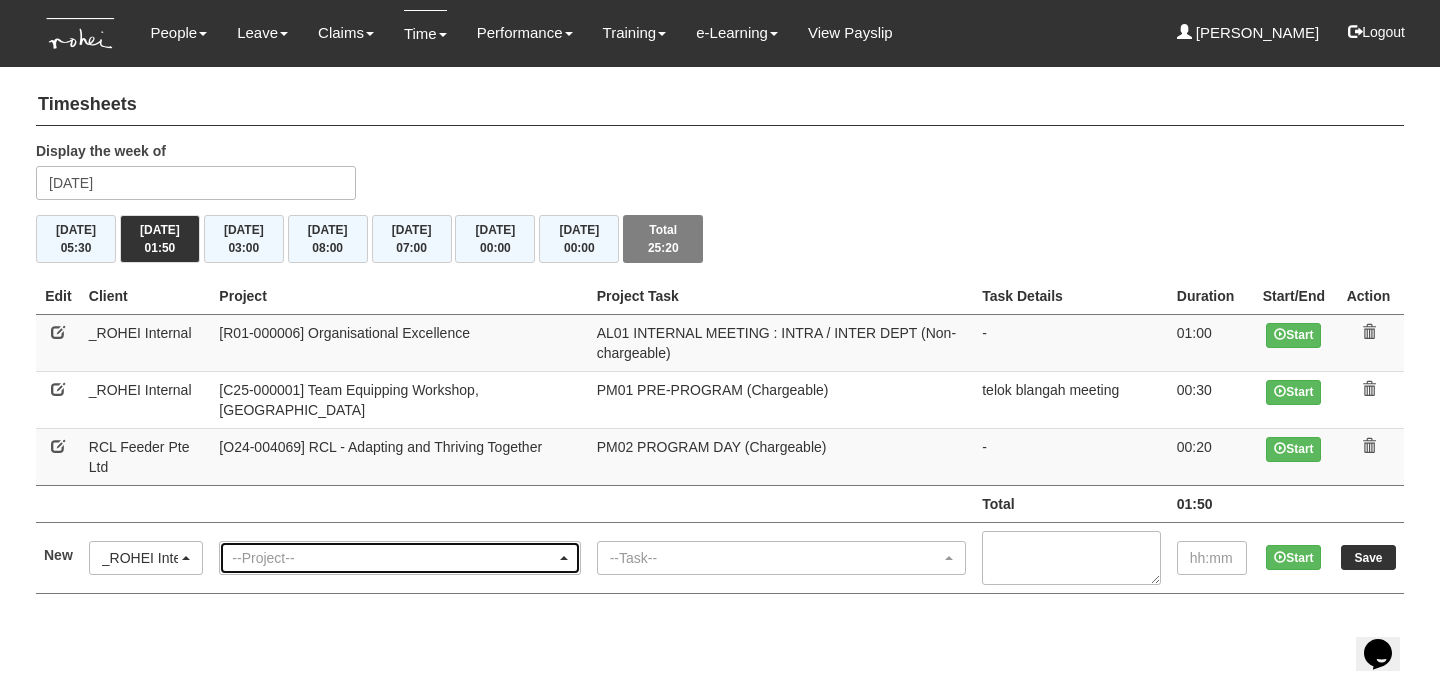 click on "--Project--" at bounding box center [399, 558] 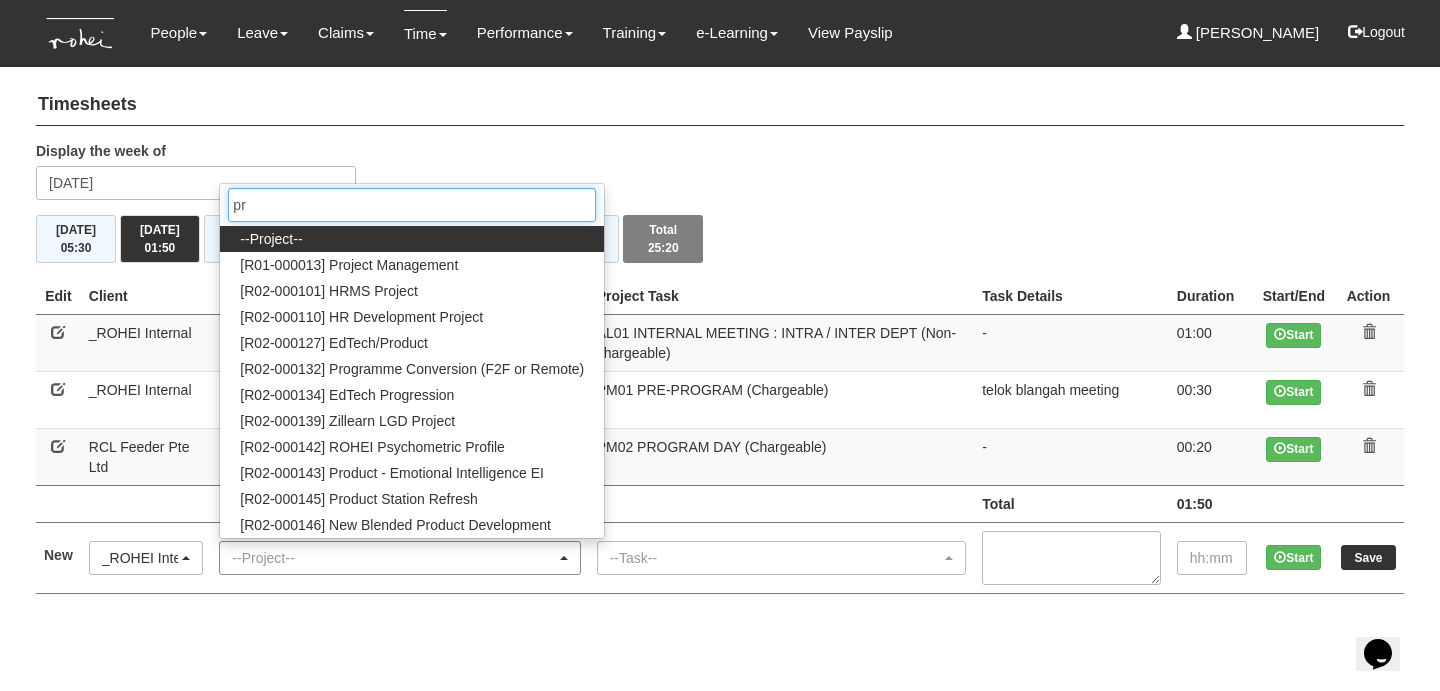 type on "pro" 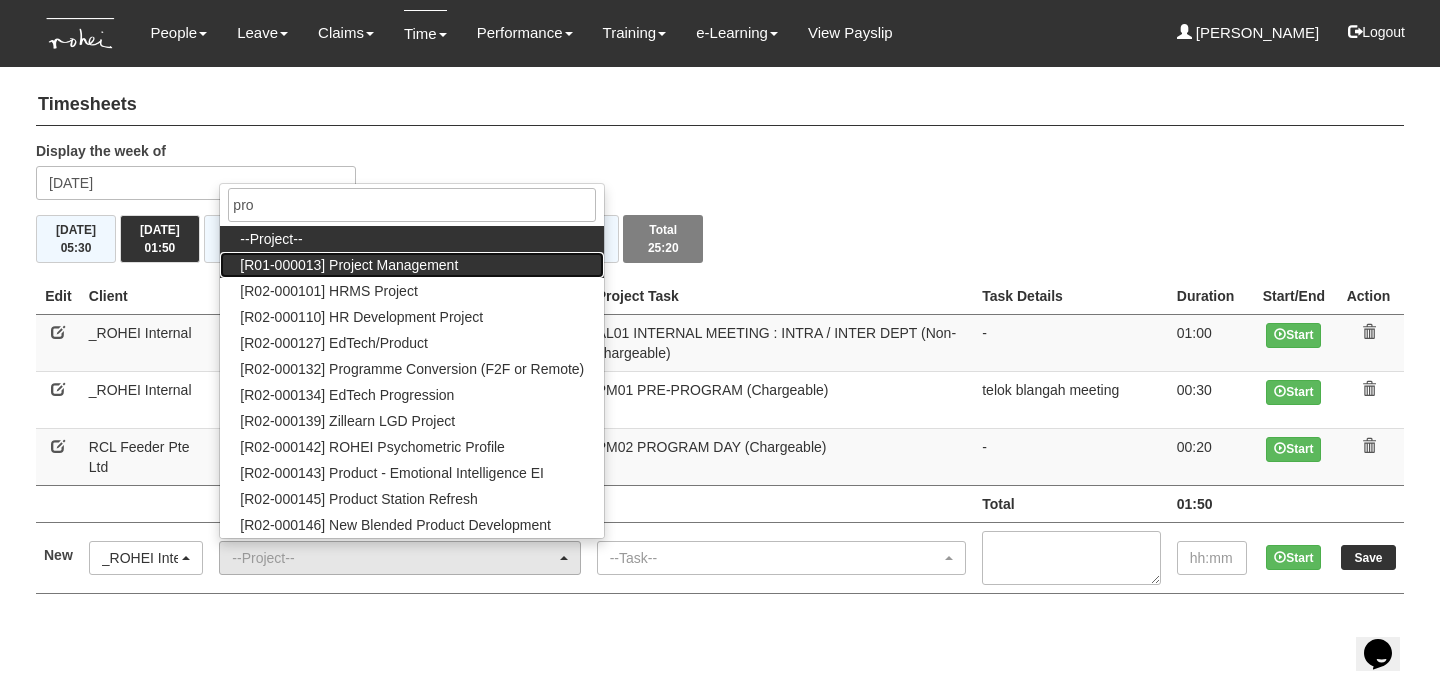 click on "[R01-000013] Project Management" at bounding box center [349, 265] 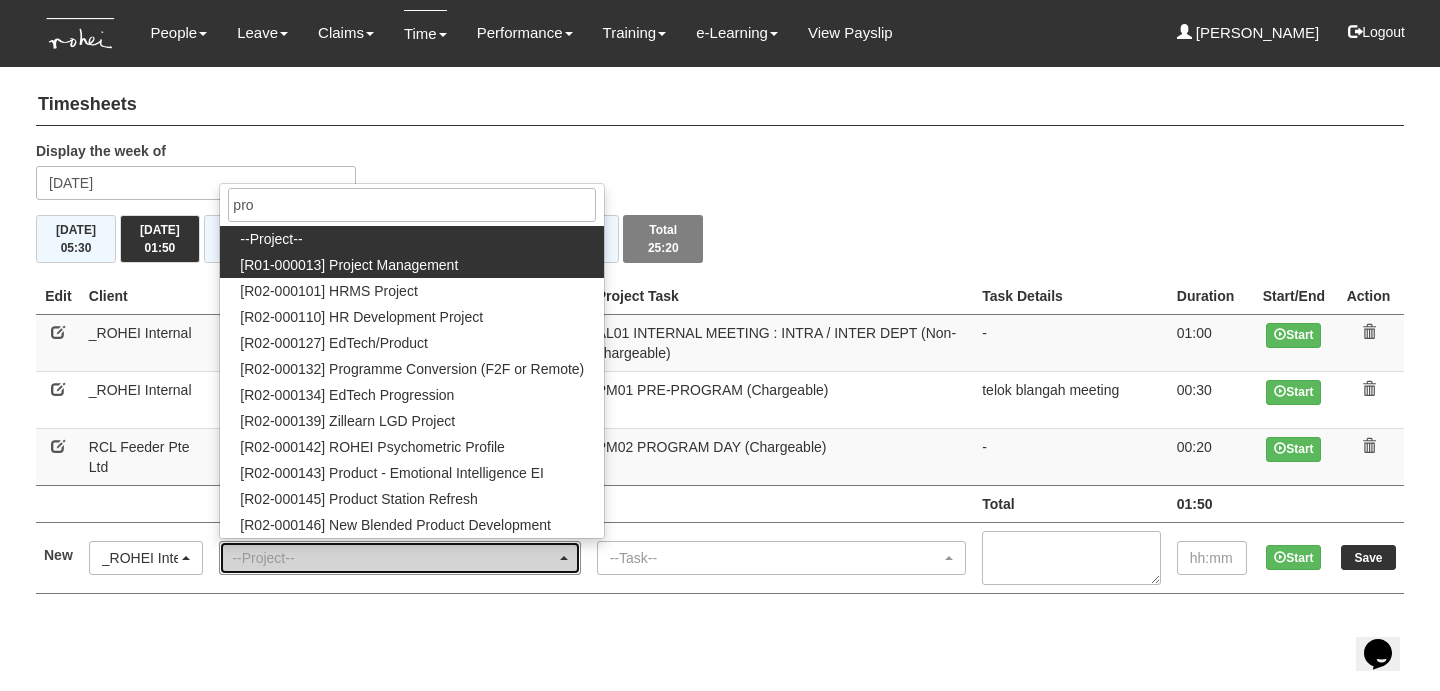 select on "1495" 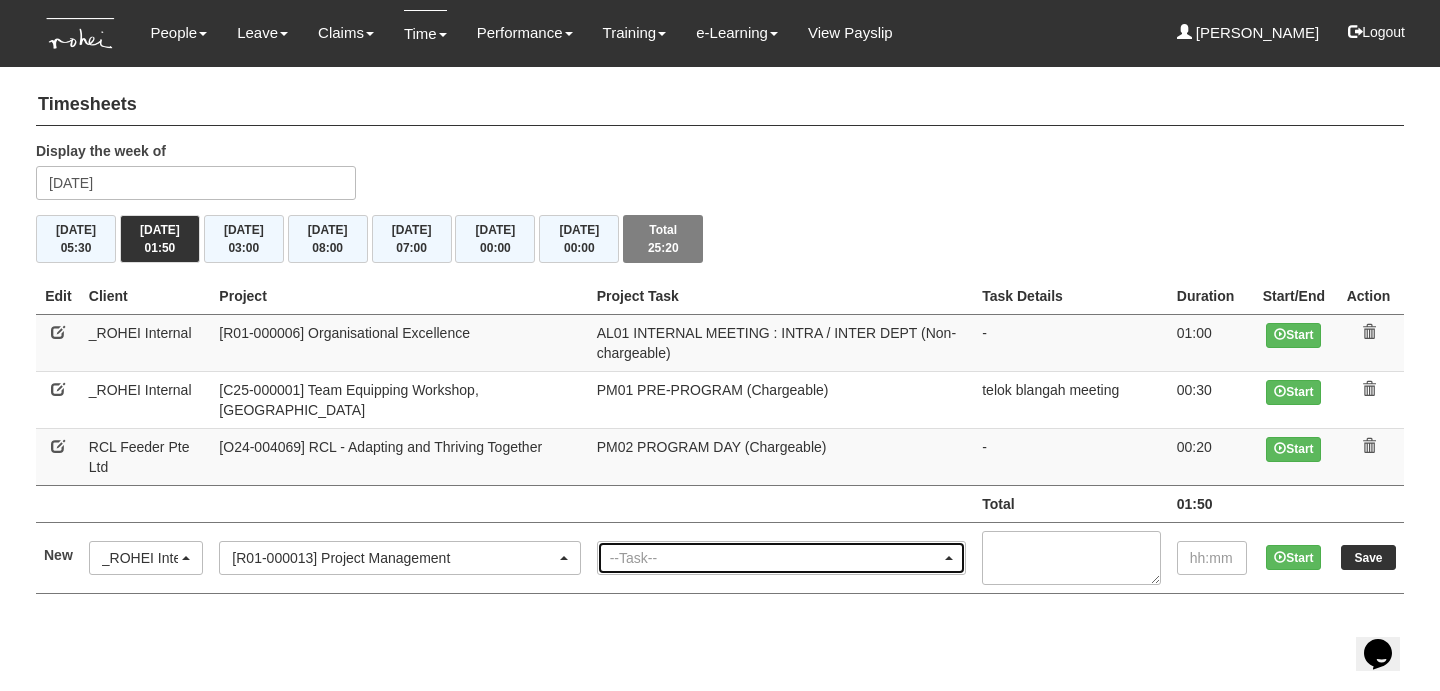 click on "--Task--" at bounding box center (782, 558) 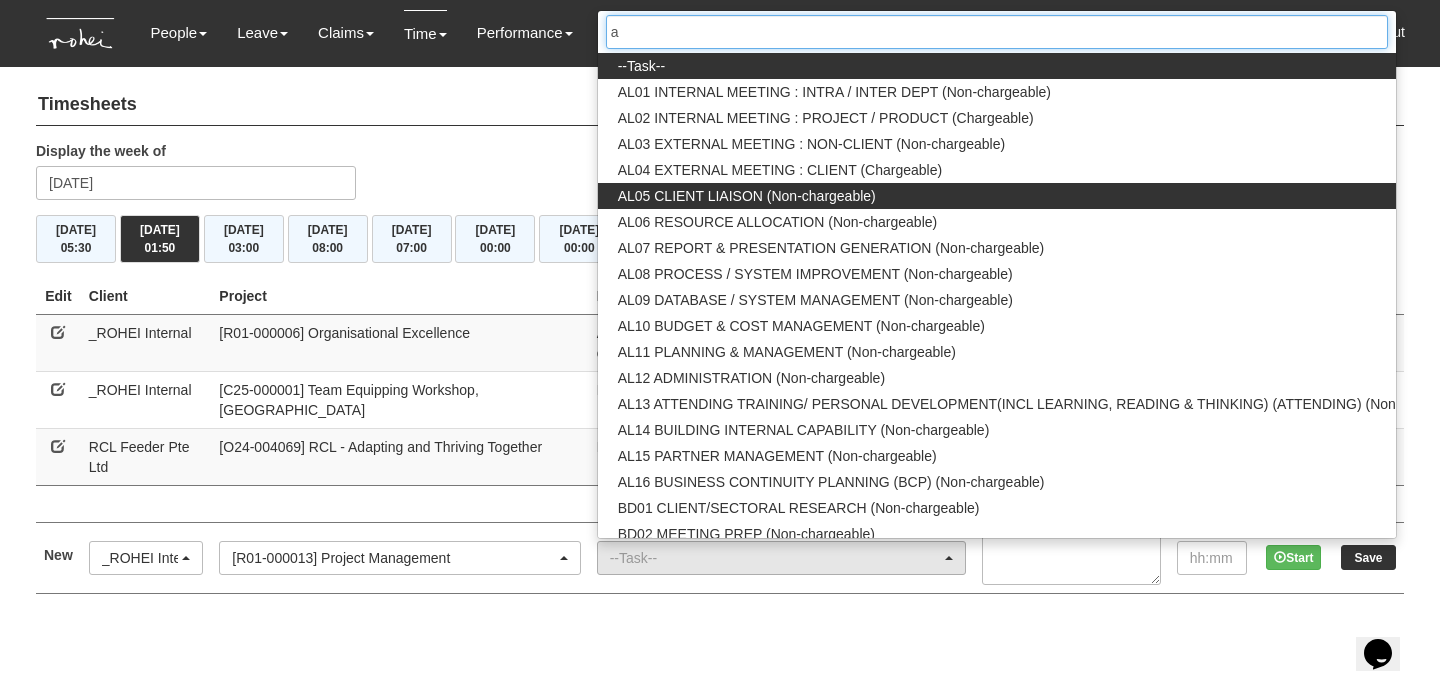 type on "ad" 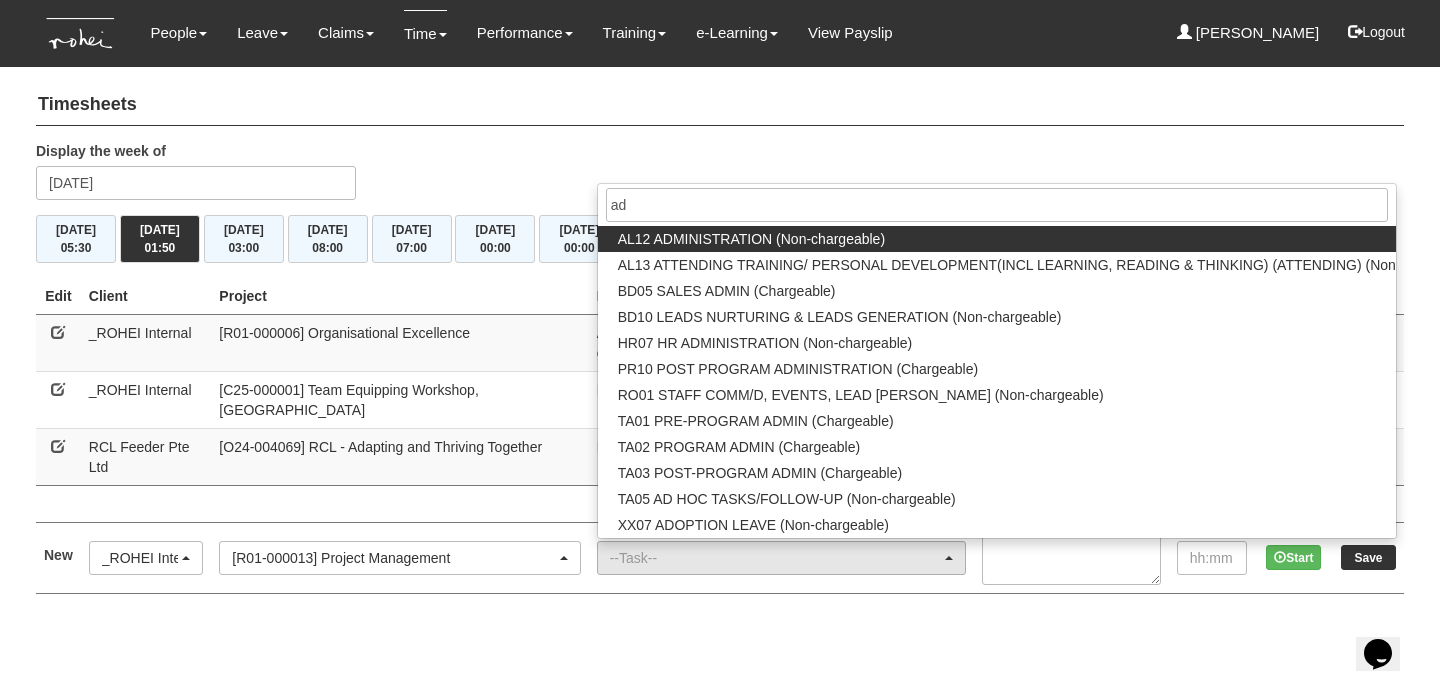 click on "AL12 ADMINISTRATION (Non-chargeable)" at bounding box center [751, 239] 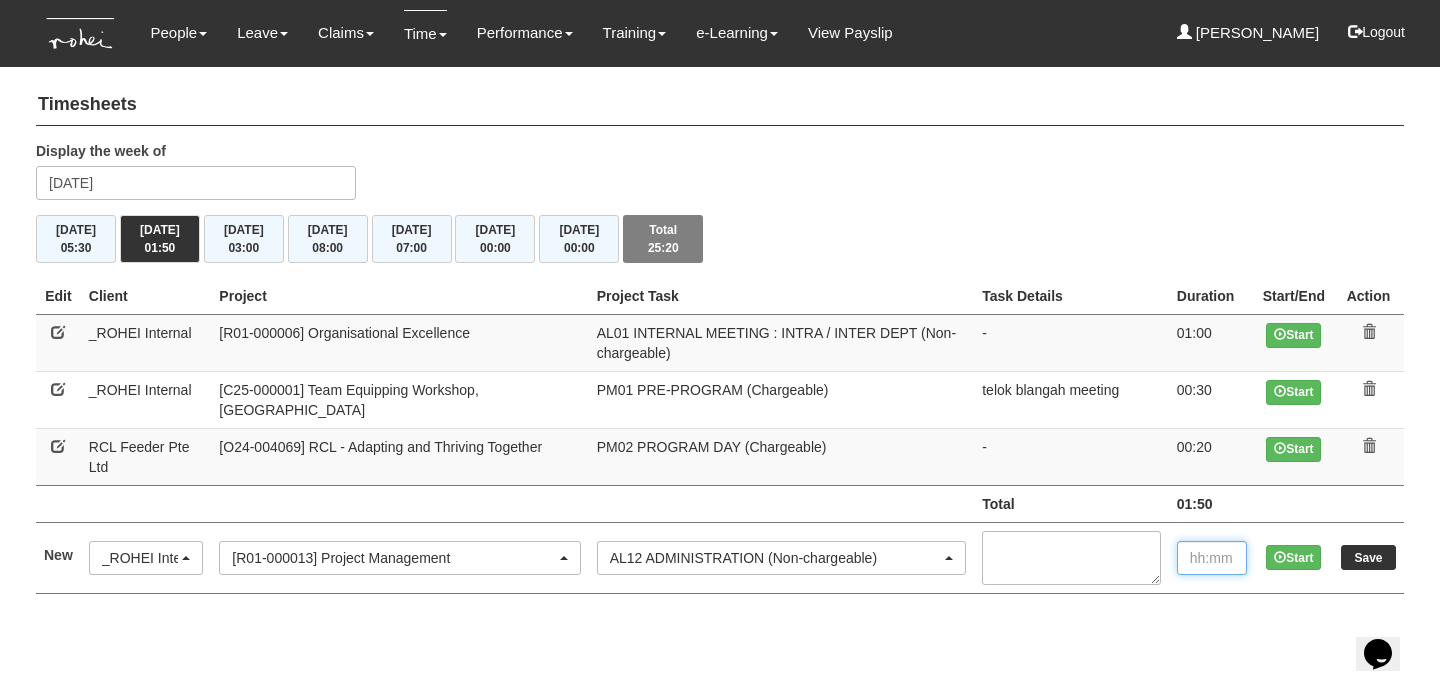 click at bounding box center [1212, 558] 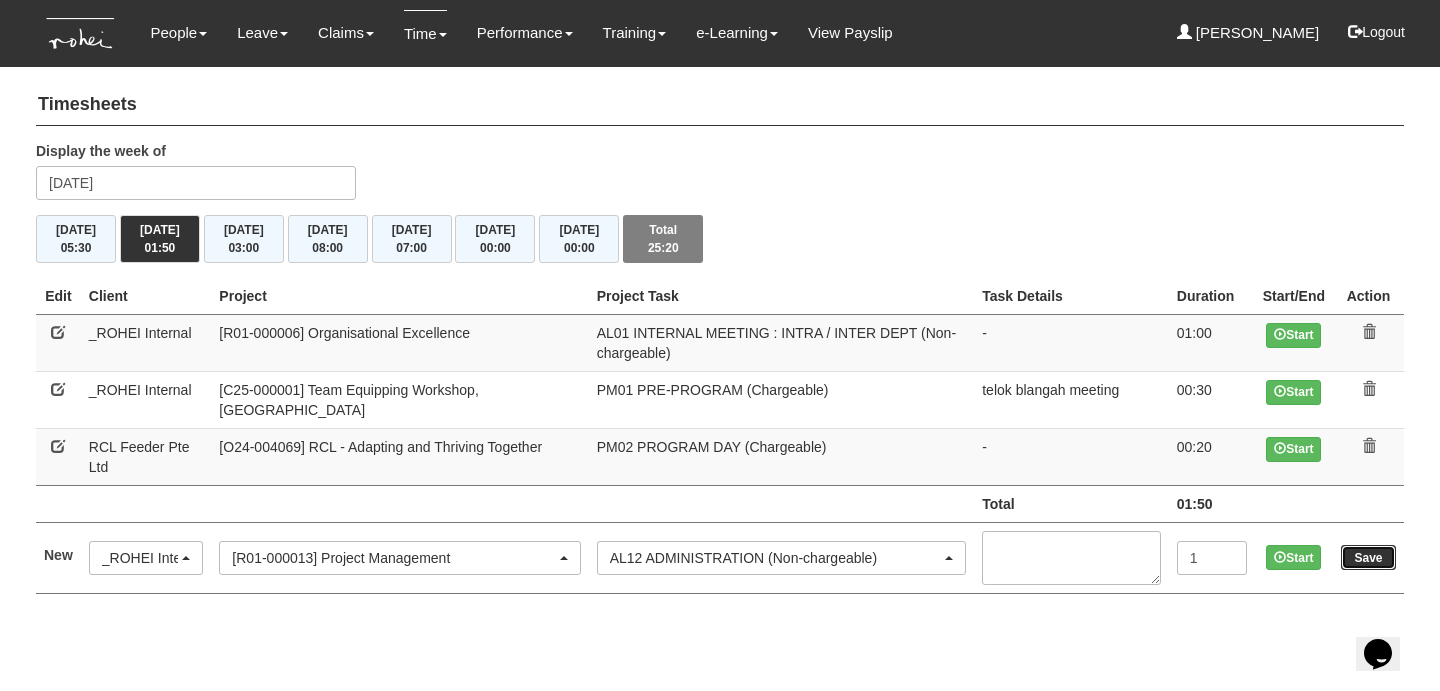 type on "1:00" 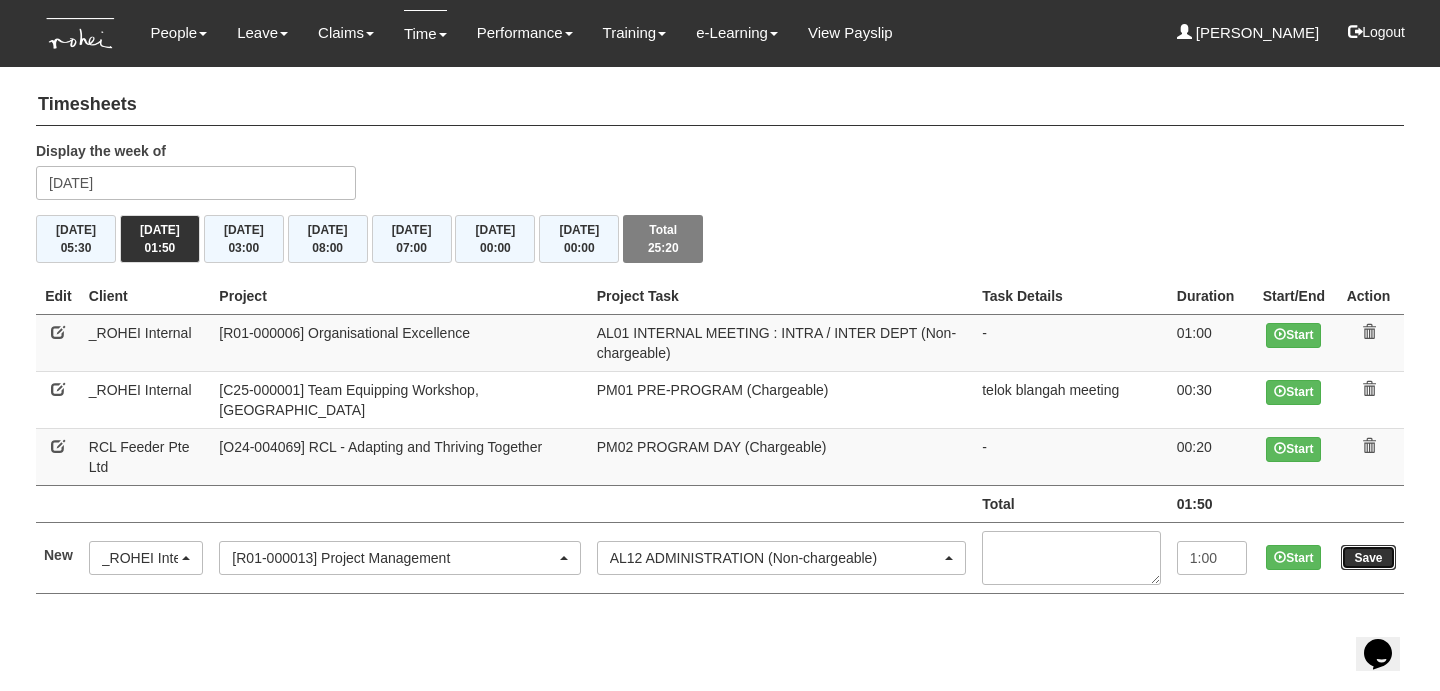click on "Save" at bounding box center [1368, 557] 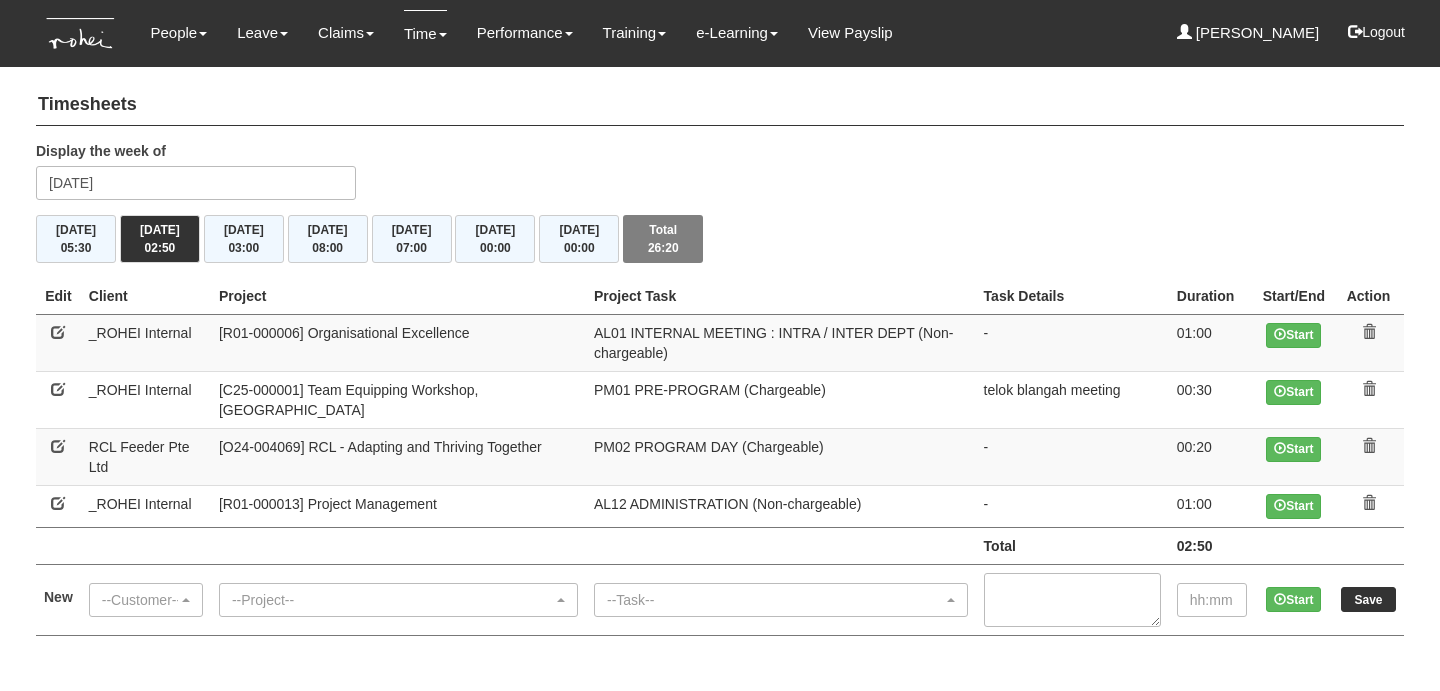 scroll, scrollTop: 0, scrollLeft: 0, axis: both 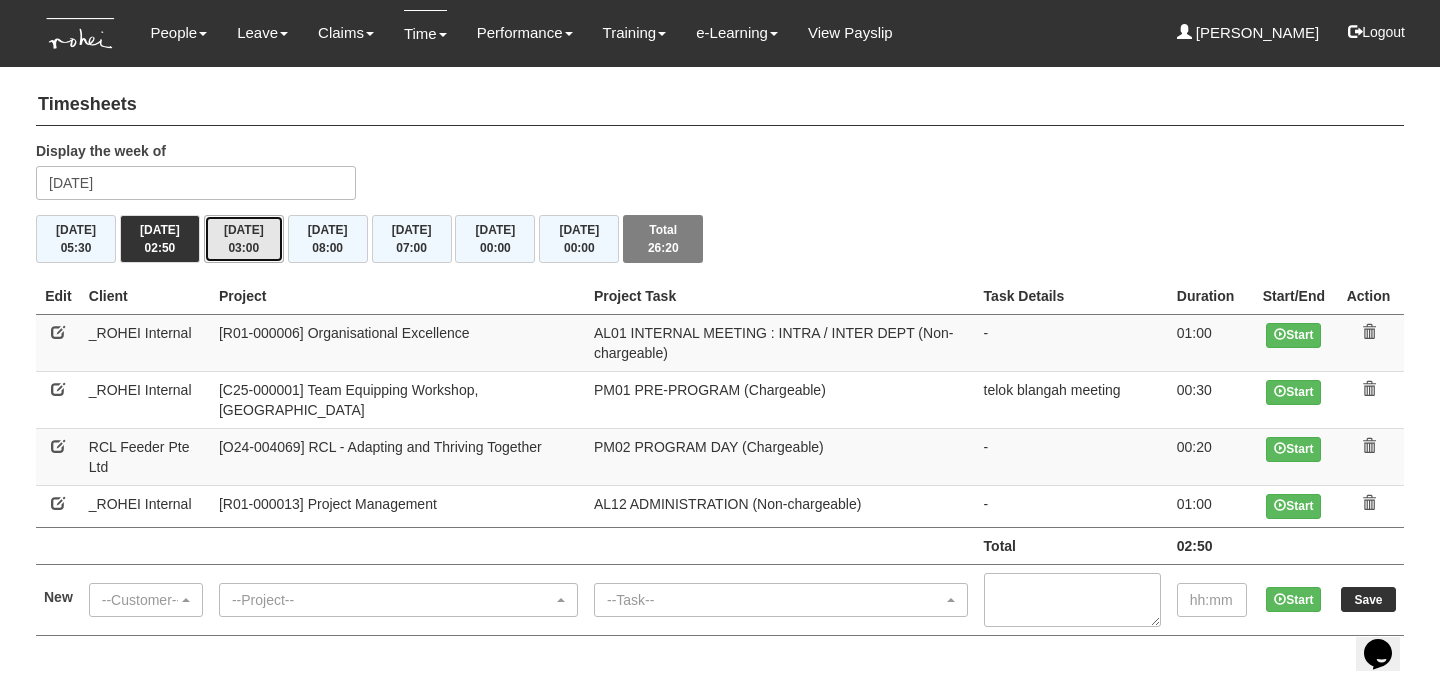 click on "03:00" at bounding box center (243, 248) 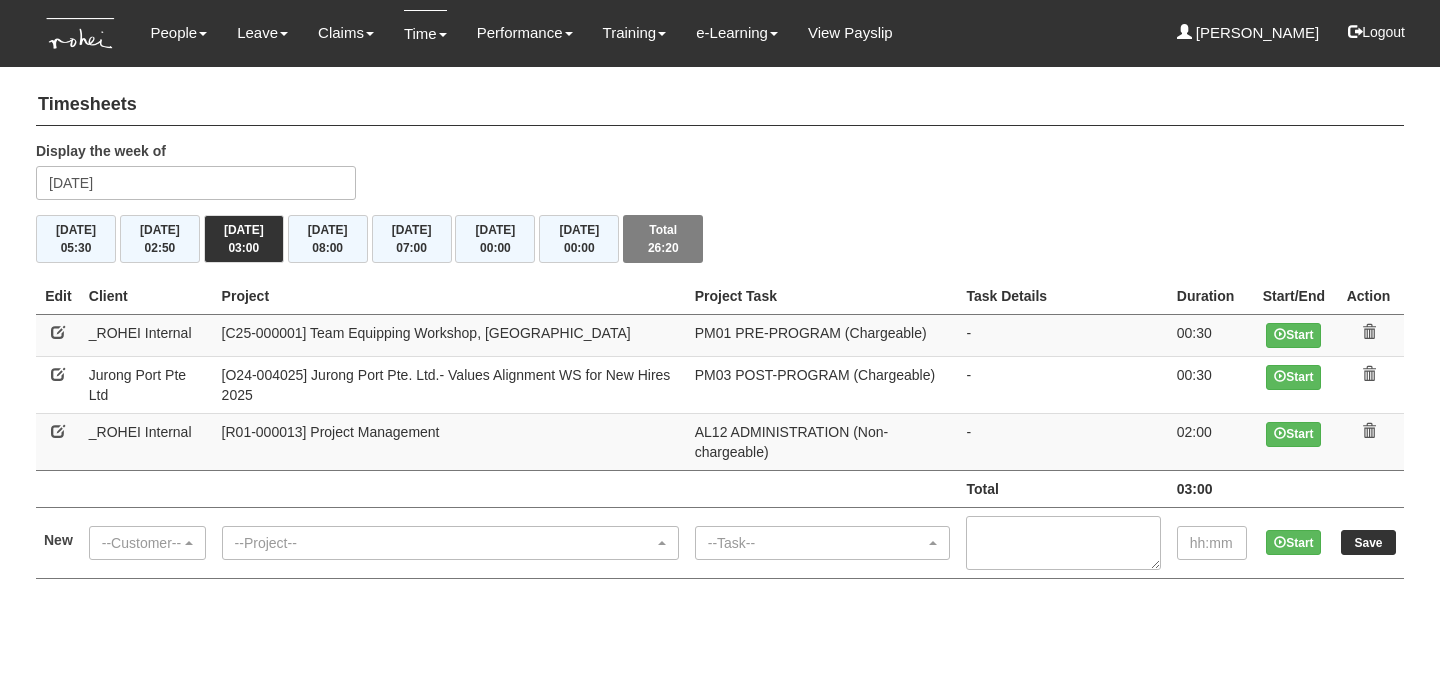 scroll, scrollTop: 0, scrollLeft: 0, axis: both 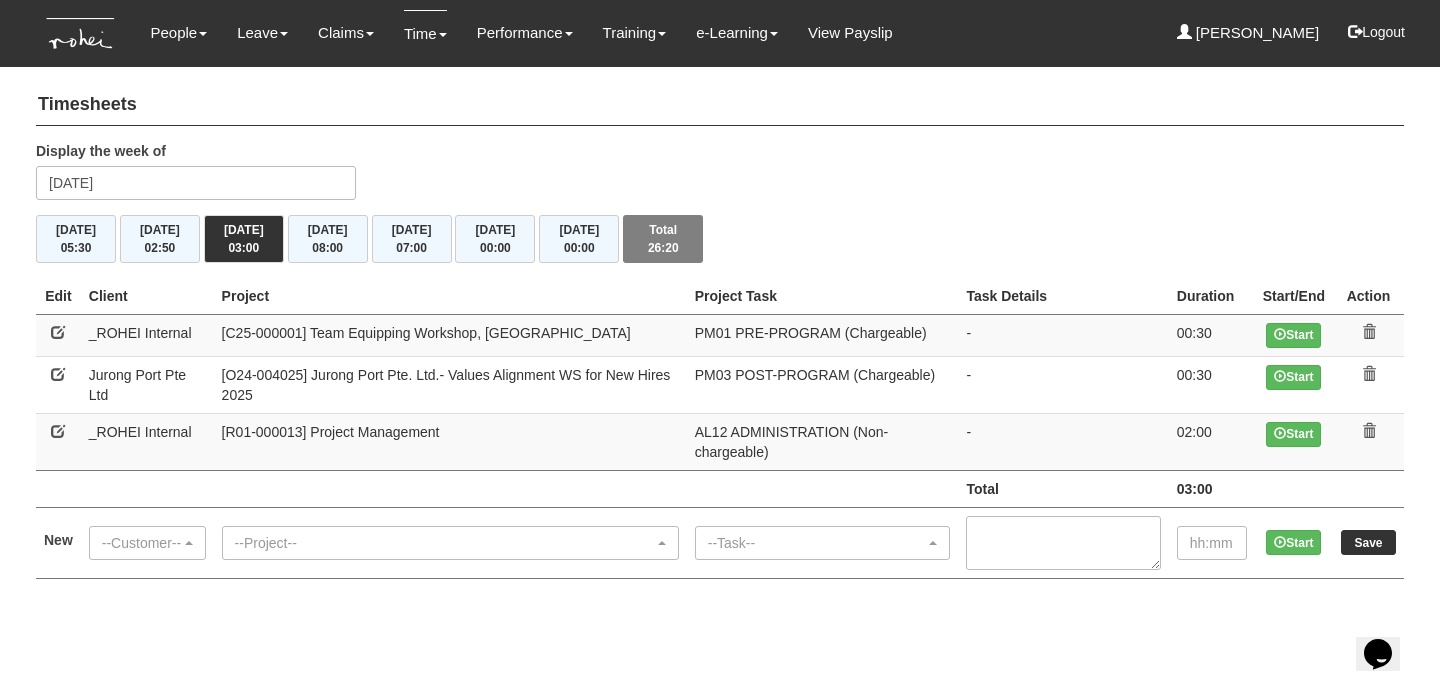click at bounding box center (58, 332) 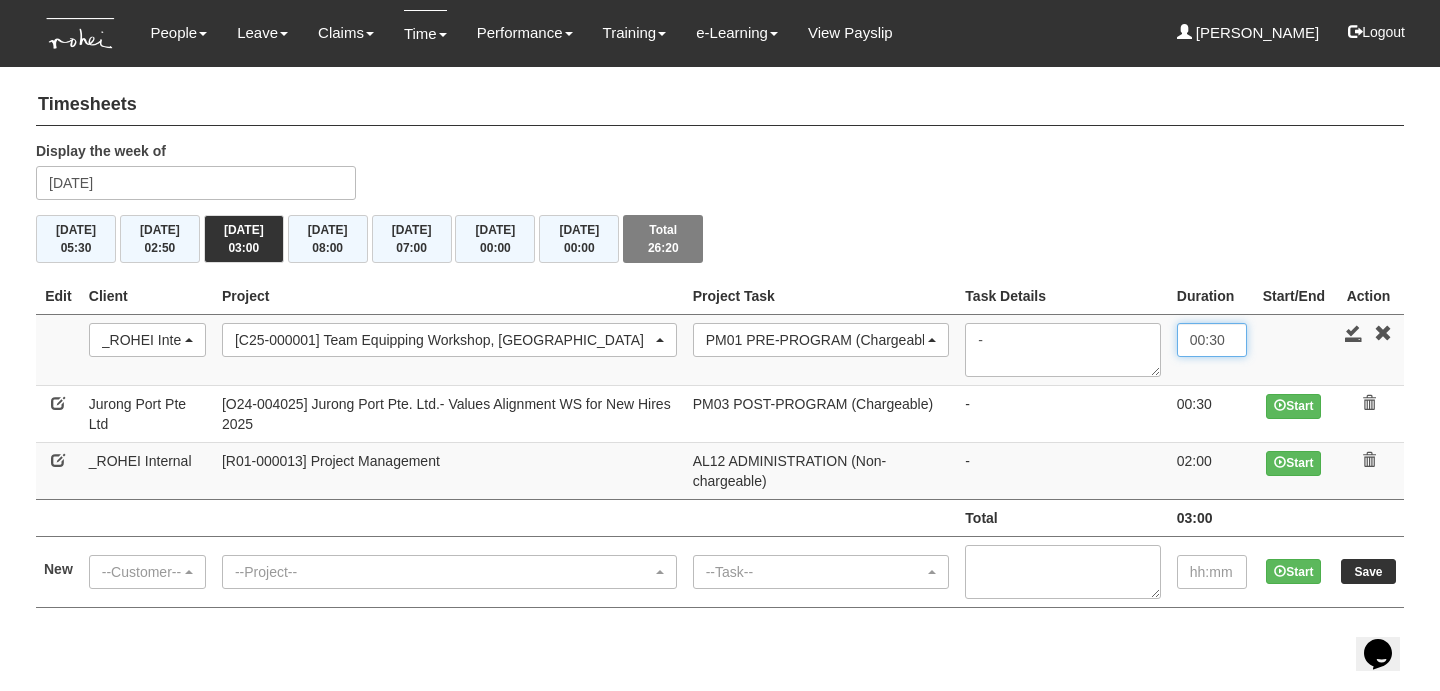 drag, startPoint x: 1225, startPoint y: 339, endPoint x: 1111, endPoint y: 339, distance: 114 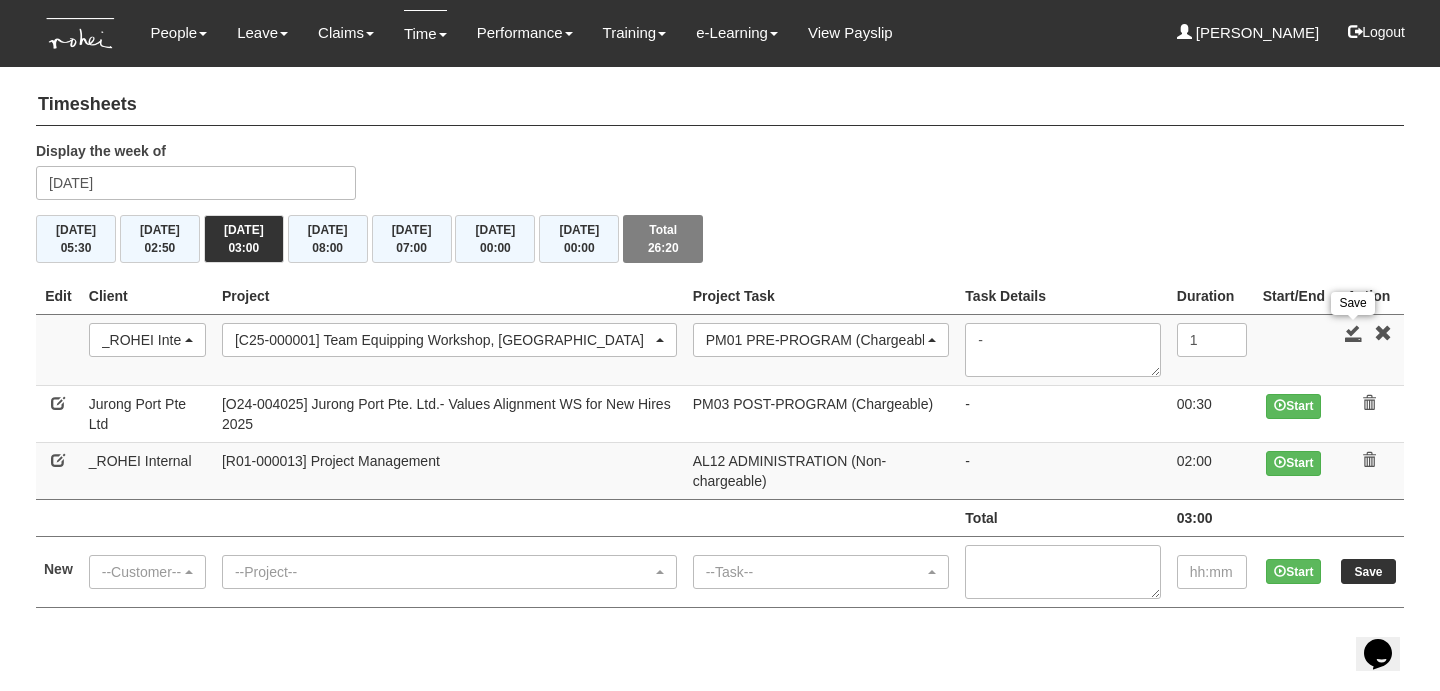 type on "1:00" 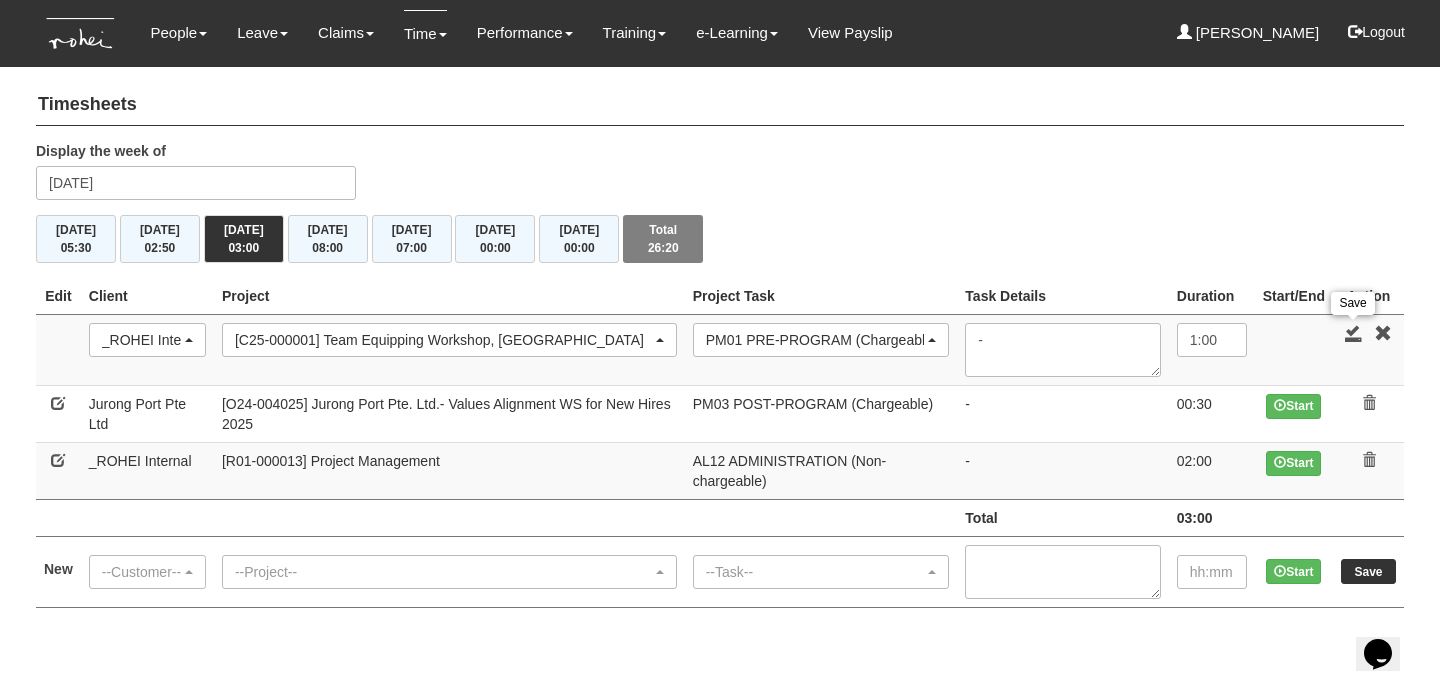 click at bounding box center [1354, 333] 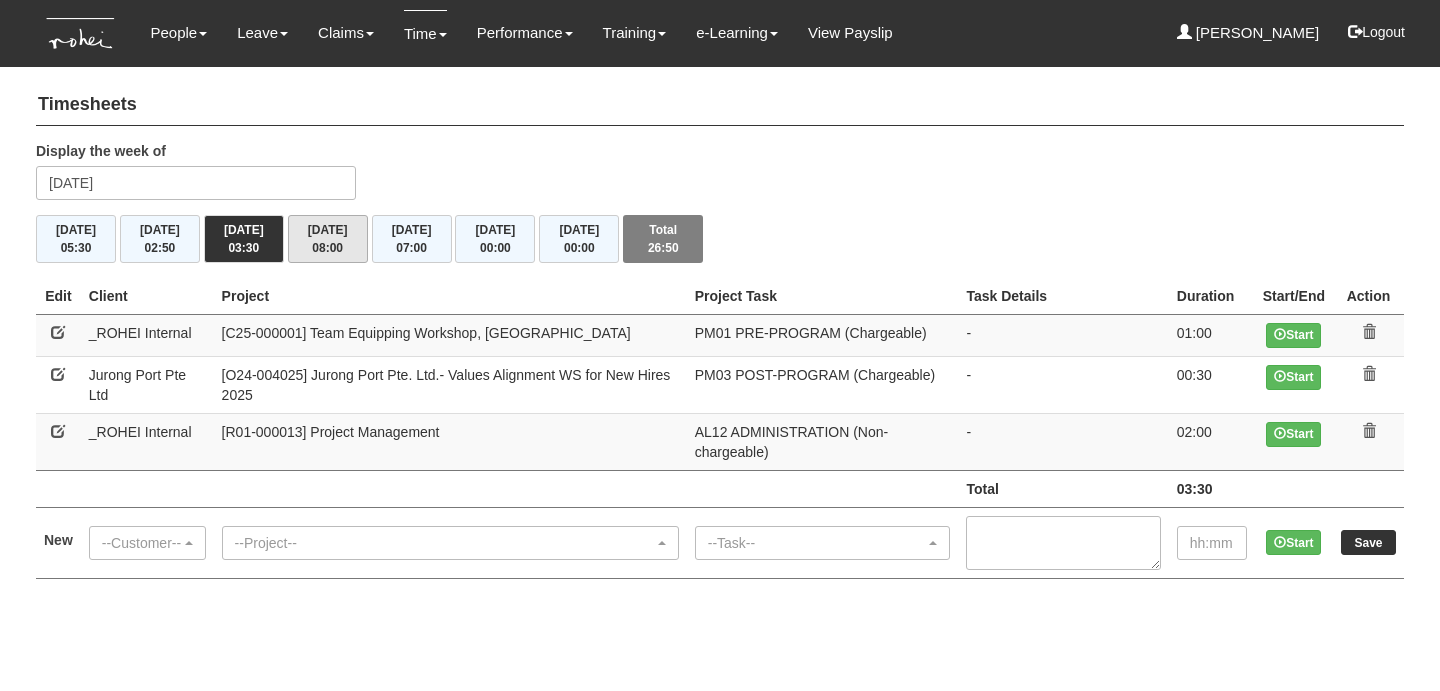 scroll, scrollTop: 0, scrollLeft: 0, axis: both 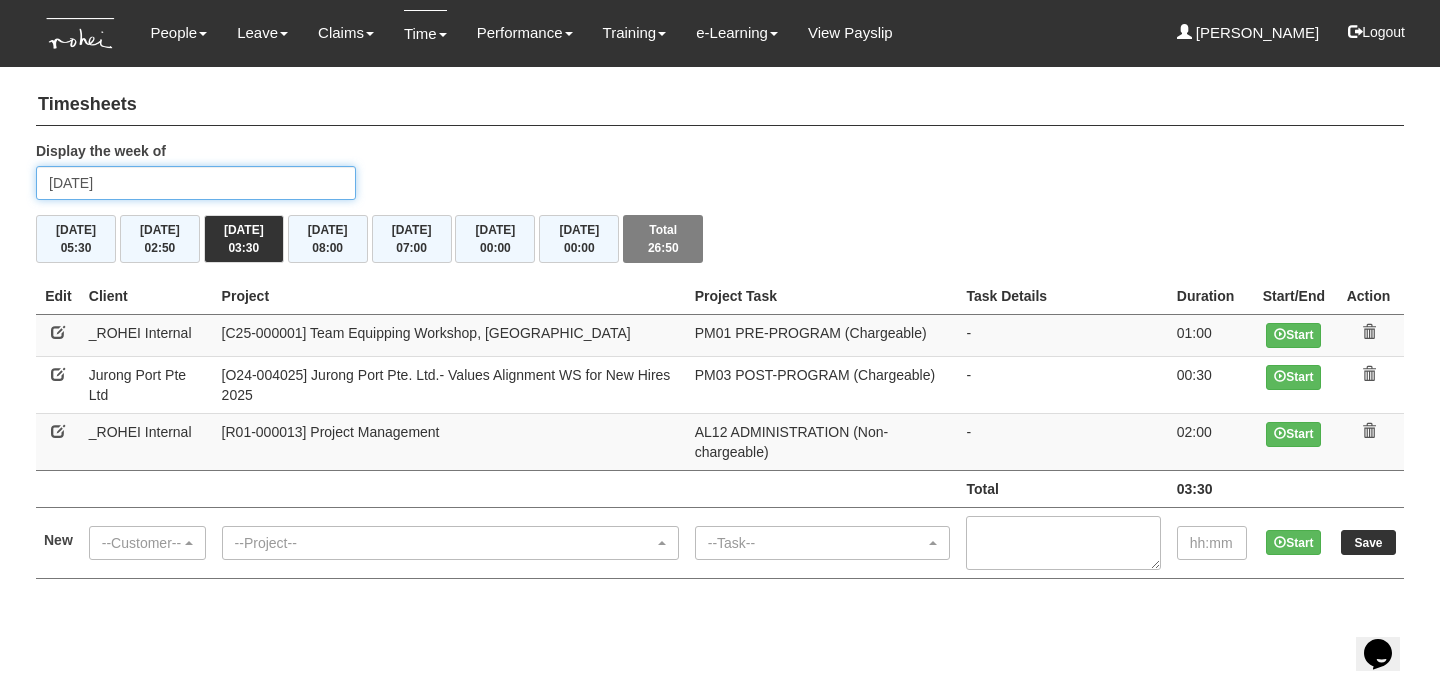 click on "[DATE]" at bounding box center (196, 183) 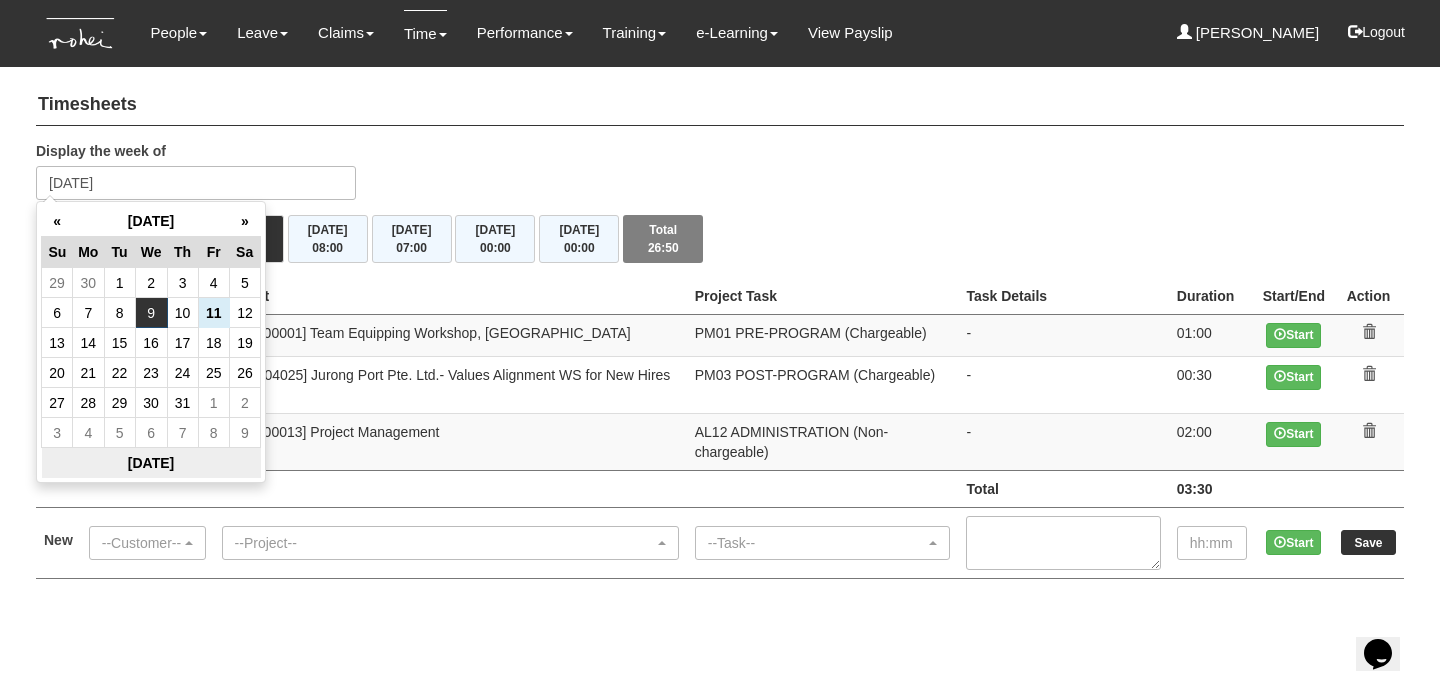 click on "[DATE]" at bounding box center (151, 463) 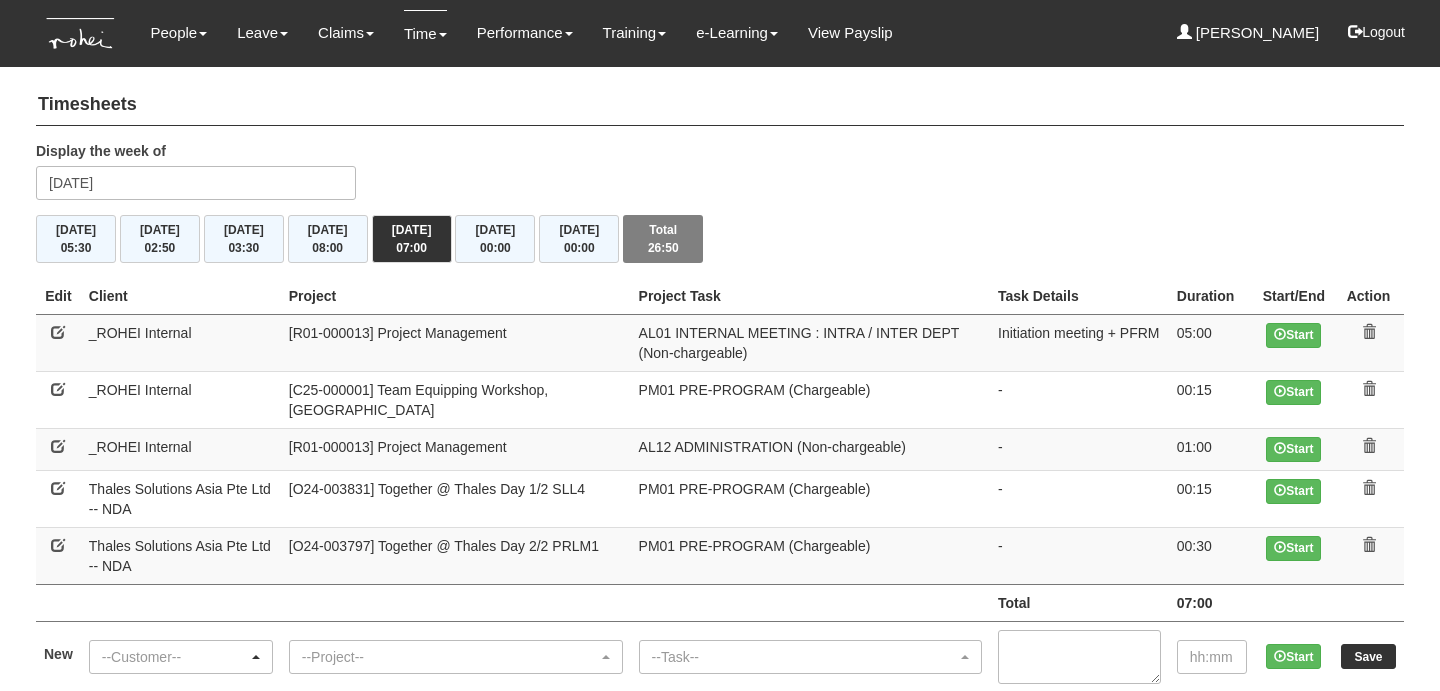 scroll, scrollTop: 0, scrollLeft: 0, axis: both 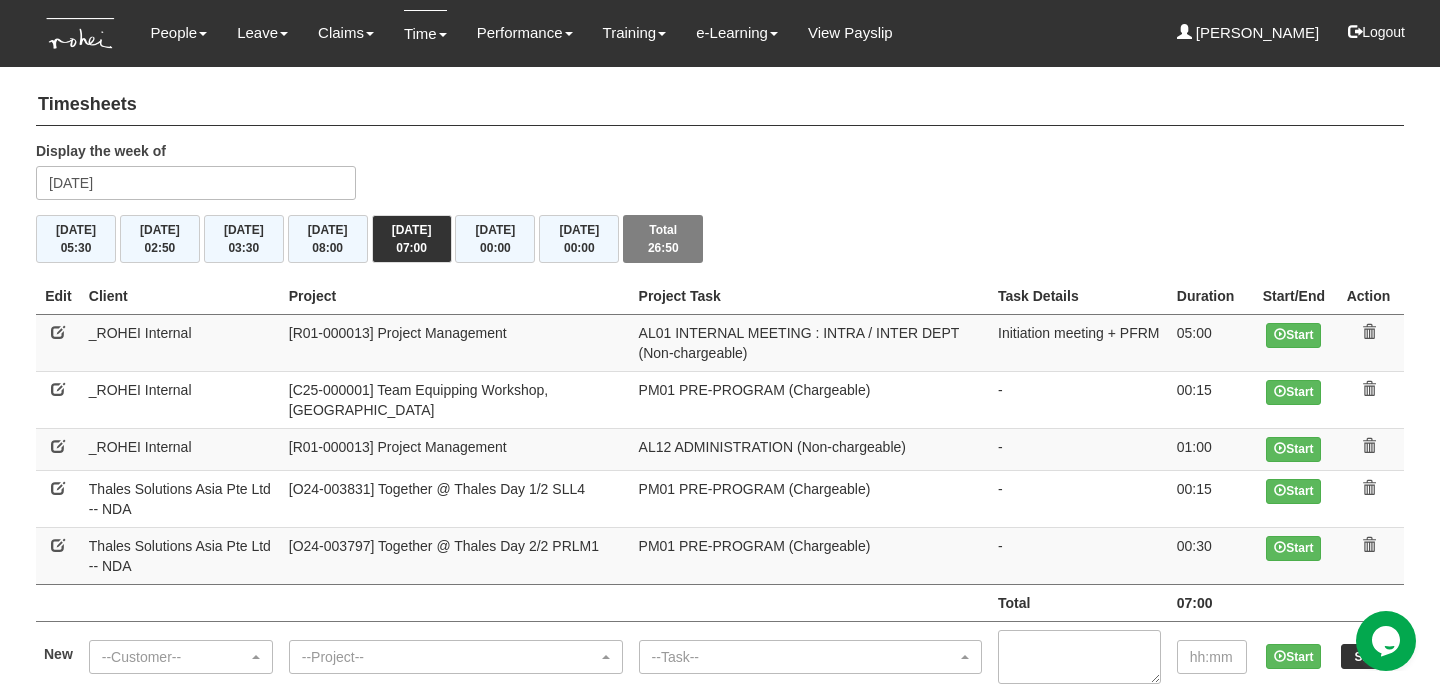 click on "Timesheets" at bounding box center [720, 105] 